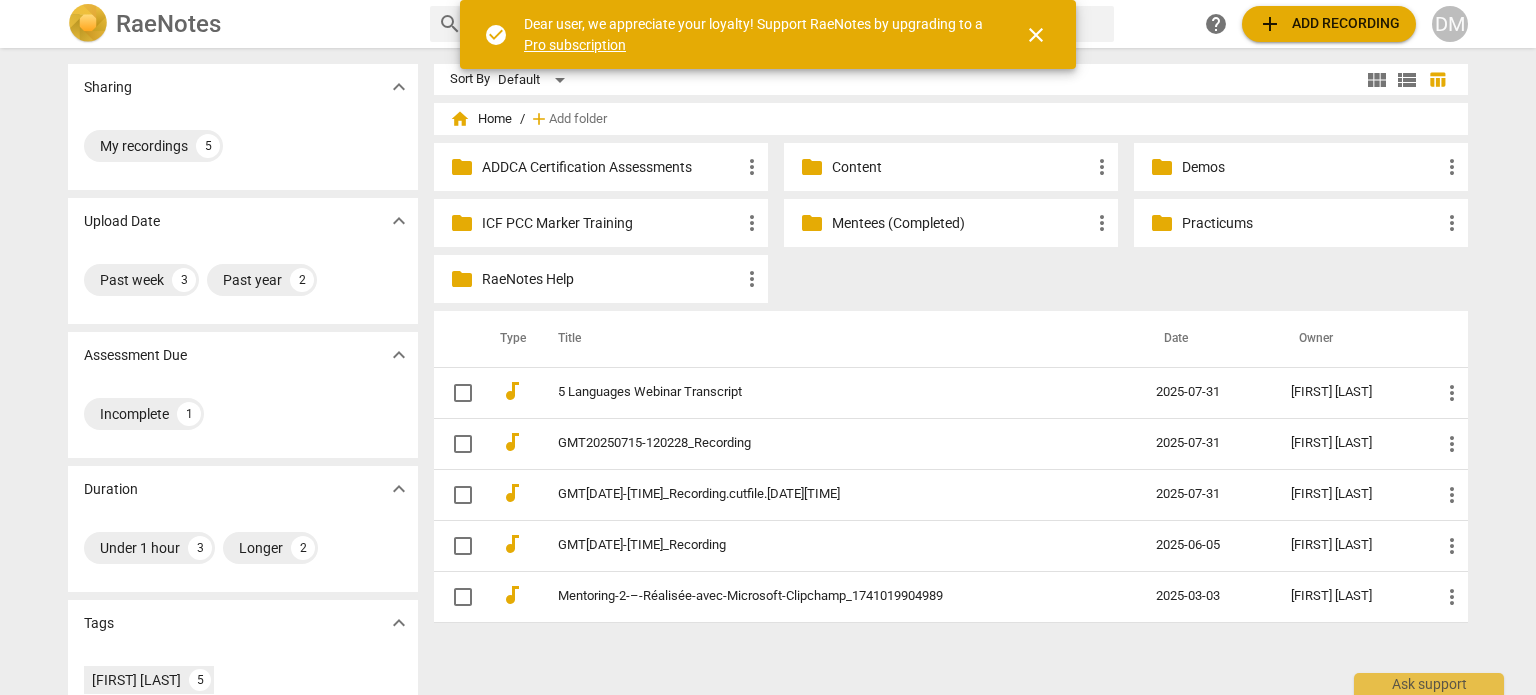 scroll, scrollTop: 0, scrollLeft: 0, axis: both 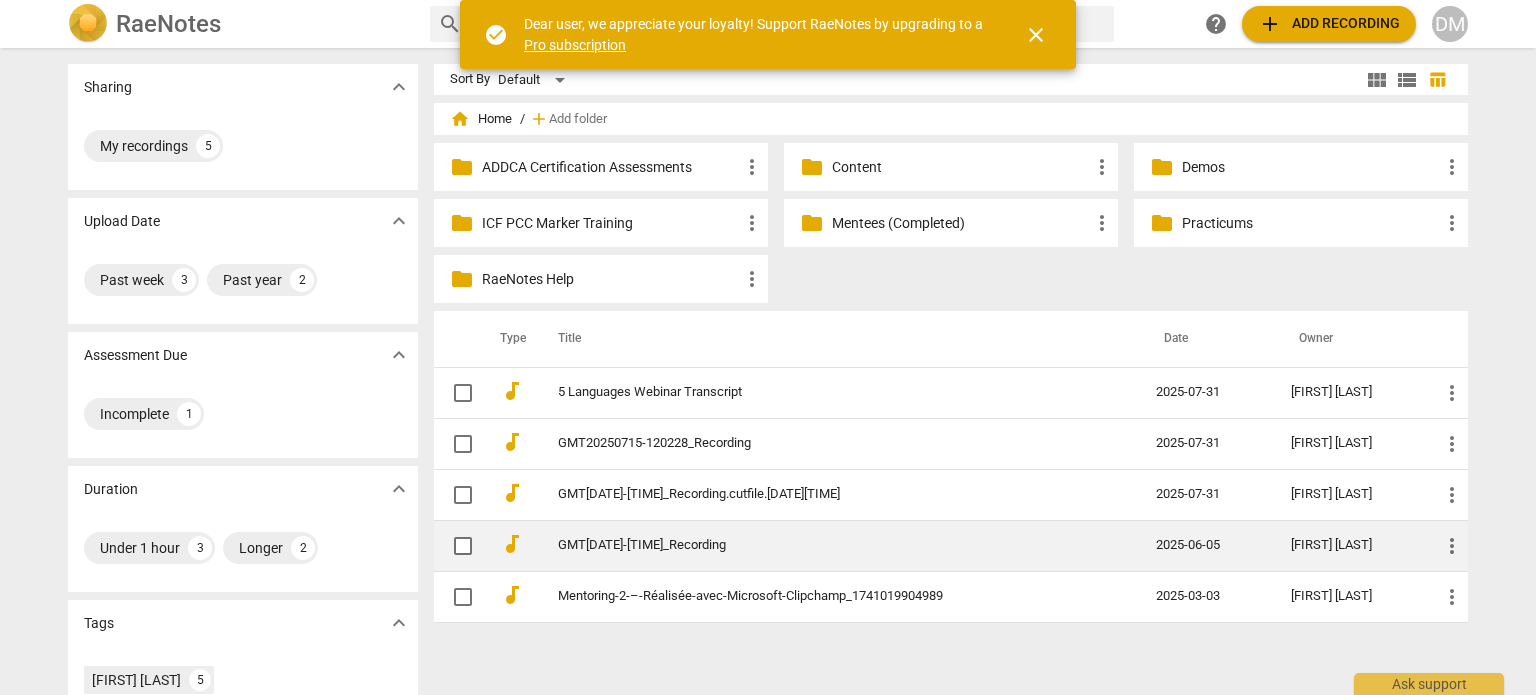 click on "GMT20250508-093350_Recording" at bounding box center (821, 545) 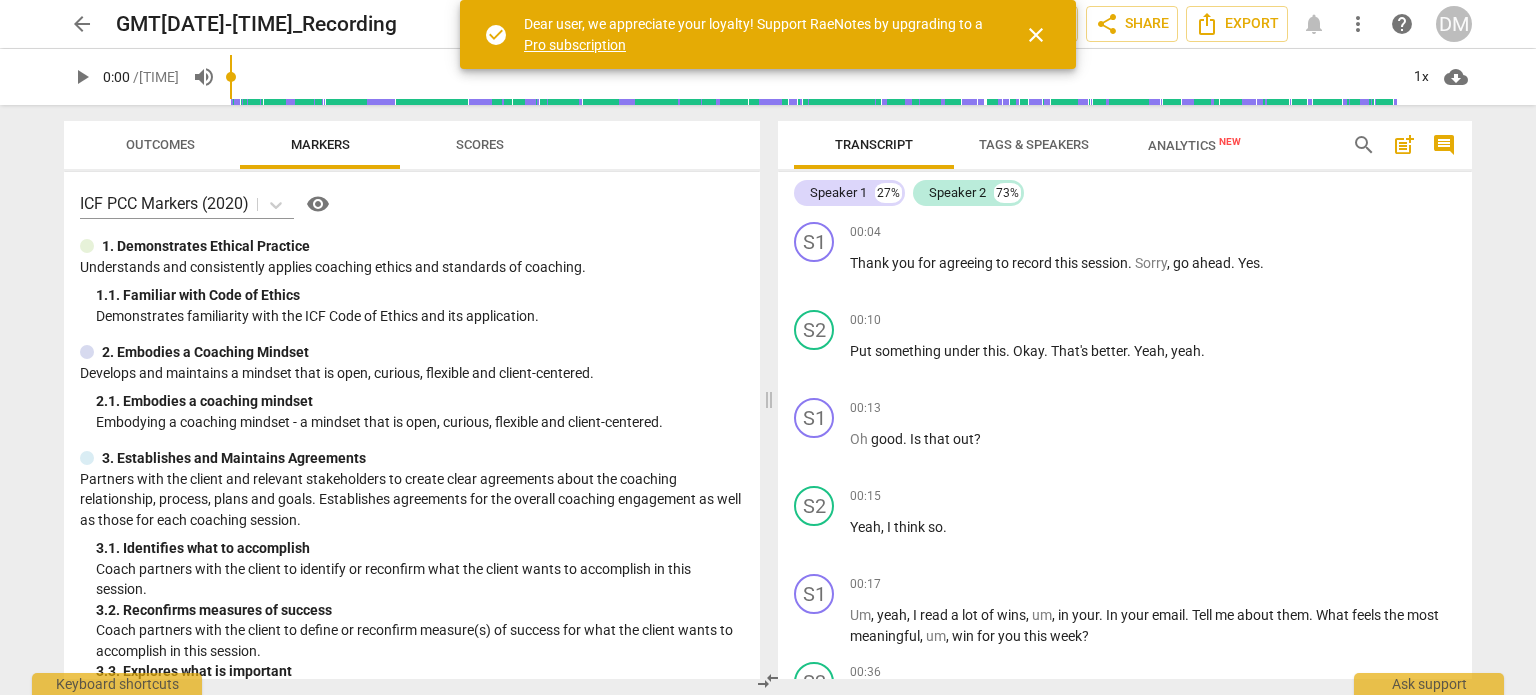 click on "close" at bounding box center (1036, 35) 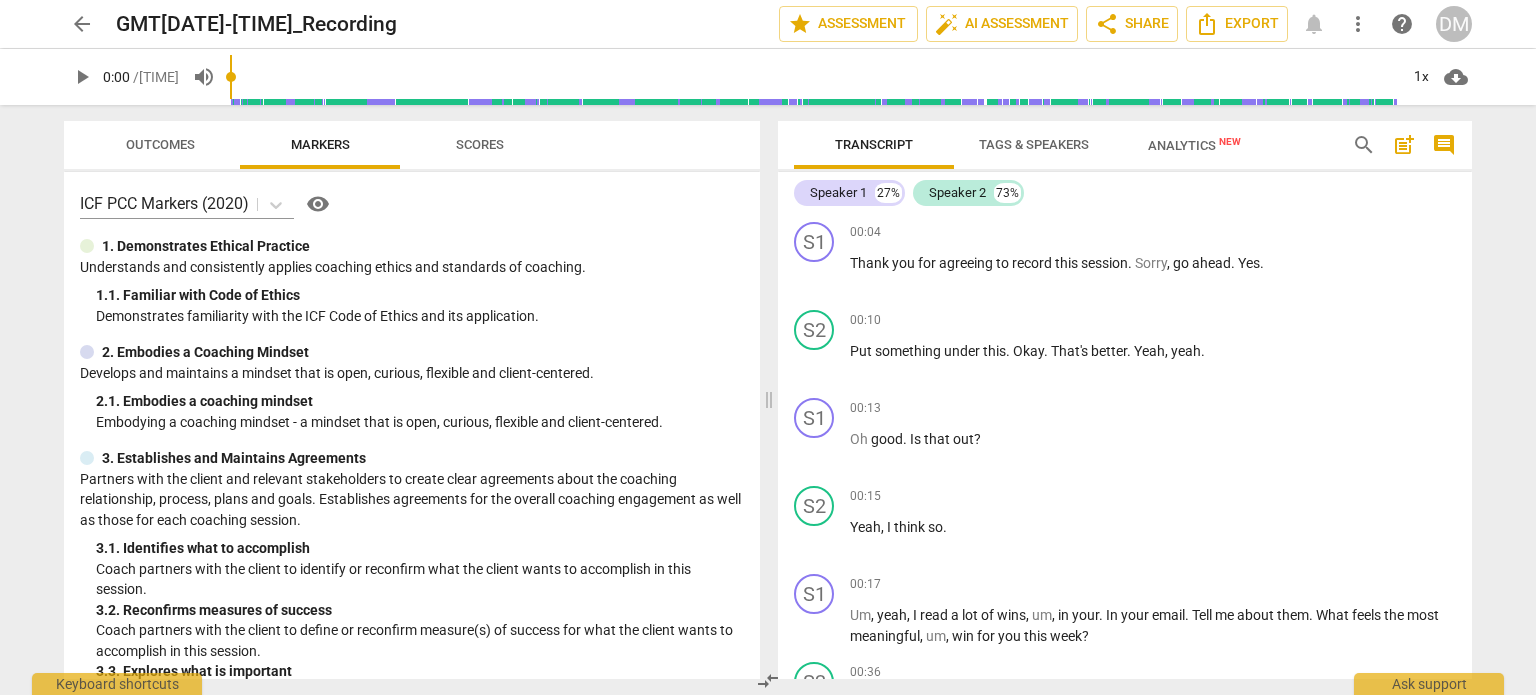 click on "play_arrow" at bounding box center (82, 77) 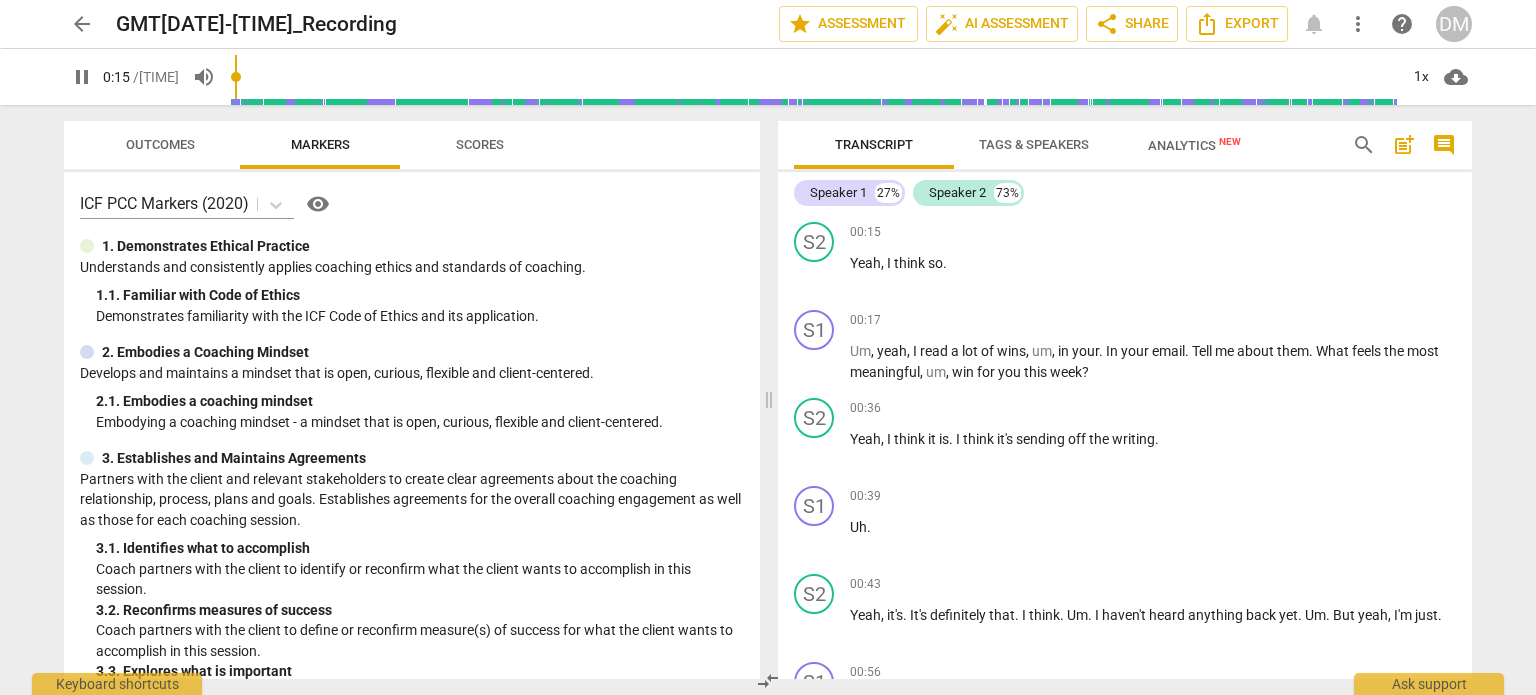 scroll, scrollTop: 0, scrollLeft: 0, axis: both 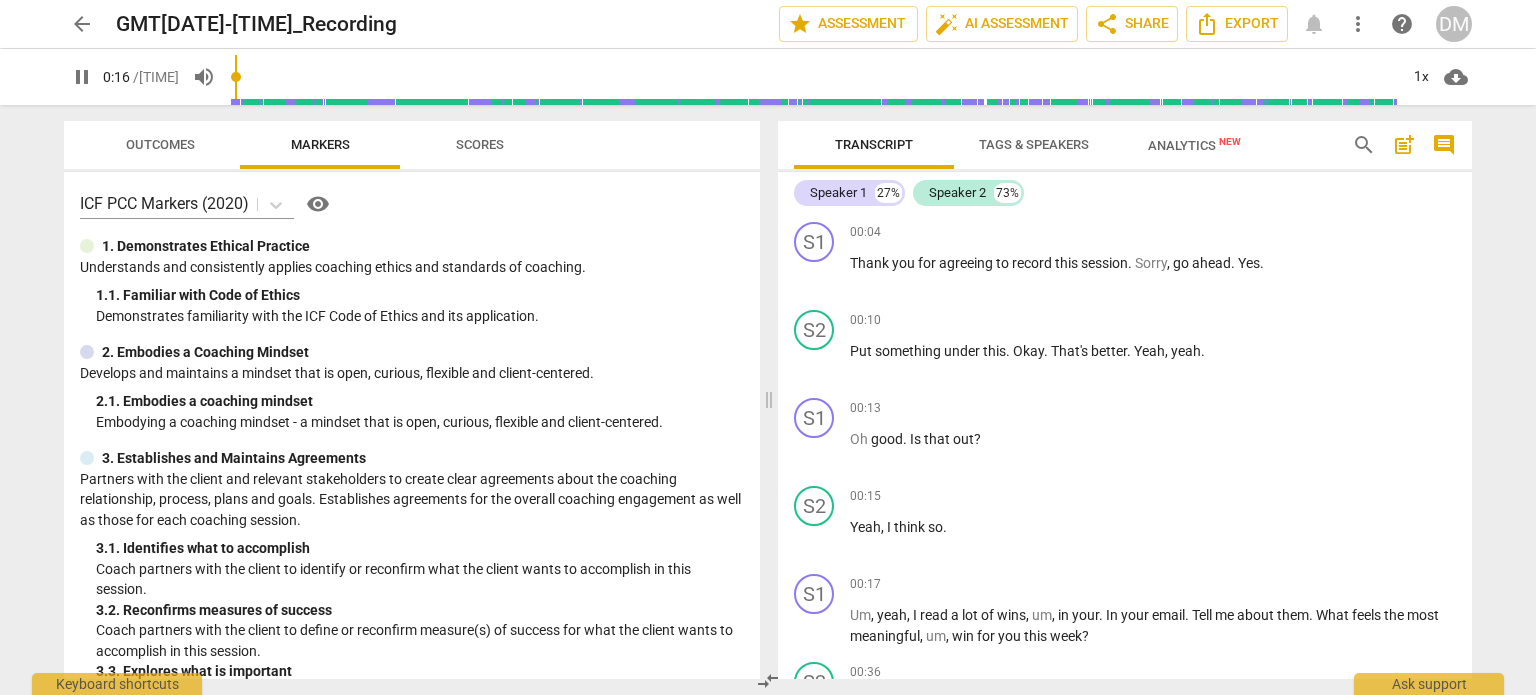 type on "17" 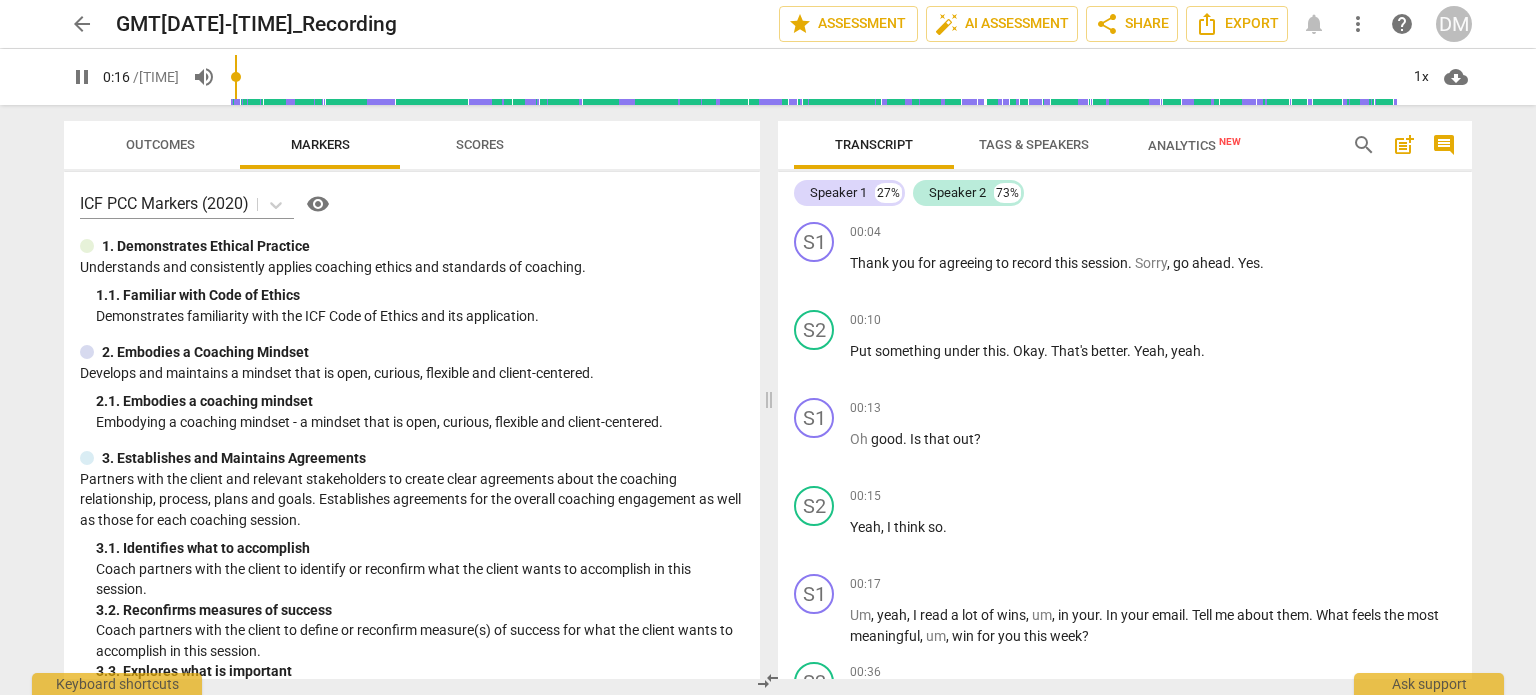 click on "arrow_back" at bounding box center [82, 24] 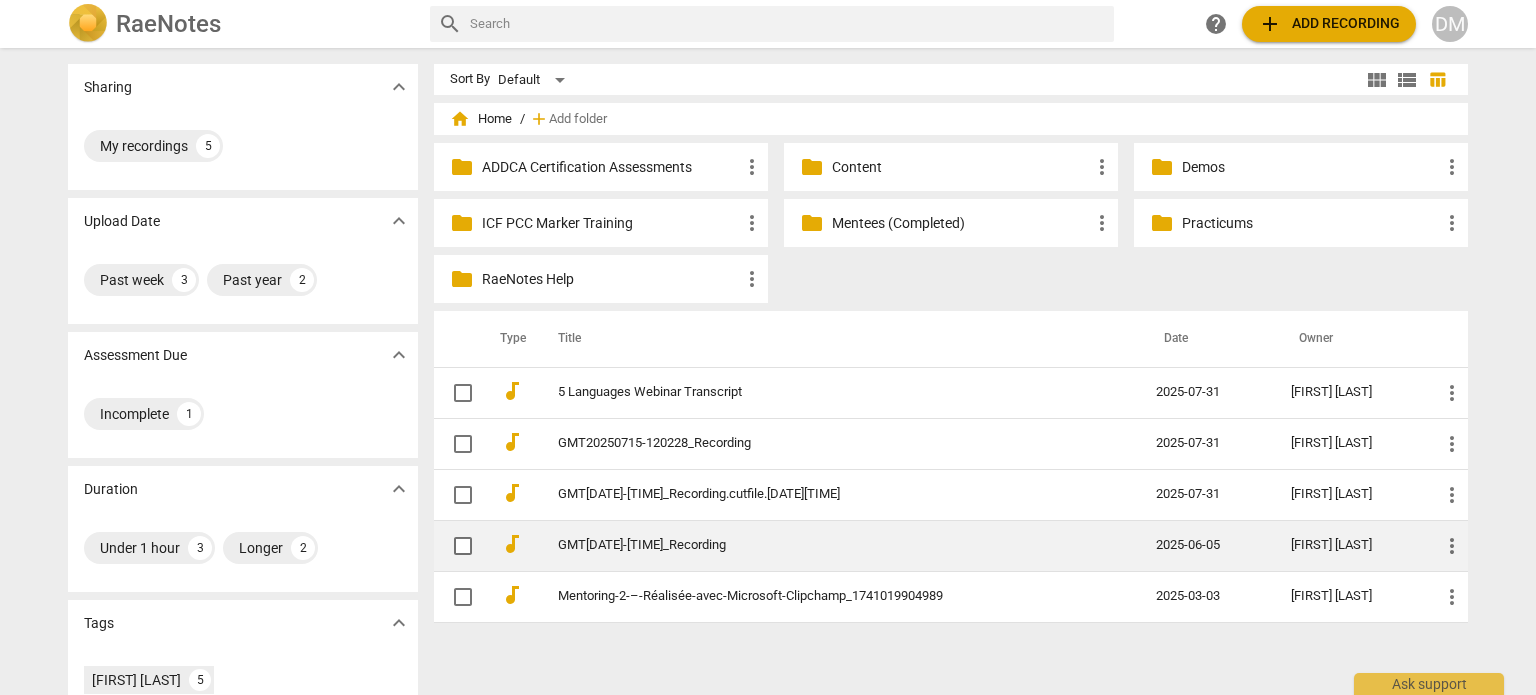 click on "GMT20250508-093350_Recording" at bounding box center [821, 545] 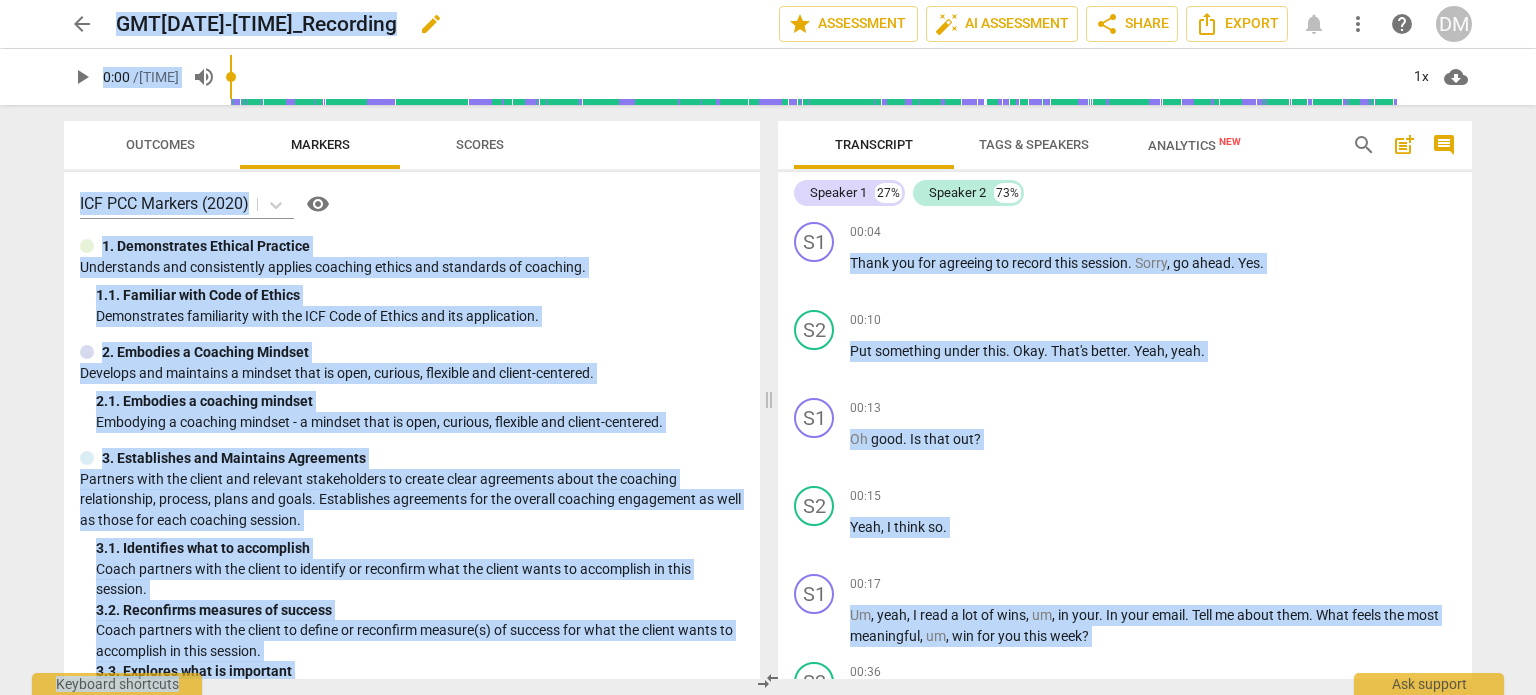 click on "edit" at bounding box center (431, 24) 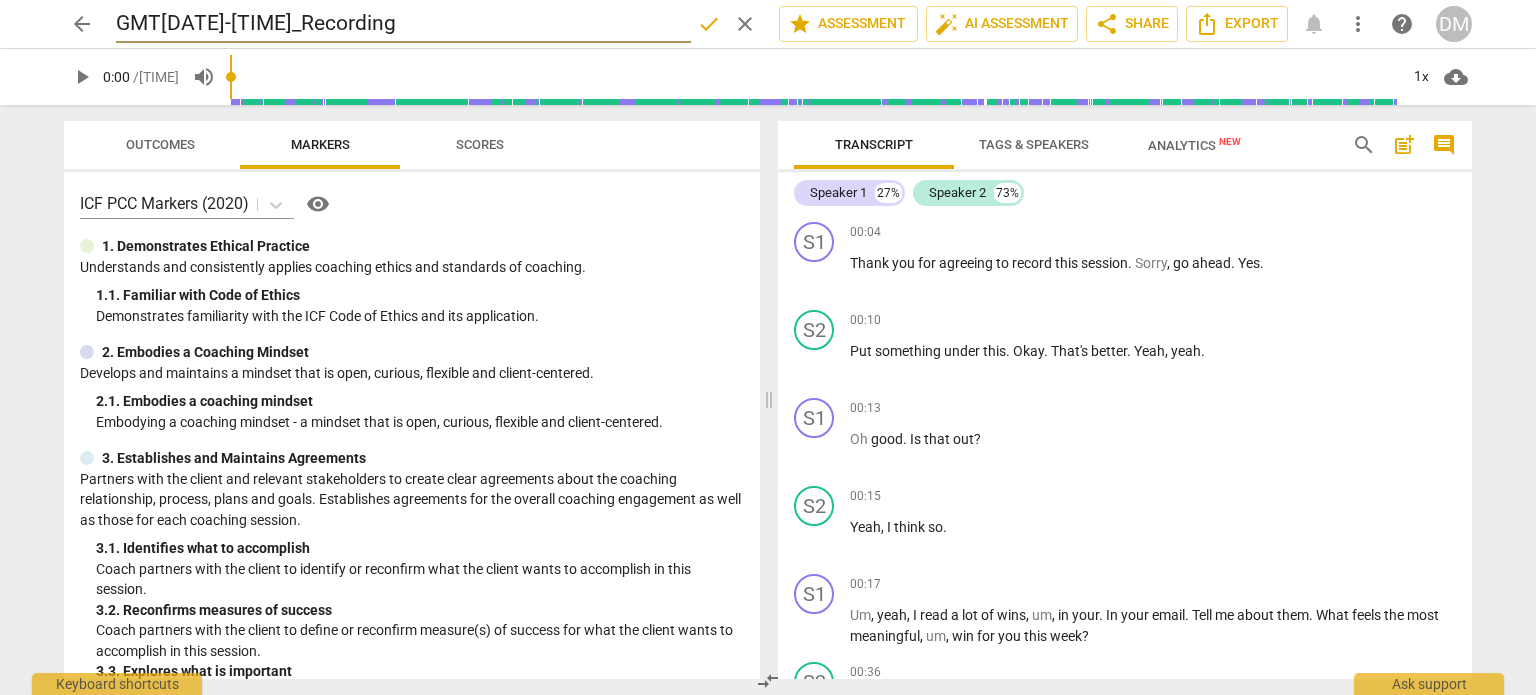 drag, startPoint x: 477, startPoint y: 24, endPoint x: 33, endPoint y: 26, distance: 444.00452 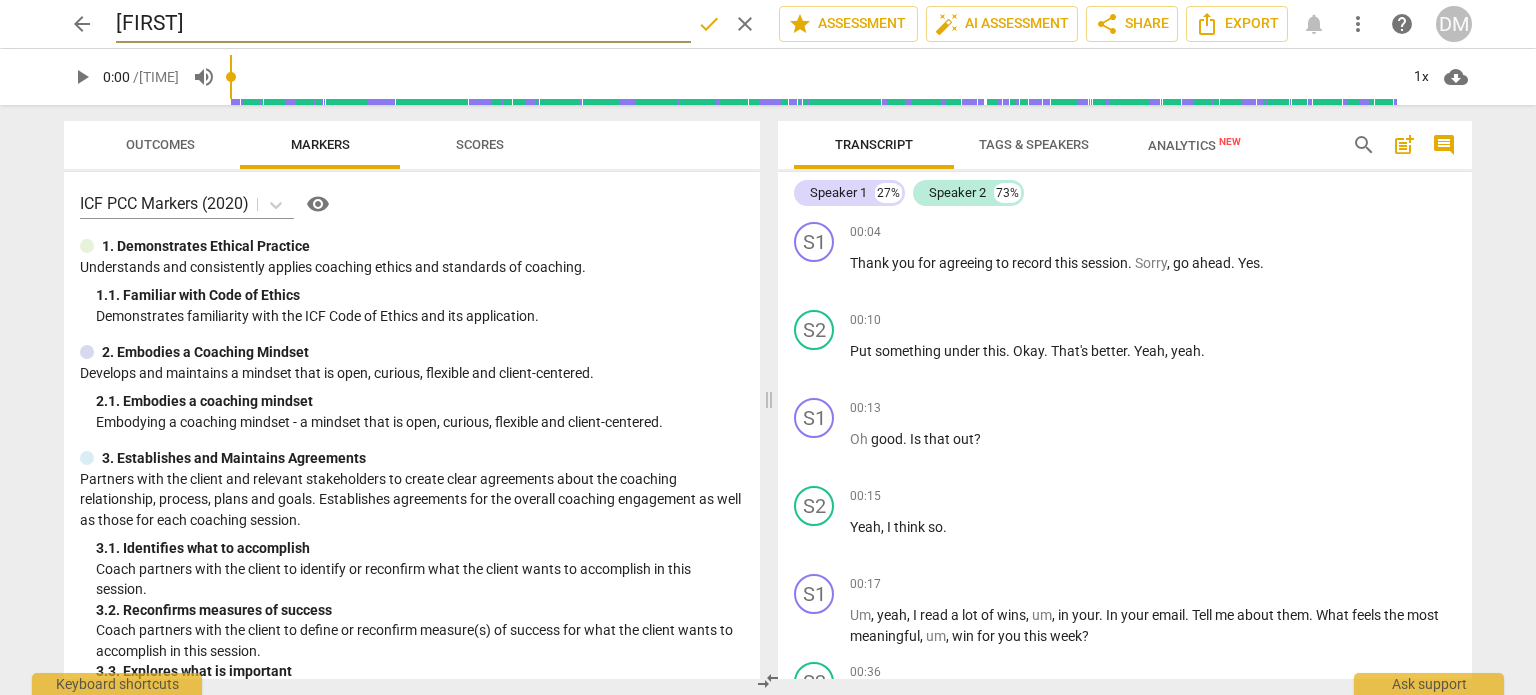 type on "[FIRST]" 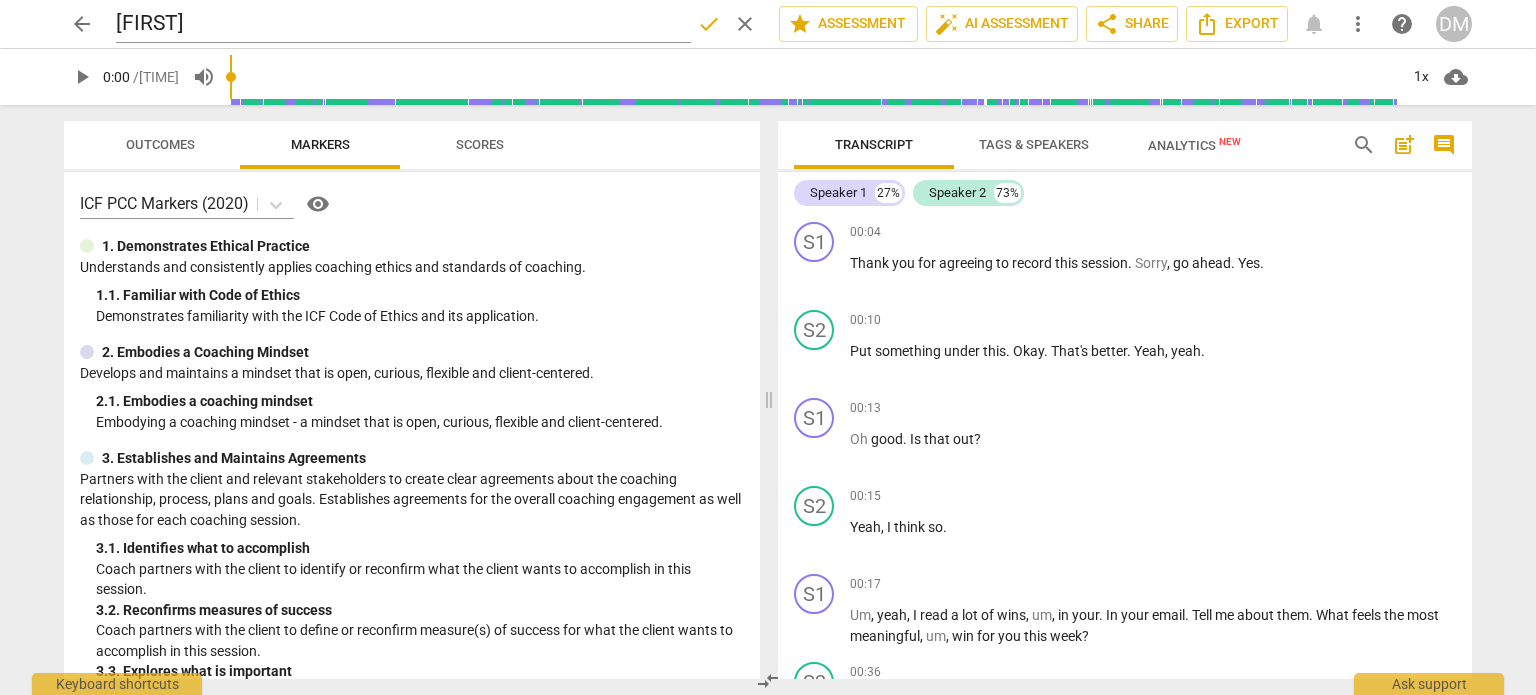 click on "arrow_back Roberta done clear star    Assessment   auto_fix_high    AI Assessment share    Share    Export notifications more_vert help DM play_arrow 0:00   /  1:04:27 volume_up 1x cloud_download Outcomes Markers Scores ICF PCC Markers (2020) visibility 1. Demonstrates Ethical Practice Understands and consistently applies coaching ethics and standards of coaching. 1. 1. Familiar with Code of Ethics Demonstrates familiarity with the ICF Code of Ethics and its application. 2. Embodies a Coaching Mindset Develops and maintains a mindset that is open, curious, flexible and client-centered. 2. 1. Embodies a coaching mindset Embodying a coaching mindset - a mindset that is open, curious, flexible and client-centered. 3. Establishes and Maintains Agreements Partners with the client and relevant stakeholders to create clear agreements about the coaching relationship, process, plans and goals. Establishes agreements for the overall coaching engagement as well as those for each coaching session. 3. 3. 3. 3." at bounding box center (768, 347) 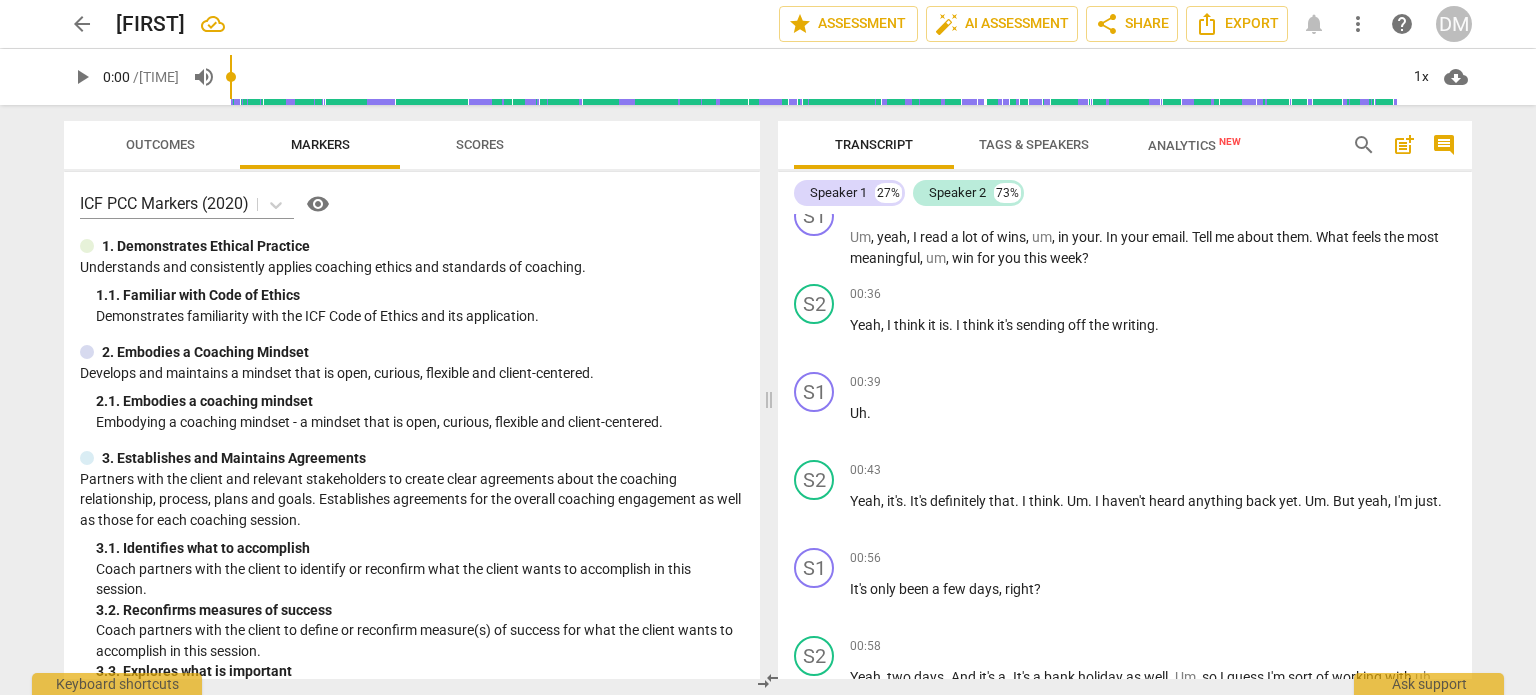 scroll, scrollTop: 0, scrollLeft: 0, axis: both 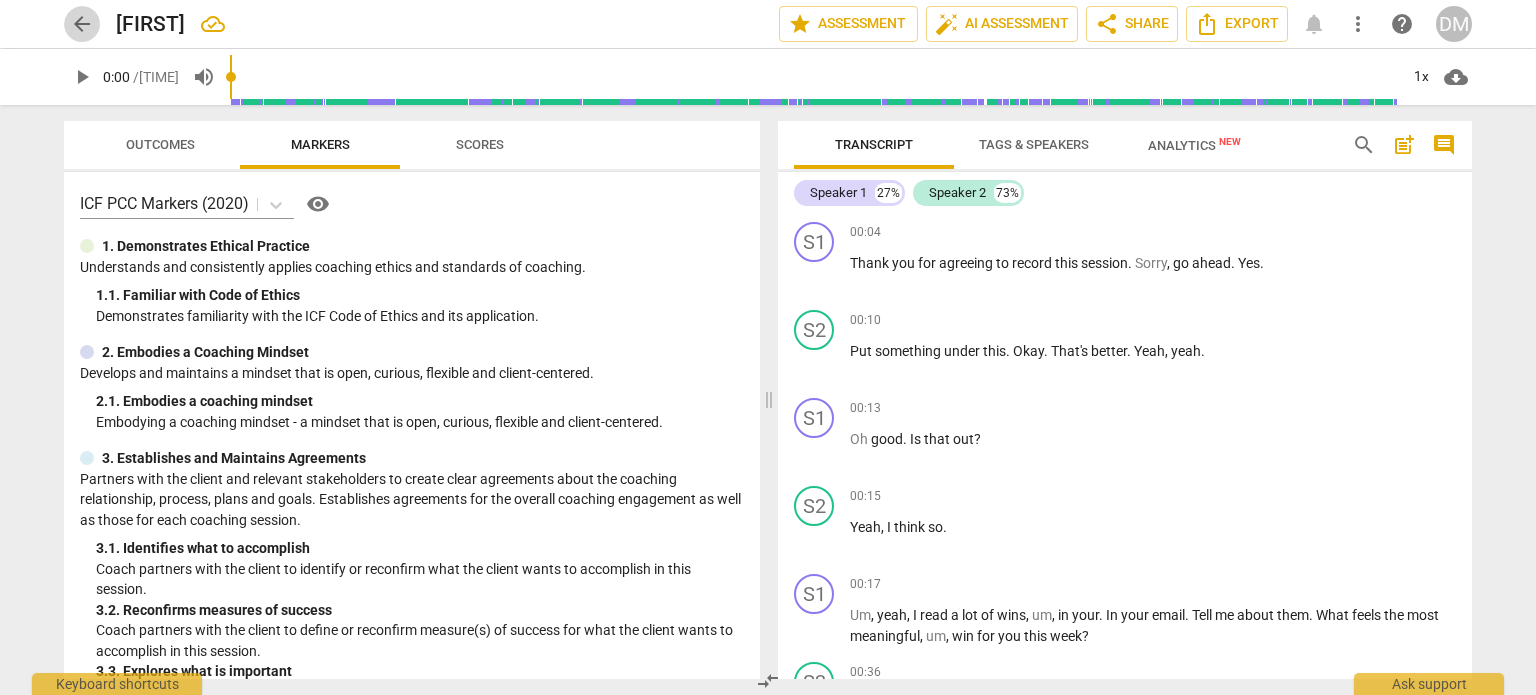 click on "arrow_back" at bounding box center [82, 24] 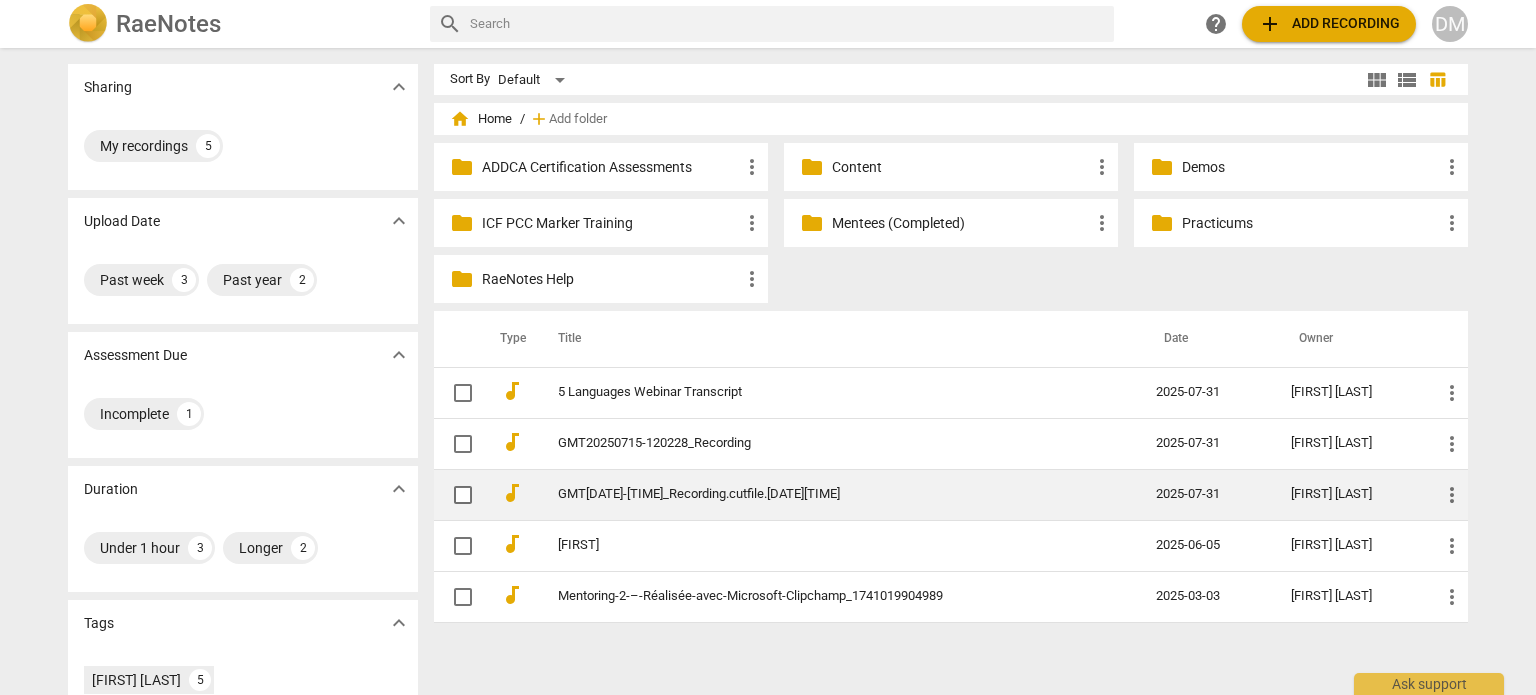 click on "GMT20250710-160843_Recording.cutfile.20250724235929657" at bounding box center (821, 494) 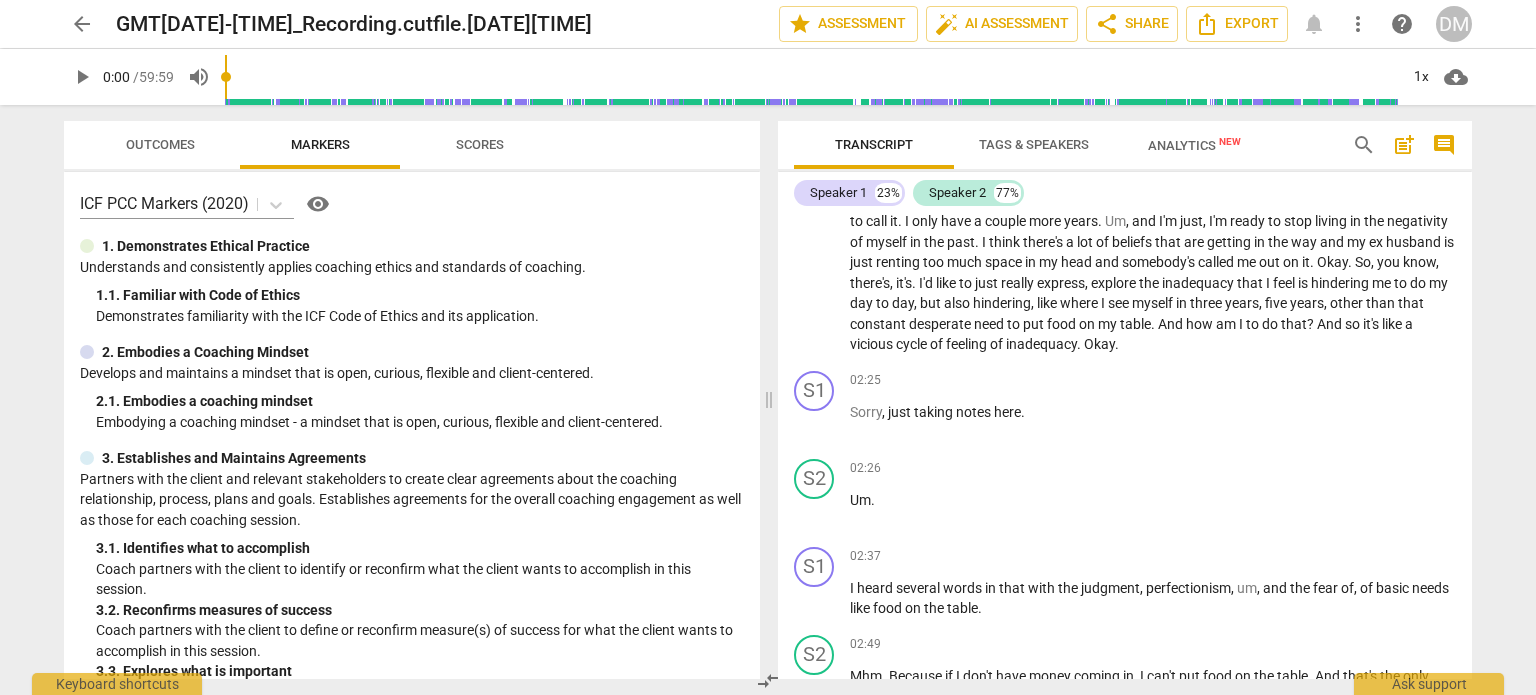 scroll, scrollTop: 0, scrollLeft: 0, axis: both 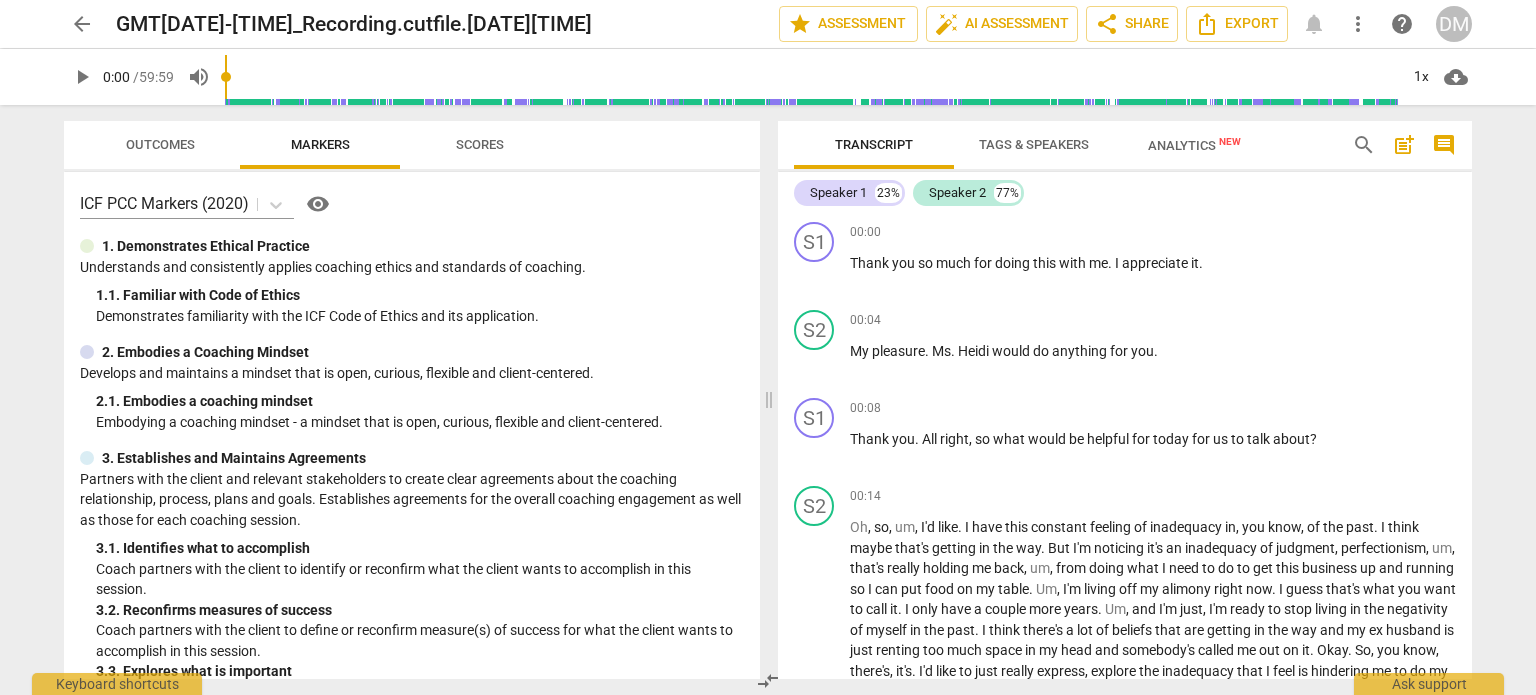 click on "arrow_back" at bounding box center (82, 24) 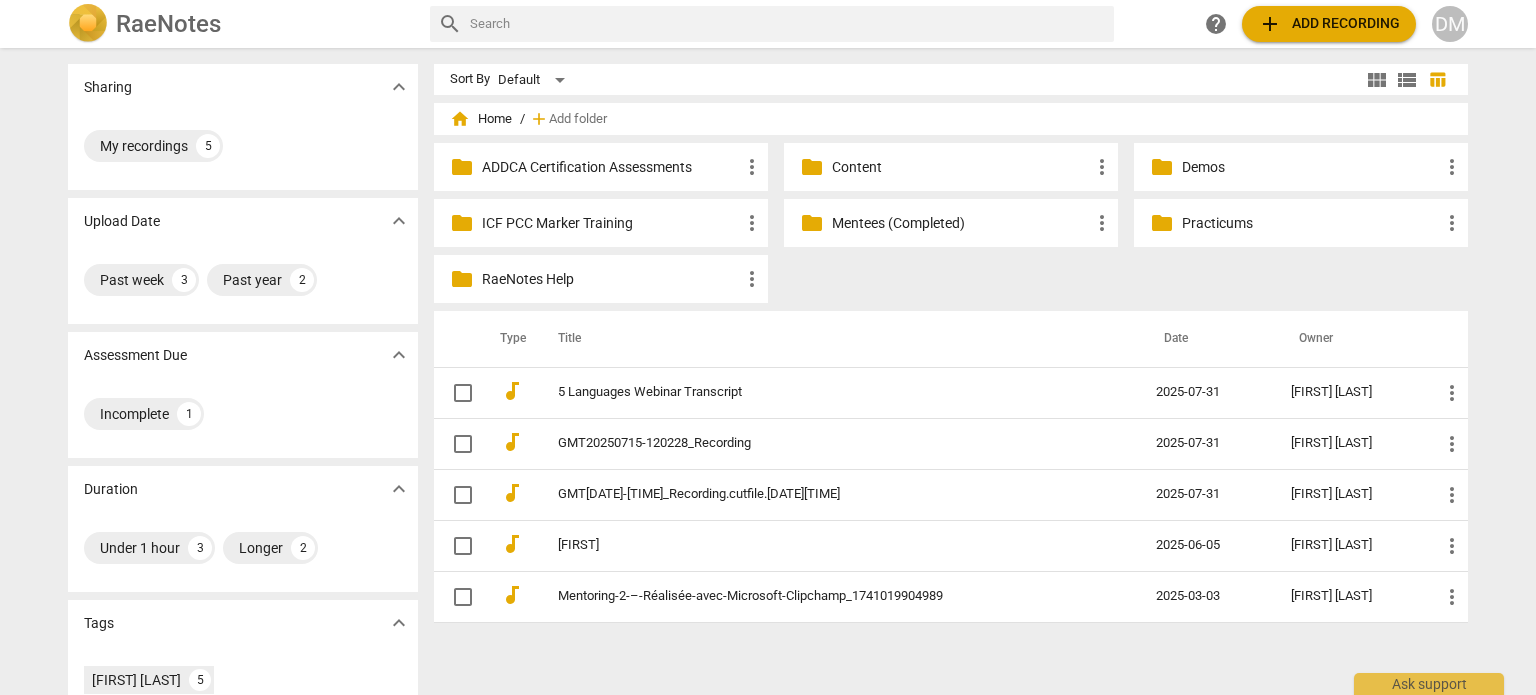 click on "Mentees (Completed)" at bounding box center (961, 223) 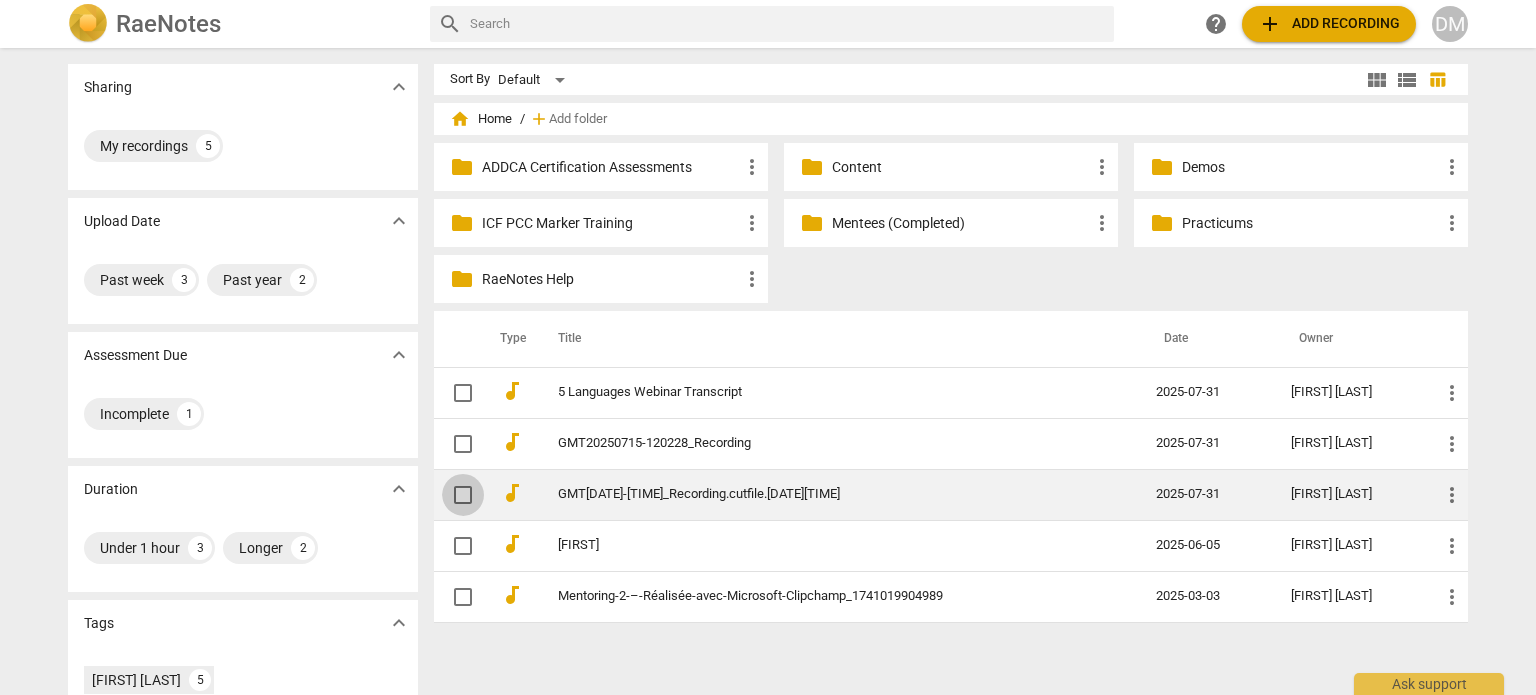 click at bounding box center (463, 495) 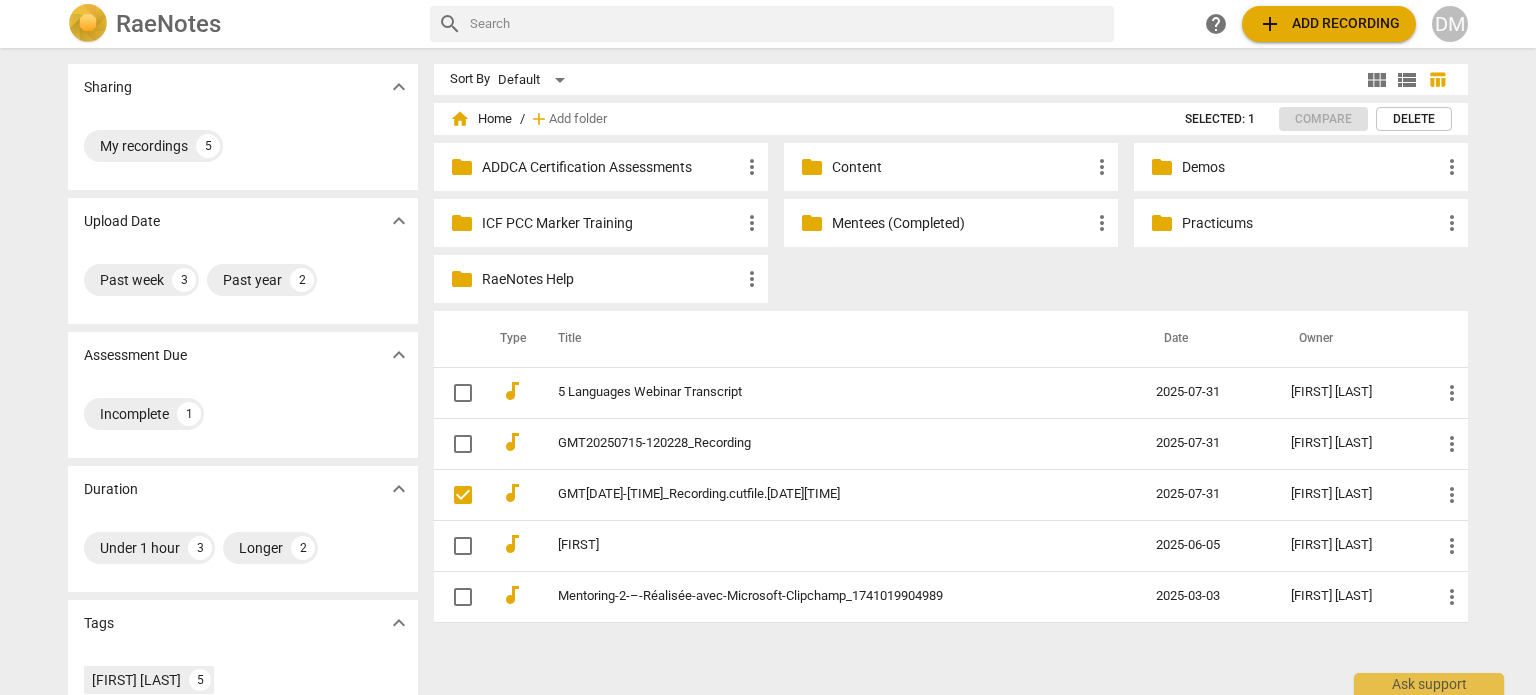 click on "Delete" at bounding box center [1414, 119] 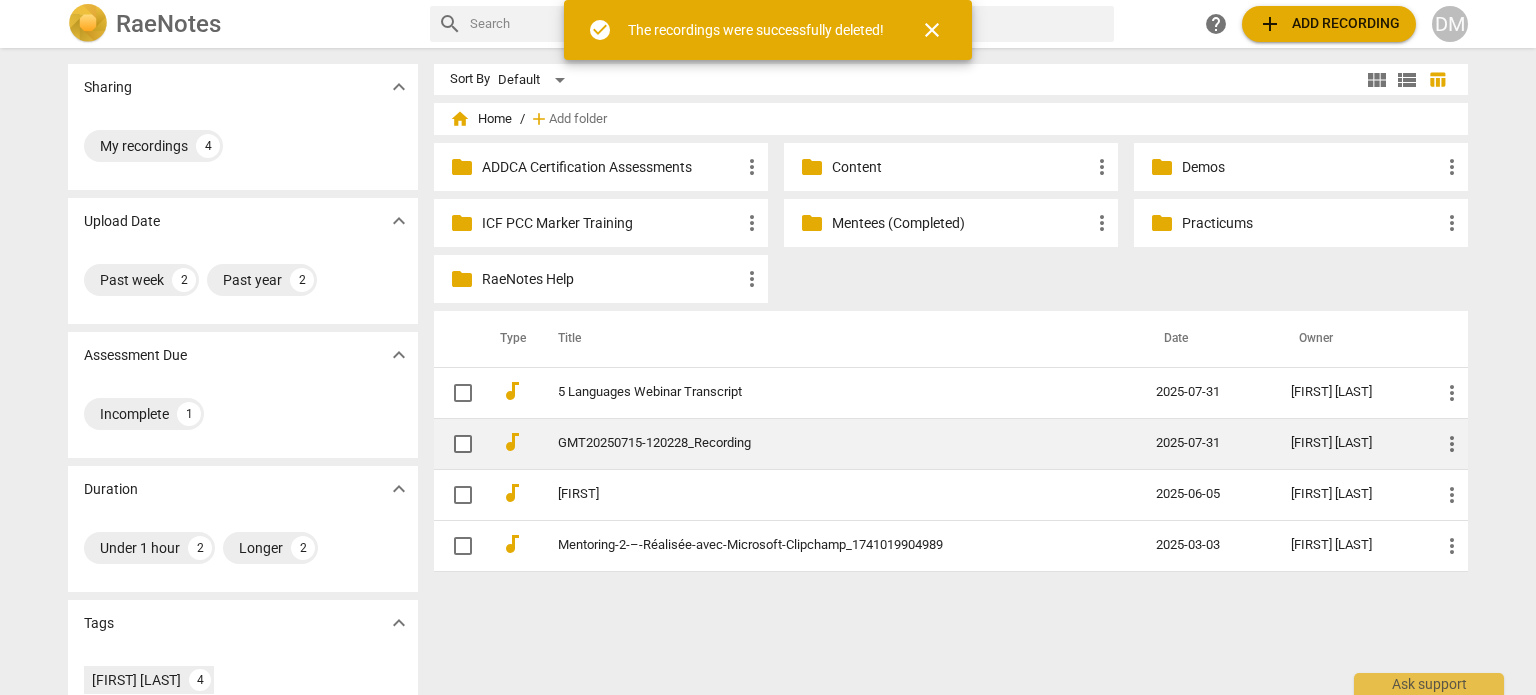 click on "GMT20250715-120228_Recording" at bounding box center (837, 443) 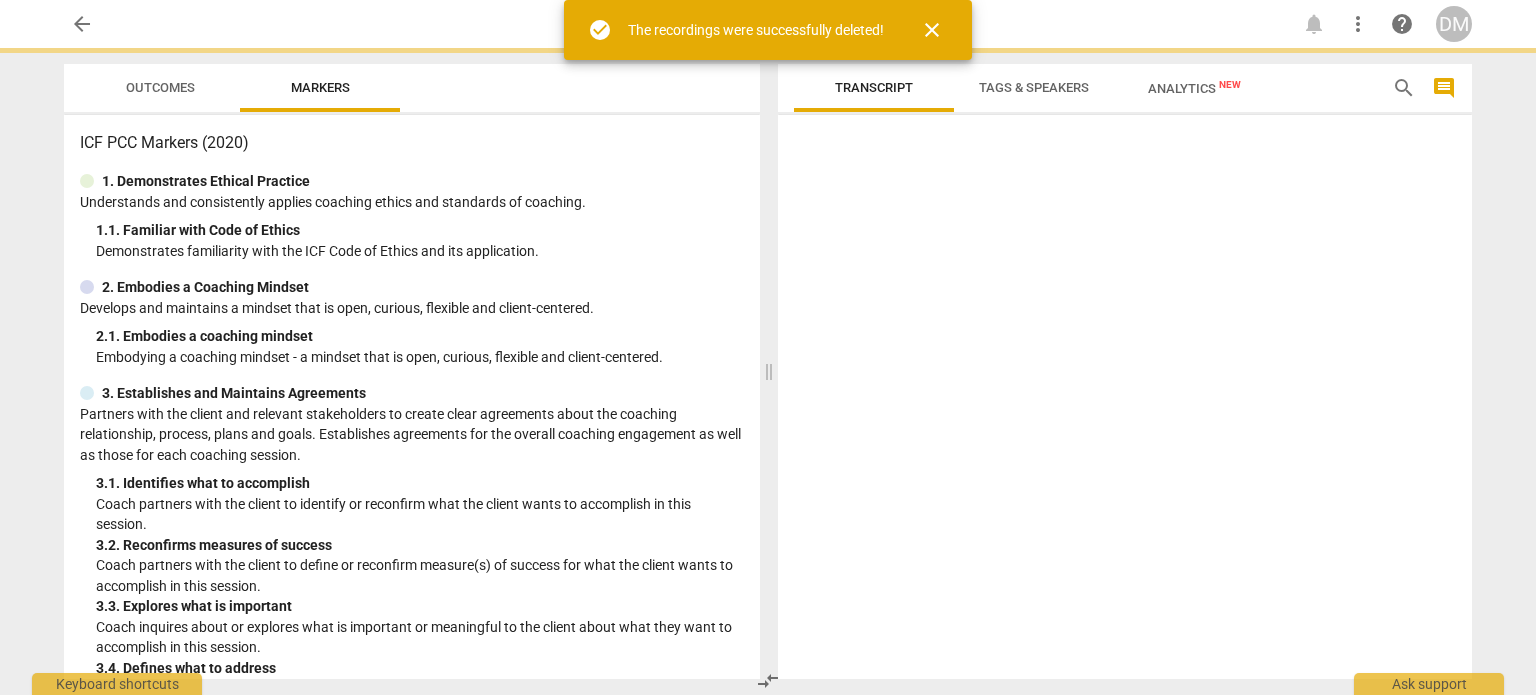 click on "Partners with the client and relevant stakeholders to create clear agreements about the coaching relationship, process, plans and goals. Establishes agreements for the overall coaching engagement as well as those for each coaching session." at bounding box center [412, 435] 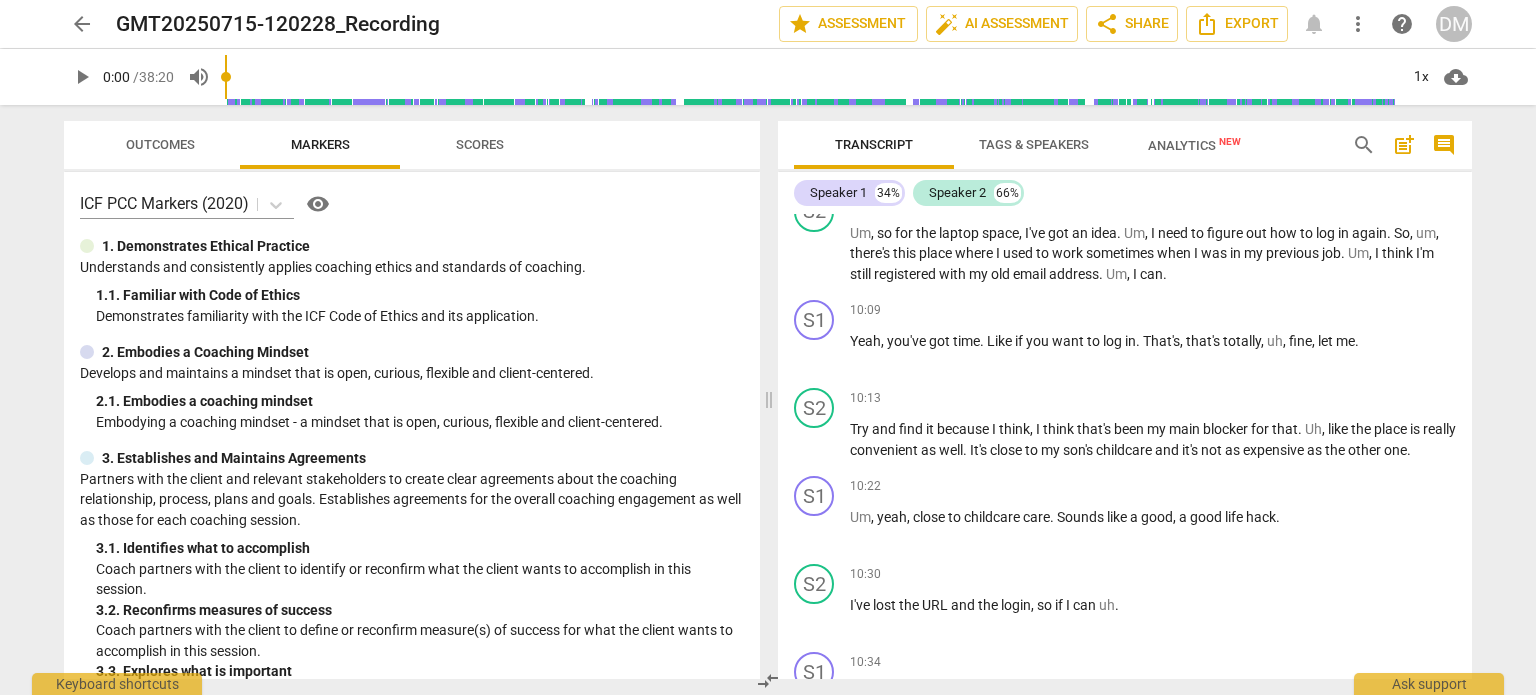 scroll, scrollTop: 4428, scrollLeft: 0, axis: vertical 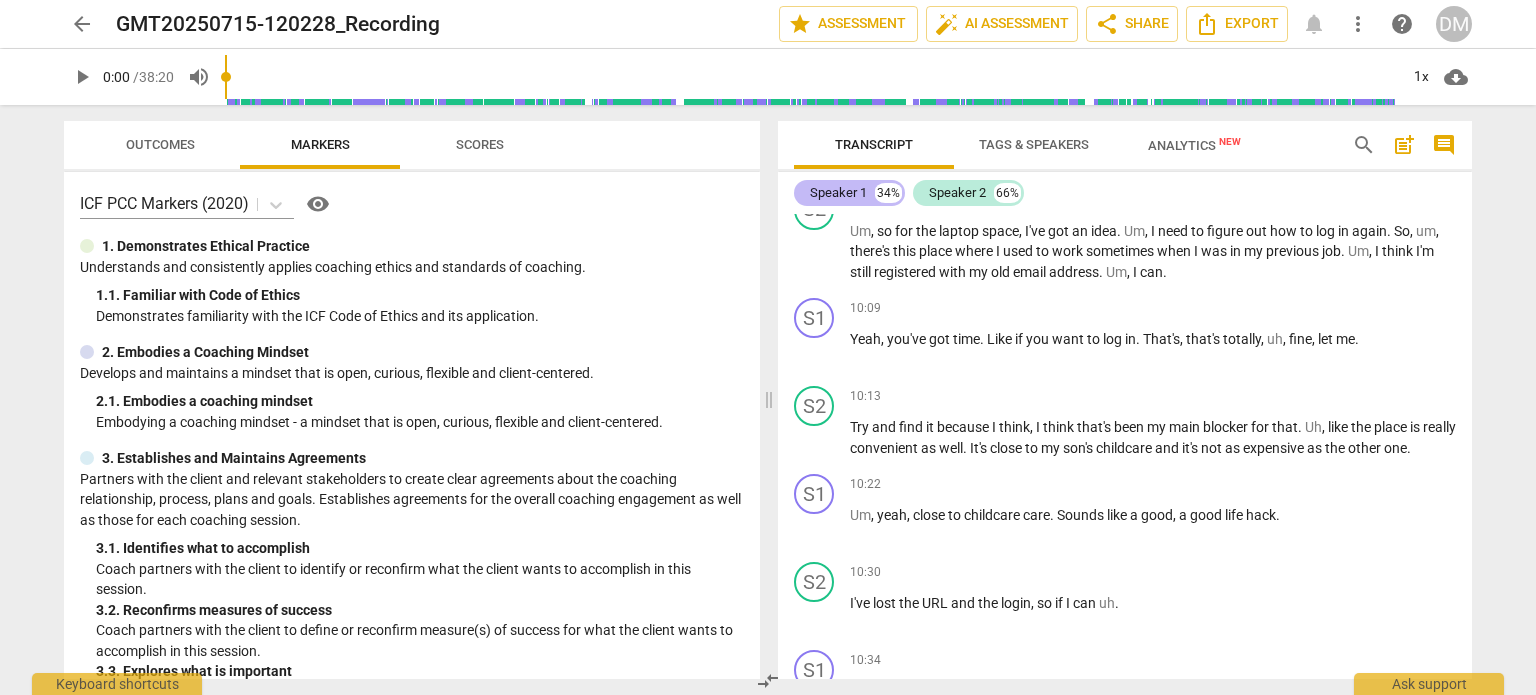click on "Speaker 1" at bounding box center [838, 193] 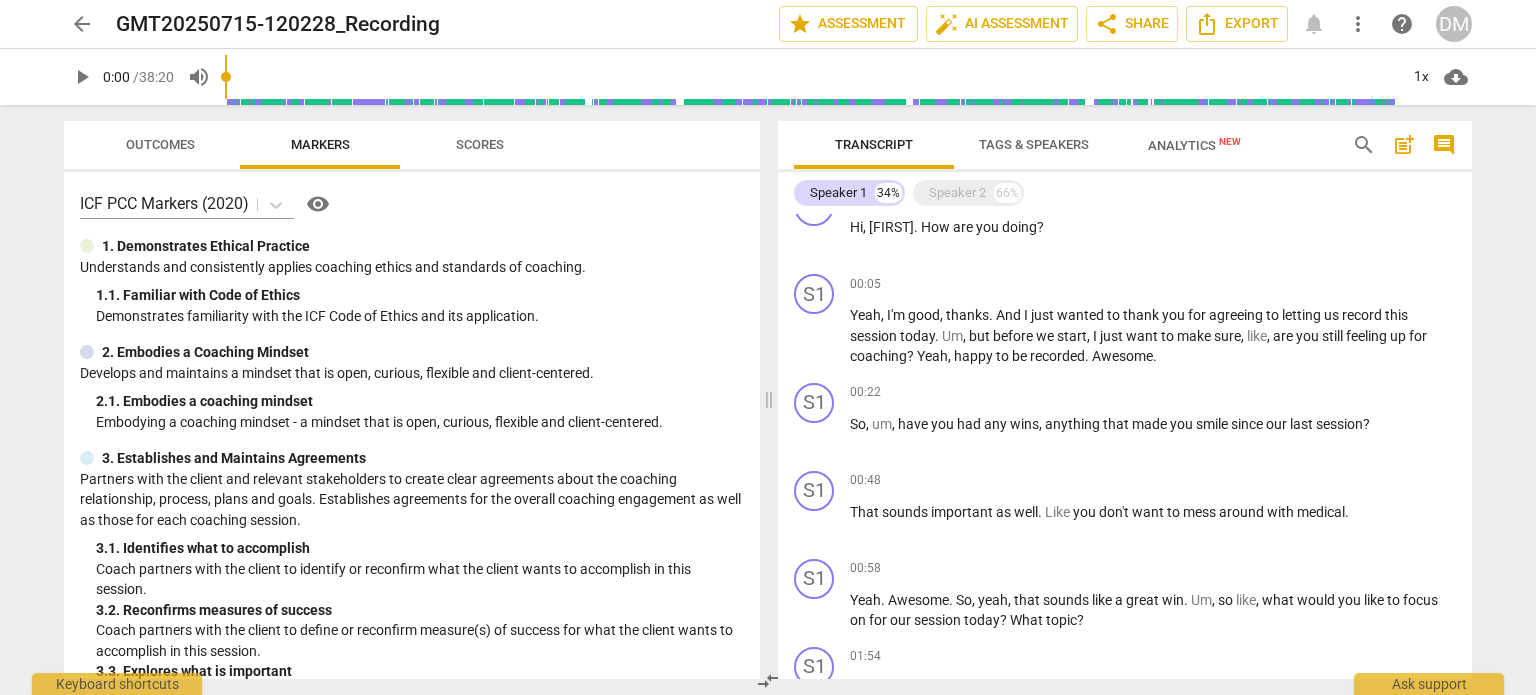 scroll, scrollTop: 0, scrollLeft: 0, axis: both 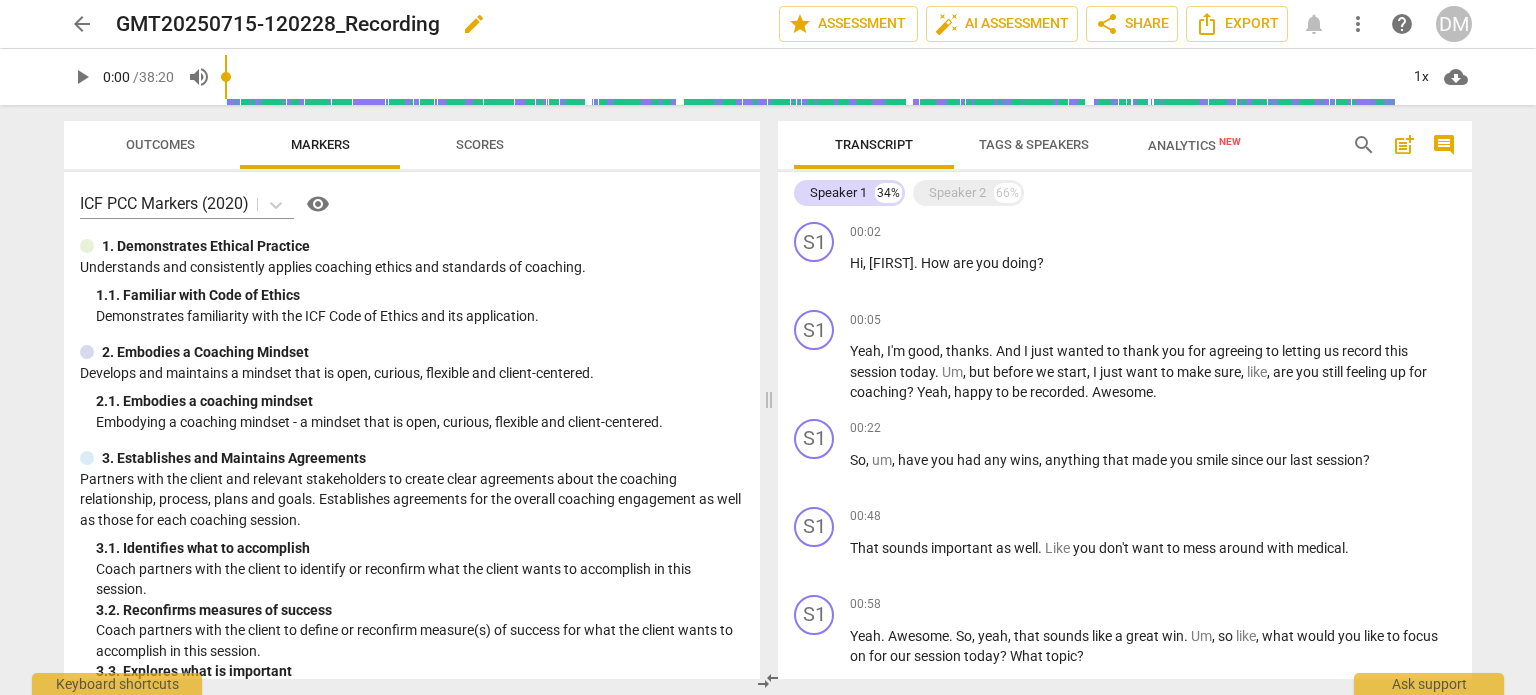 click on "GMT20250715-120228_Recording" at bounding box center [278, 24] 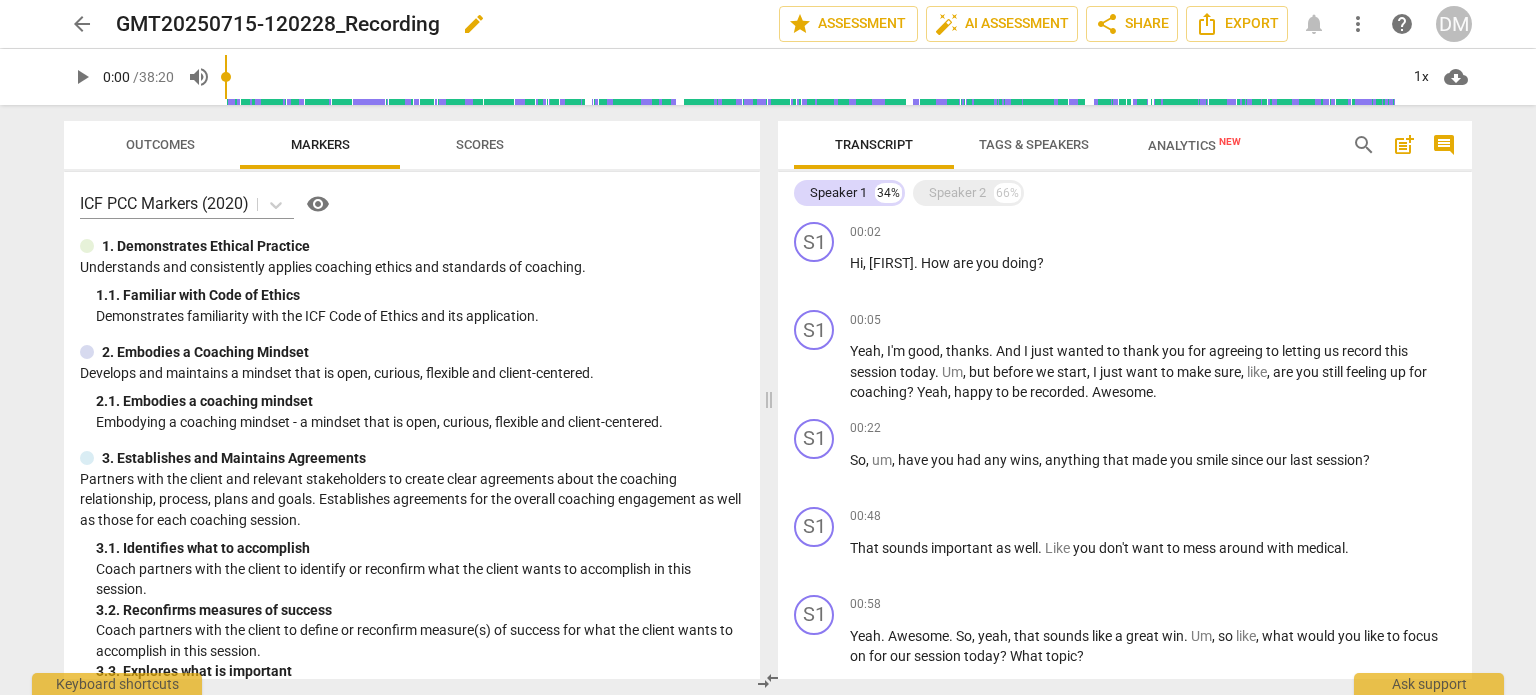 click on "GMT20250715-120228_Recording" at bounding box center (278, 24) 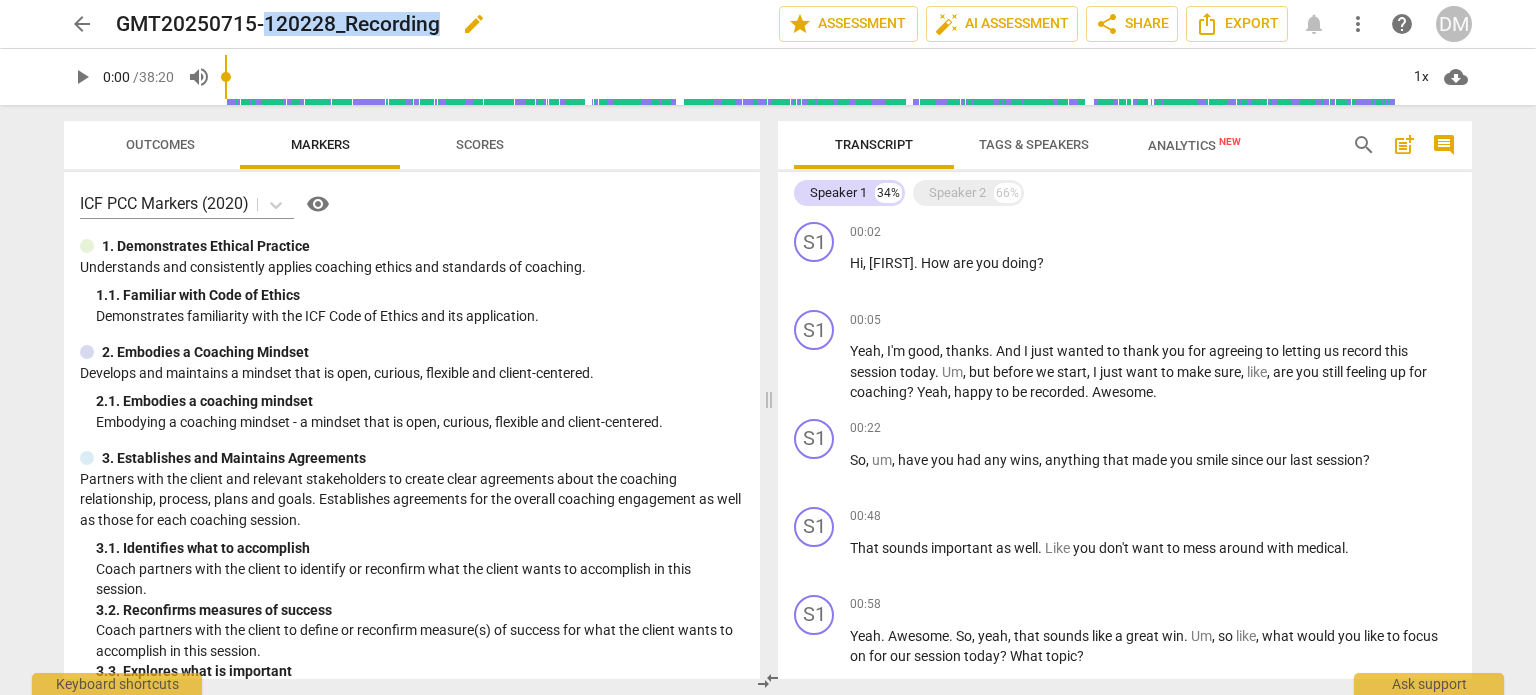 click on "GMT20250715-120228_Recording" at bounding box center [278, 24] 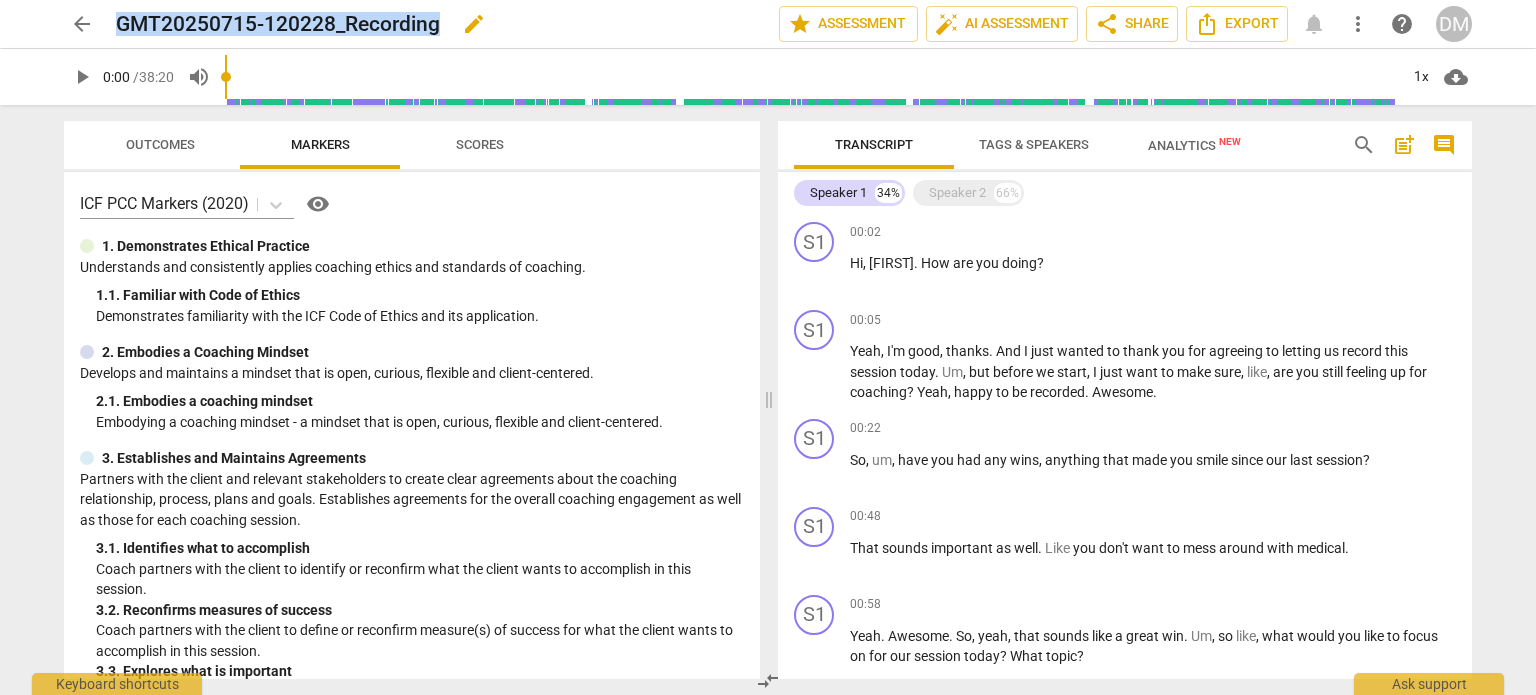 click on "GMT20250715-120228_Recording" at bounding box center [278, 24] 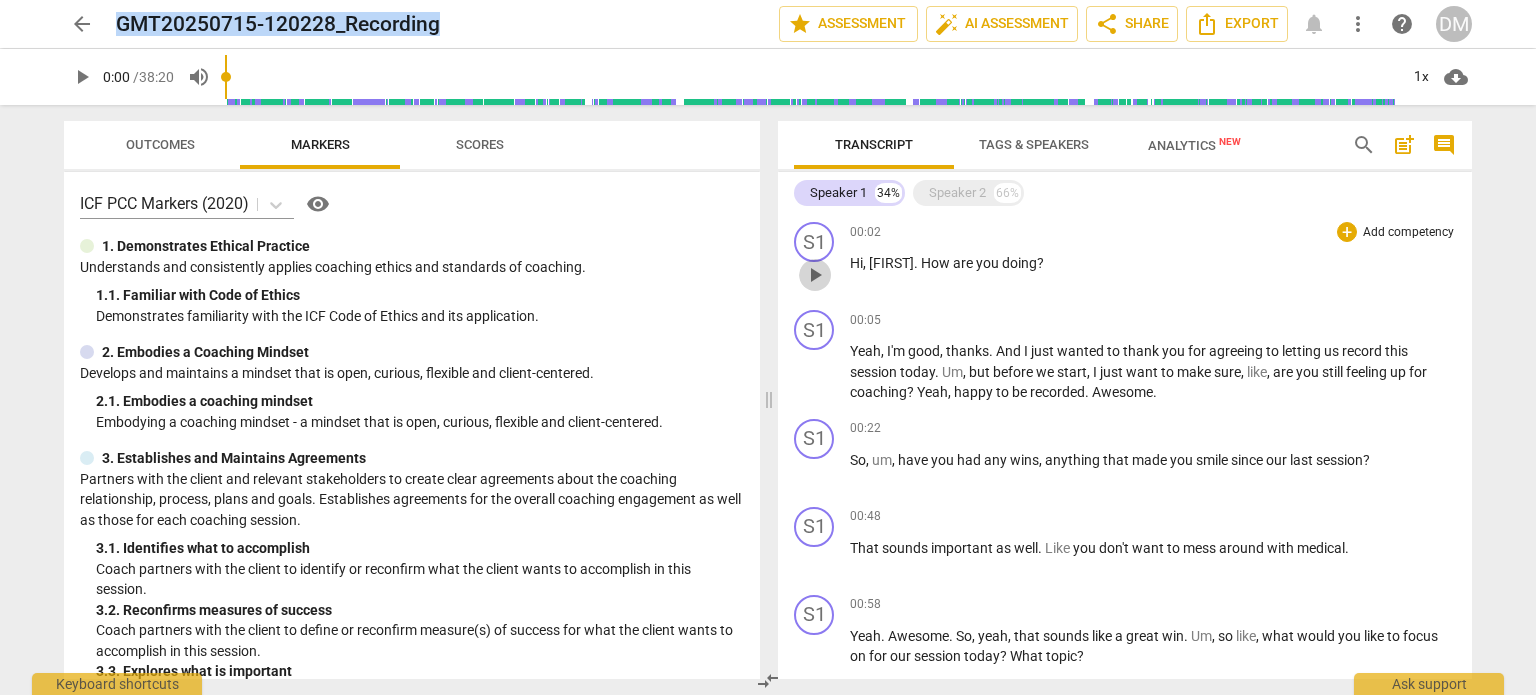 click on "play_arrow" at bounding box center [815, 275] 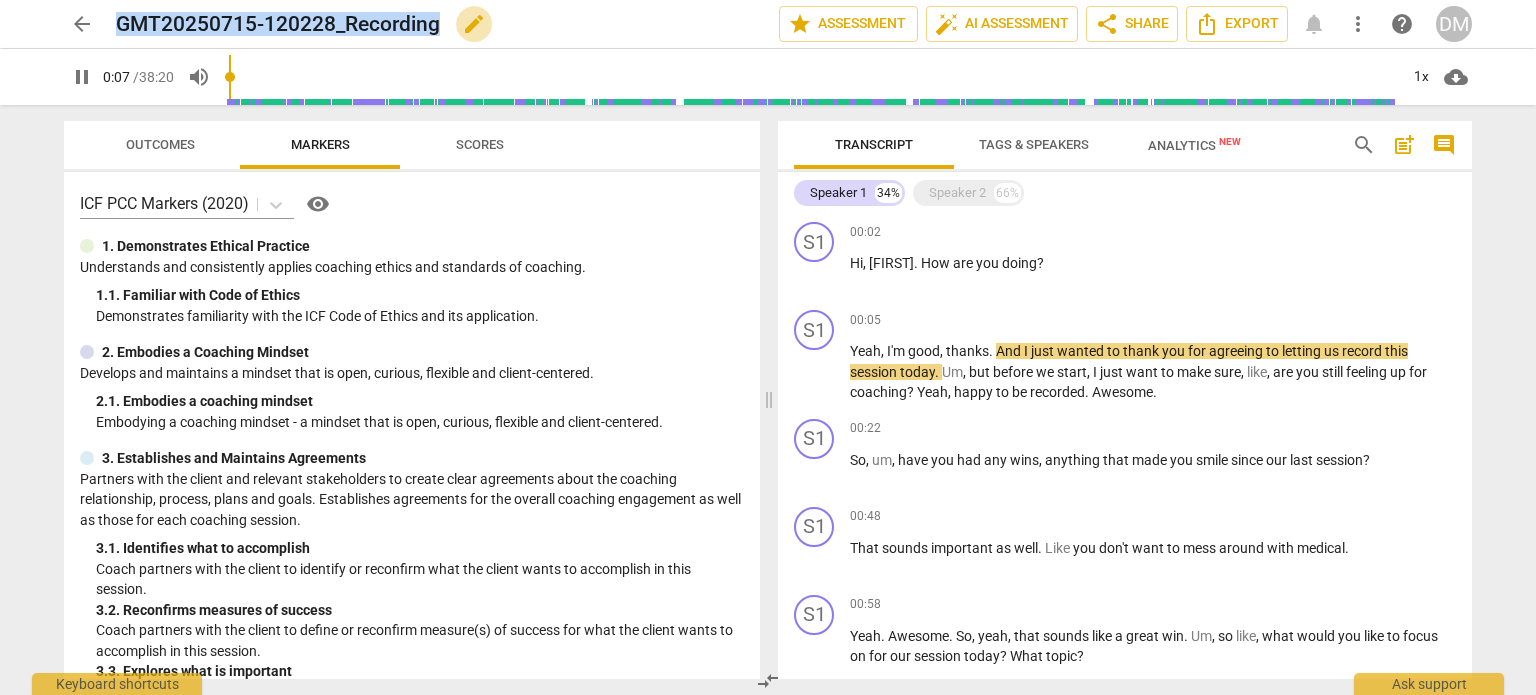 click on "edit" at bounding box center [474, 24] 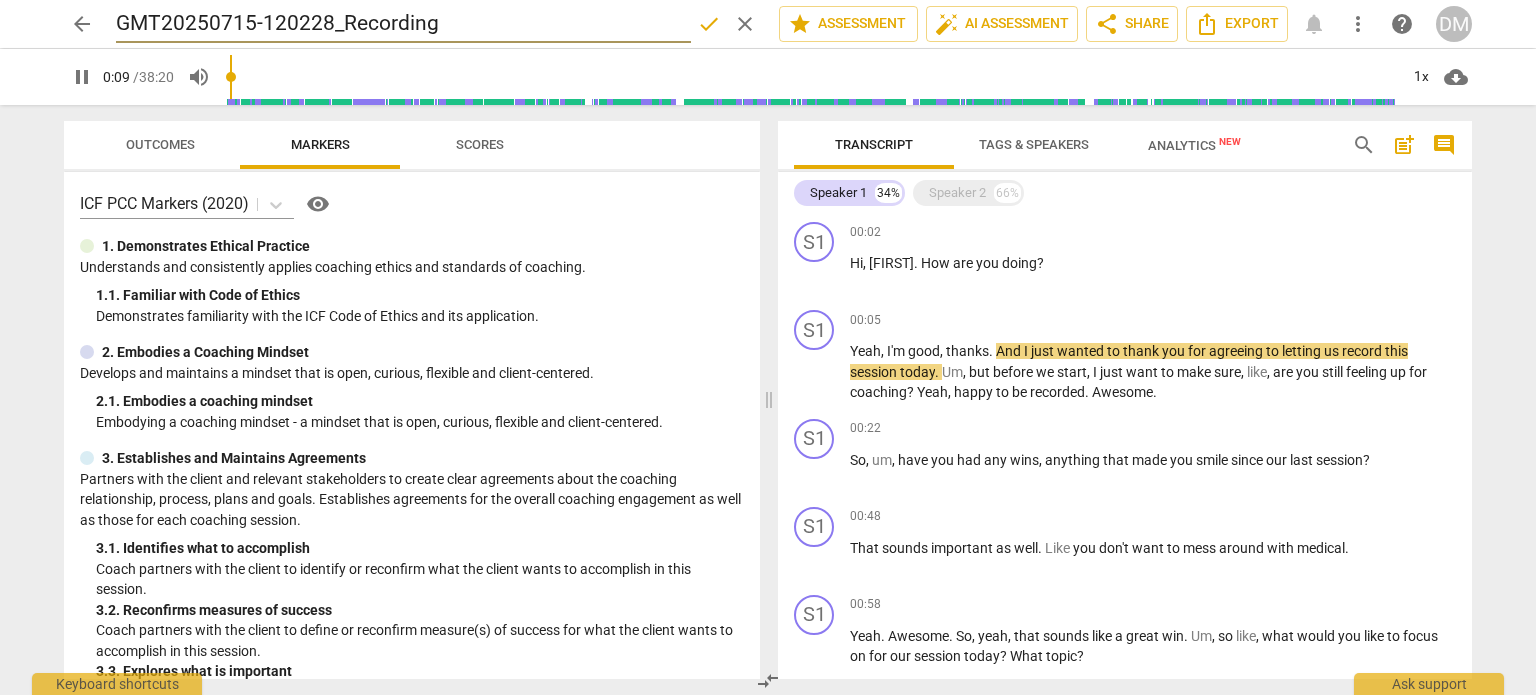 drag, startPoint x: 468, startPoint y: 22, endPoint x: 85, endPoint y: 7, distance: 383.2936 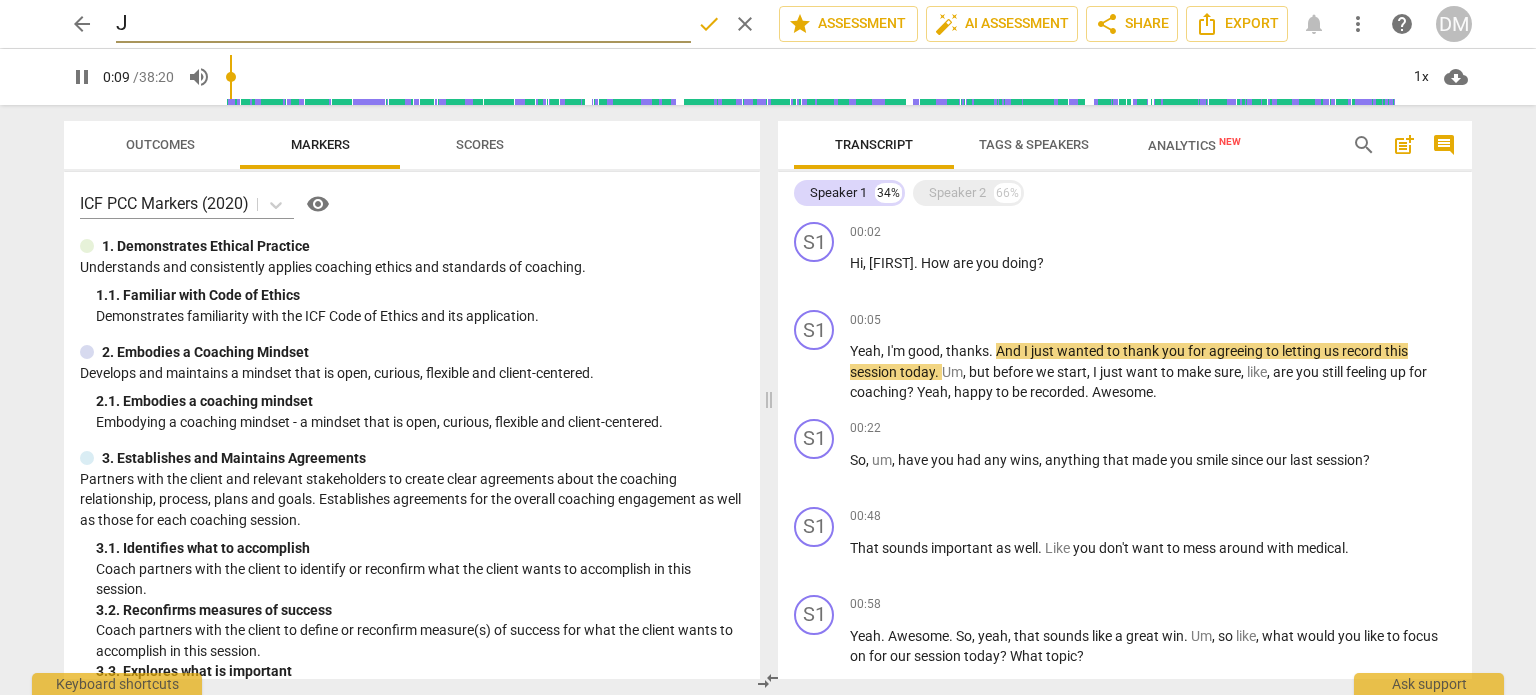 type on "10" 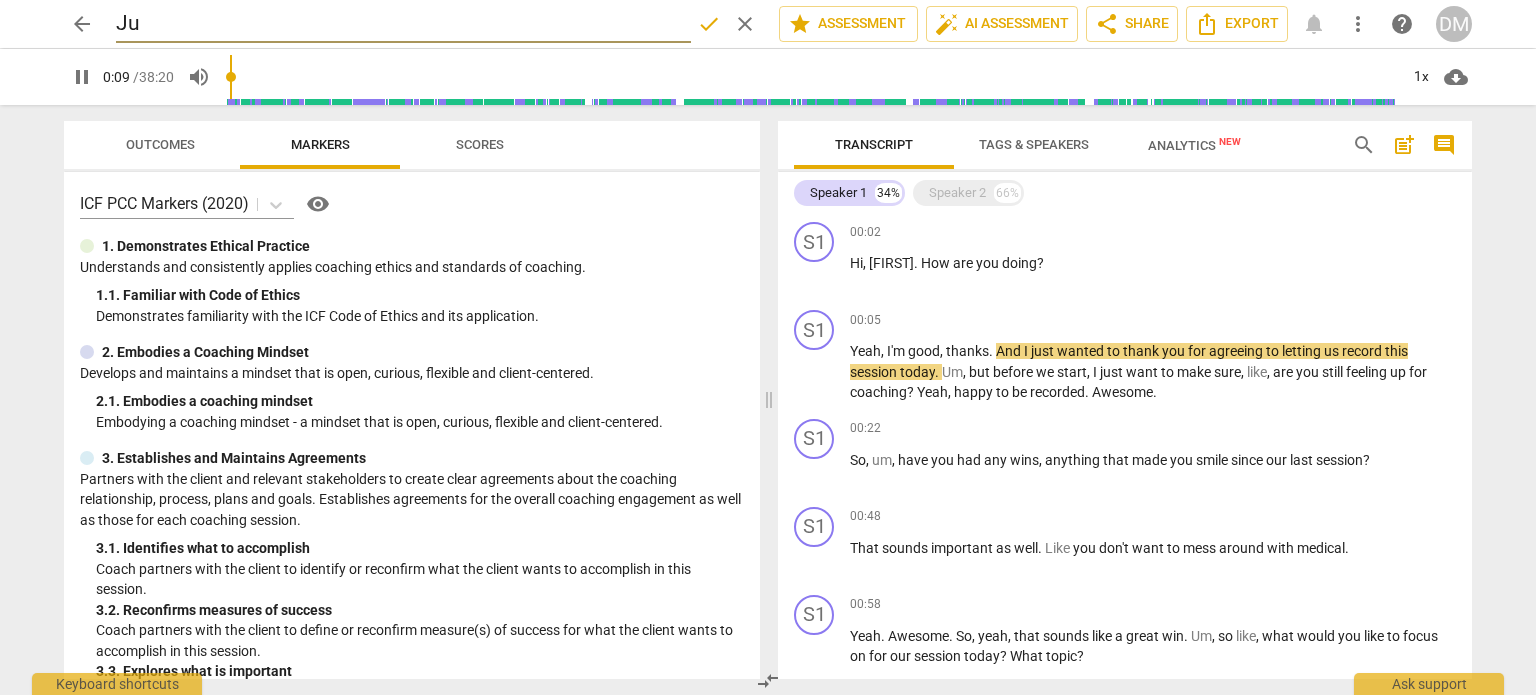 type on "10" 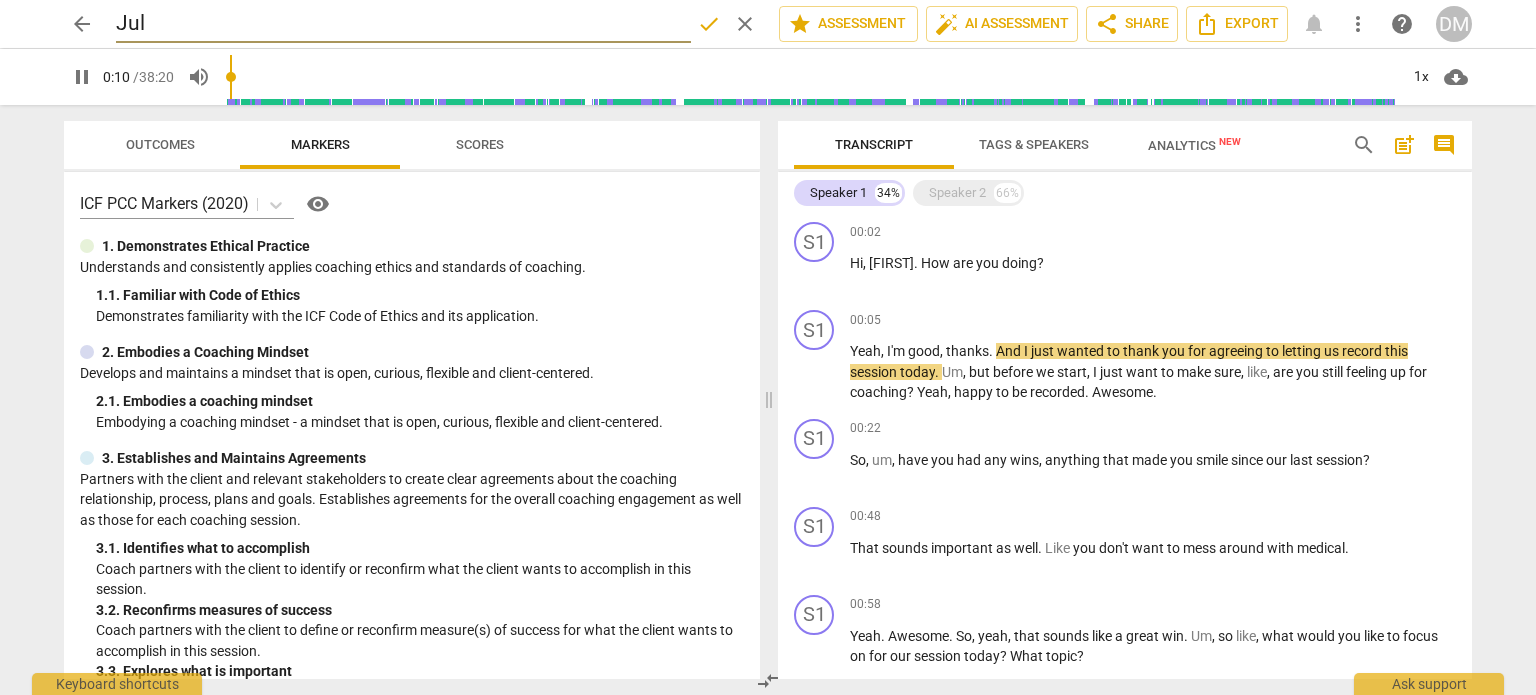type on "Jule" 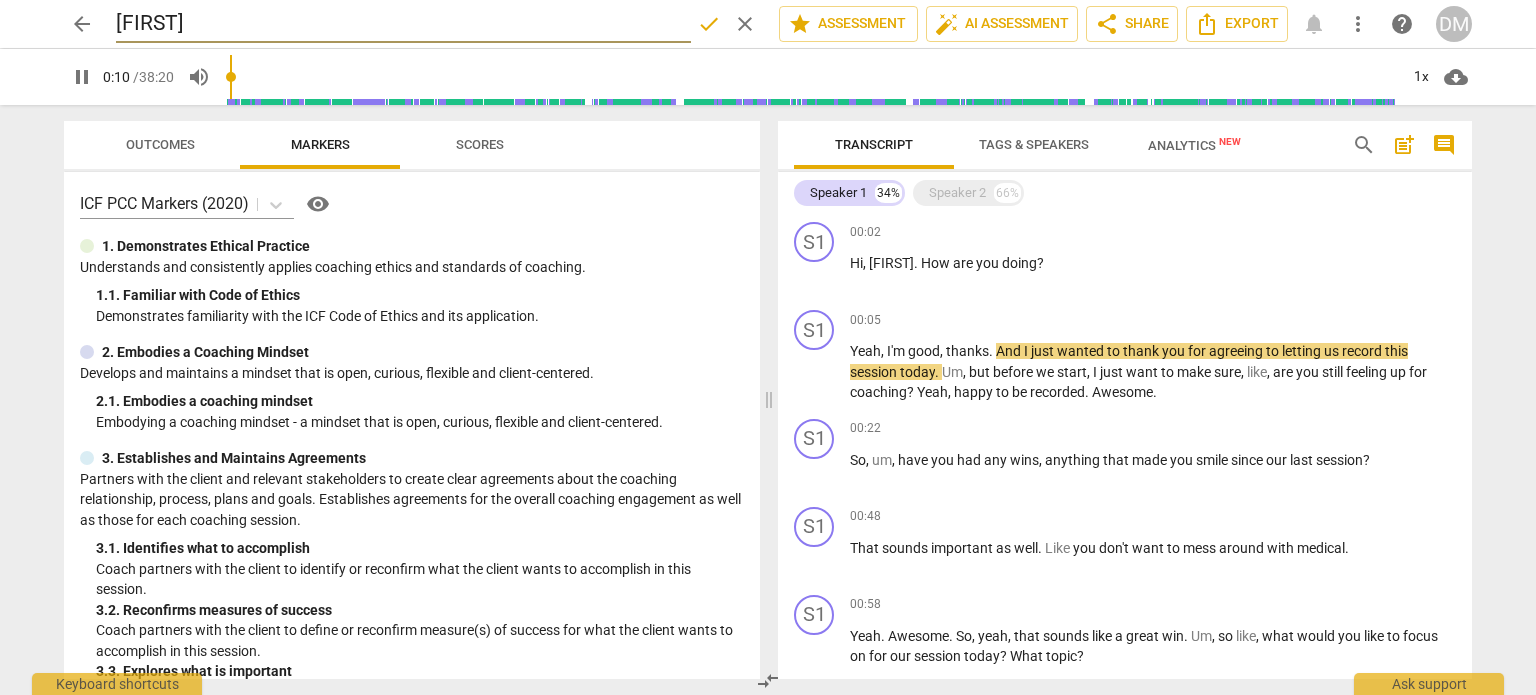 type on "10" 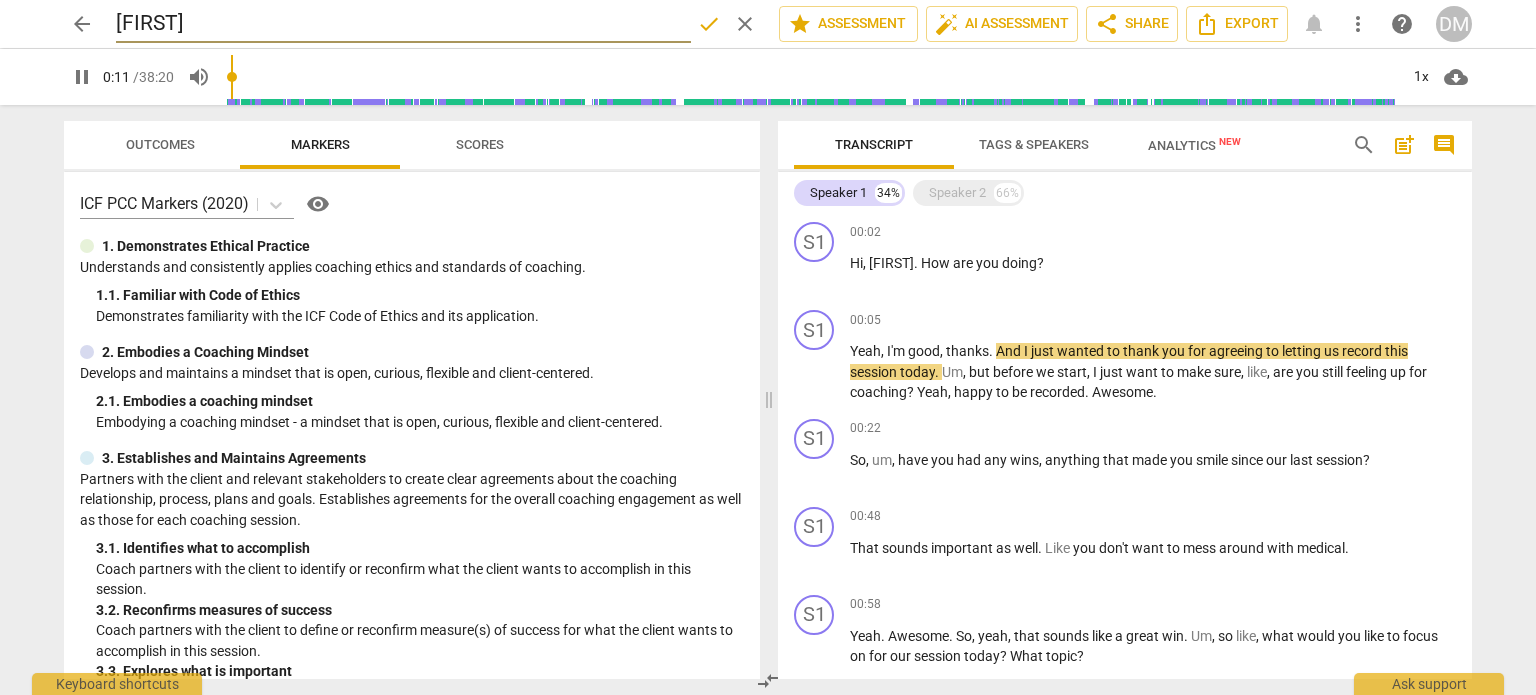 type on "11" 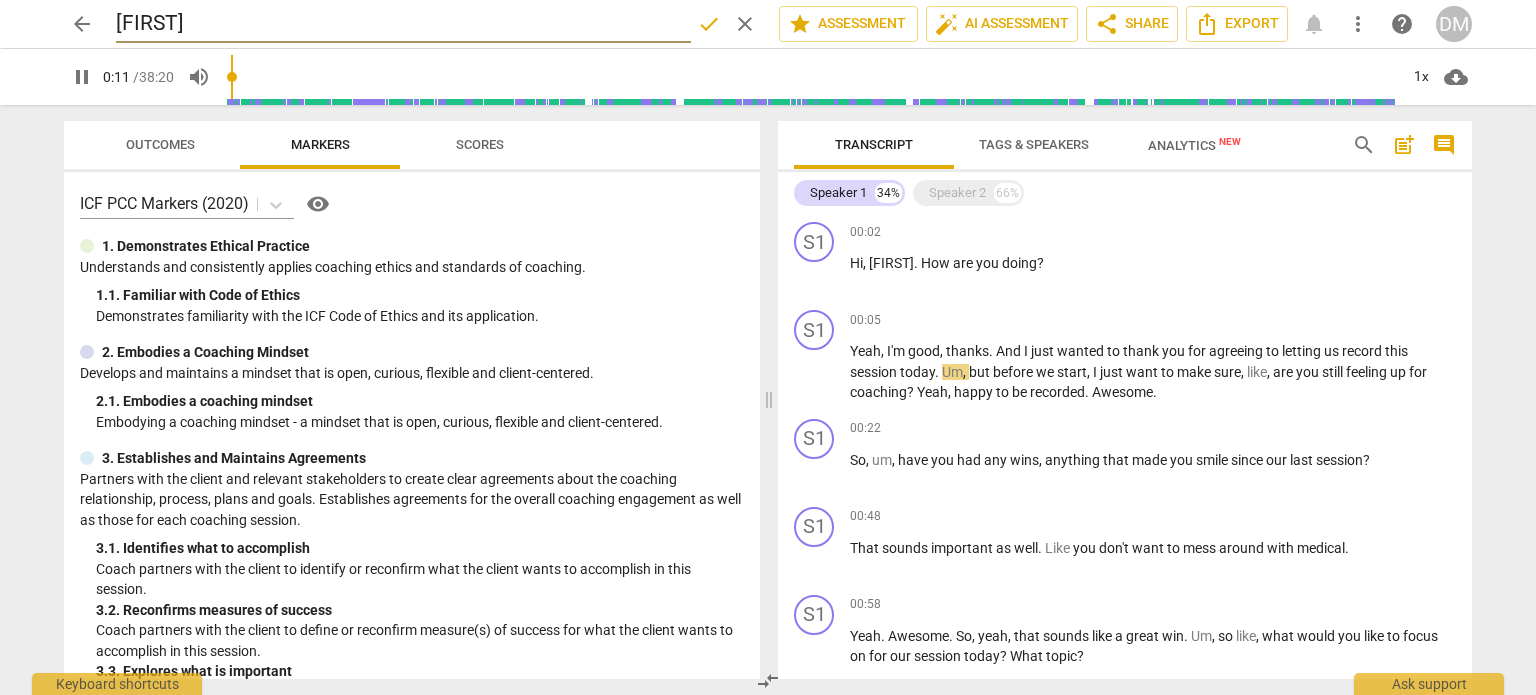 type on "Jules" 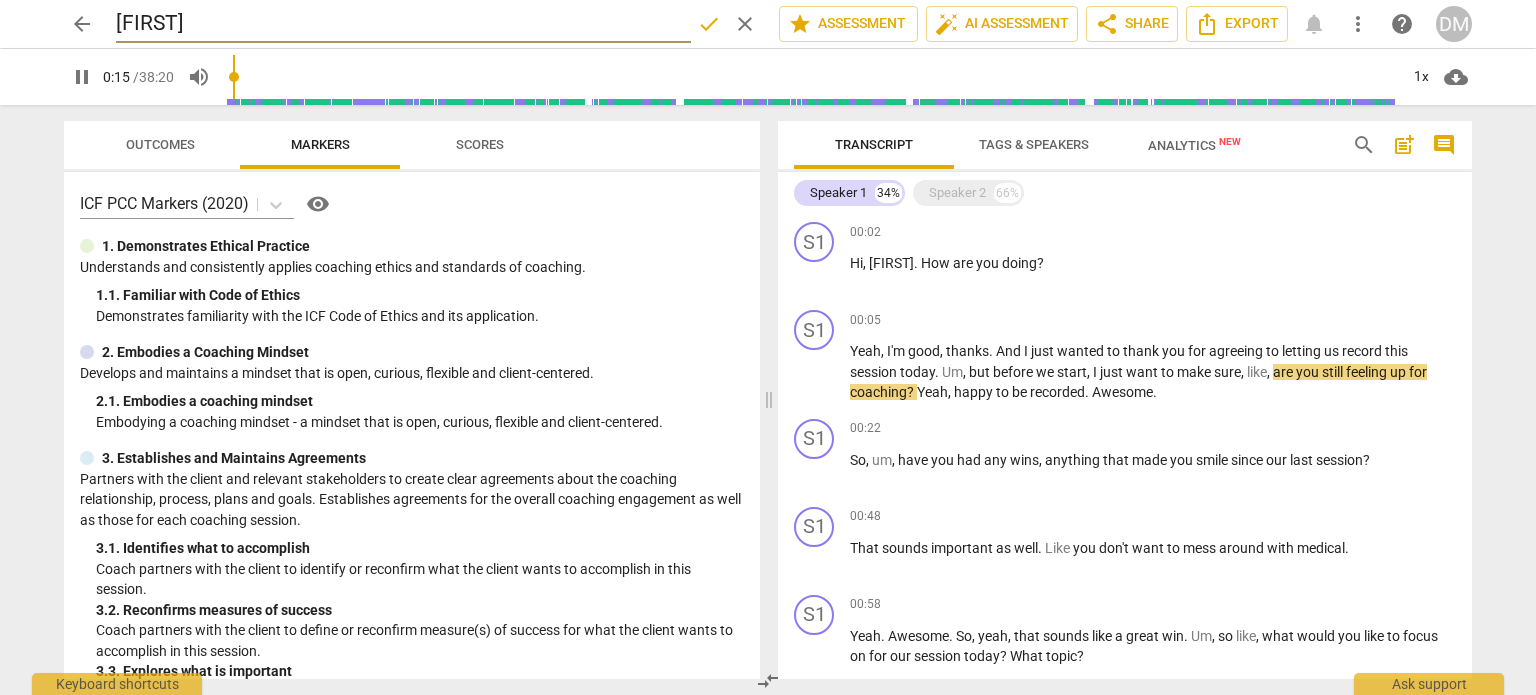 type on "15" 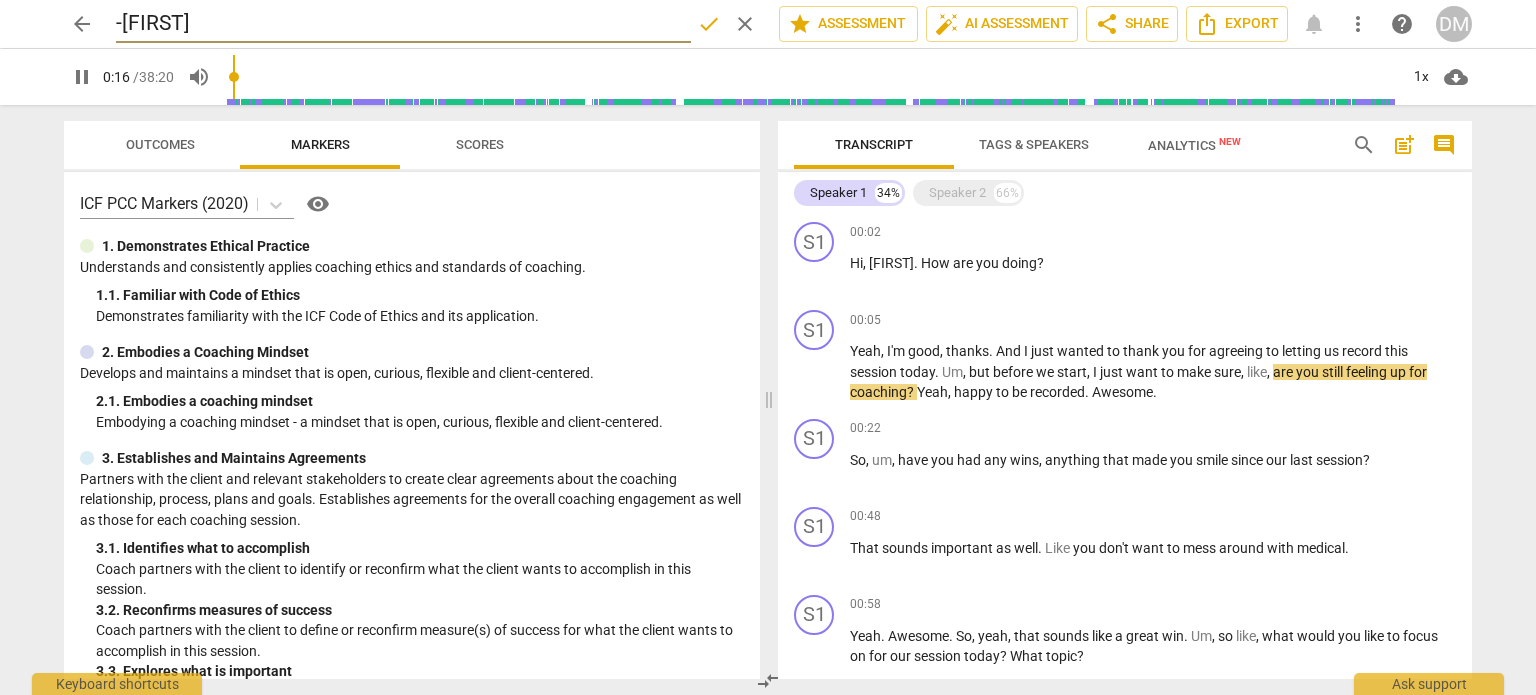type on "17" 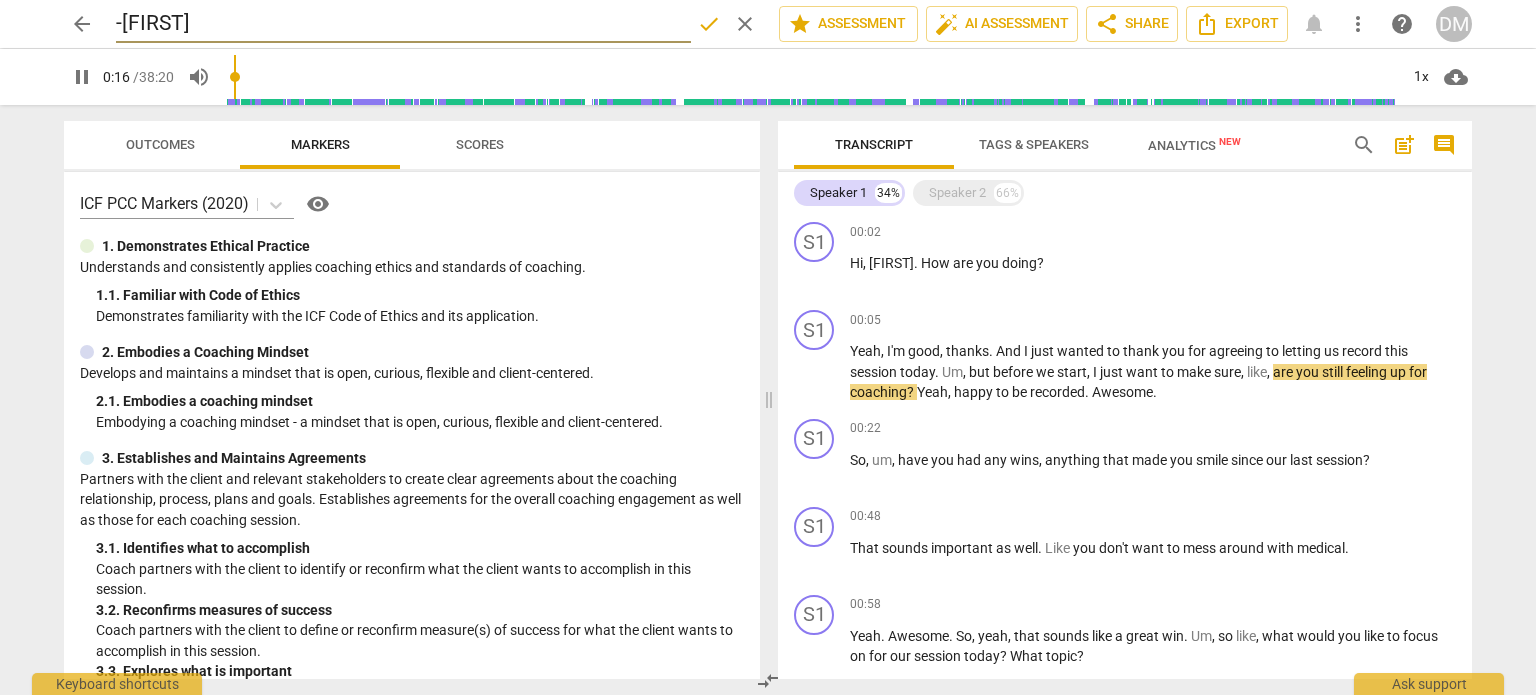 type on "Jules" 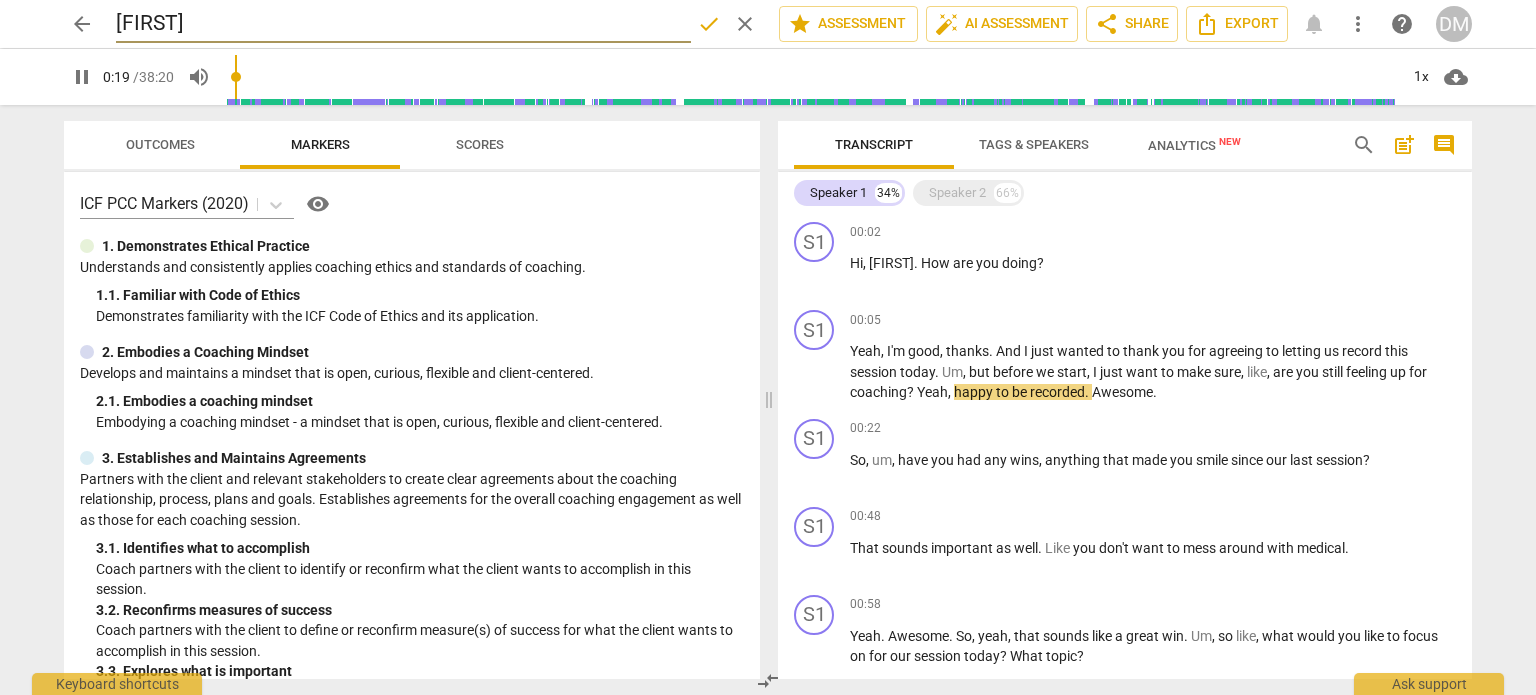 click on "Jules" at bounding box center [403, 24] 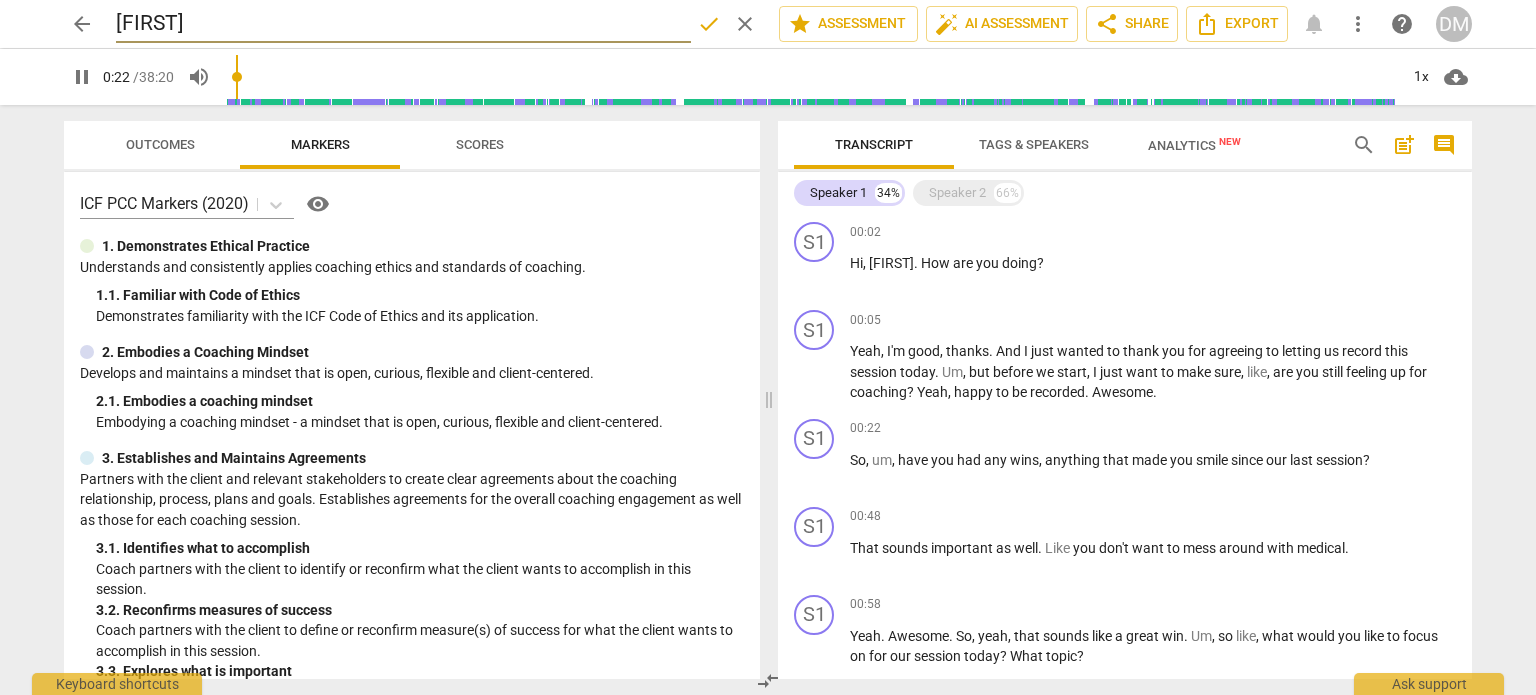 type on "23" 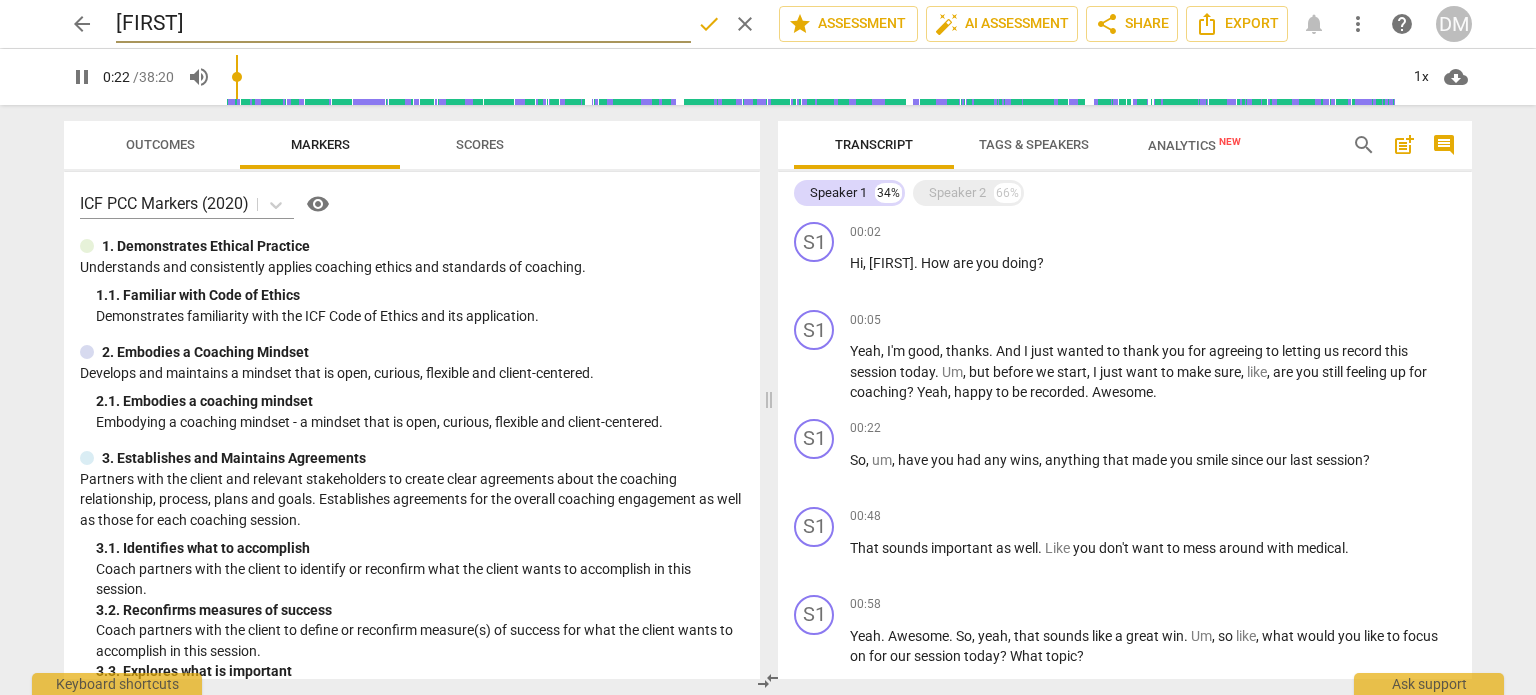 type on "-Jules" 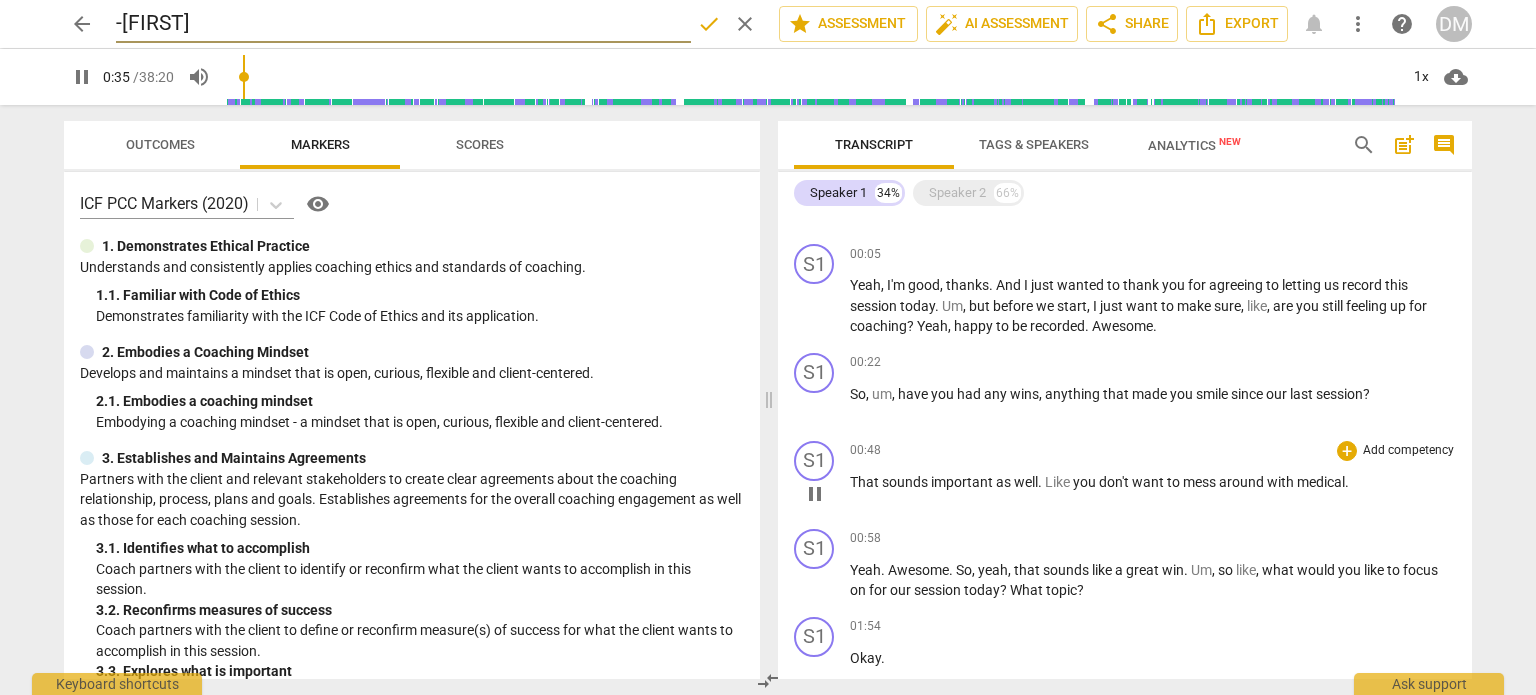 scroll, scrollTop: 0, scrollLeft: 0, axis: both 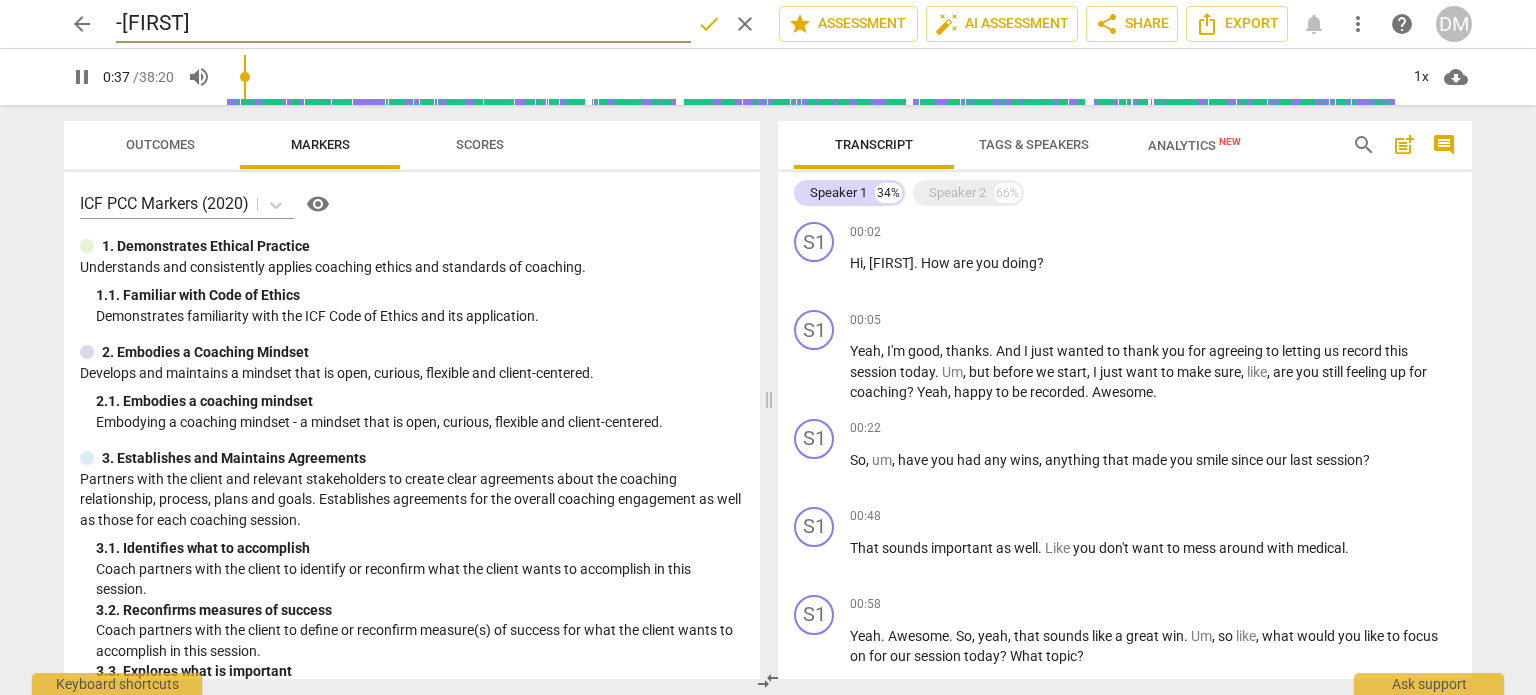 type on "38" 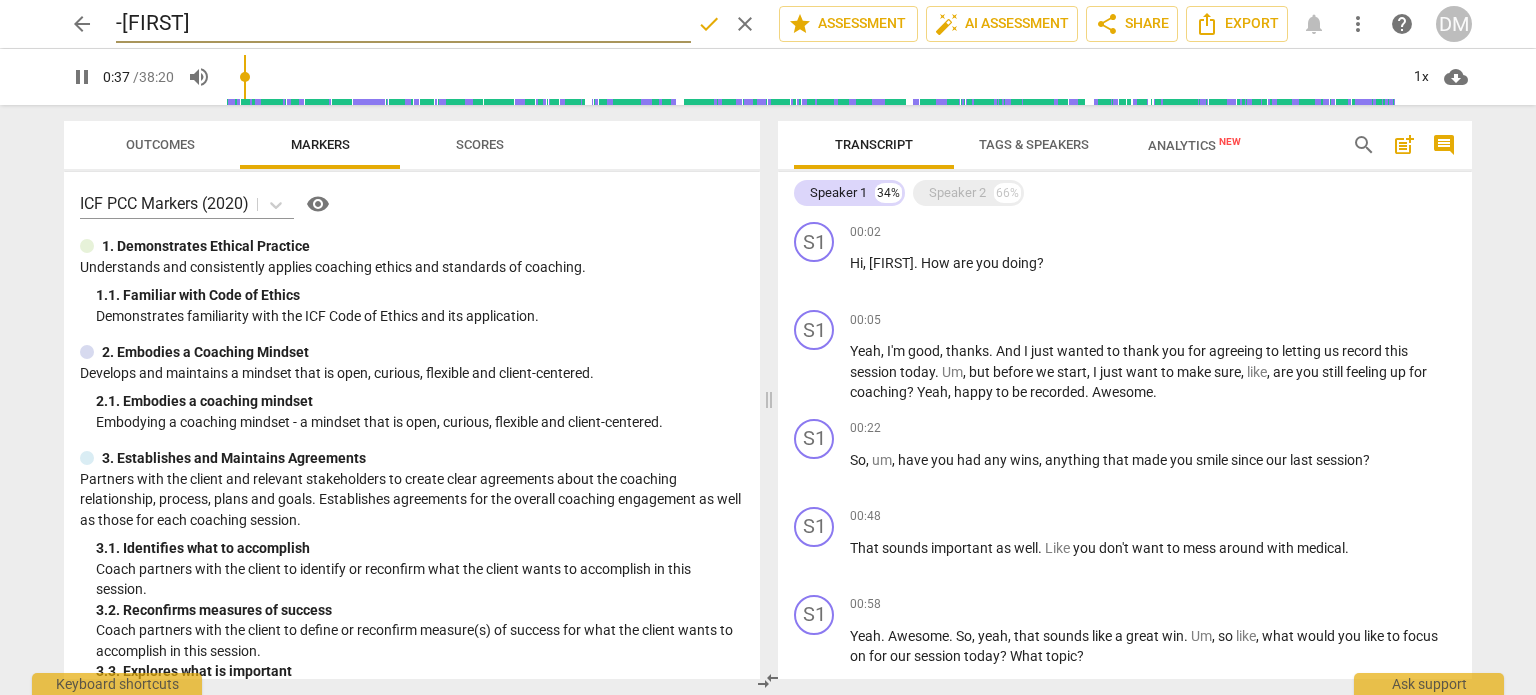 type on "Jules" 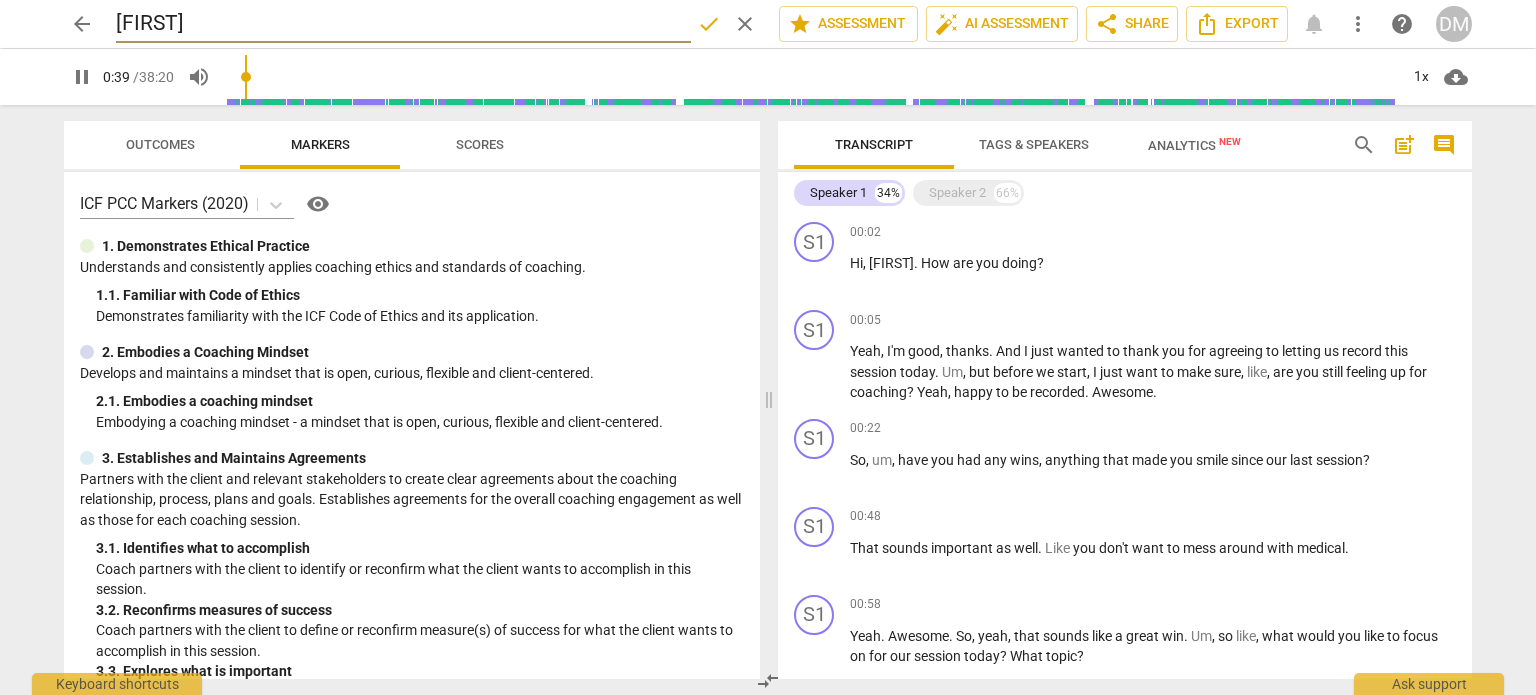 type on "40" 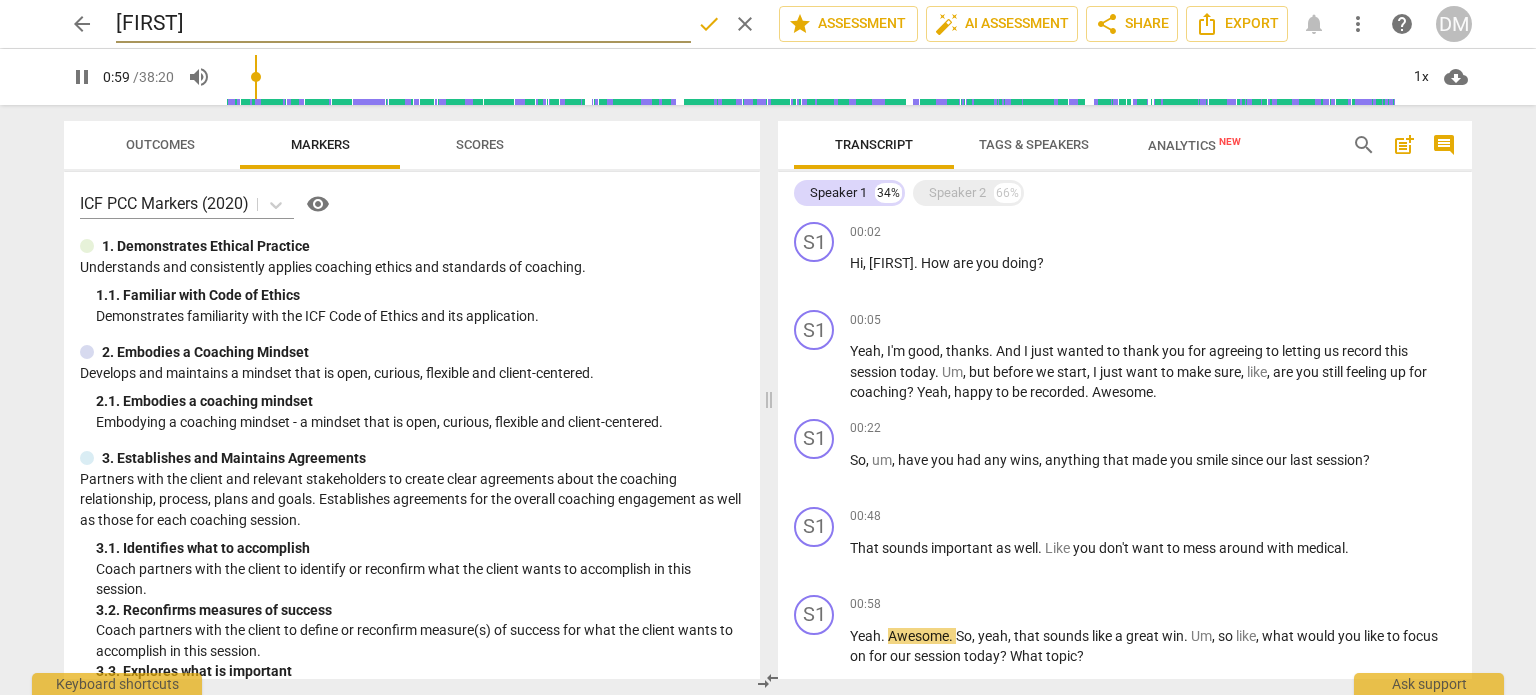 click on "Jules" at bounding box center (403, 24) 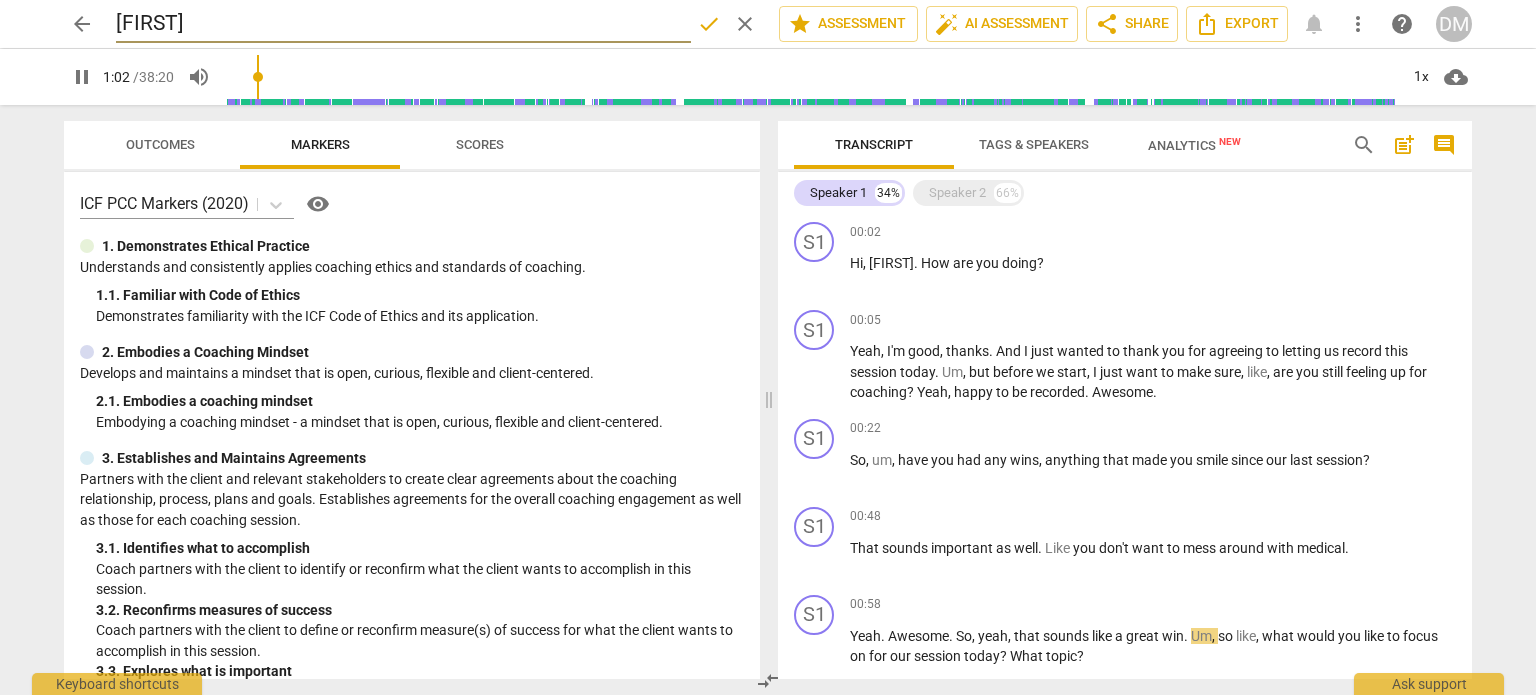 type on "62" 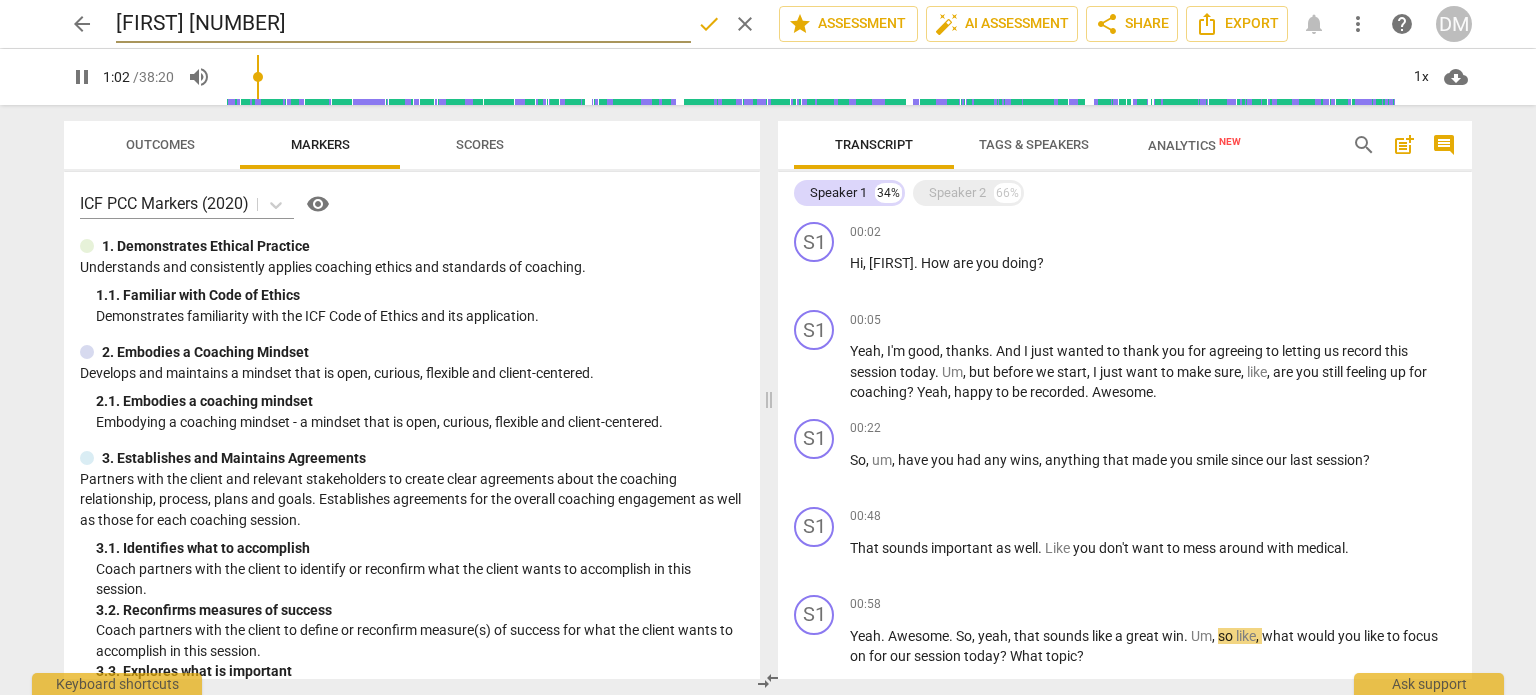 type on "63" 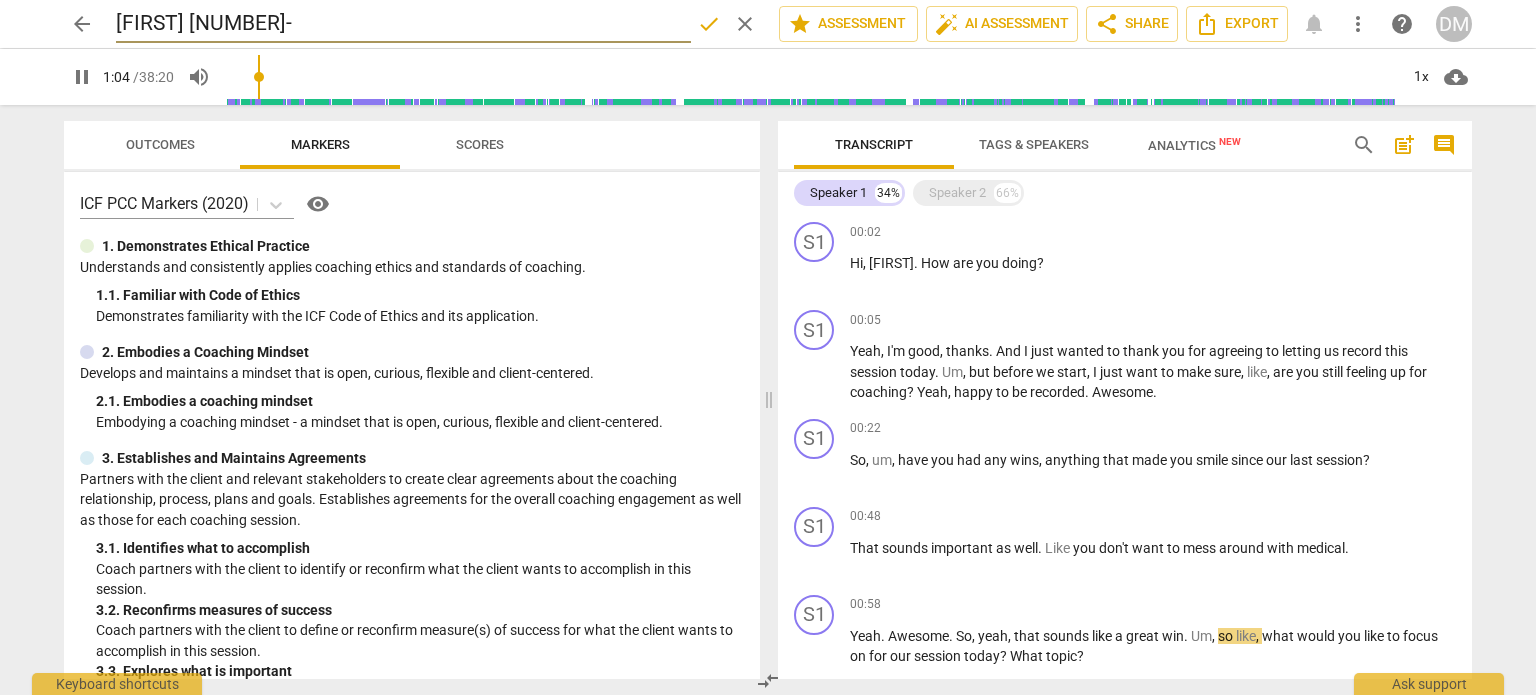 type on "64" 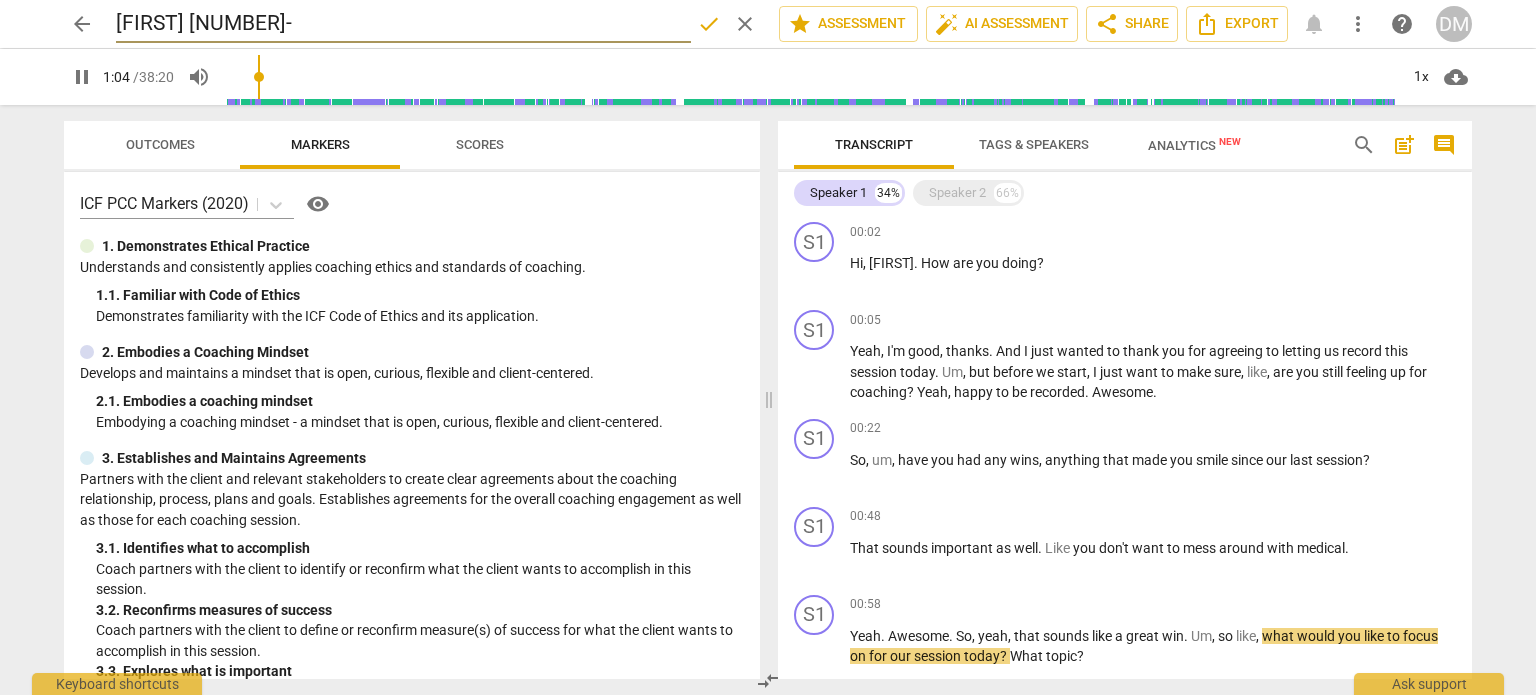 type on "Jules 7-3" 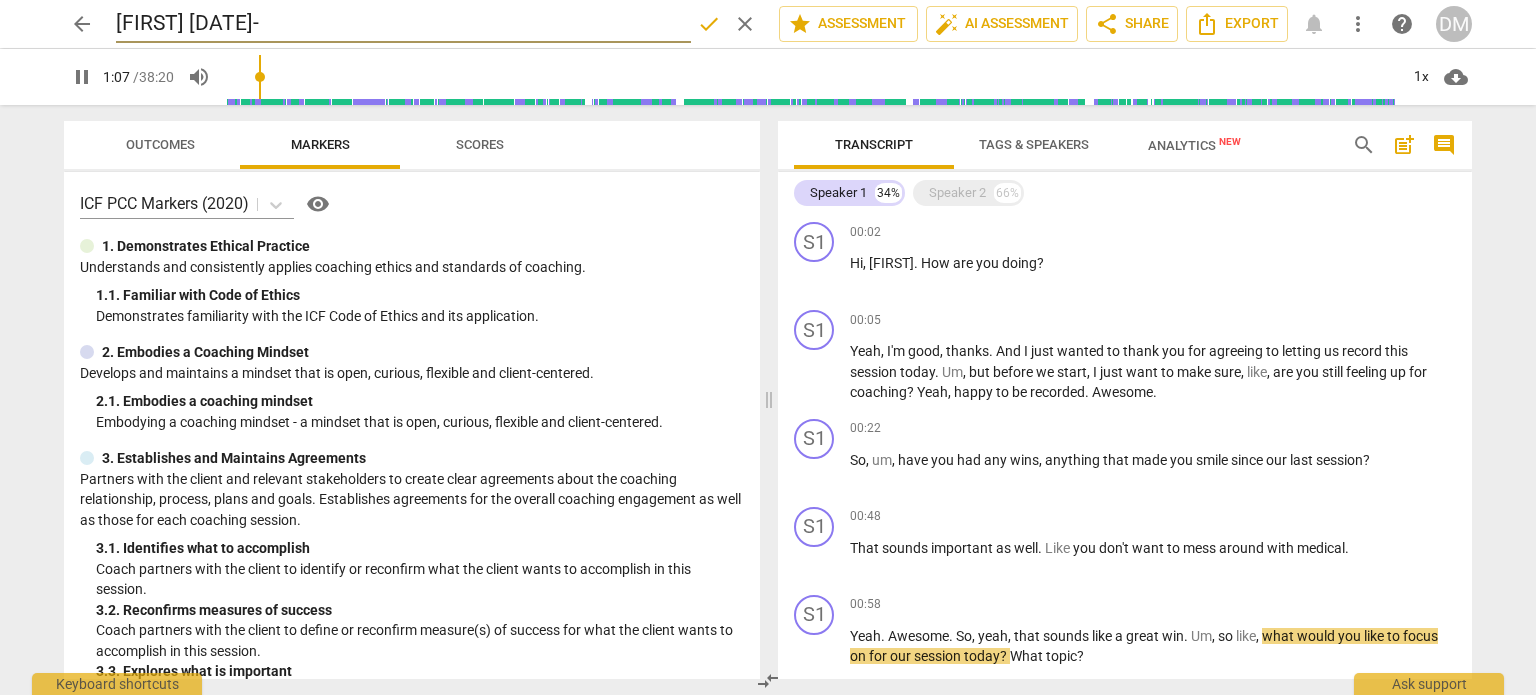 type on "68" 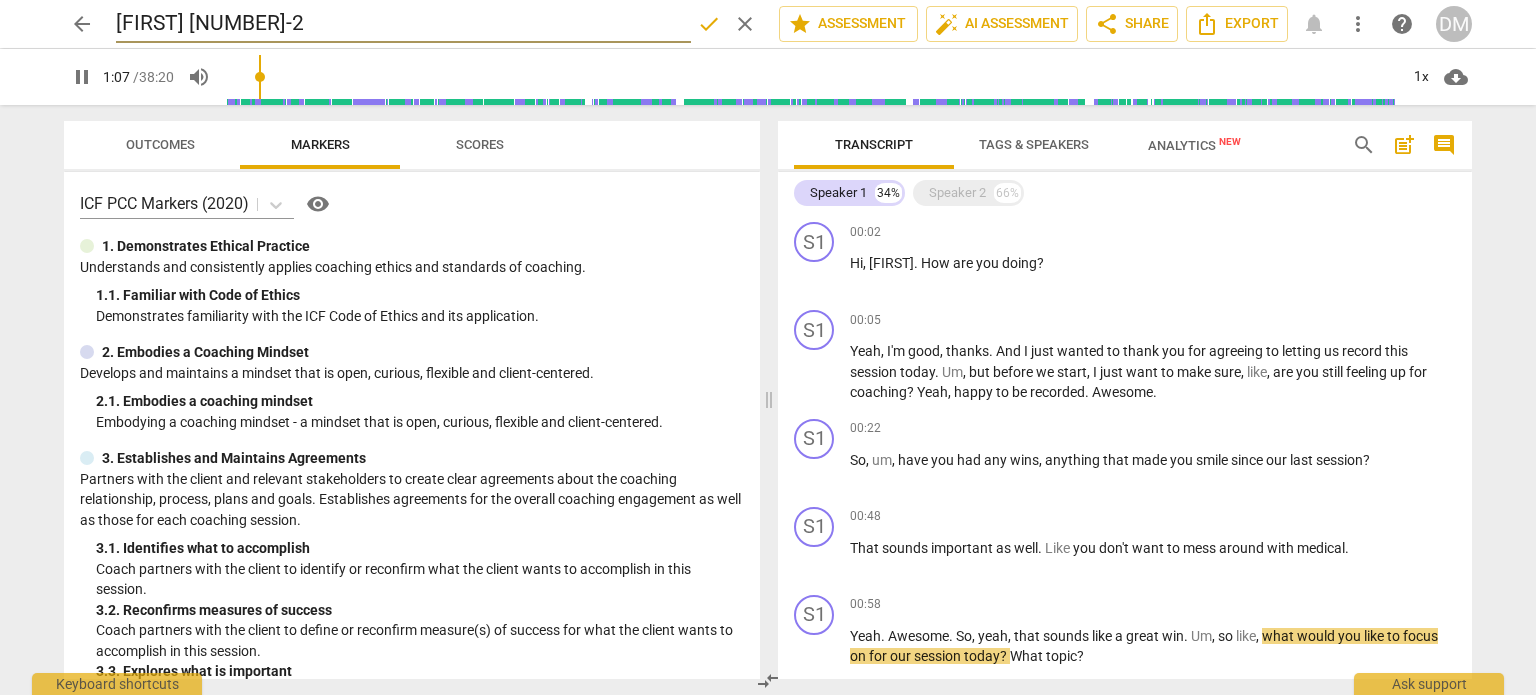 type on "[FIRST] [DATE]" 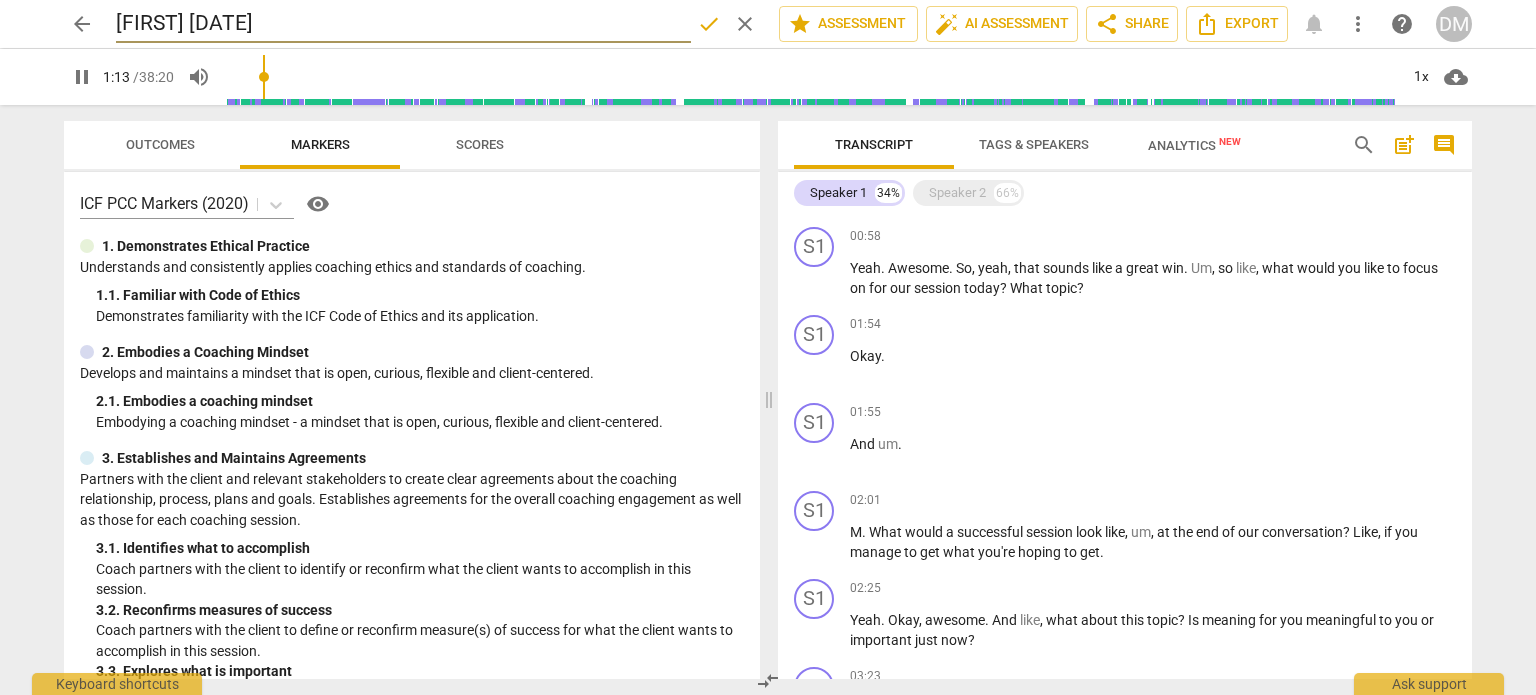 scroll, scrollTop: 0, scrollLeft: 0, axis: both 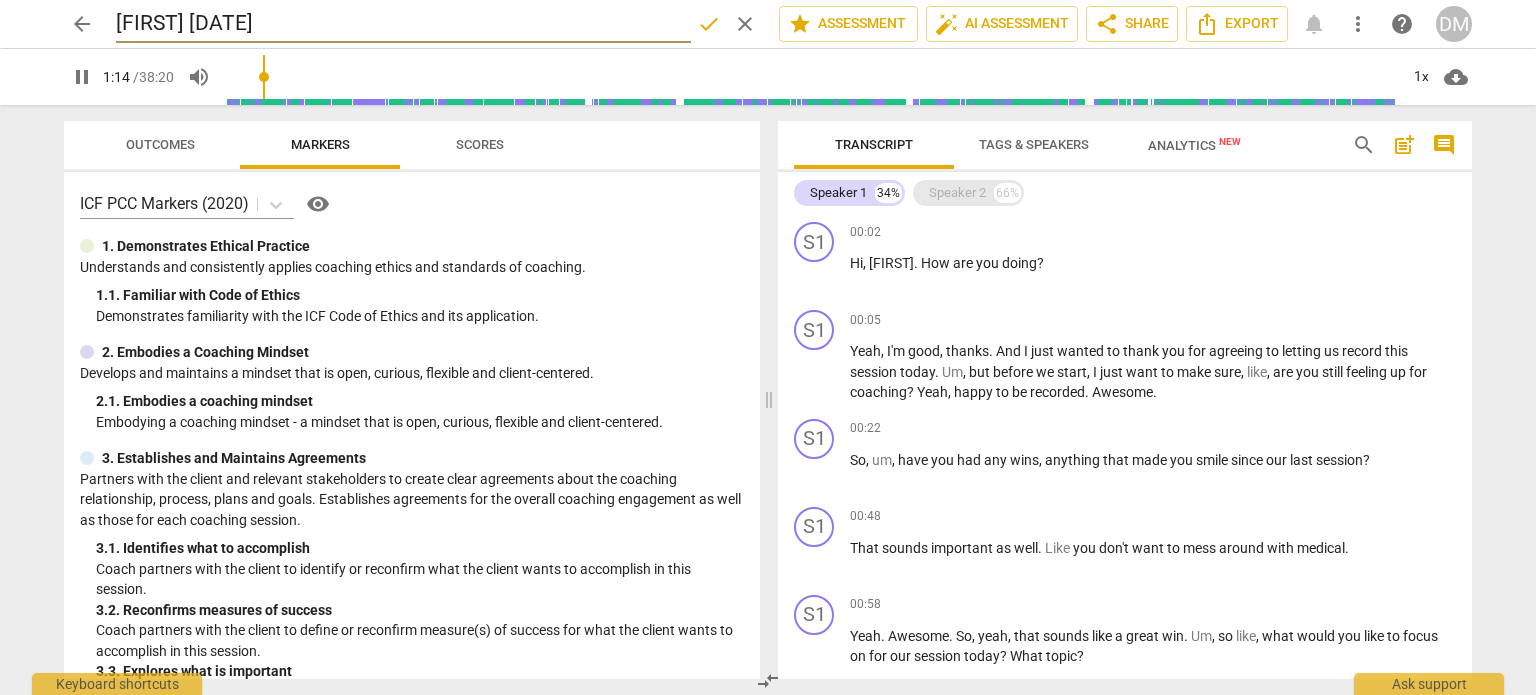 type on "75" 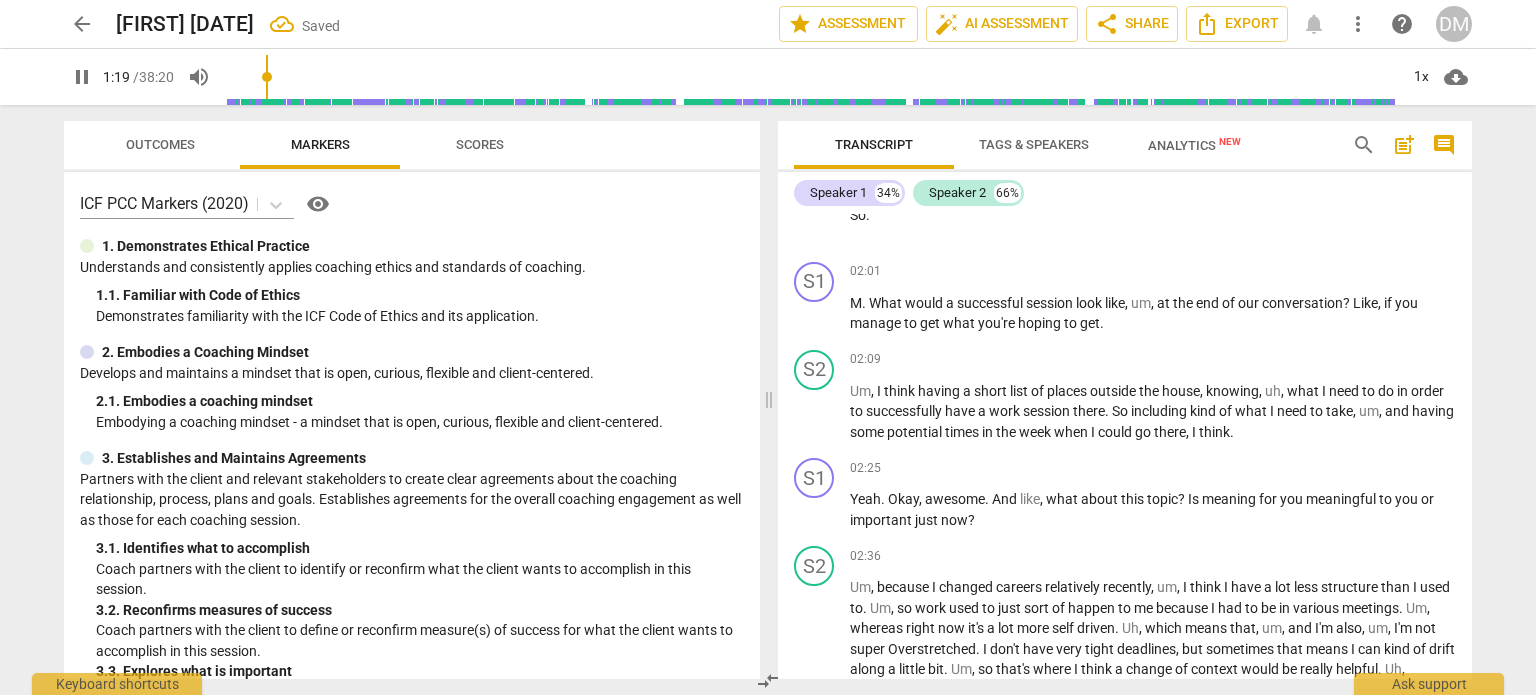 scroll, scrollTop: 1339, scrollLeft: 0, axis: vertical 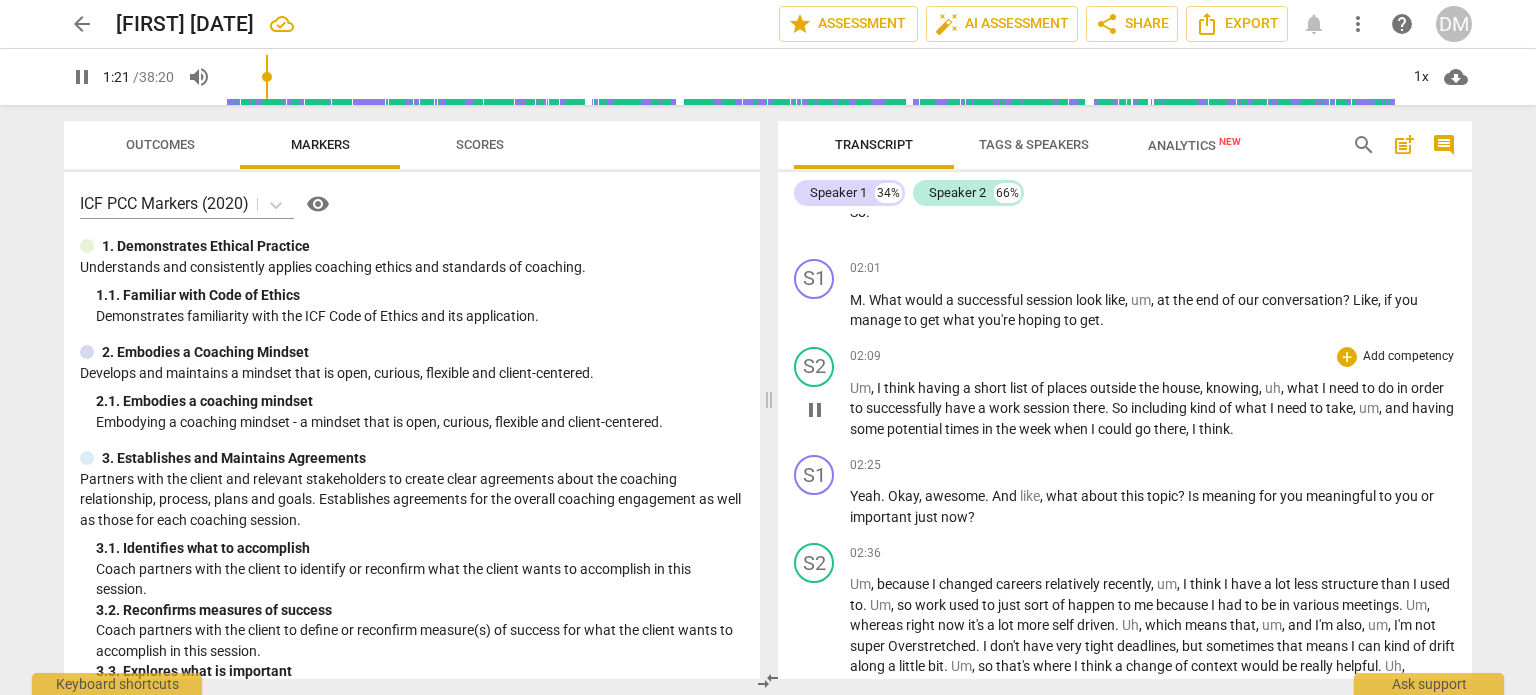click on "Um" at bounding box center (860, 388) 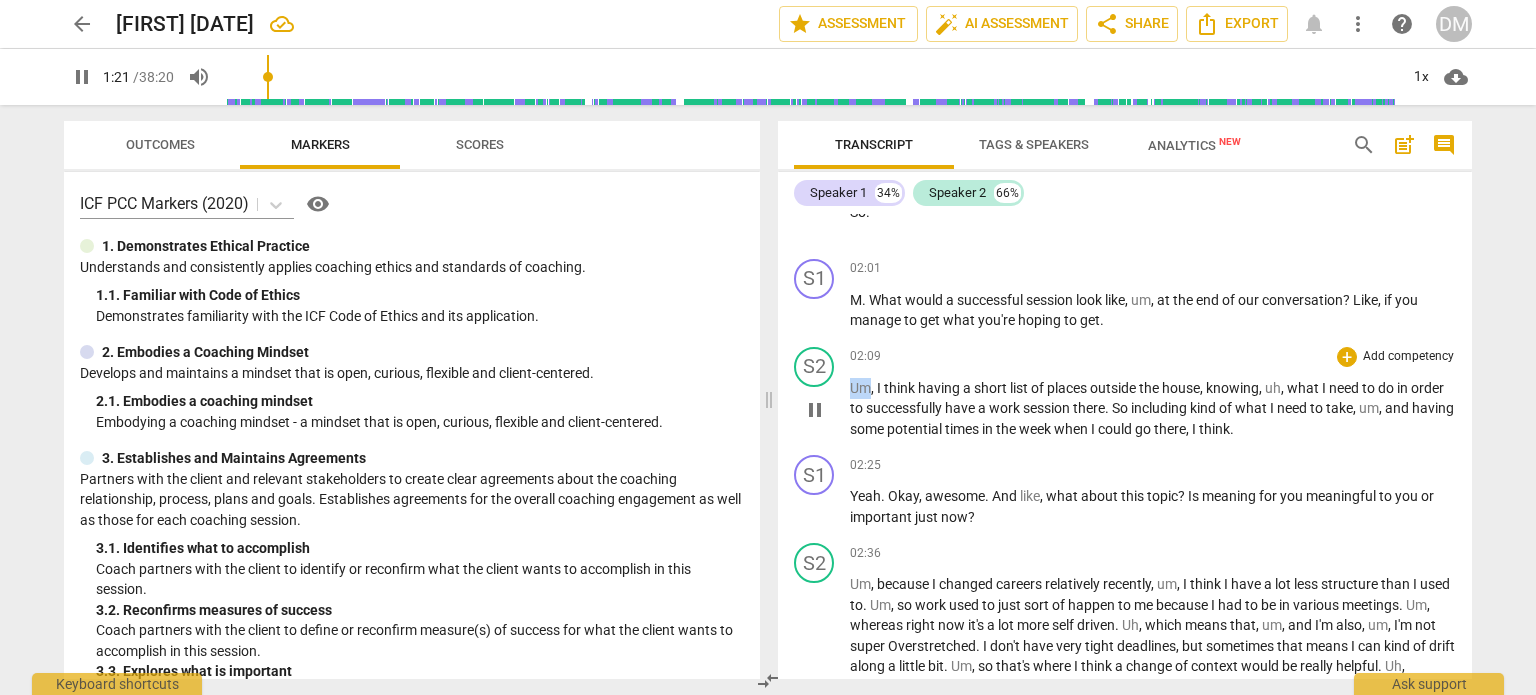 click on "Um" at bounding box center (860, 388) 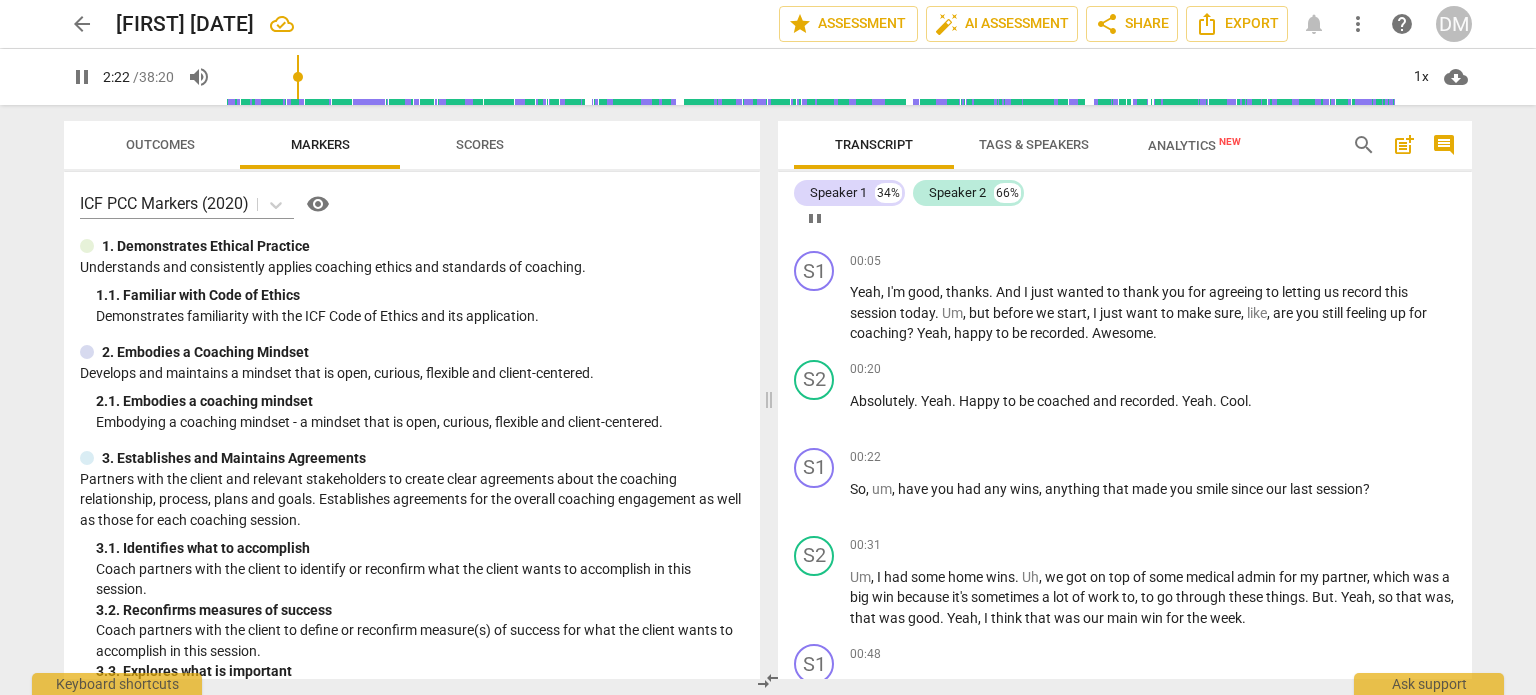 scroll, scrollTop: 147, scrollLeft: 0, axis: vertical 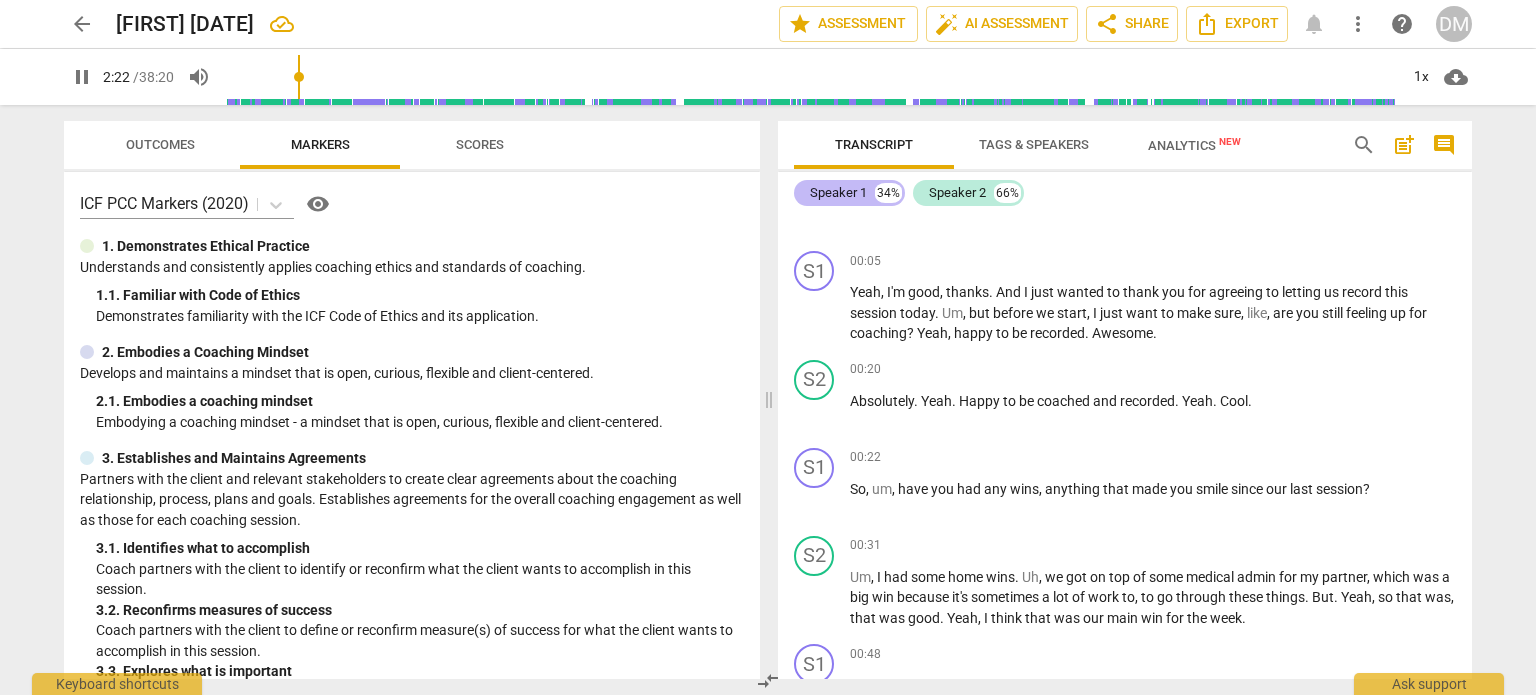 click on "Speaker 1" at bounding box center [838, 193] 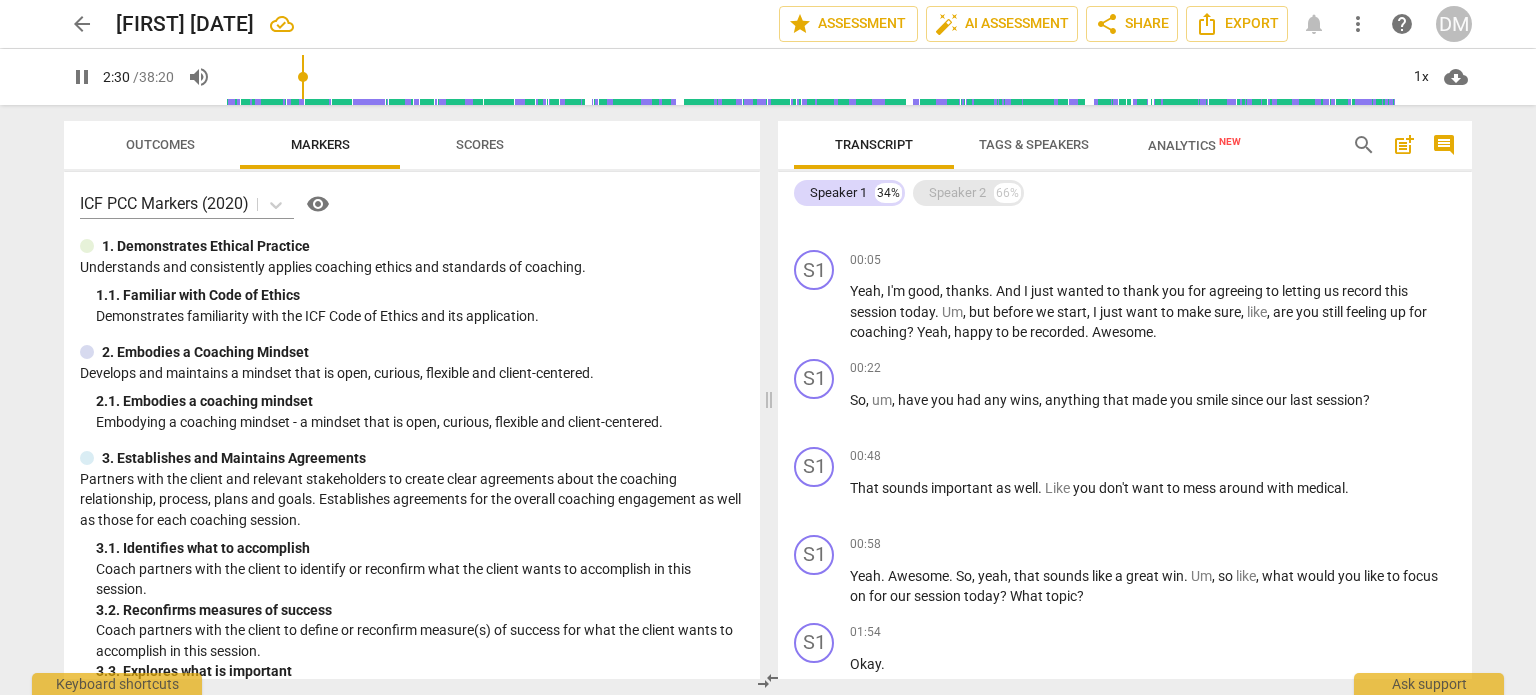 click on "Speaker 2" at bounding box center [957, 193] 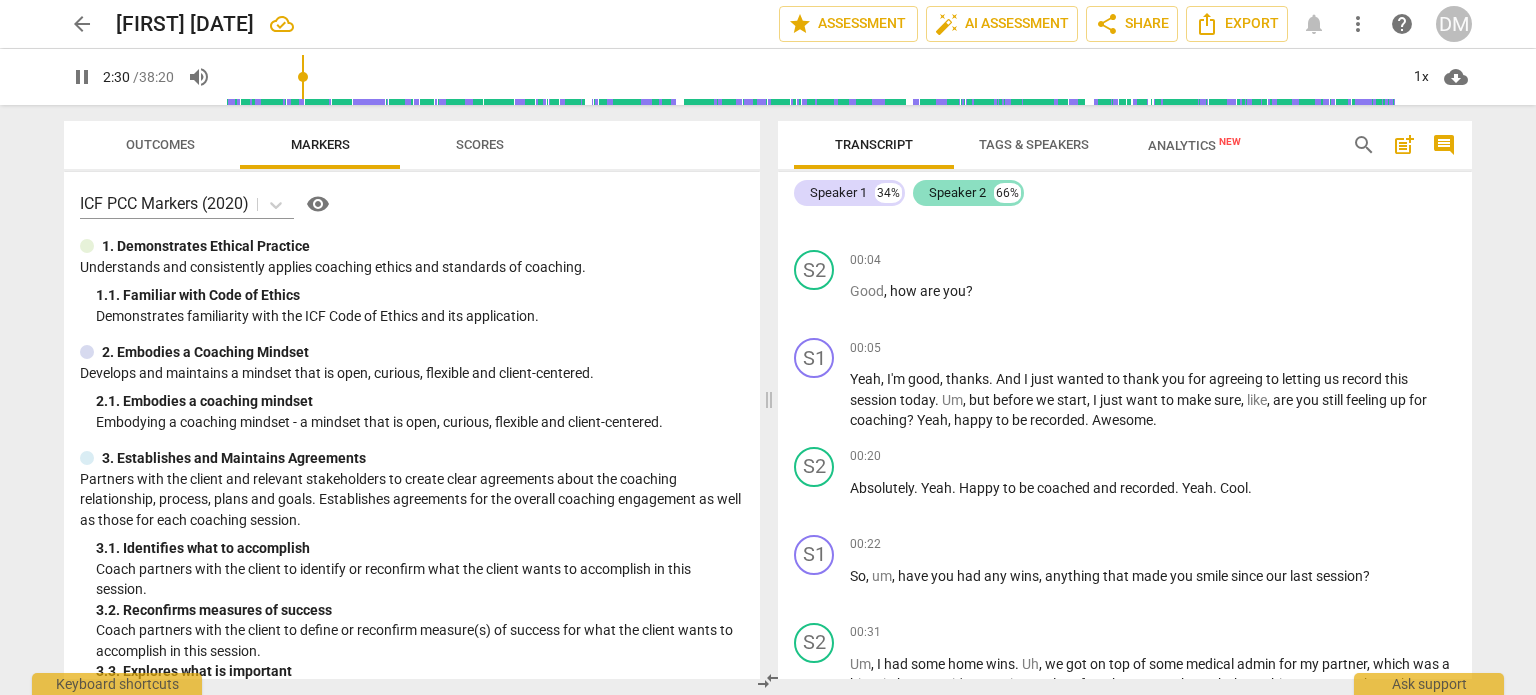 scroll, scrollTop: 147, scrollLeft: 0, axis: vertical 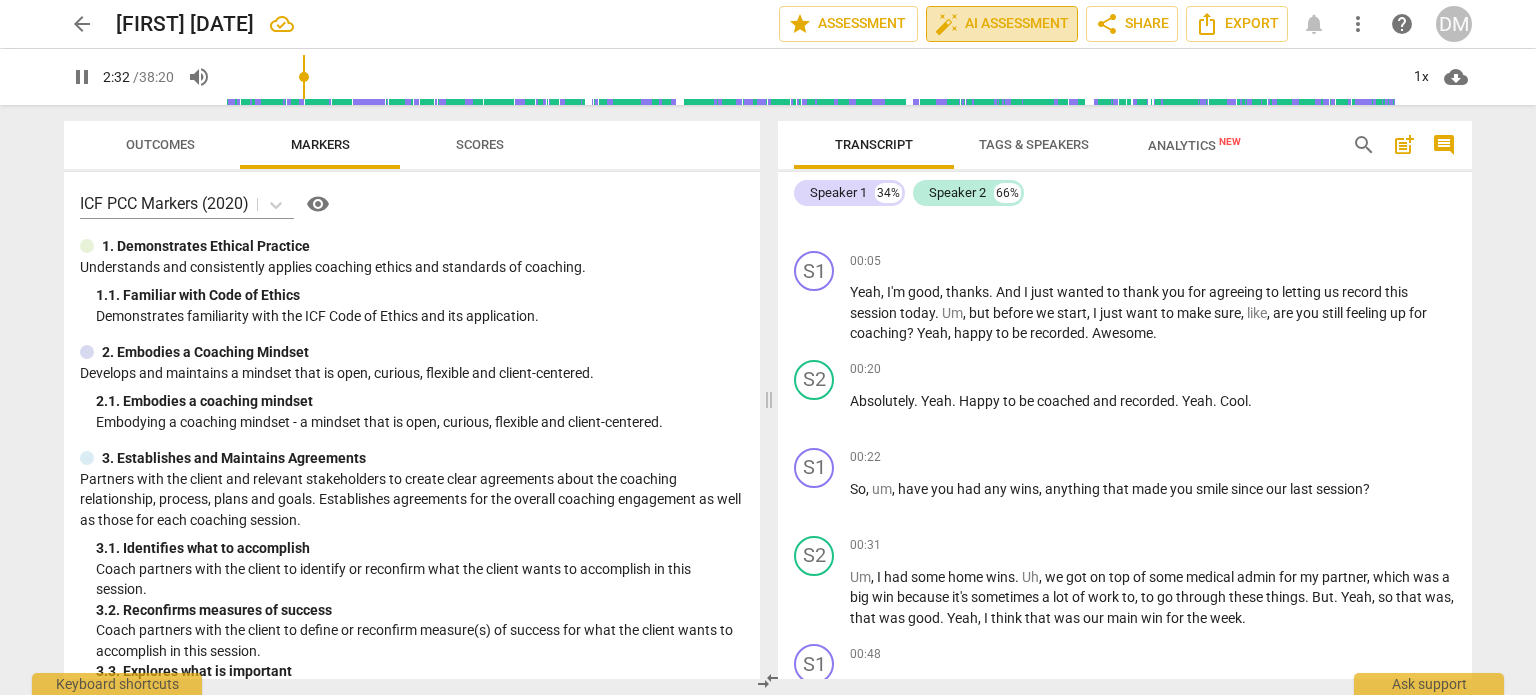 click on "auto_fix_high    AI Assessment" at bounding box center [1002, 24] 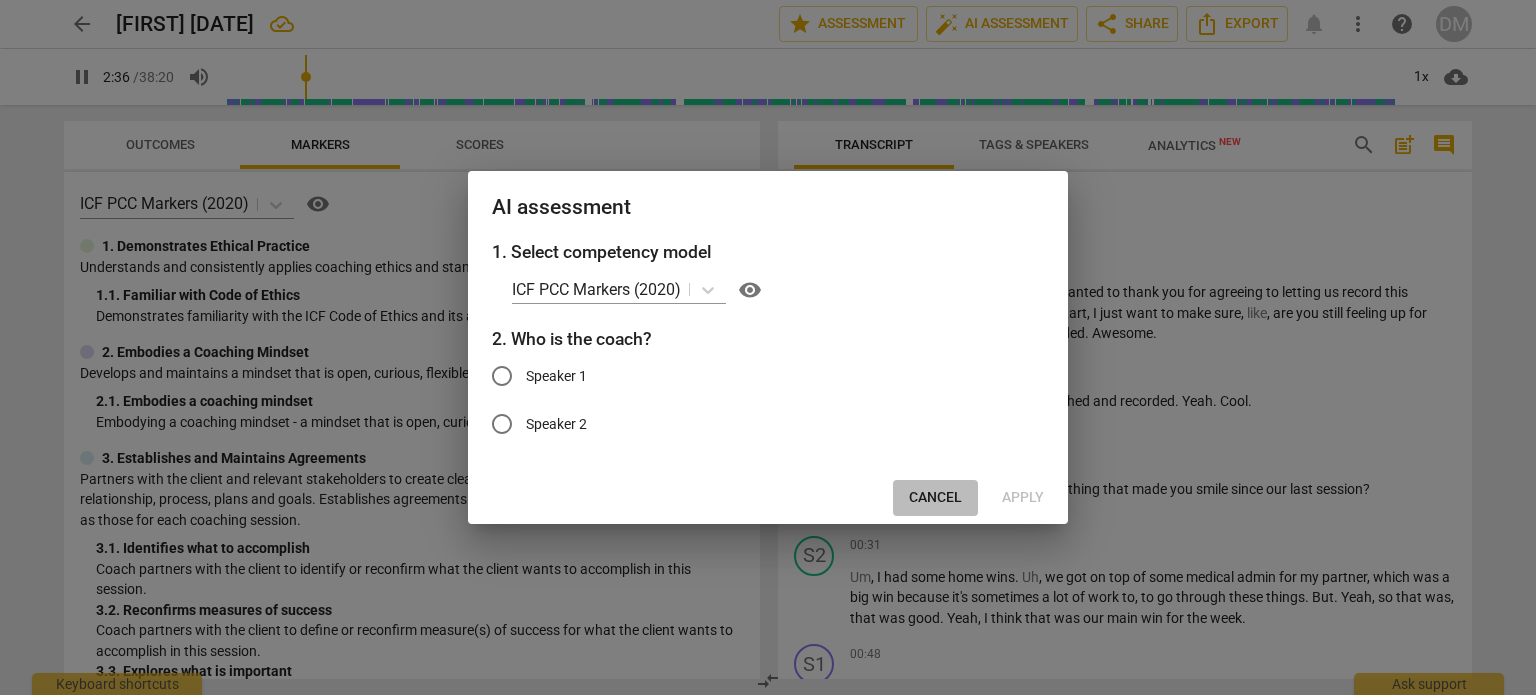 click on "Cancel" at bounding box center [935, 498] 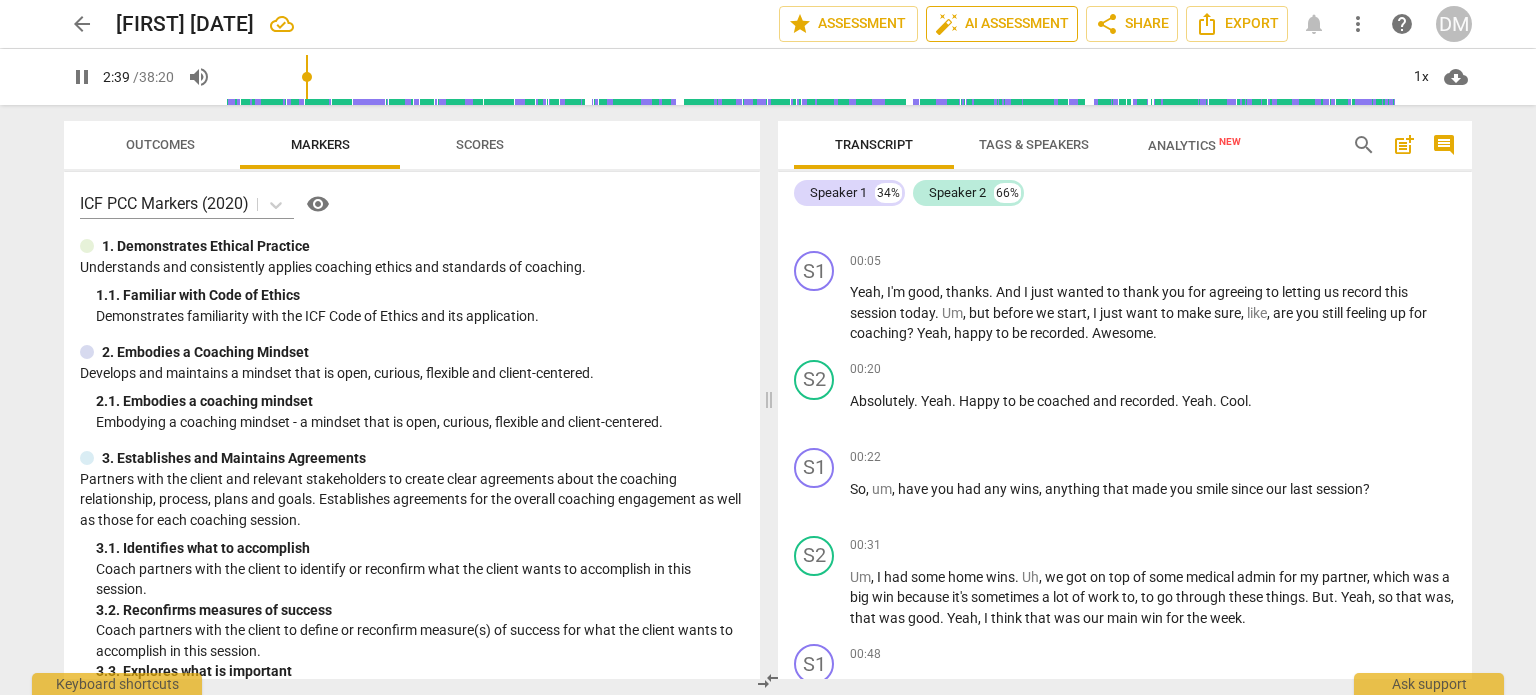click on "auto_fix_high    AI Assessment" at bounding box center (1002, 24) 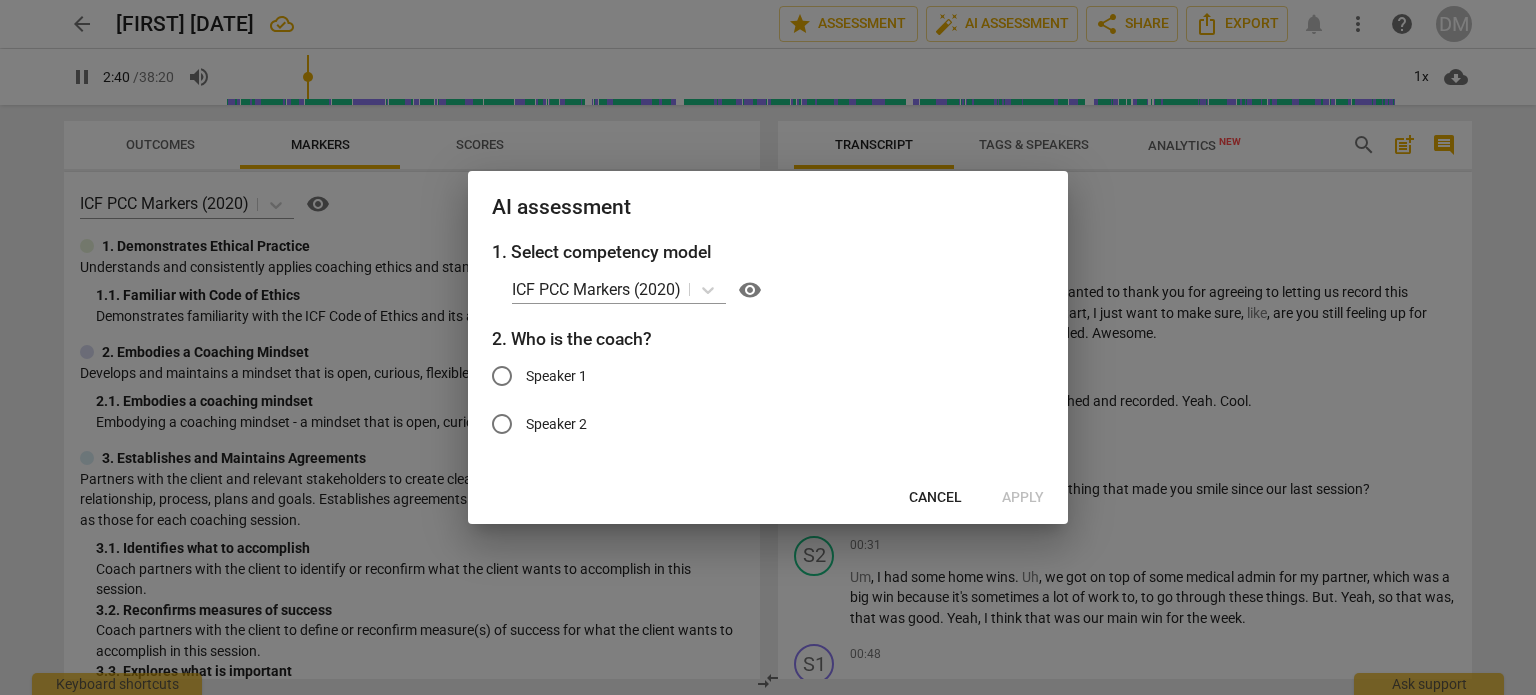 type on "161" 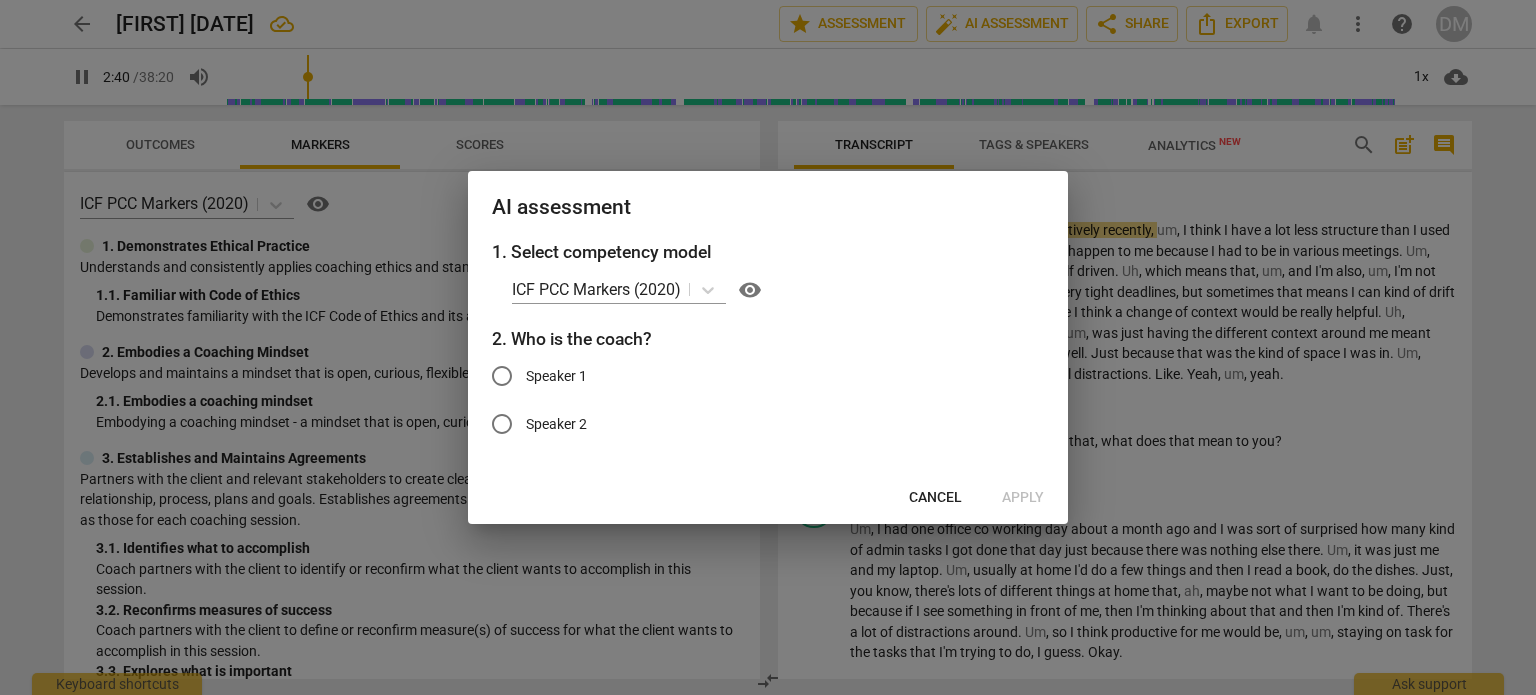 click on "Speaker 1" at bounding box center [502, 376] 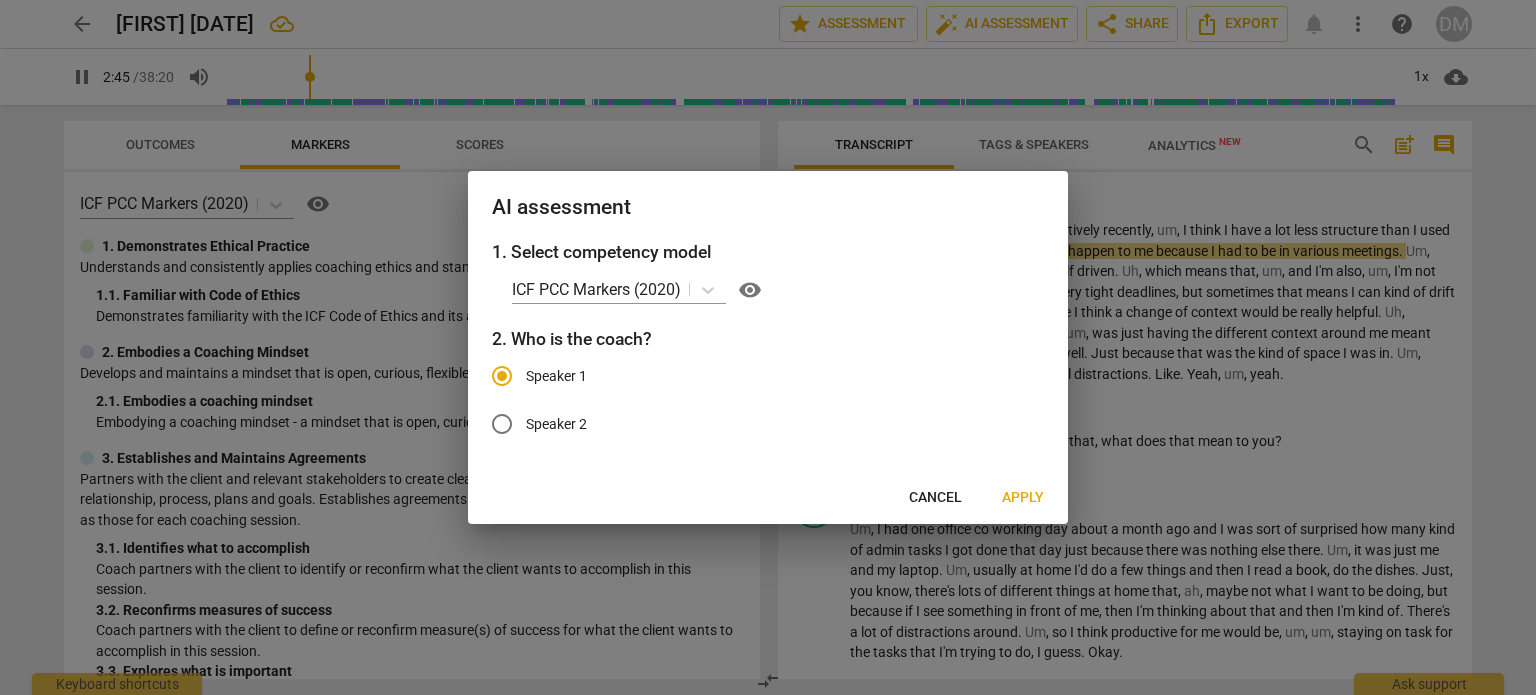 click on "Apply" at bounding box center (1023, 498) 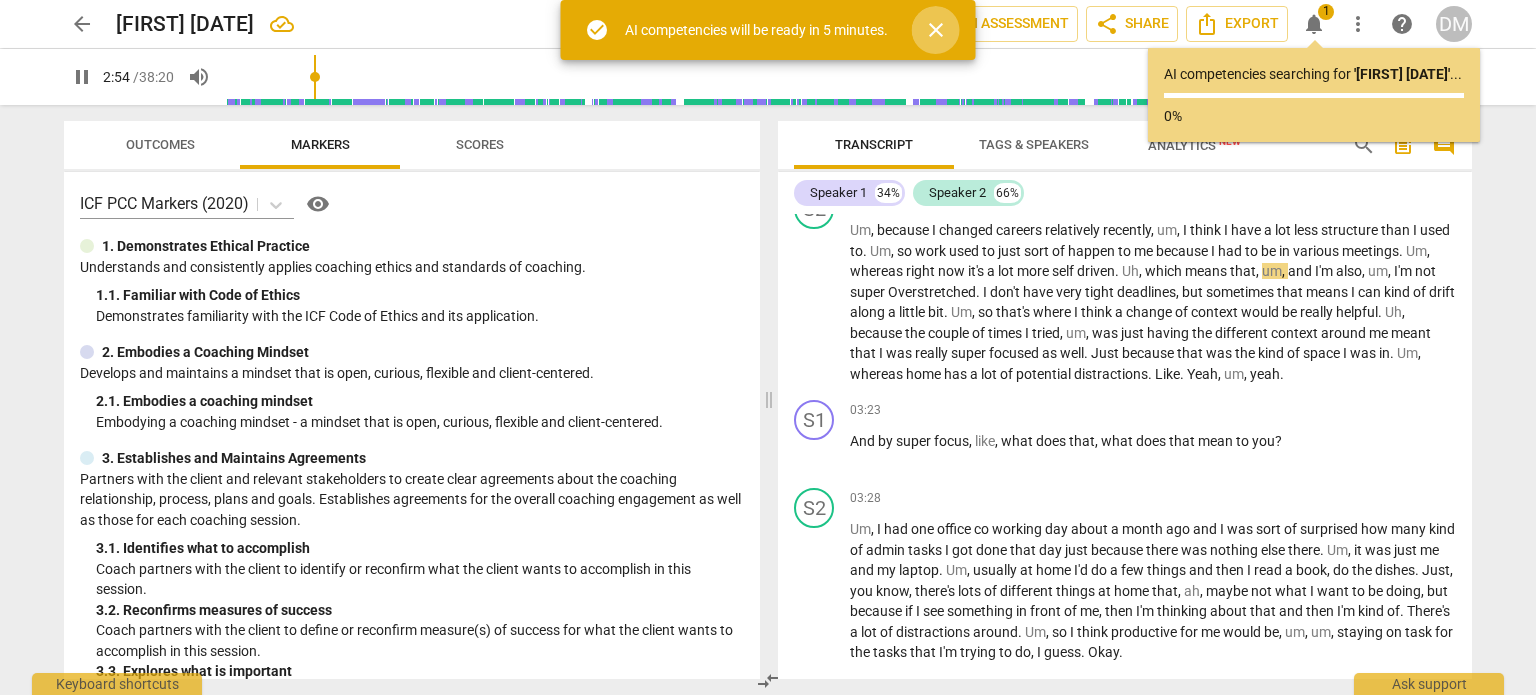 click on "close" at bounding box center [936, 30] 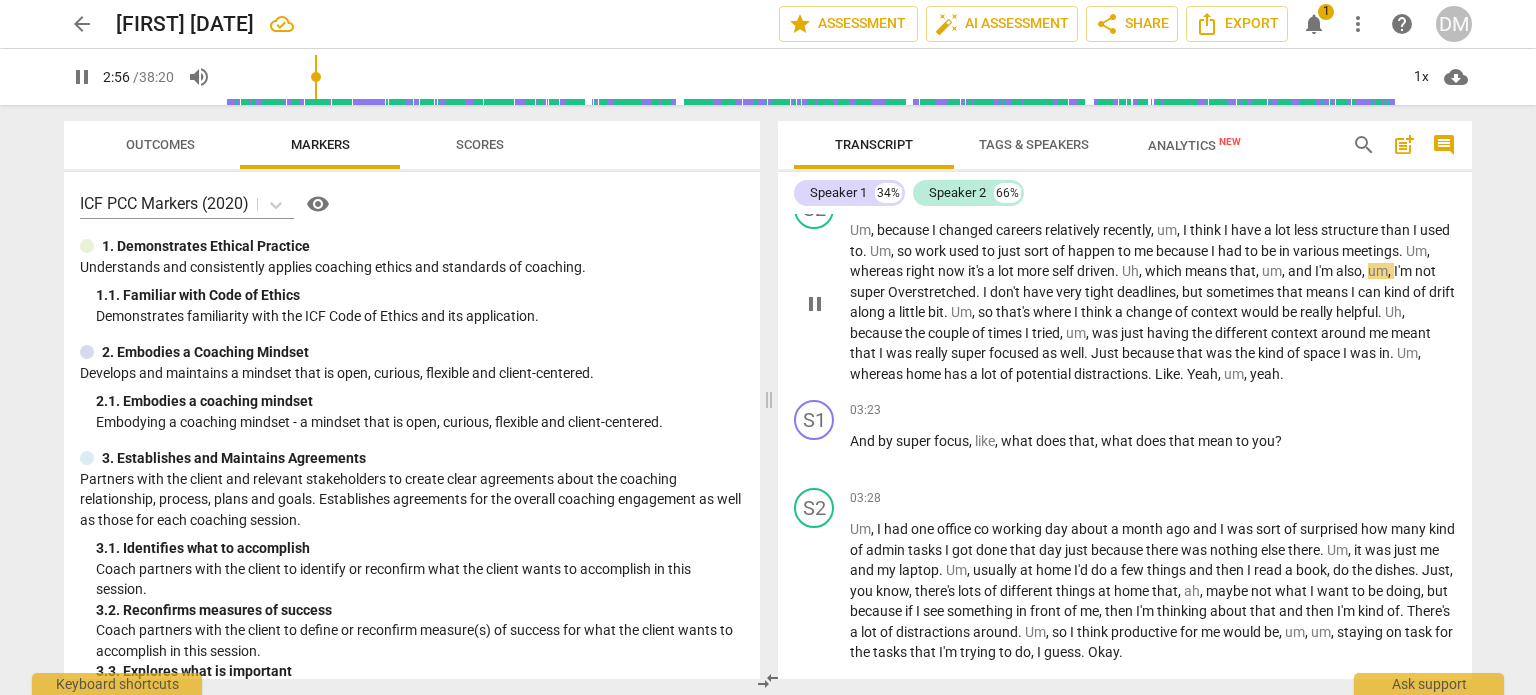 click on "pause" at bounding box center (815, 304) 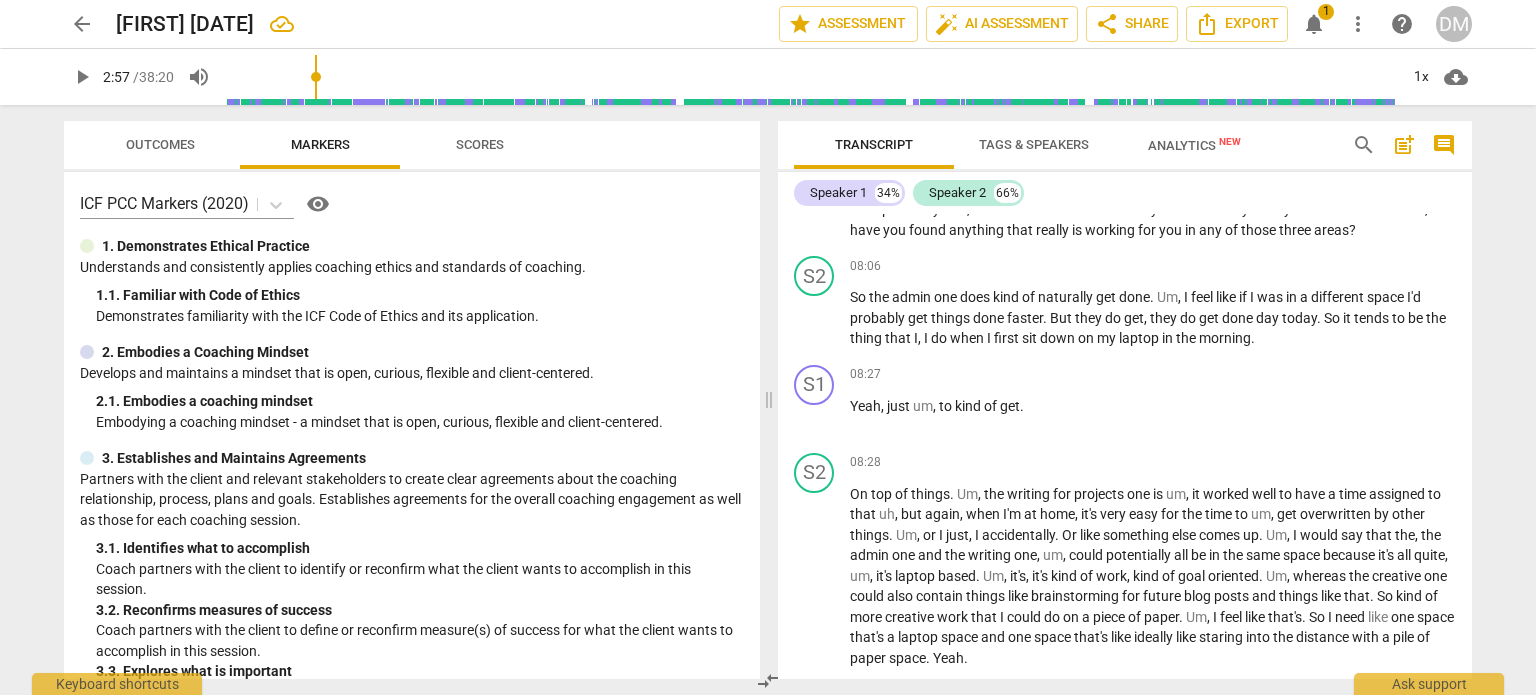 scroll, scrollTop: 3929, scrollLeft: 0, axis: vertical 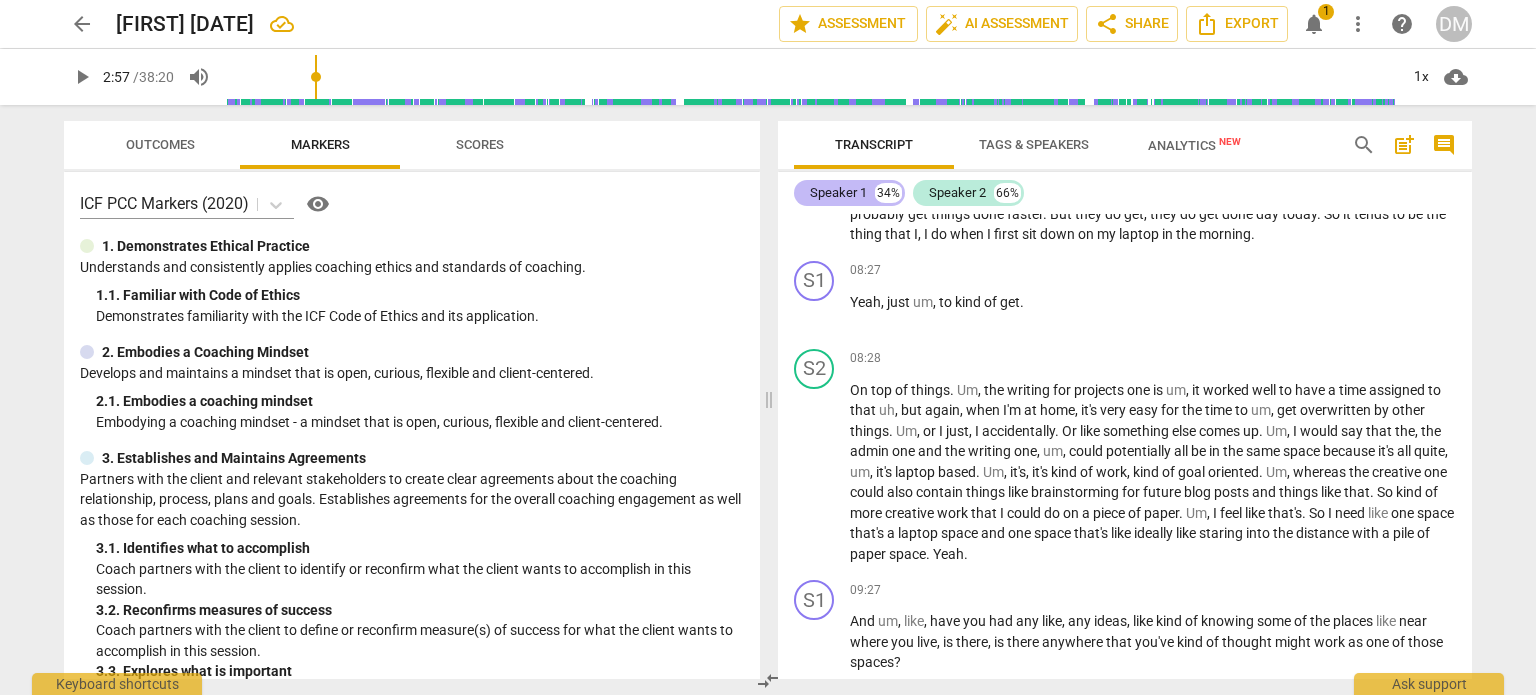 click on "Speaker 1" at bounding box center [838, 193] 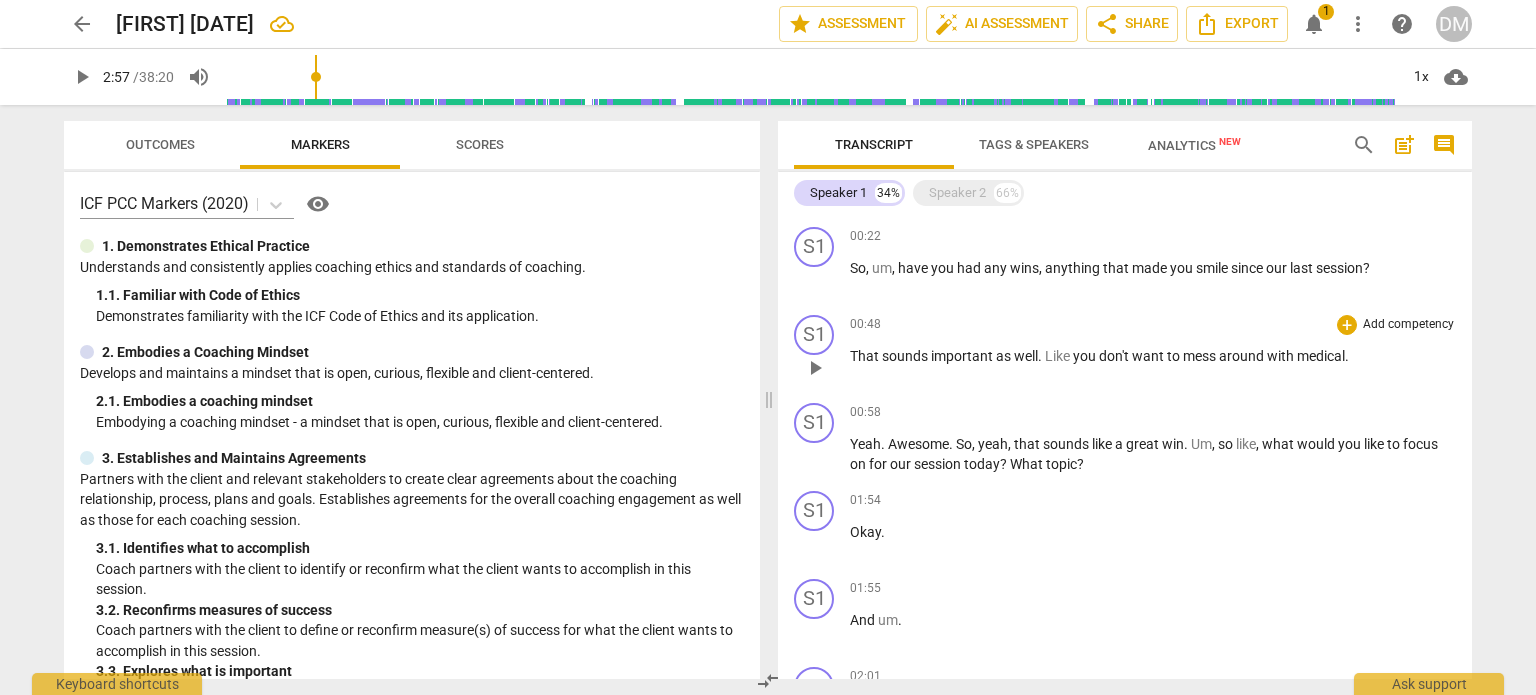 scroll, scrollTop: 194, scrollLeft: 0, axis: vertical 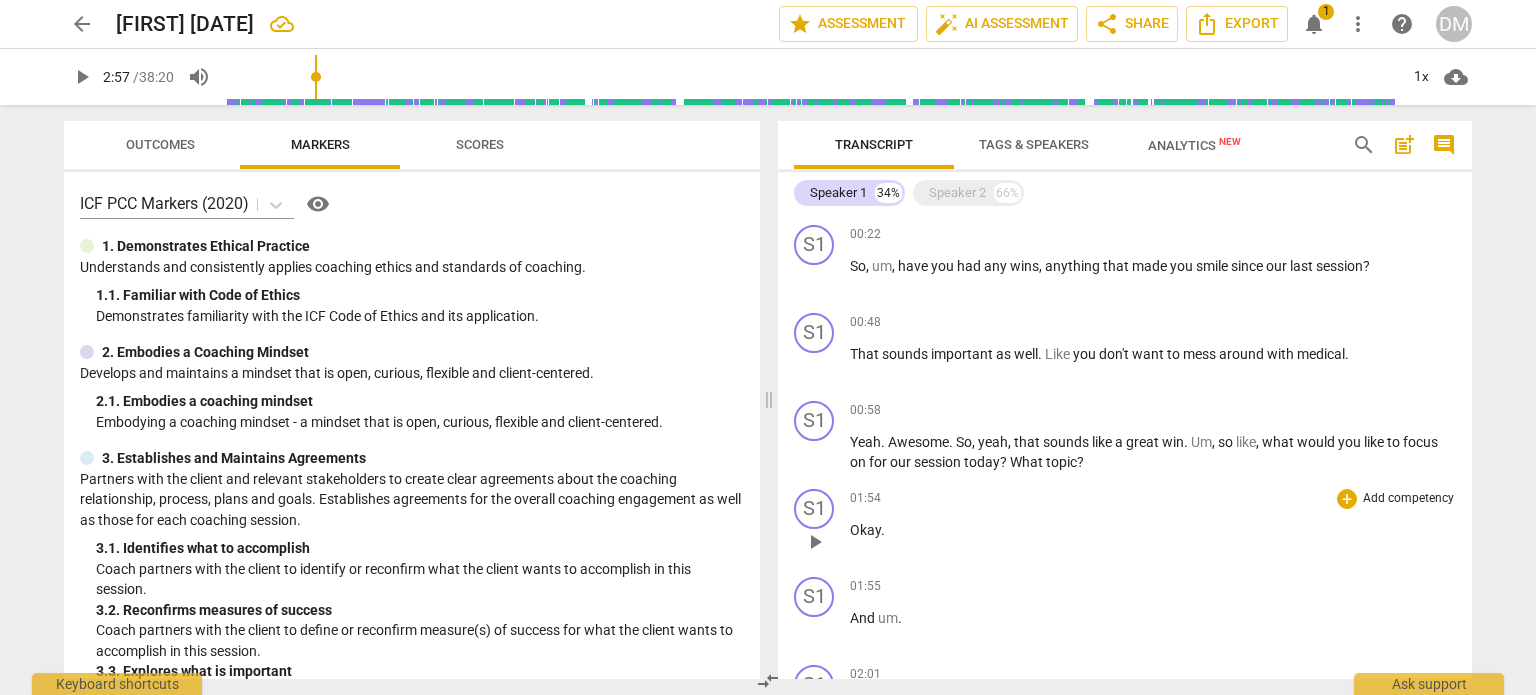 click on "S1 play_arrow pause 01:54 + Add competency keyboard_arrow_right Okay ." at bounding box center (1125, 525) 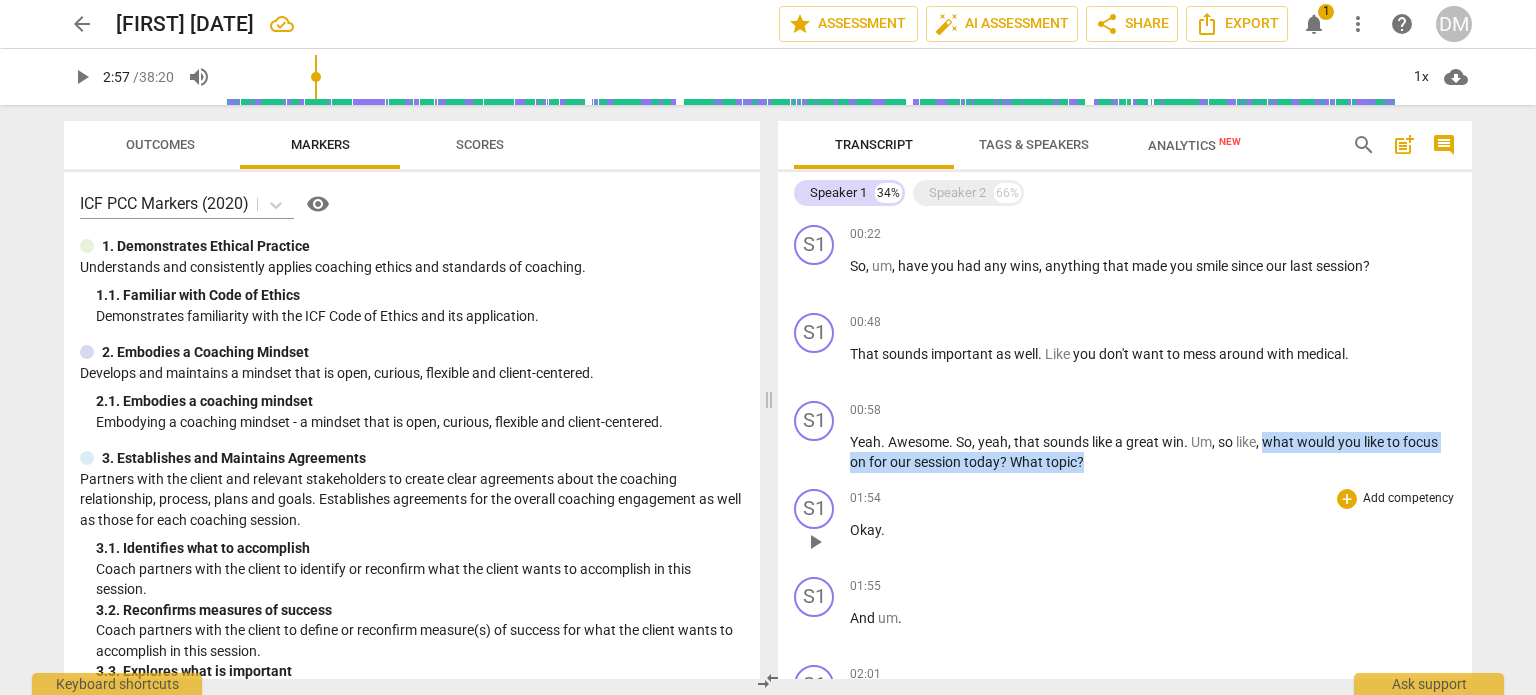 drag, startPoint x: 1266, startPoint y: 436, endPoint x: 1300, endPoint y: 479, distance: 54.81788 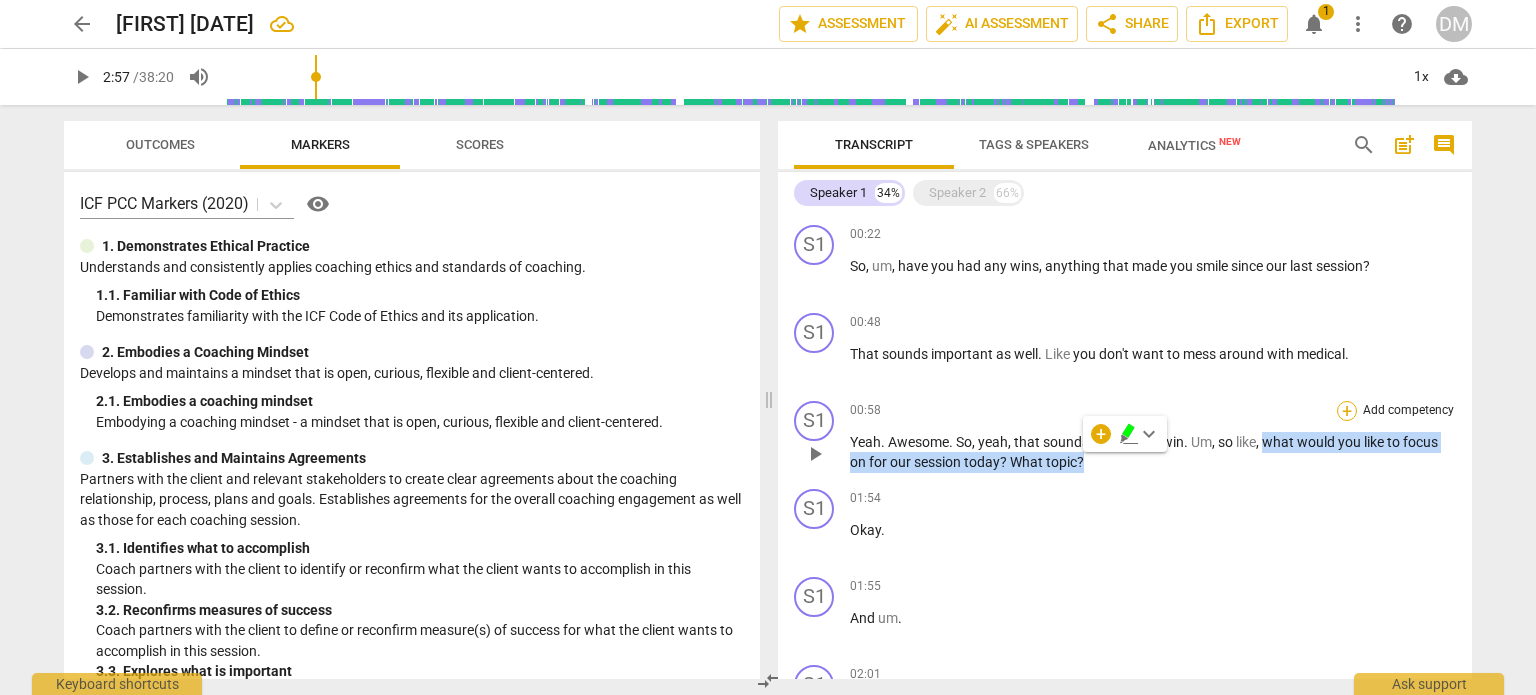 click on "+" at bounding box center [1347, 411] 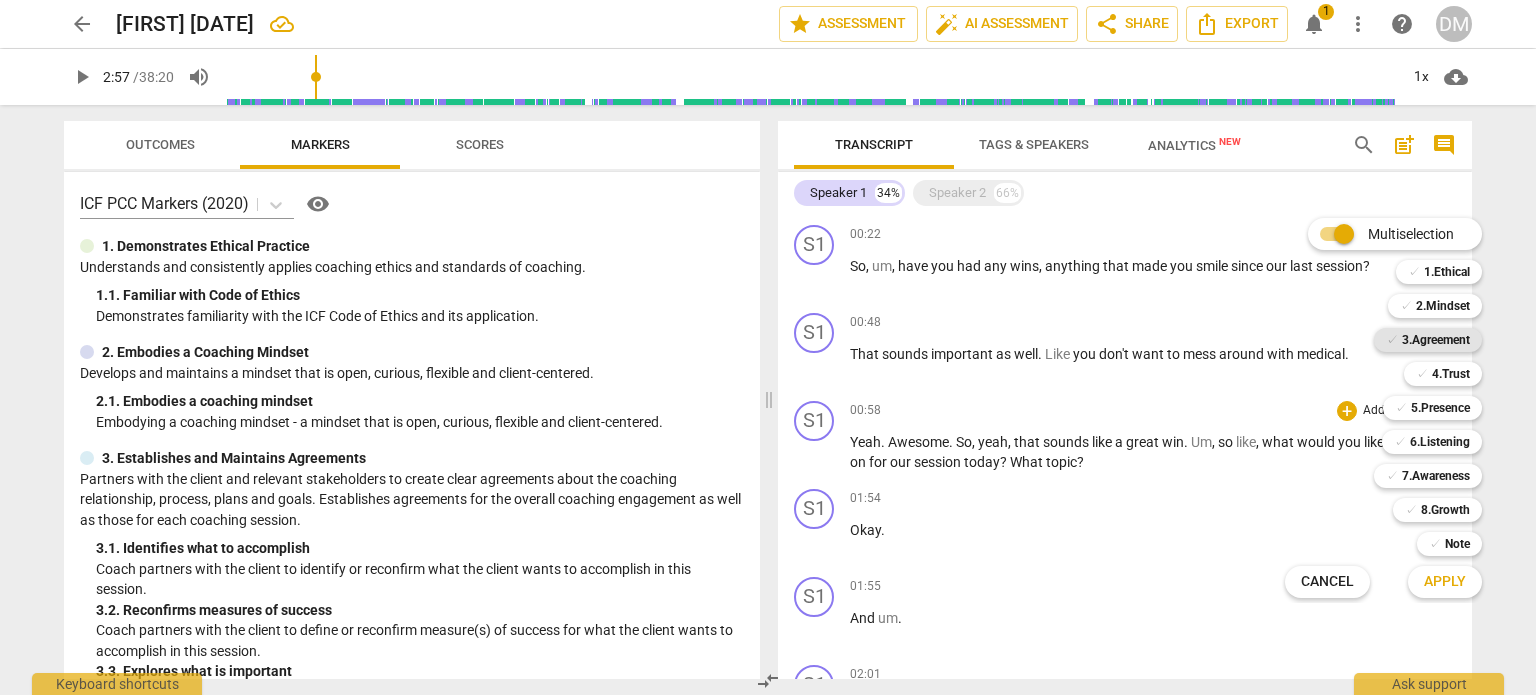 click on "3.Agreement" at bounding box center [1436, 340] 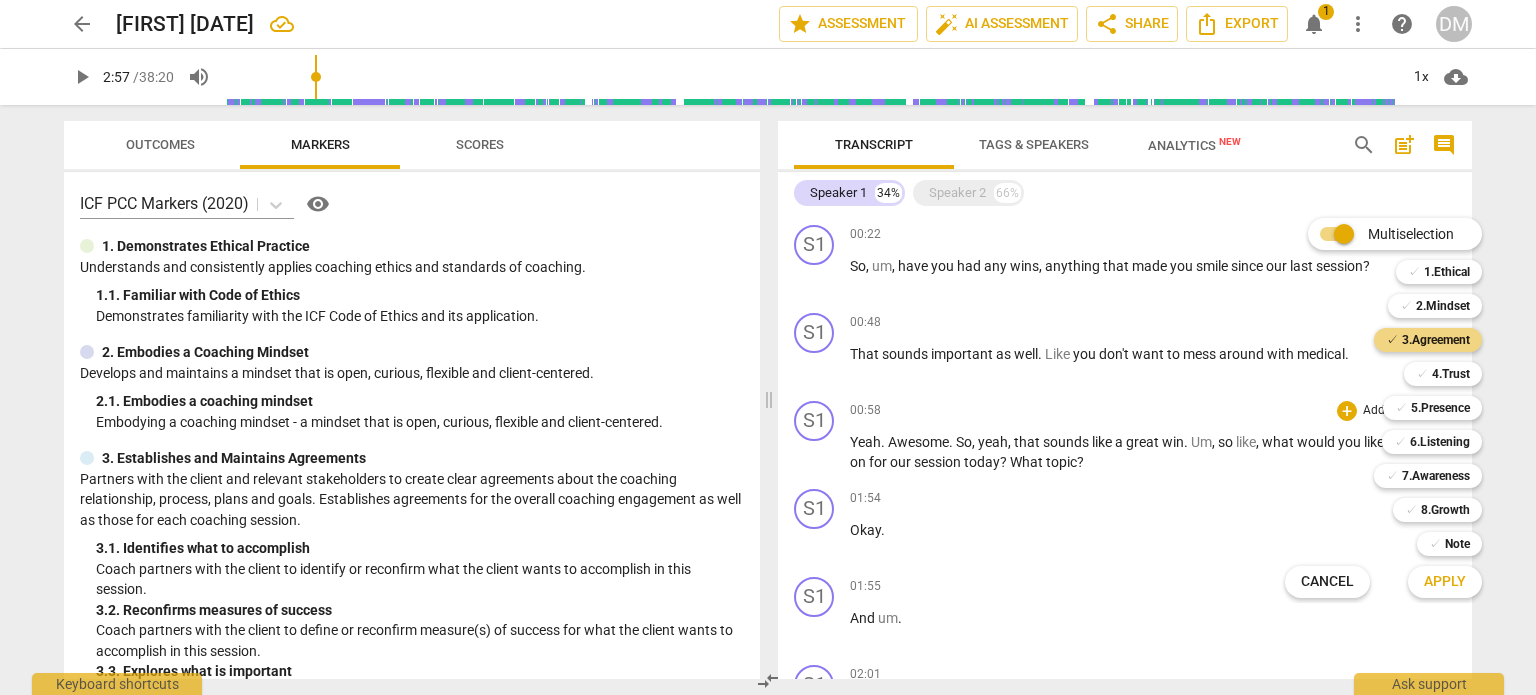 click at bounding box center [768, 347] 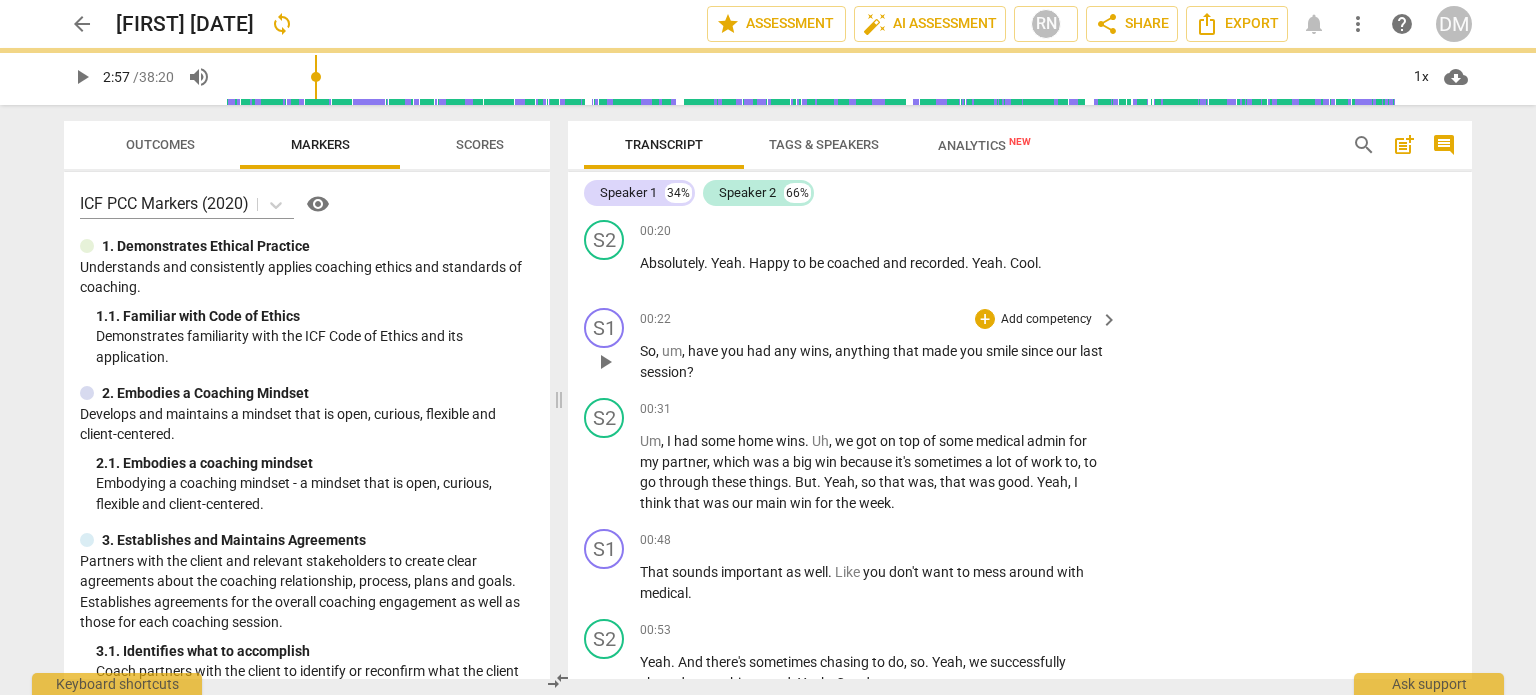 scroll, scrollTop: 311, scrollLeft: 0, axis: vertical 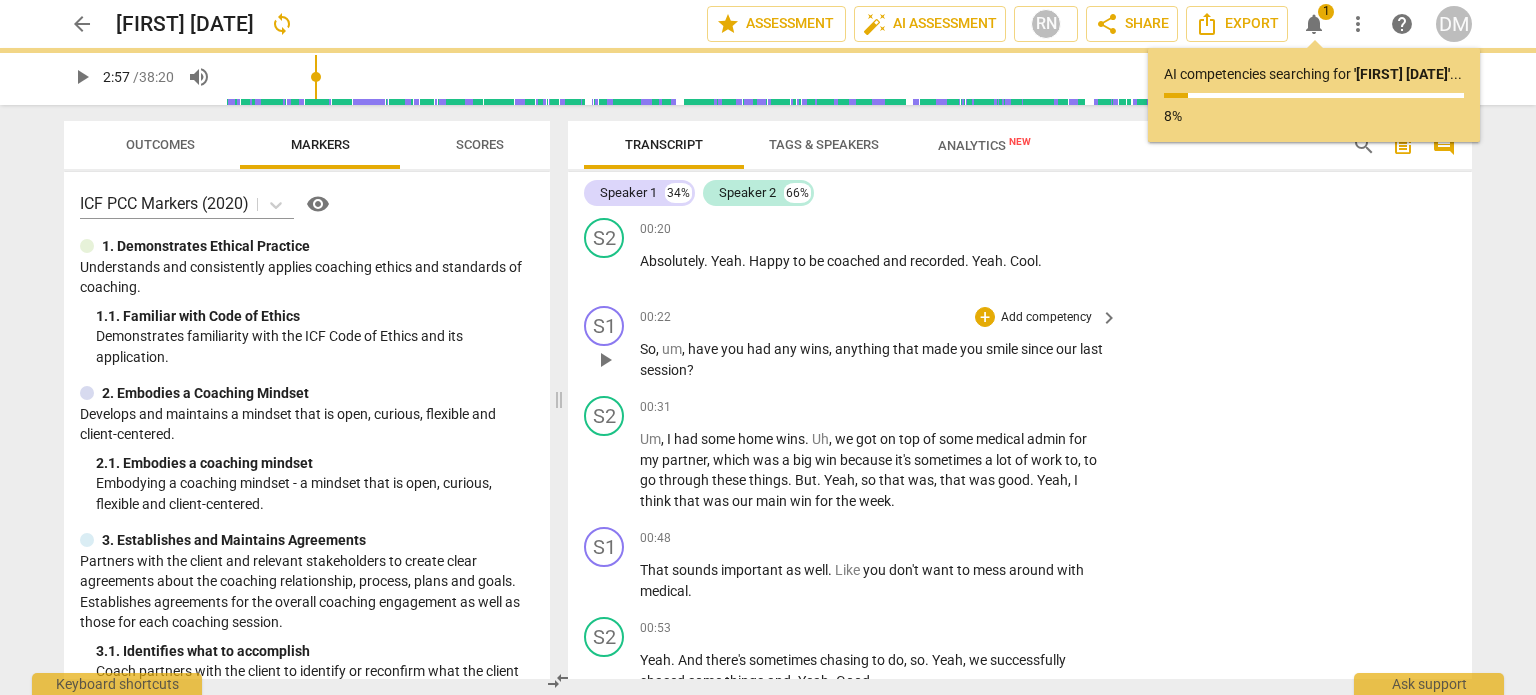 type on "177" 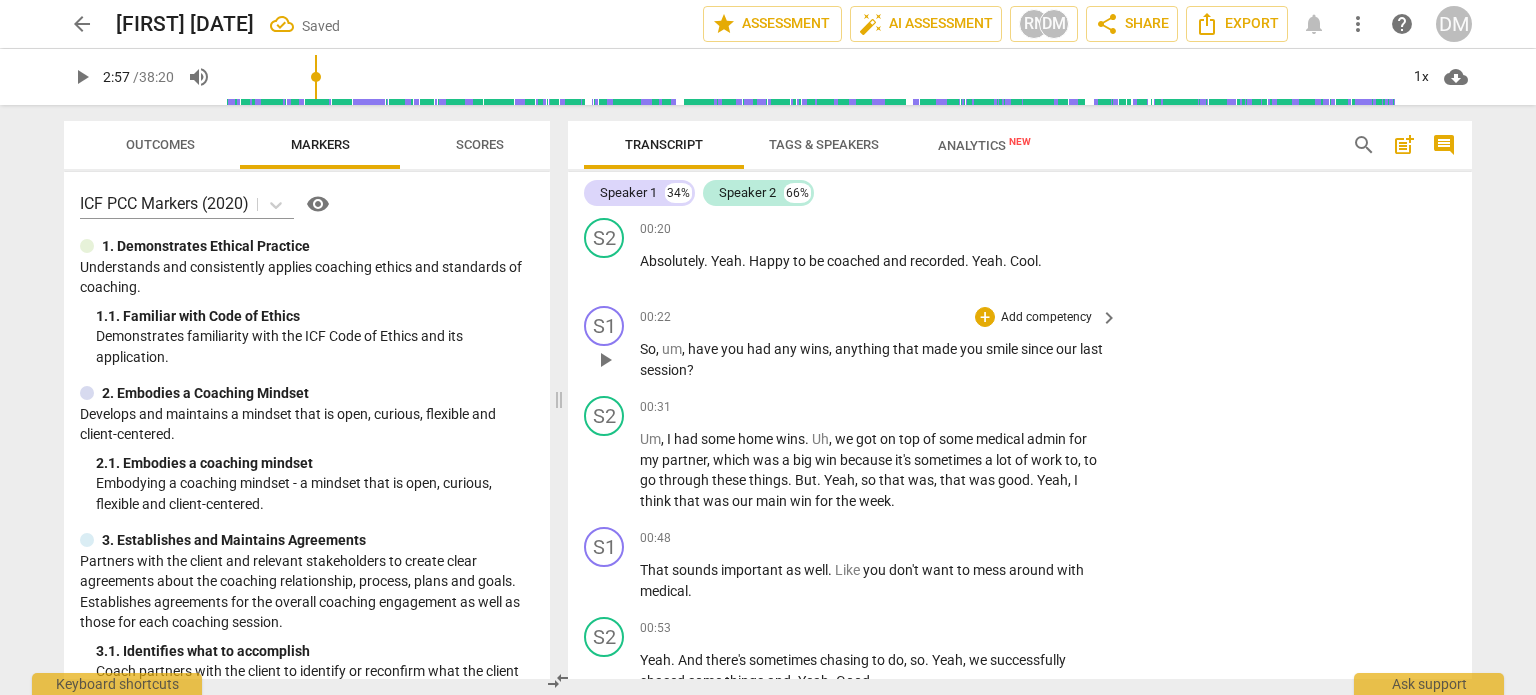 scroll, scrollTop: 784, scrollLeft: 0, axis: vertical 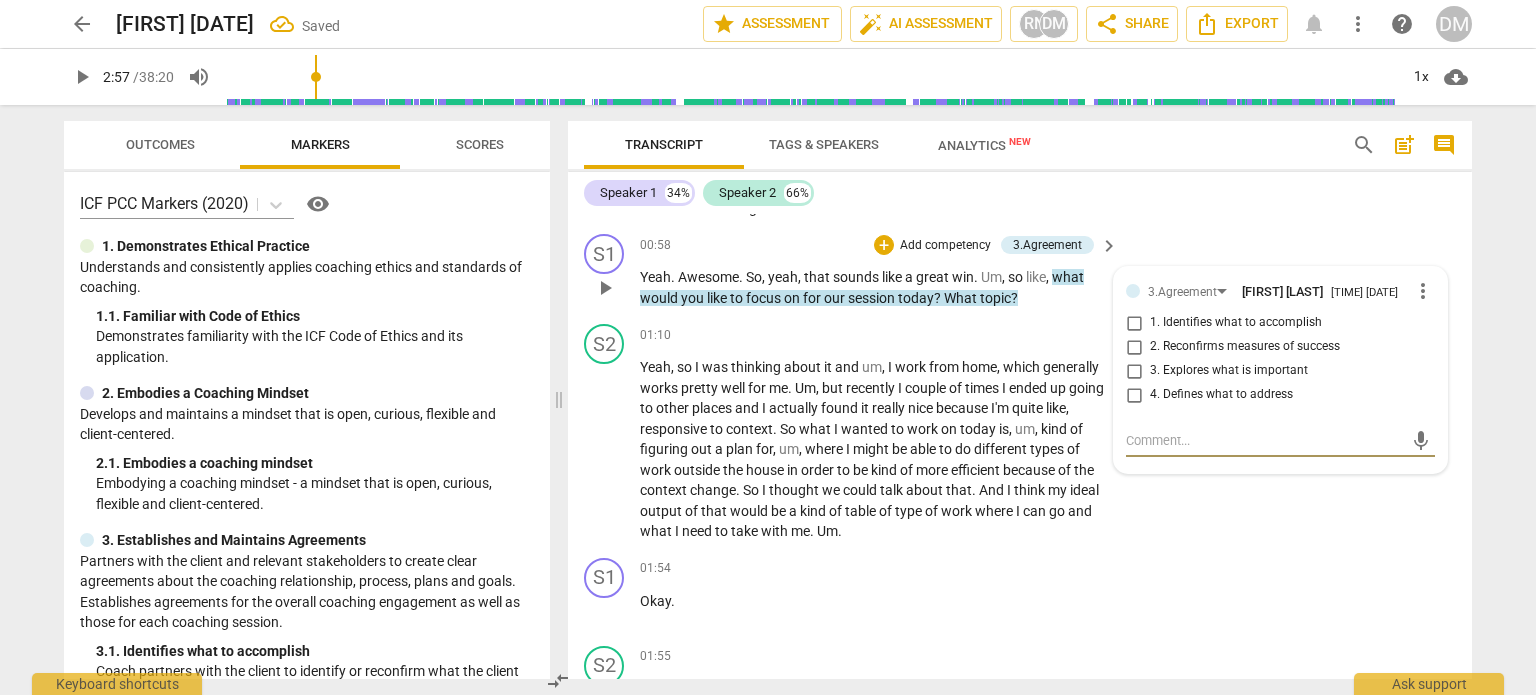 click on "1. Identifies what to accomplish" at bounding box center (1134, 323) 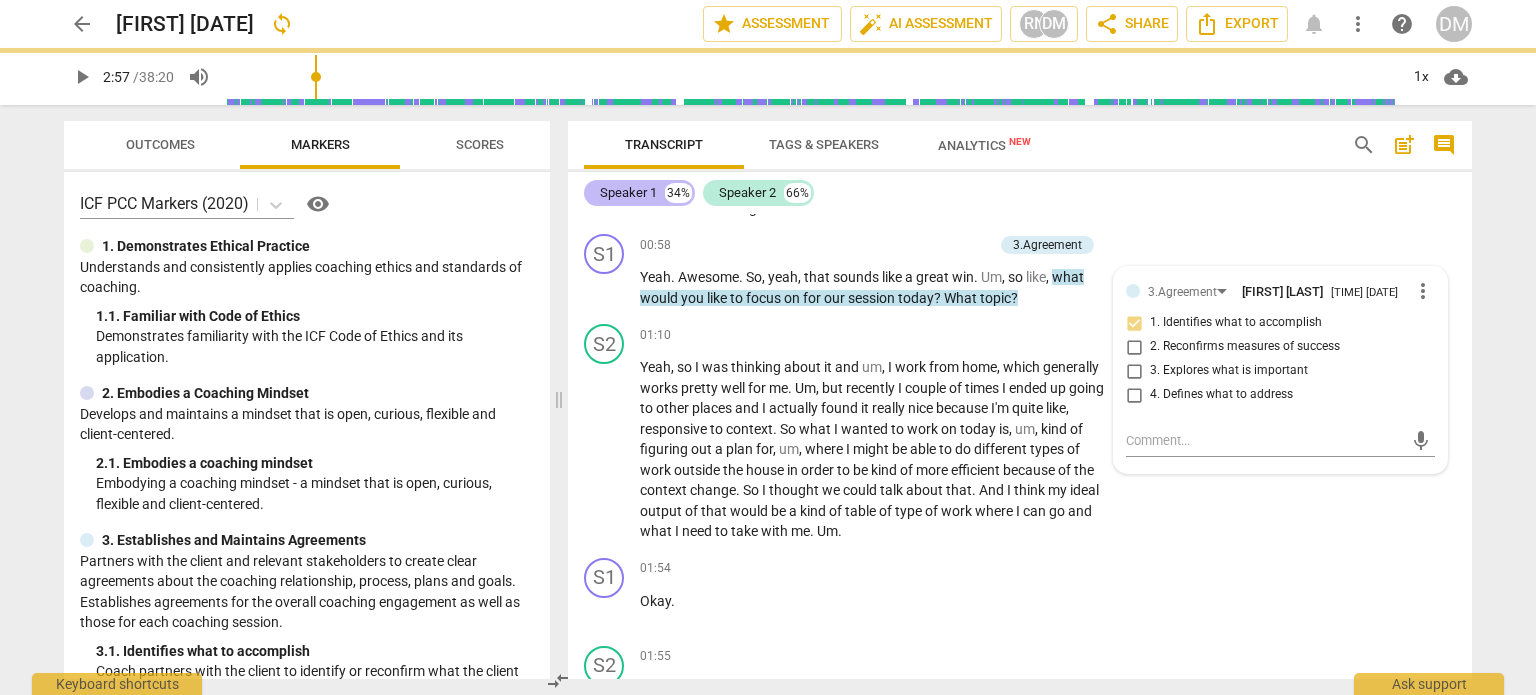 type on "177" 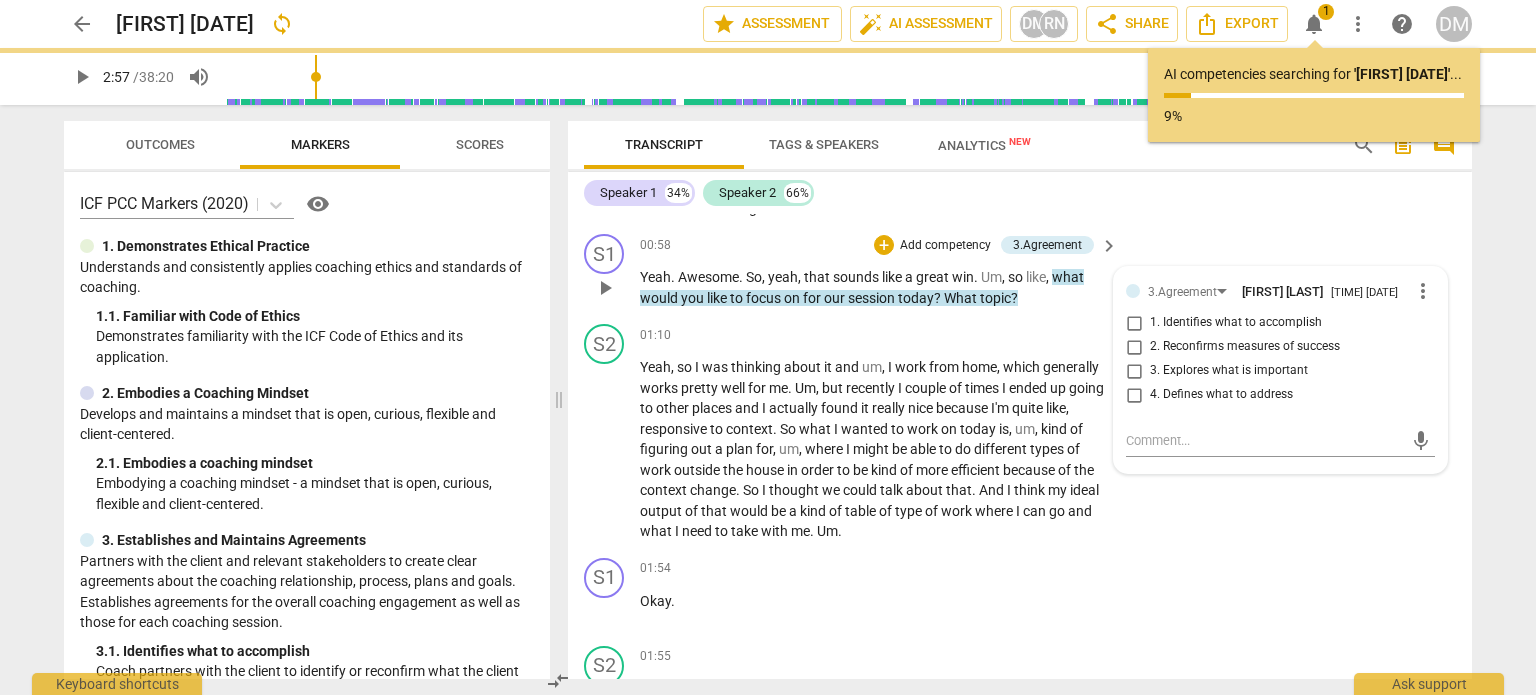 checkbox on "true" 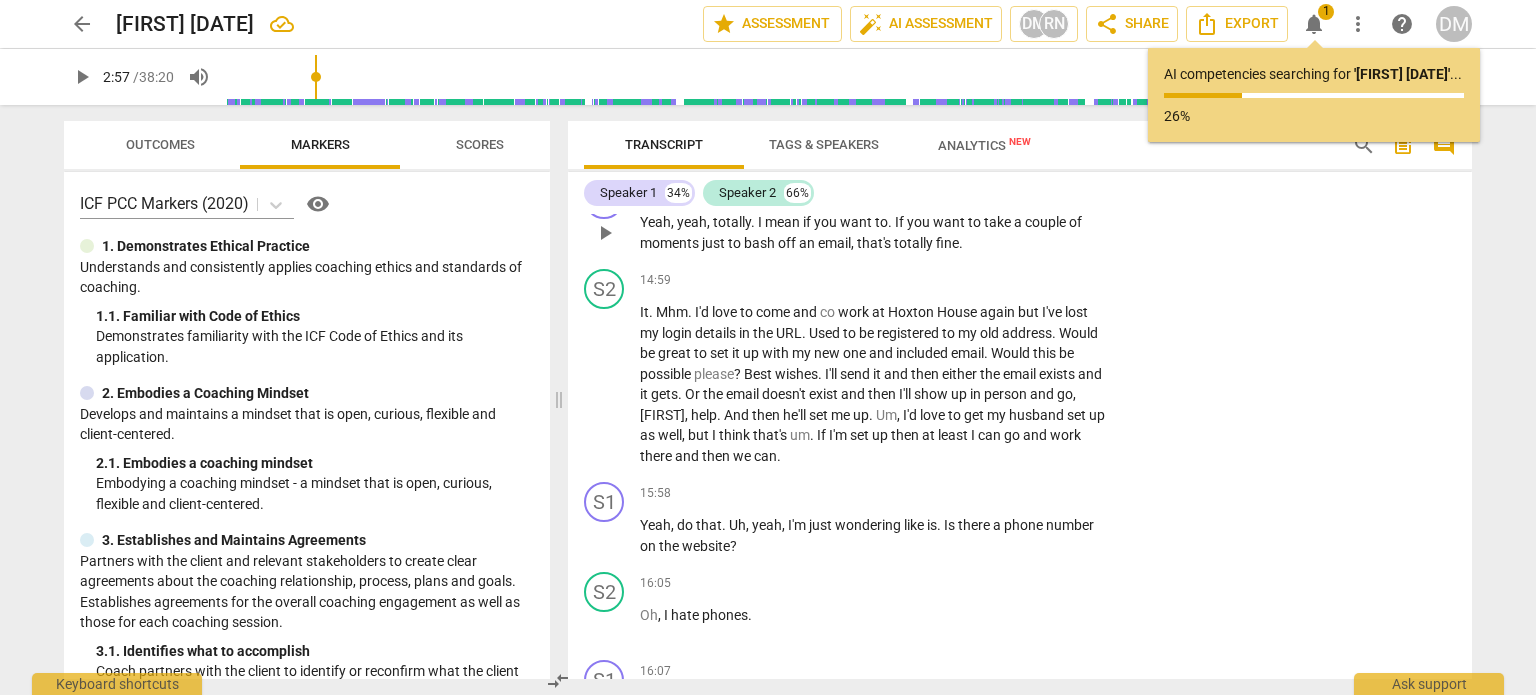 scroll, scrollTop: 7462, scrollLeft: 0, axis: vertical 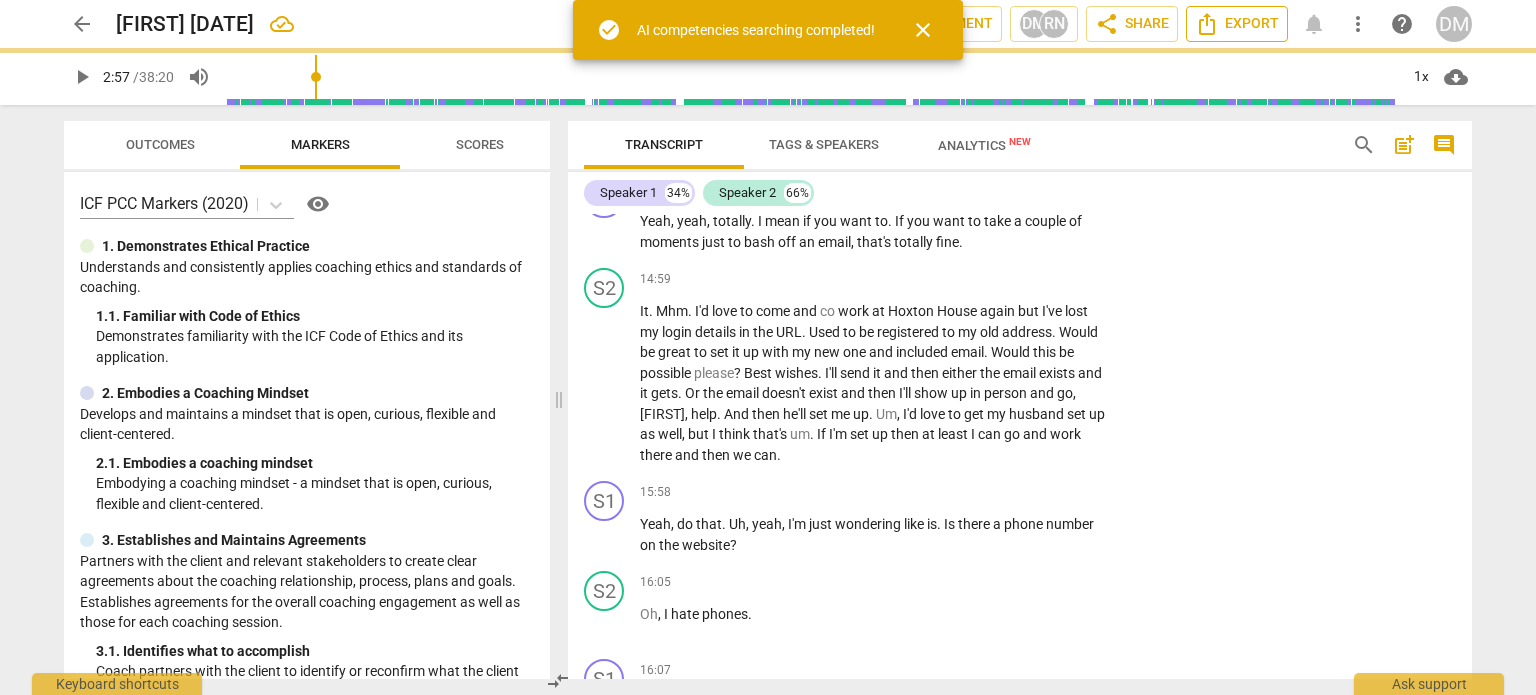type on "177" 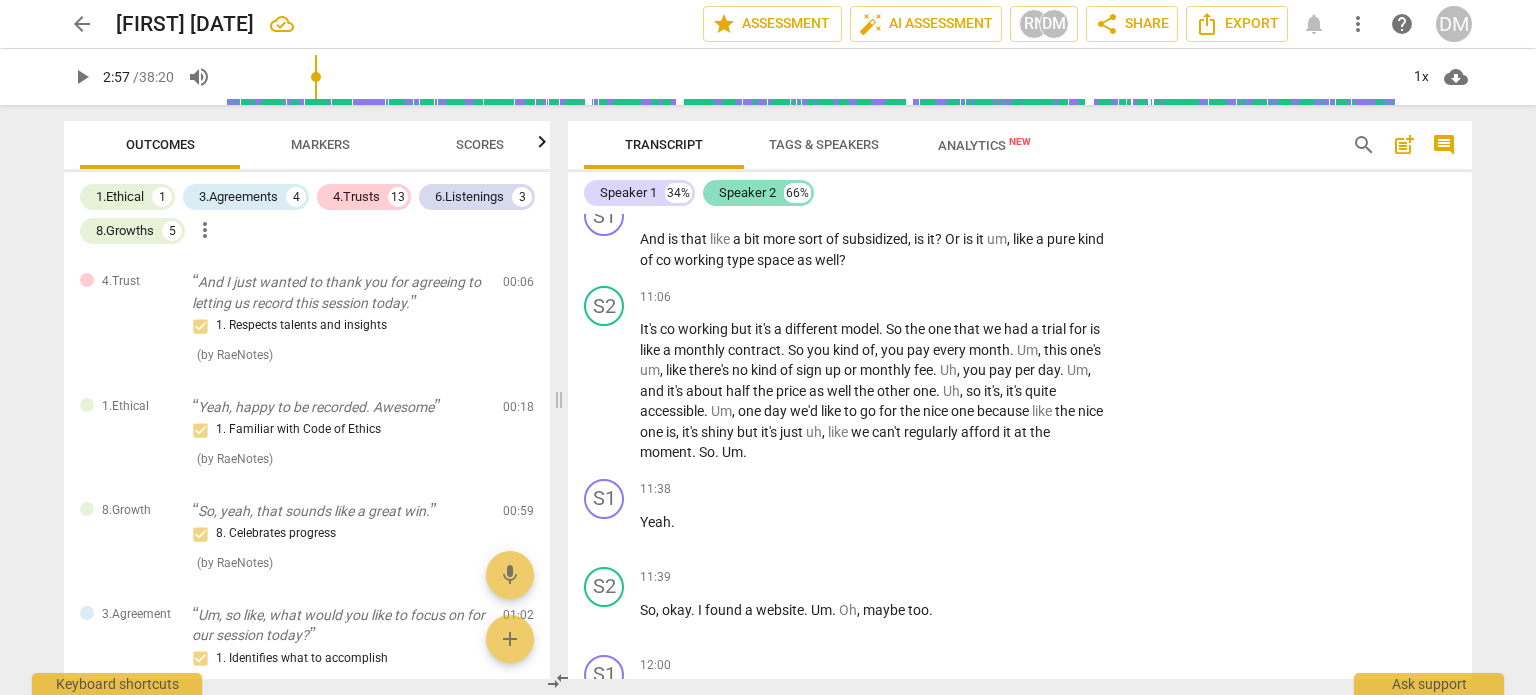 scroll, scrollTop: 5507, scrollLeft: 0, axis: vertical 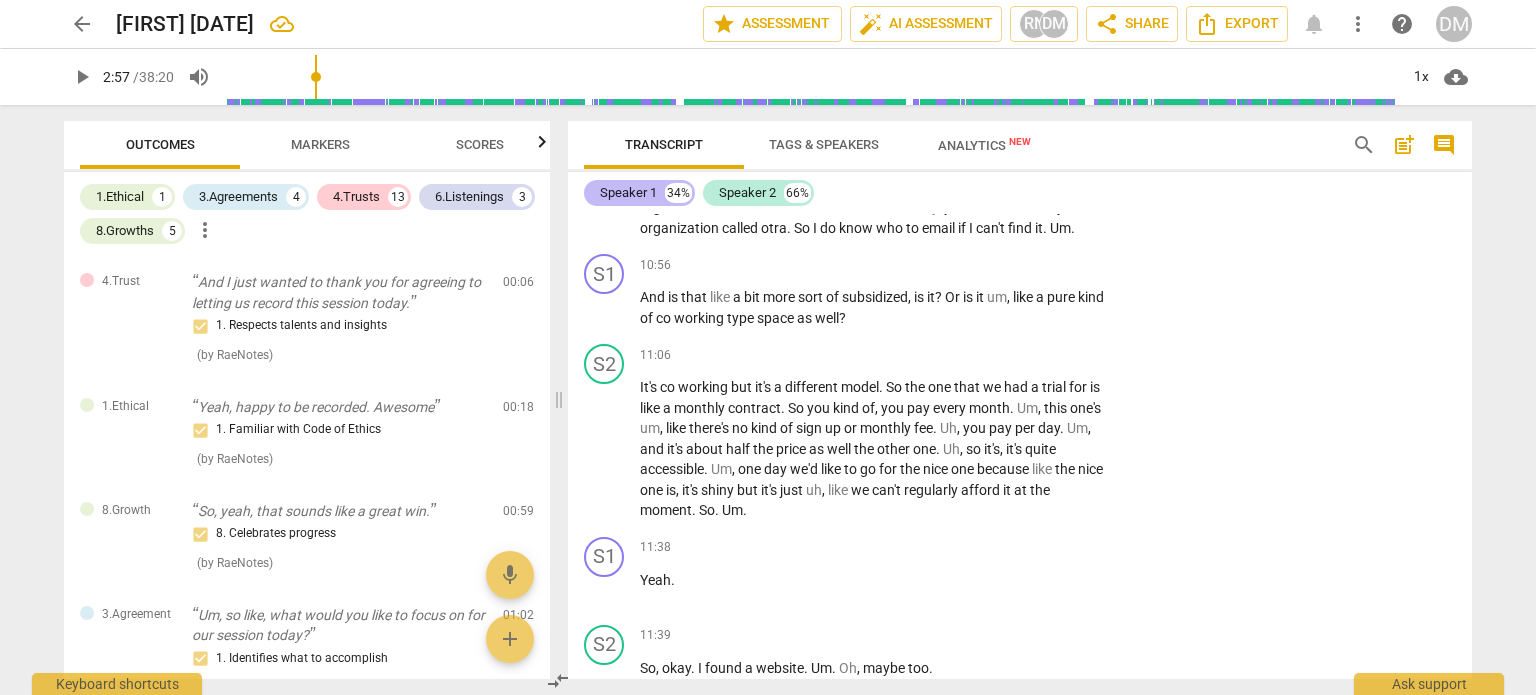 click on "Speaker 1" at bounding box center [628, 193] 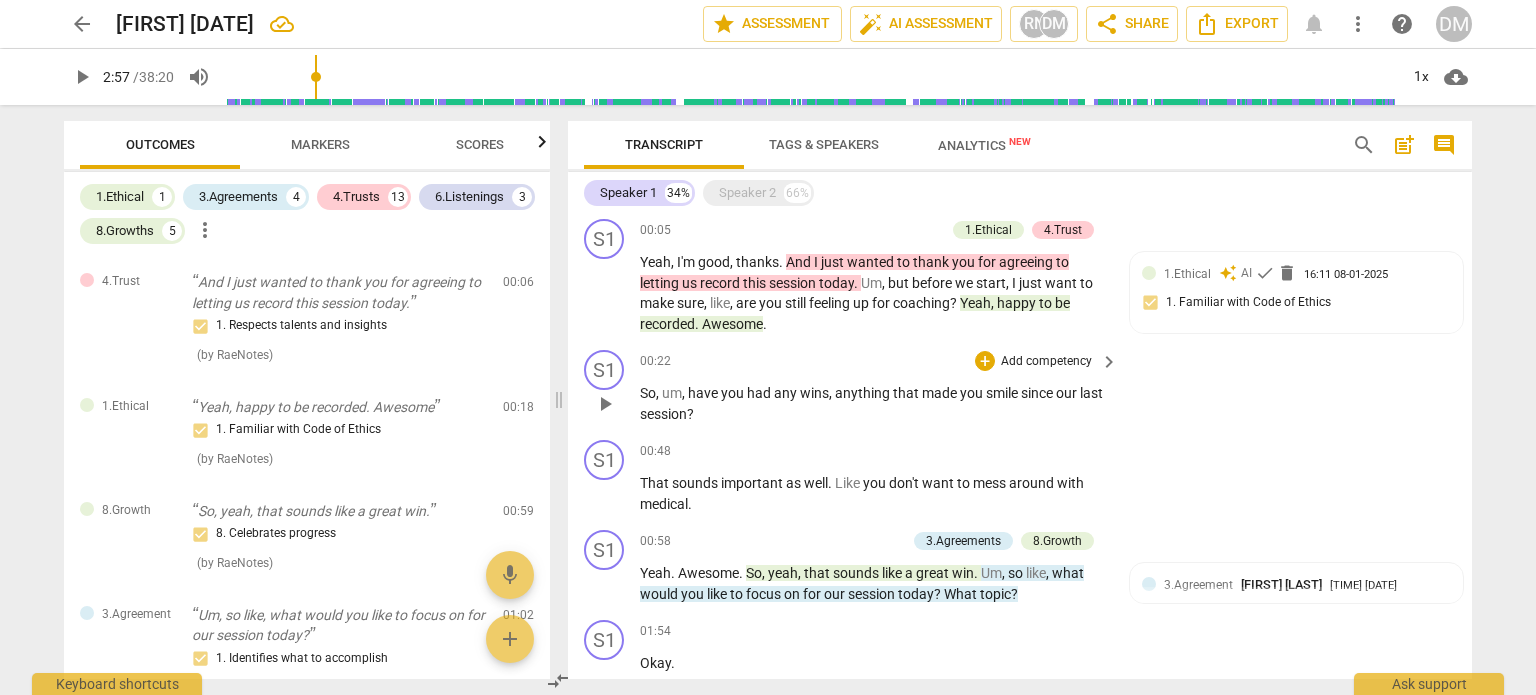 scroll, scrollTop: 91, scrollLeft: 0, axis: vertical 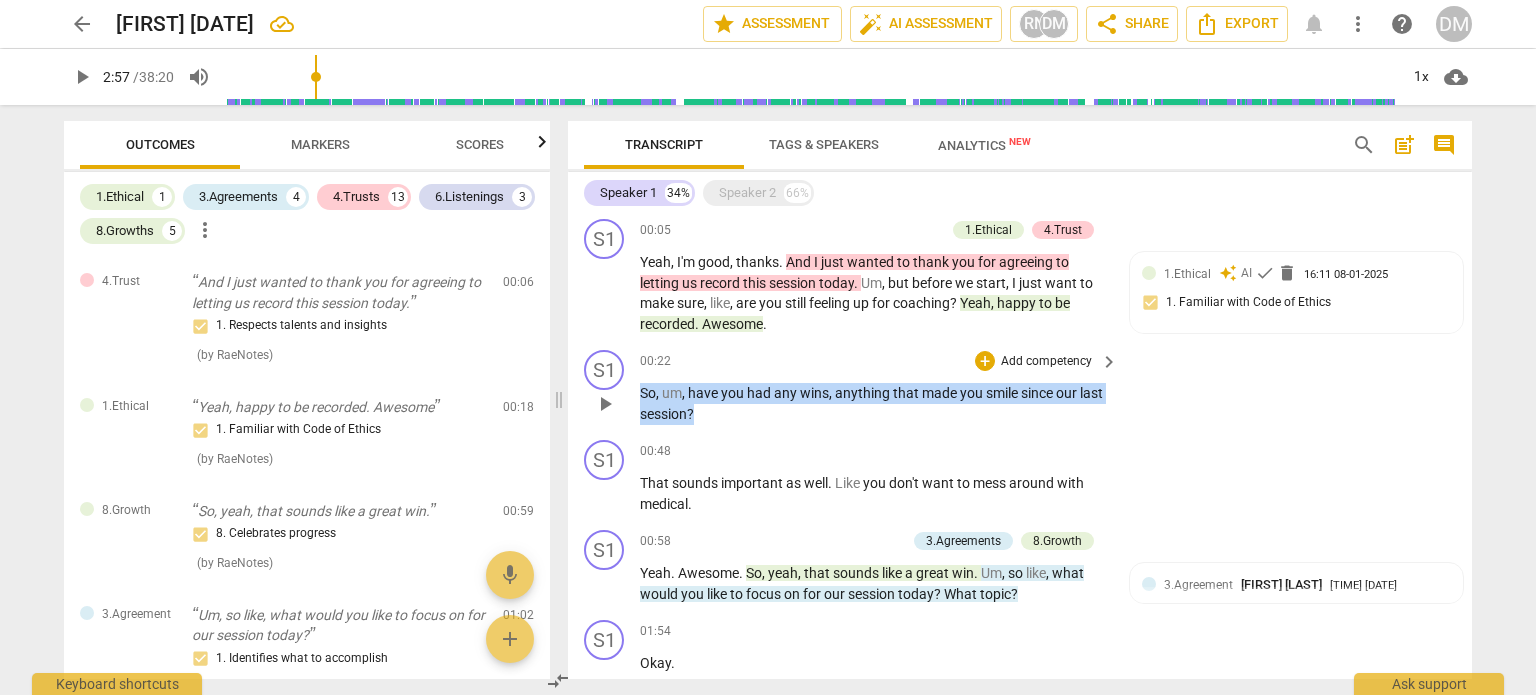 drag, startPoint x: 752, startPoint y: 419, endPoint x: 624, endPoint y: 384, distance: 132.69891 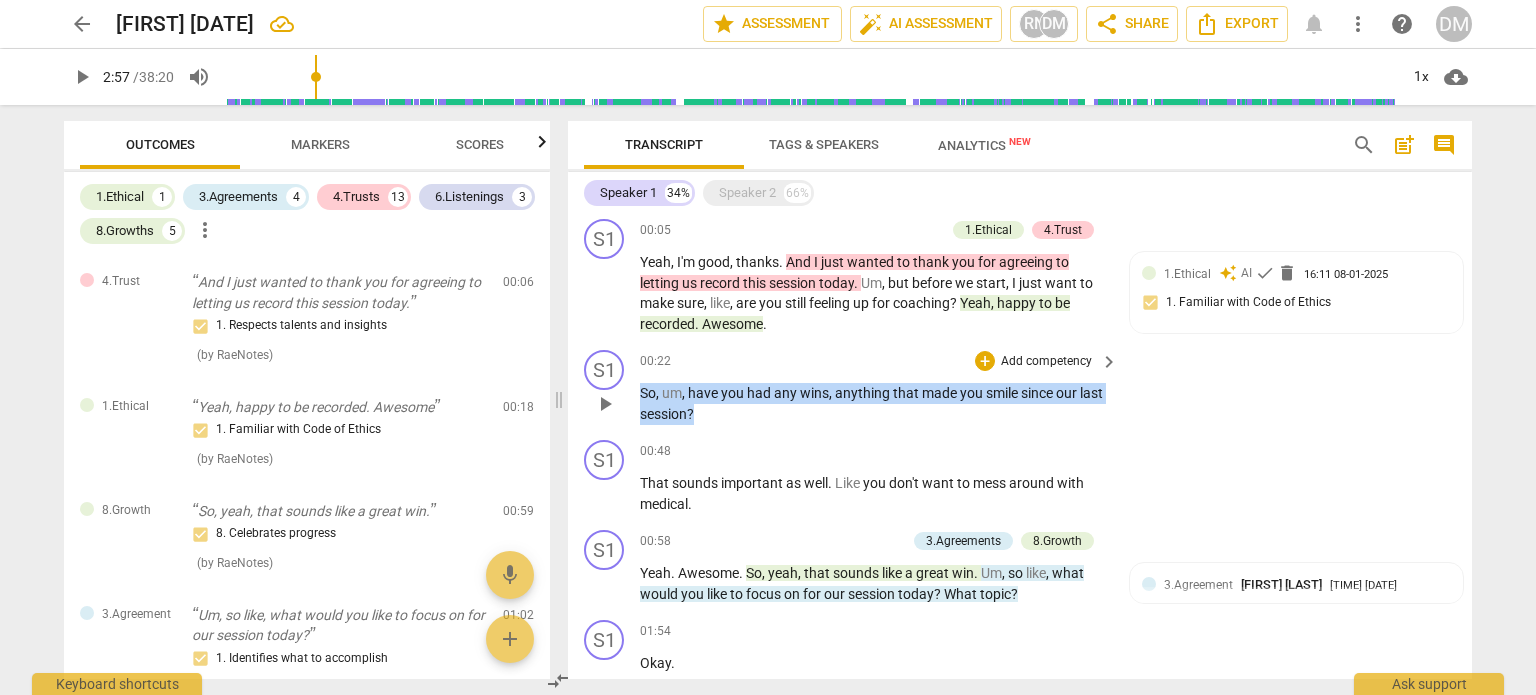 click on "S1 play_arrow pause 00:22 + Add competency keyboard_arrow_right So ,   um ,   have   you   had   any   wins ,   anything   that   made   you   smile   since   our   last   session ?" at bounding box center (1020, 387) 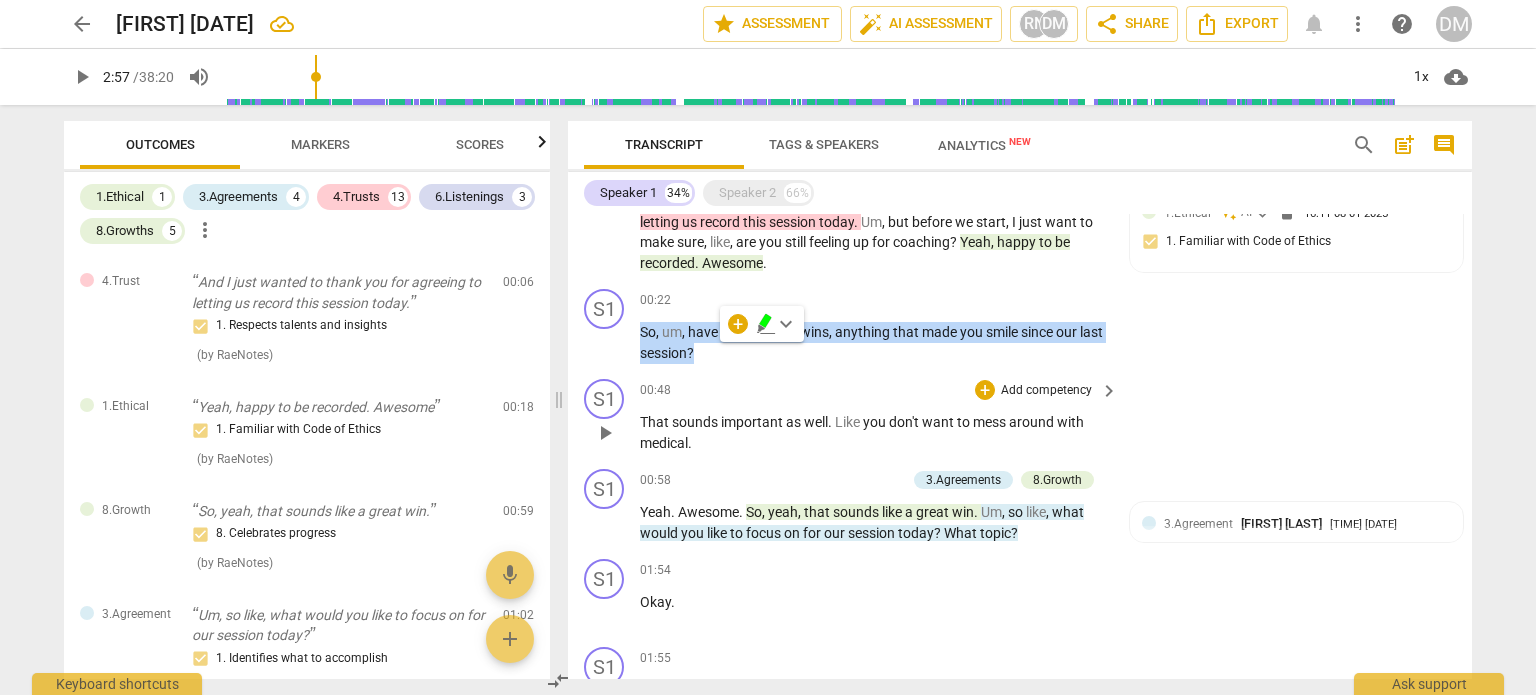 scroll, scrollTop: 154, scrollLeft: 0, axis: vertical 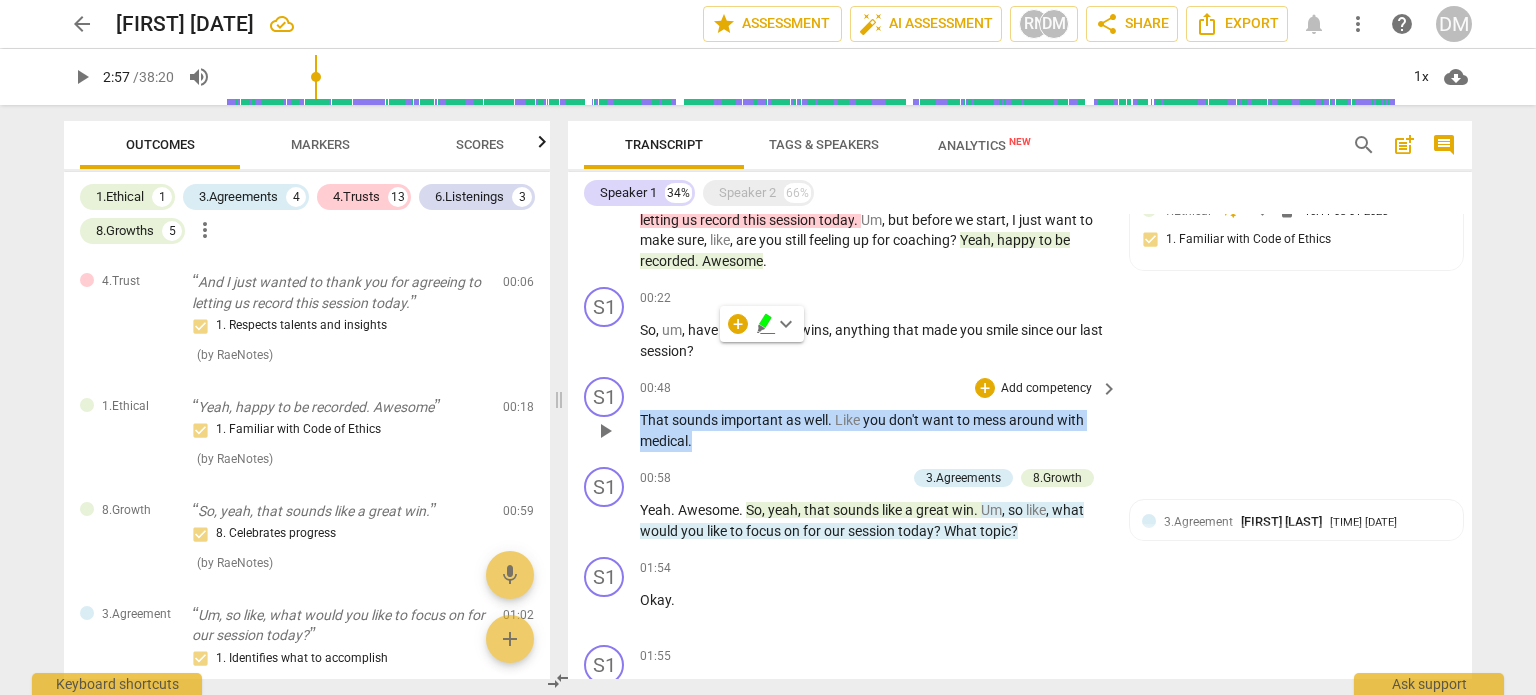 drag, startPoint x: 716, startPoint y: 449, endPoint x: 627, endPoint y: 415, distance: 95.27329 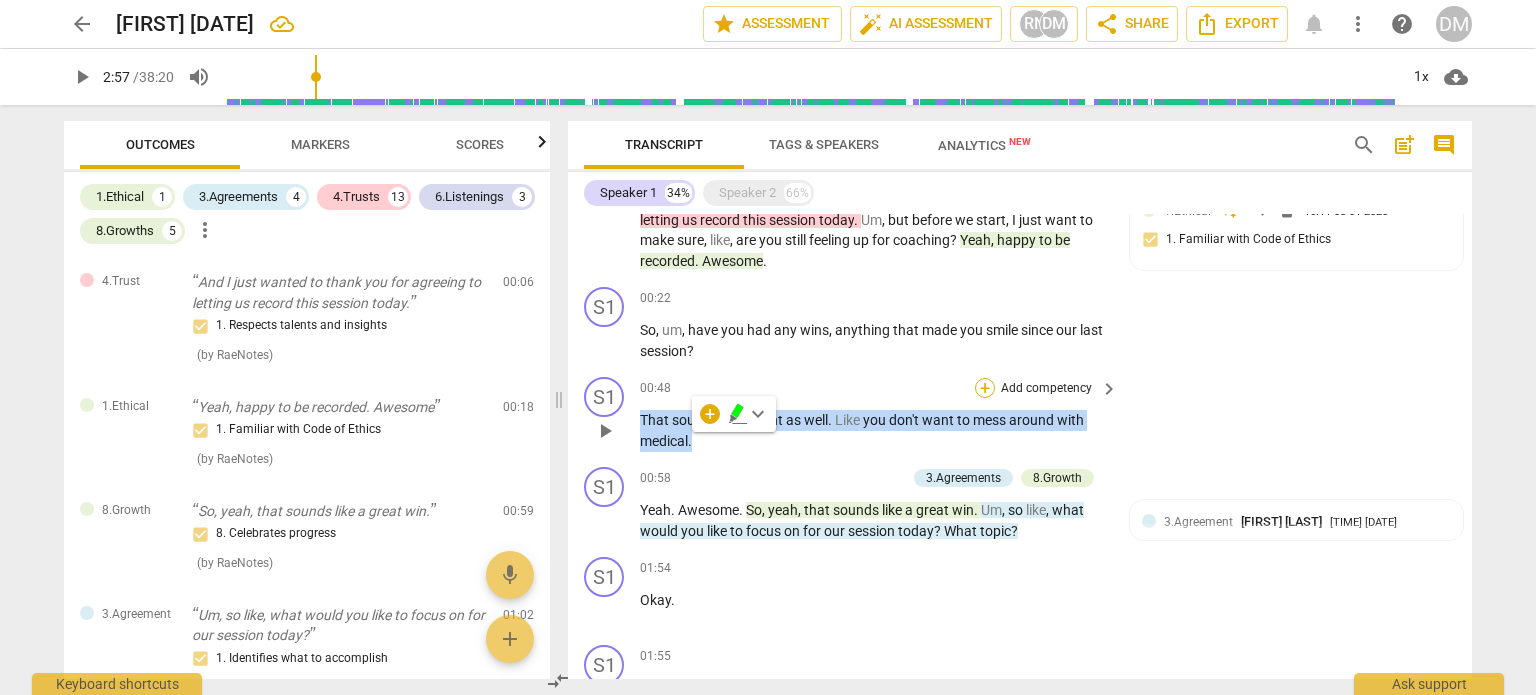 click on "+" at bounding box center (985, 388) 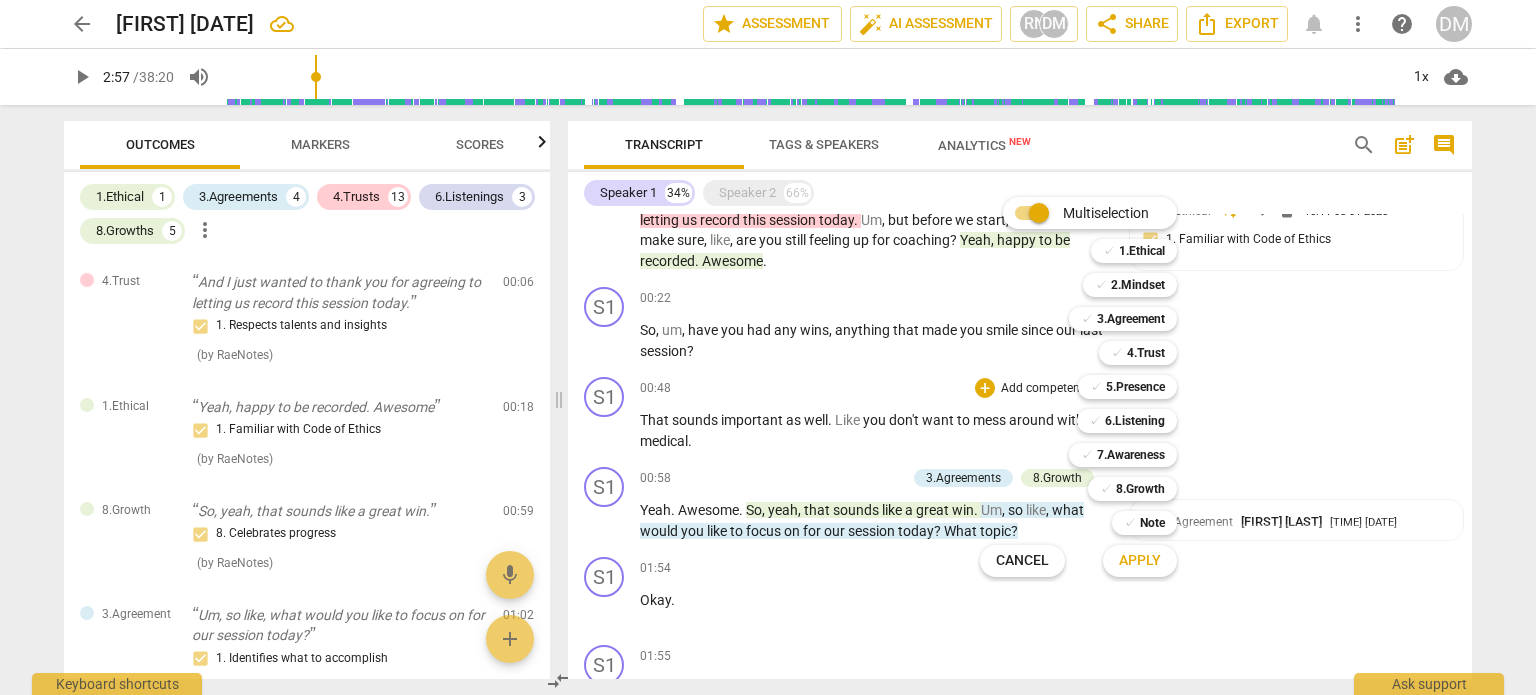 click at bounding box center [768, 347] 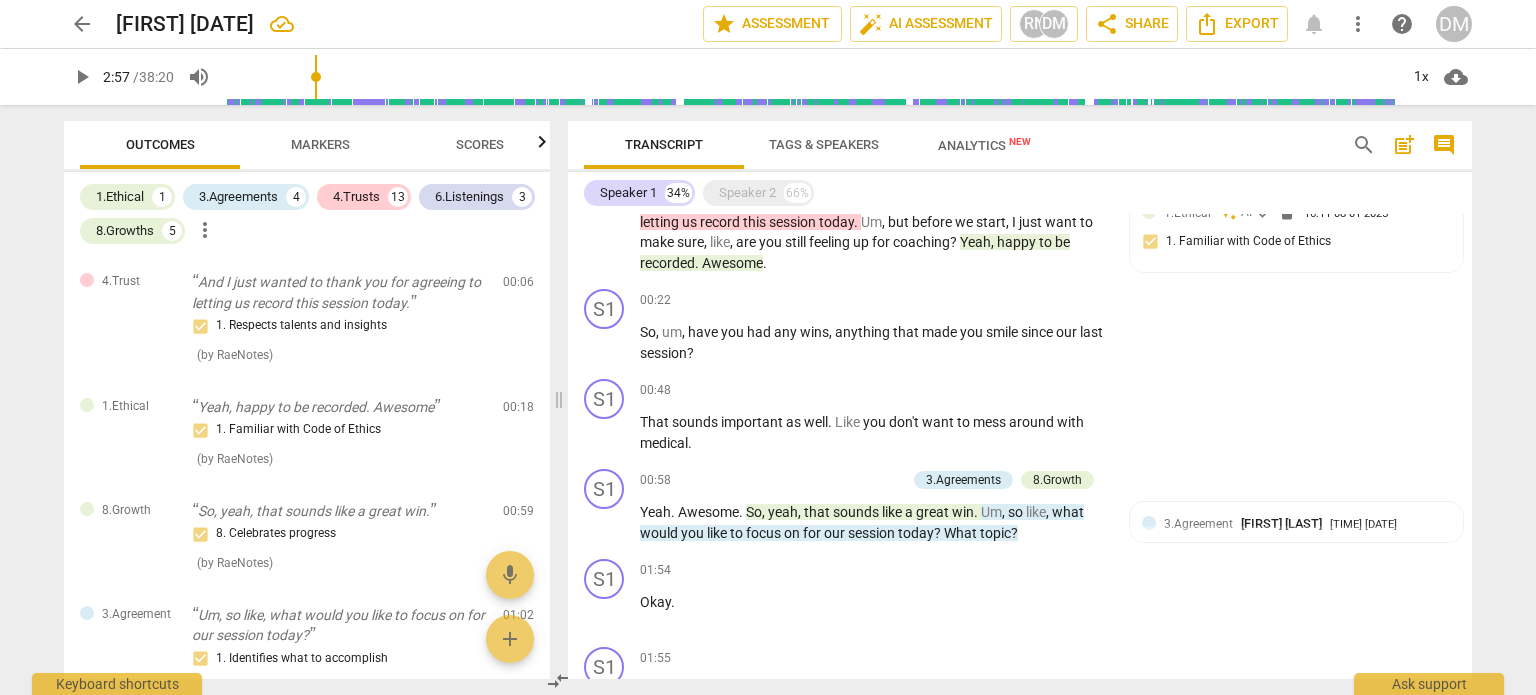 scroll, scrollTop: 0, scrollLeft: 0, axis: both 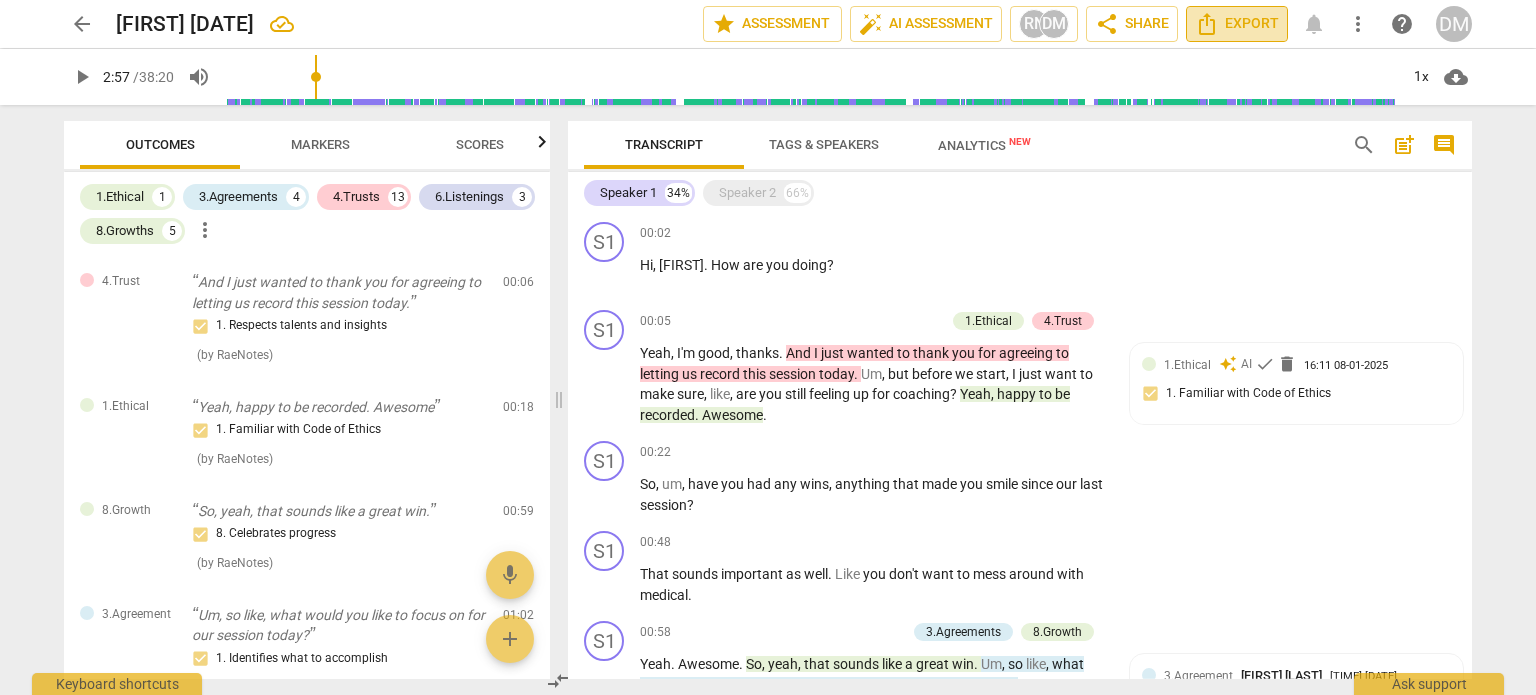 click on "Export" at bounding box center [1237, 24] 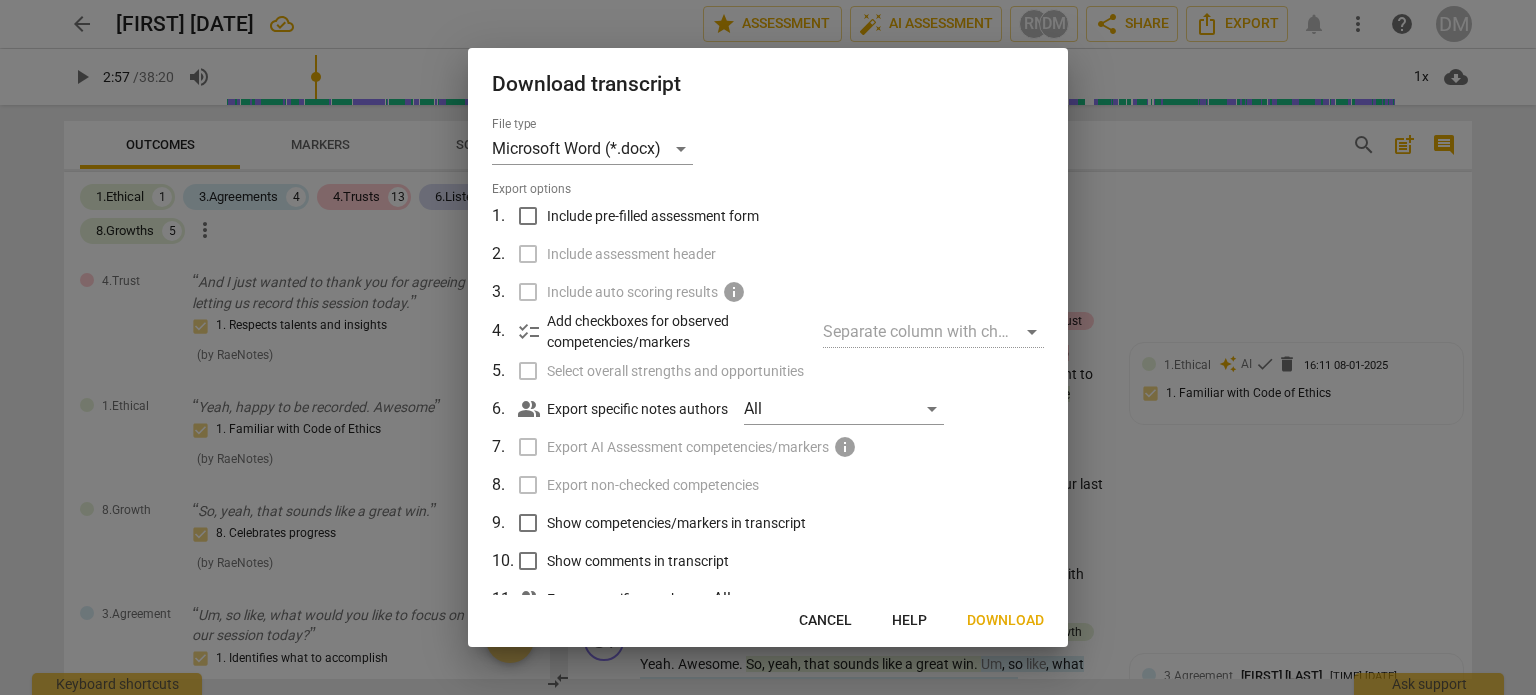 click at bounding box center [768, 347] 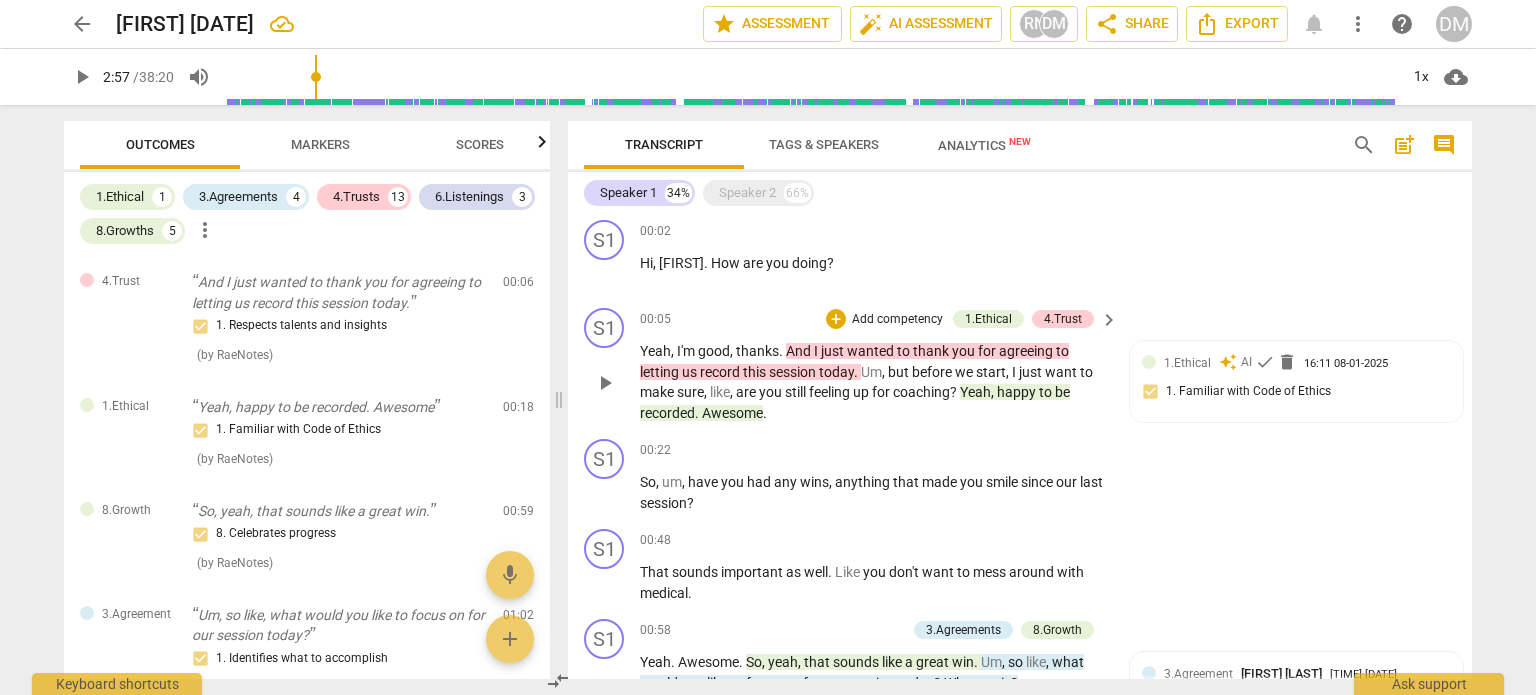 scroll, scrollTop: 3, scrollLeft: 0, axis: vertical 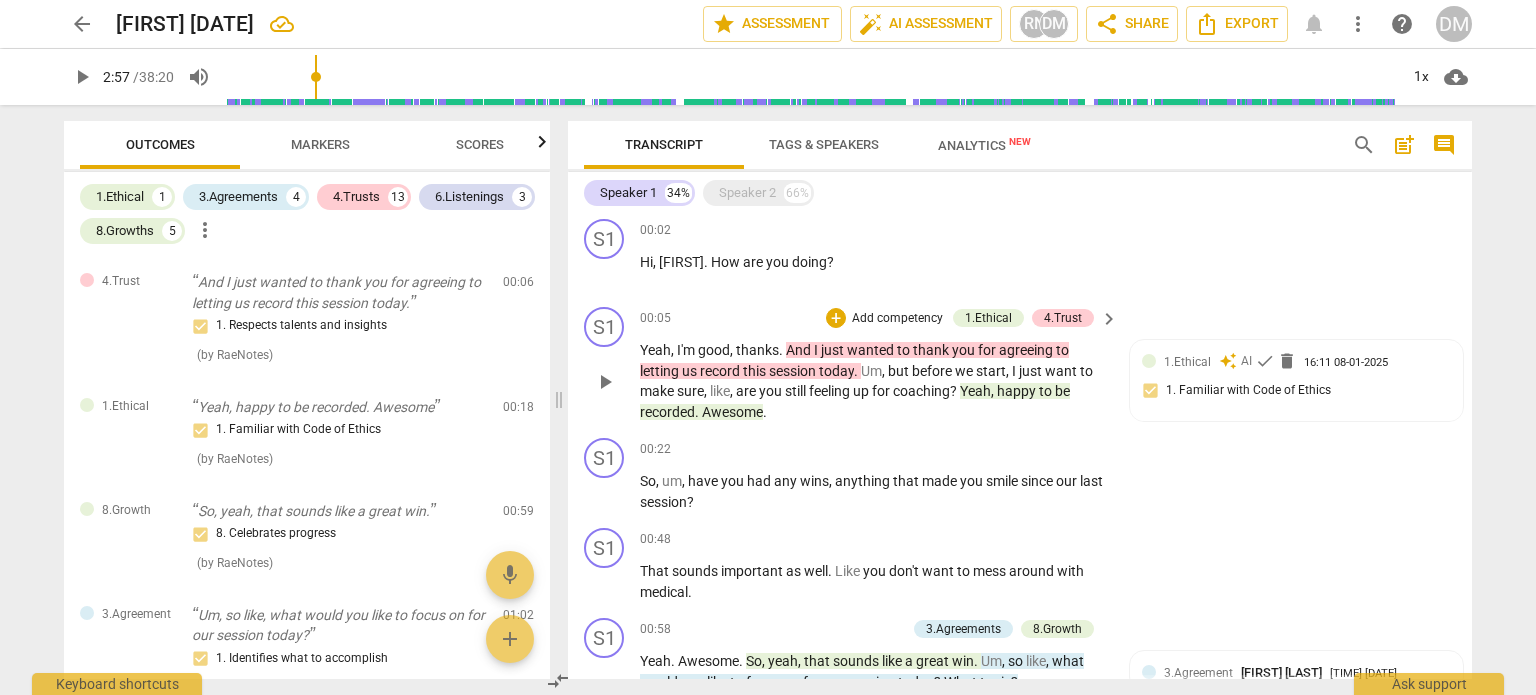 click on "Yeah ,   I'm   good ,   thanks .   And   I   just   wanted   to   thank   you   for   agreeing   to   letting   us   record   this   session   today .   Um ,   but   before   we   start ,   I   just   want   to   make   sure ,   like ,   are   you   still   feeling   up   for   coaching ?   Yeah ,   happy   to   be   recorded .   Awesome ." at bounding box center (874, 381) 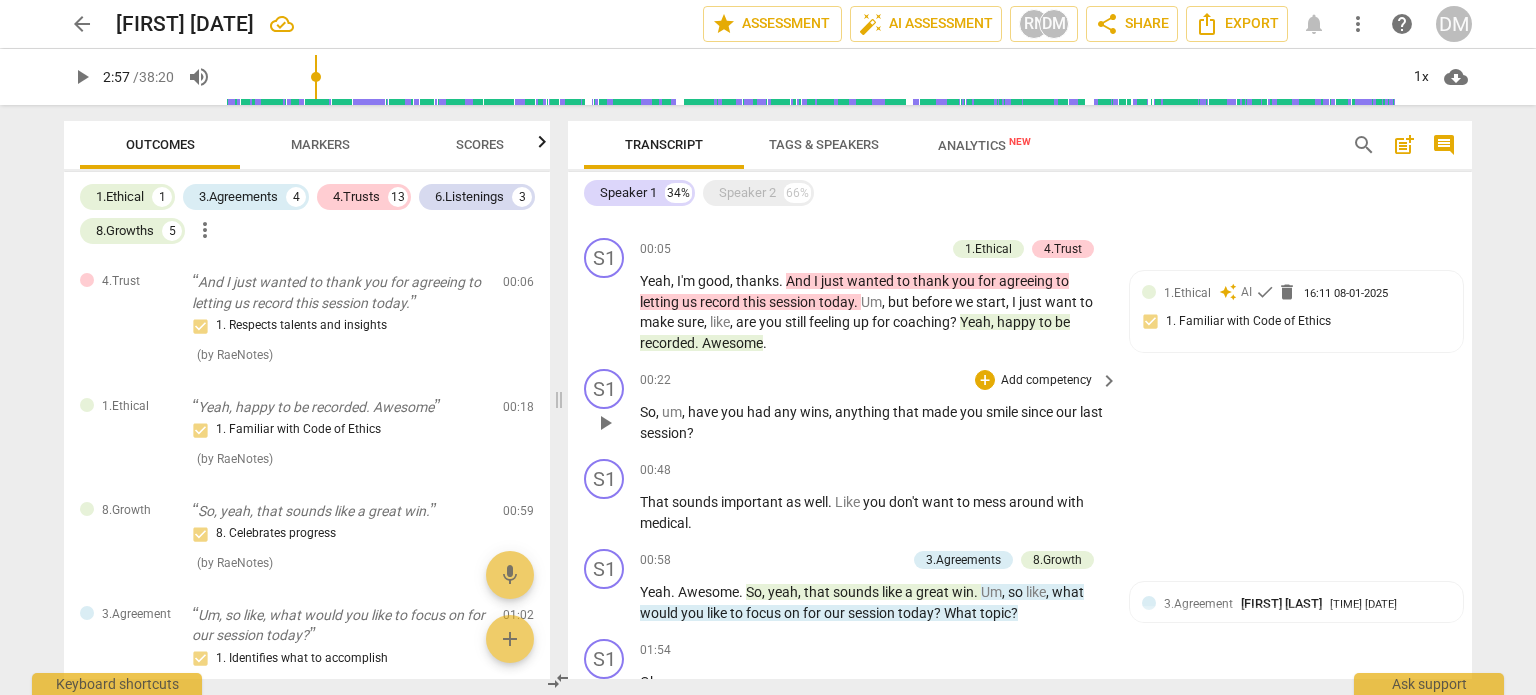 scroll, scrollTop: 67, scrollLeft: 0, axis: vertical 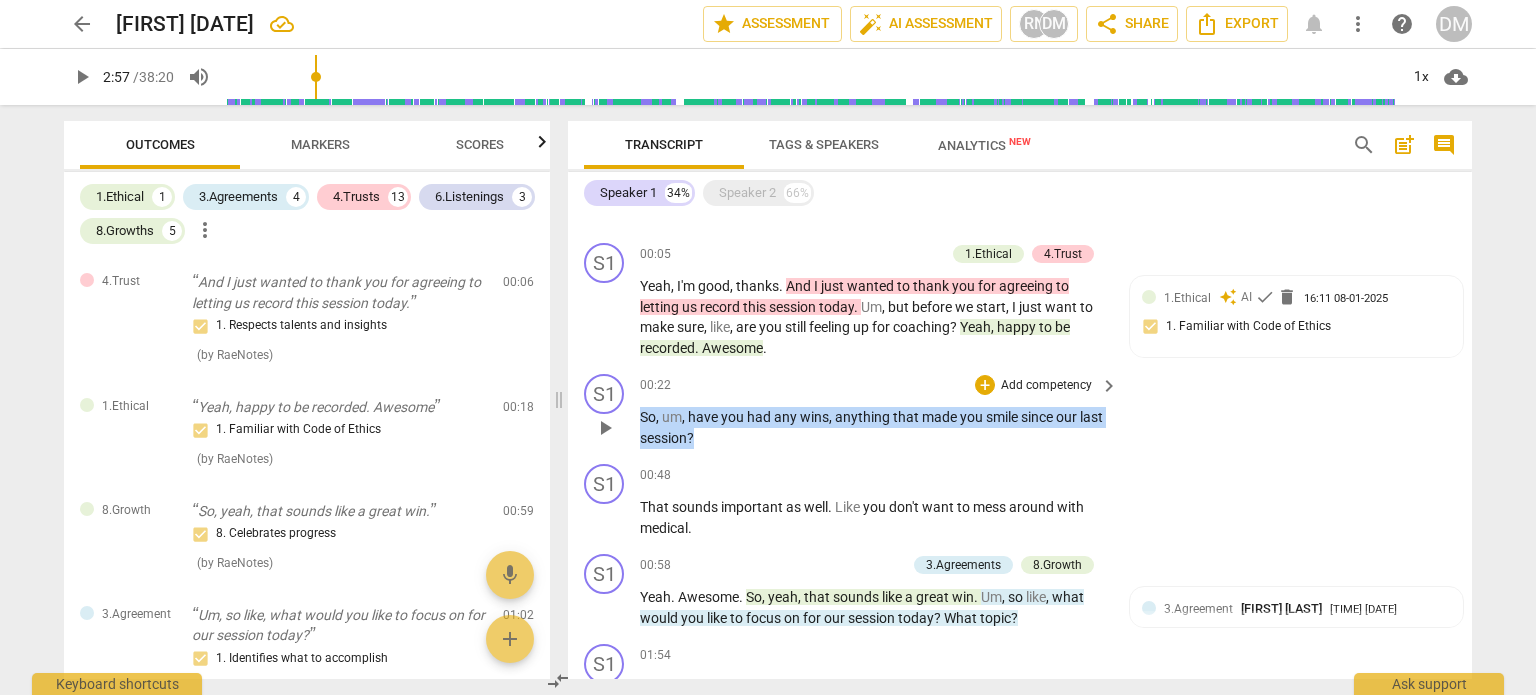 drag, startPoint x: 768, startPoint y: 444, endPoint x: 635, endPoint y: 411, distance: 137.03284 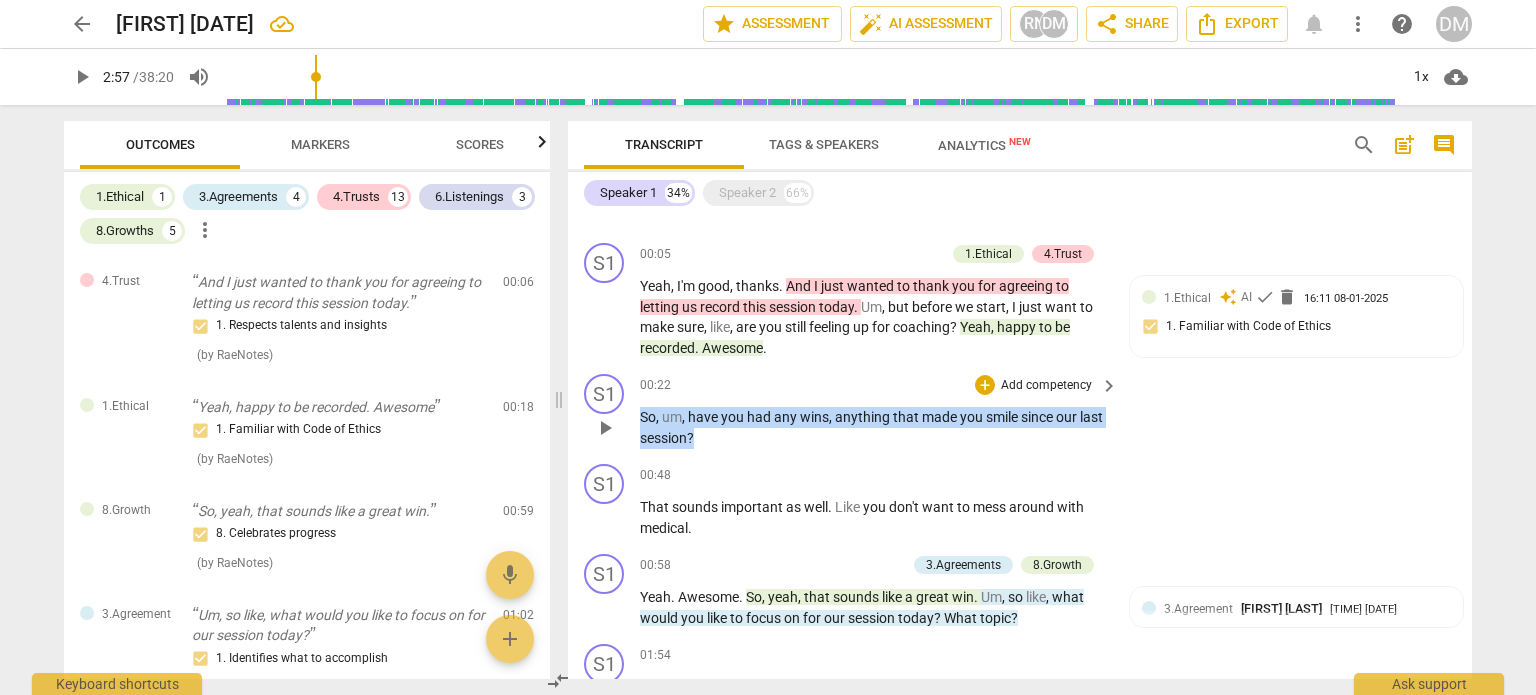 click on "S1 play_arrow pause 00:22 + Add competency keyboard_arrow_right So ,   um ,   have   you   had   any   wins ,   anything   that   made   you   smile   since   our   last   session ?" at bounding box center [1020, 411] 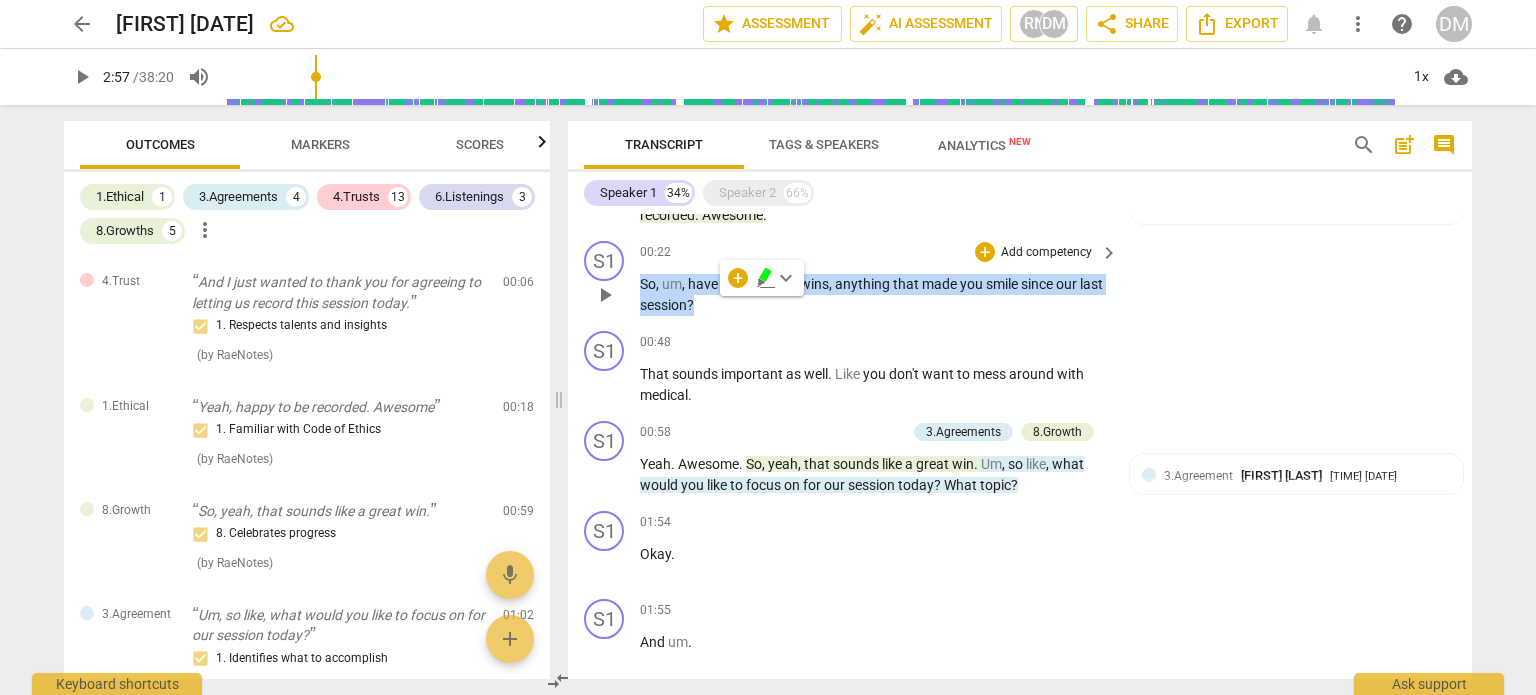 scroll, scrollTop: 203, scrollLeft: 0, axis: vertical 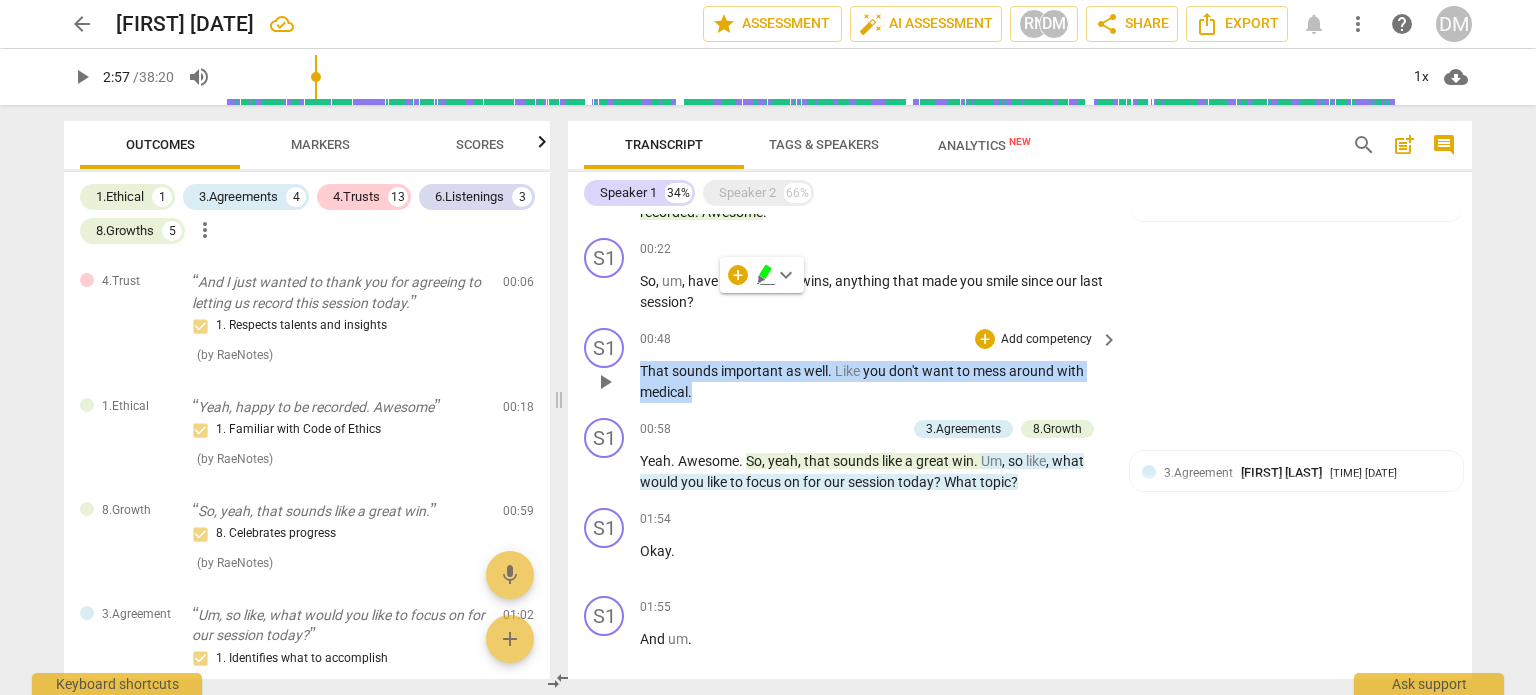 drag, startPoint x: 733, startPoint y: 392, endPoint x: 636, endPoint y: 363, distance: 101.24229 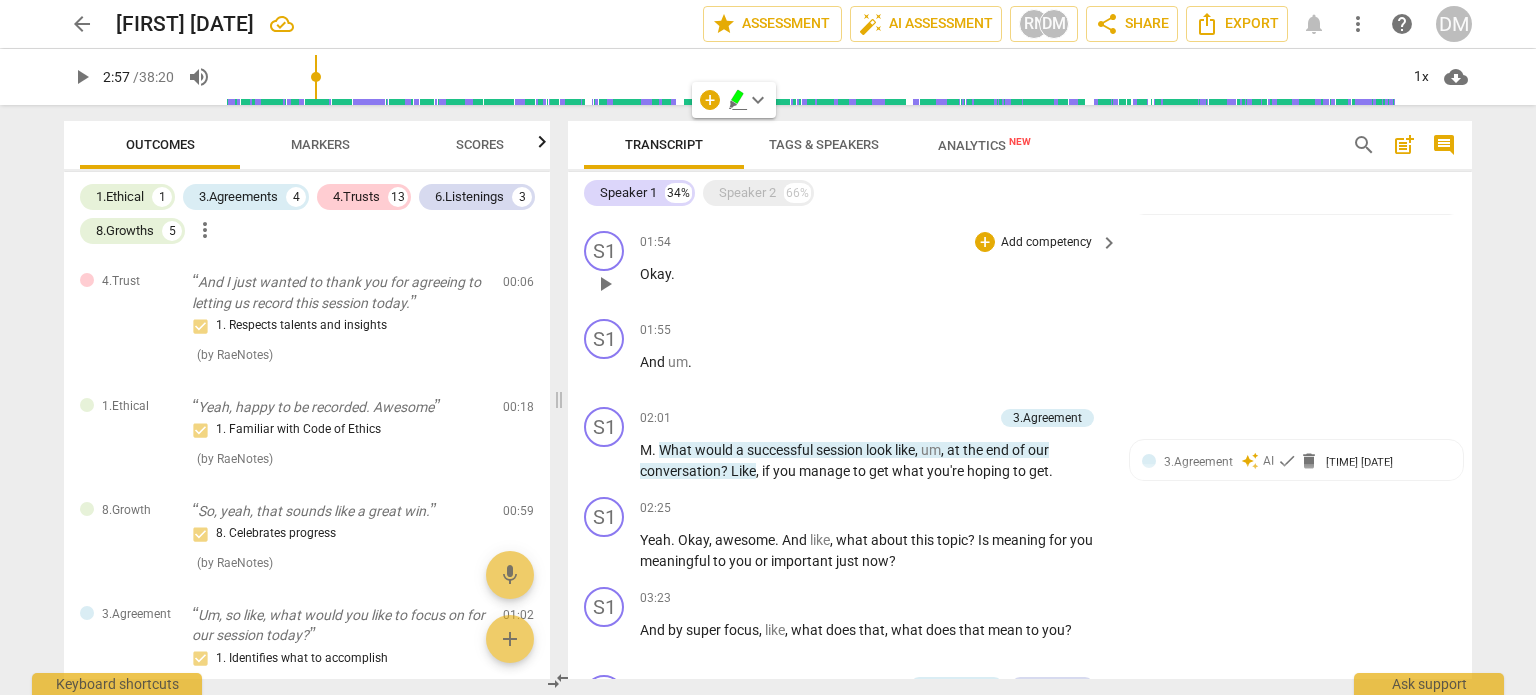 scroll, scrollTop: 483, scrollLeft: 0, axis: vertical 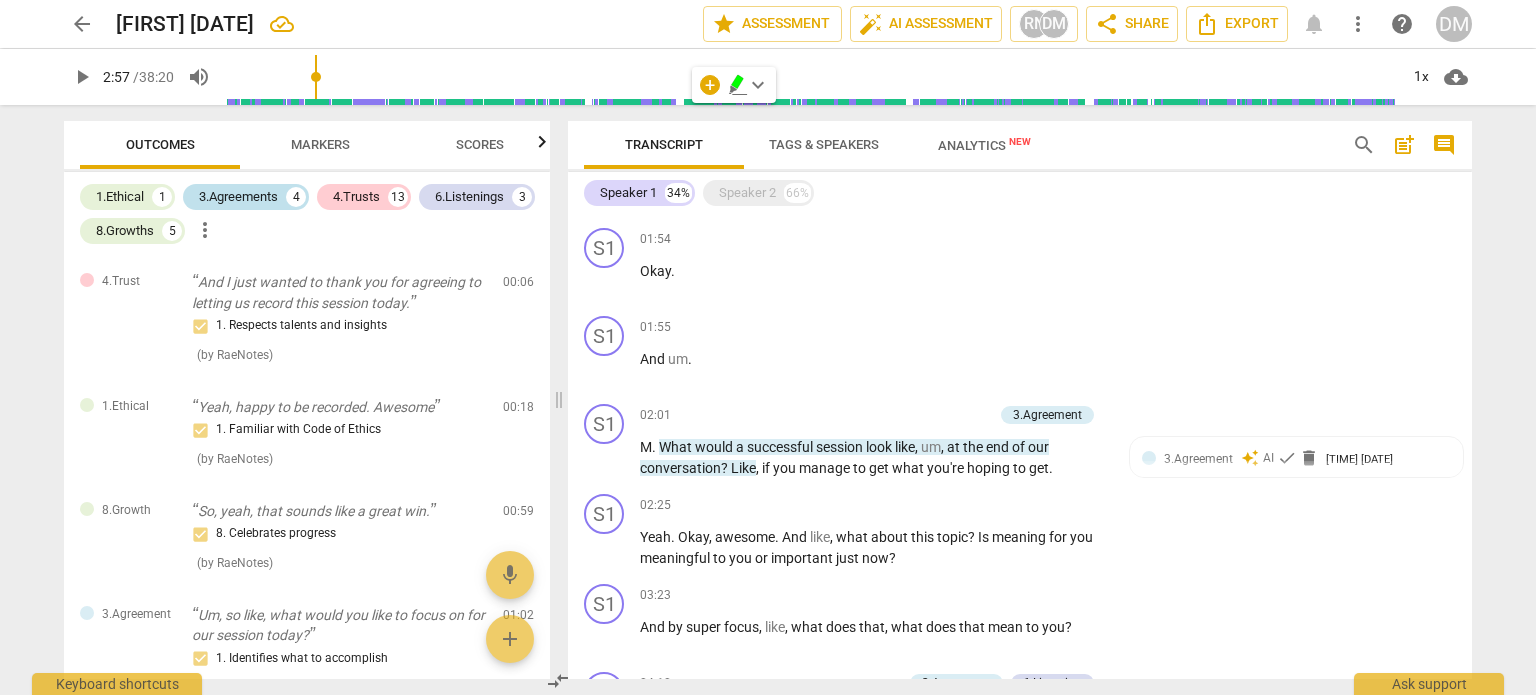 click on "3.Agreements" at bounding box center (238, 197) 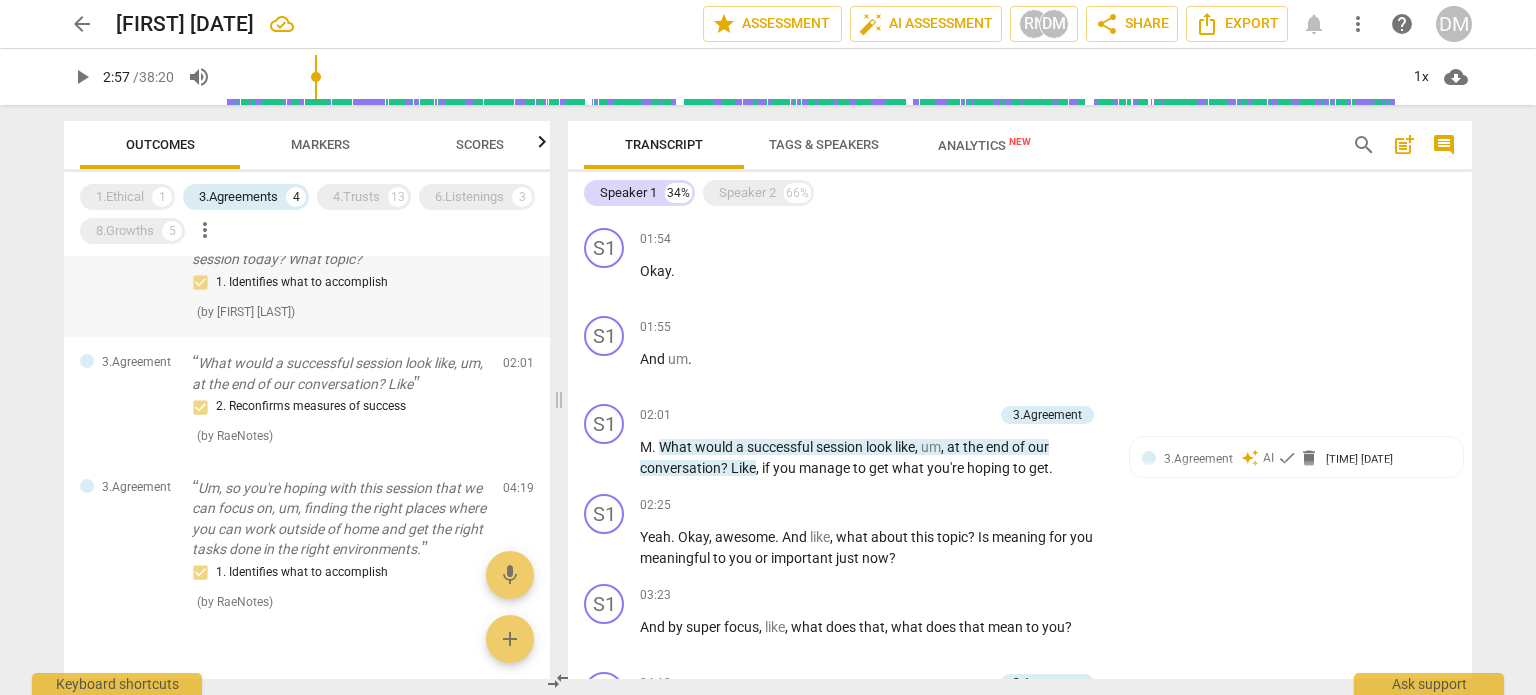 scroll, scrollTop: 176, scrollLeft: 0, axis: vertical 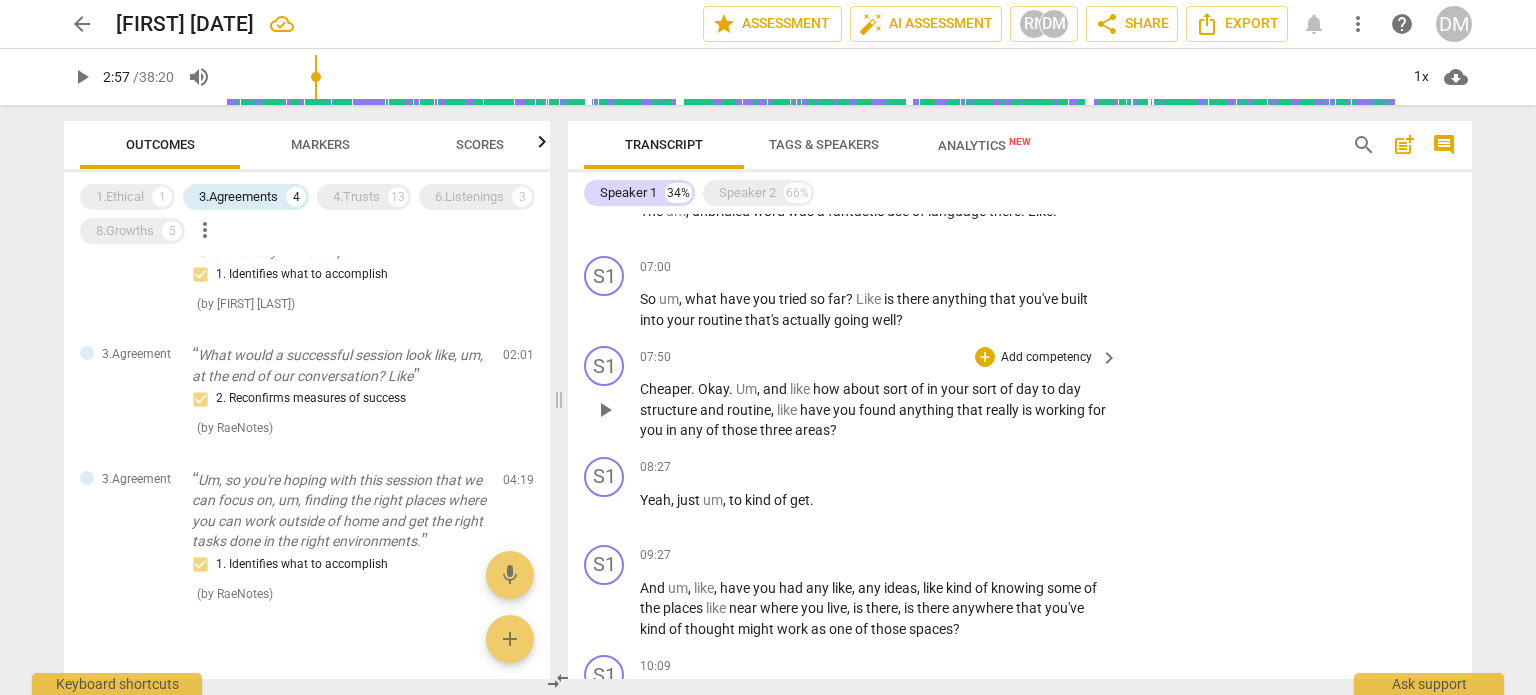 click on "really" at bounding box center (1004, 410) 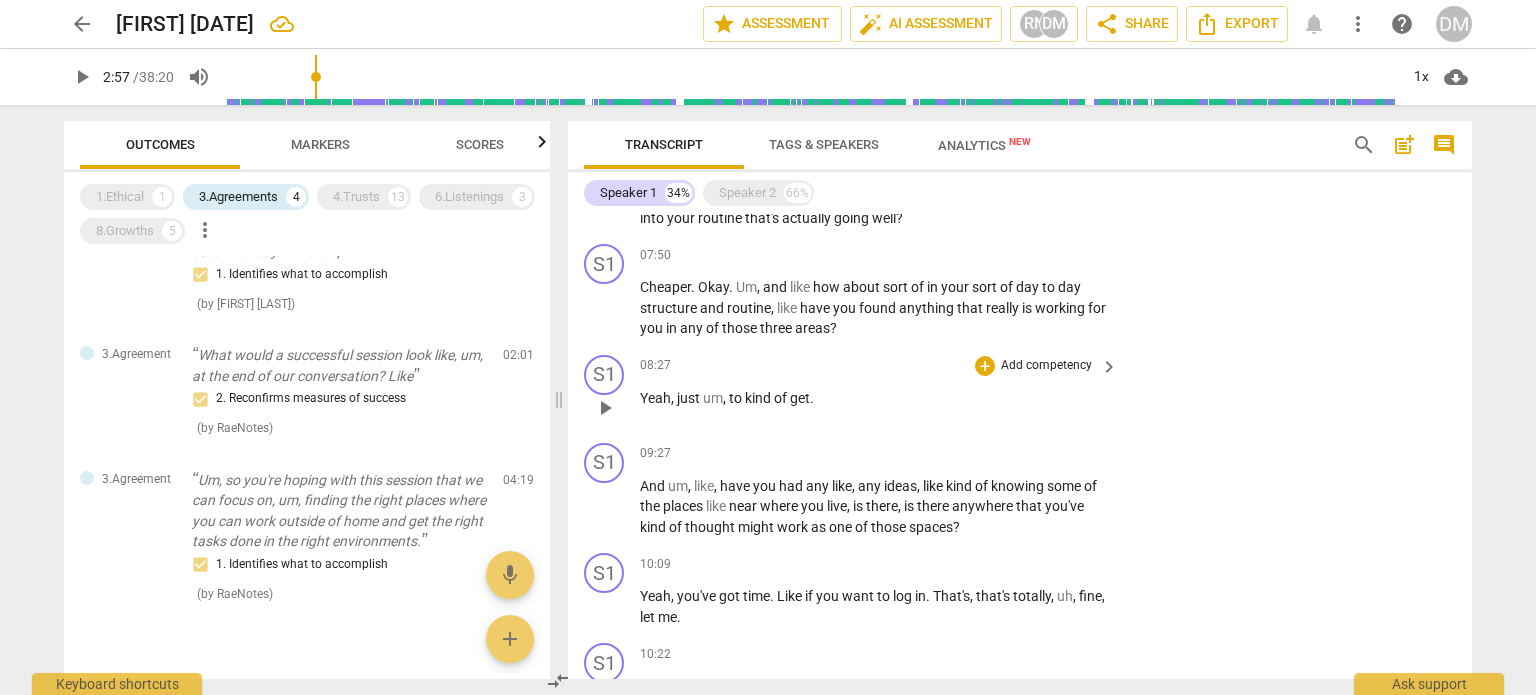 scroll, scrollTop: 1731, scrollLeft: 0, axis: vertical 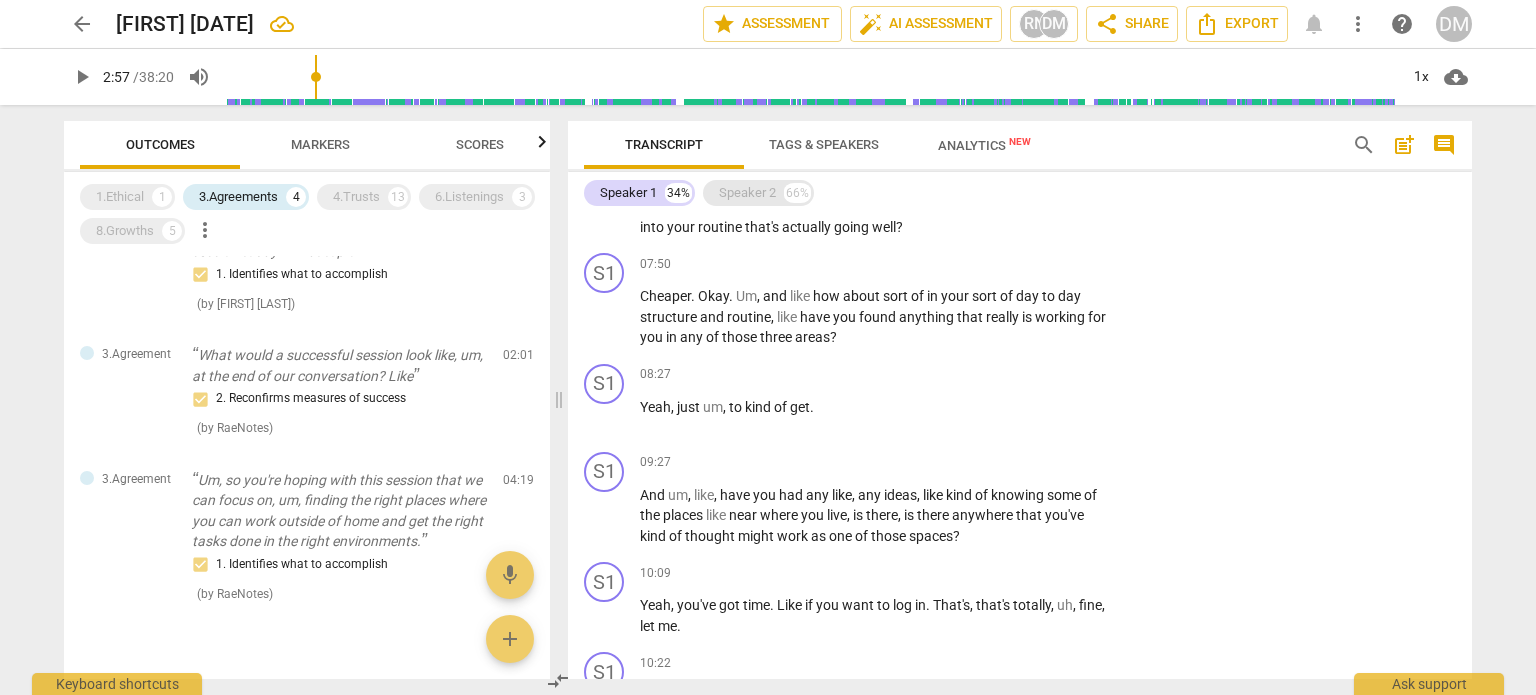 click on "Speaker 2" at bounding box center (747, 193) 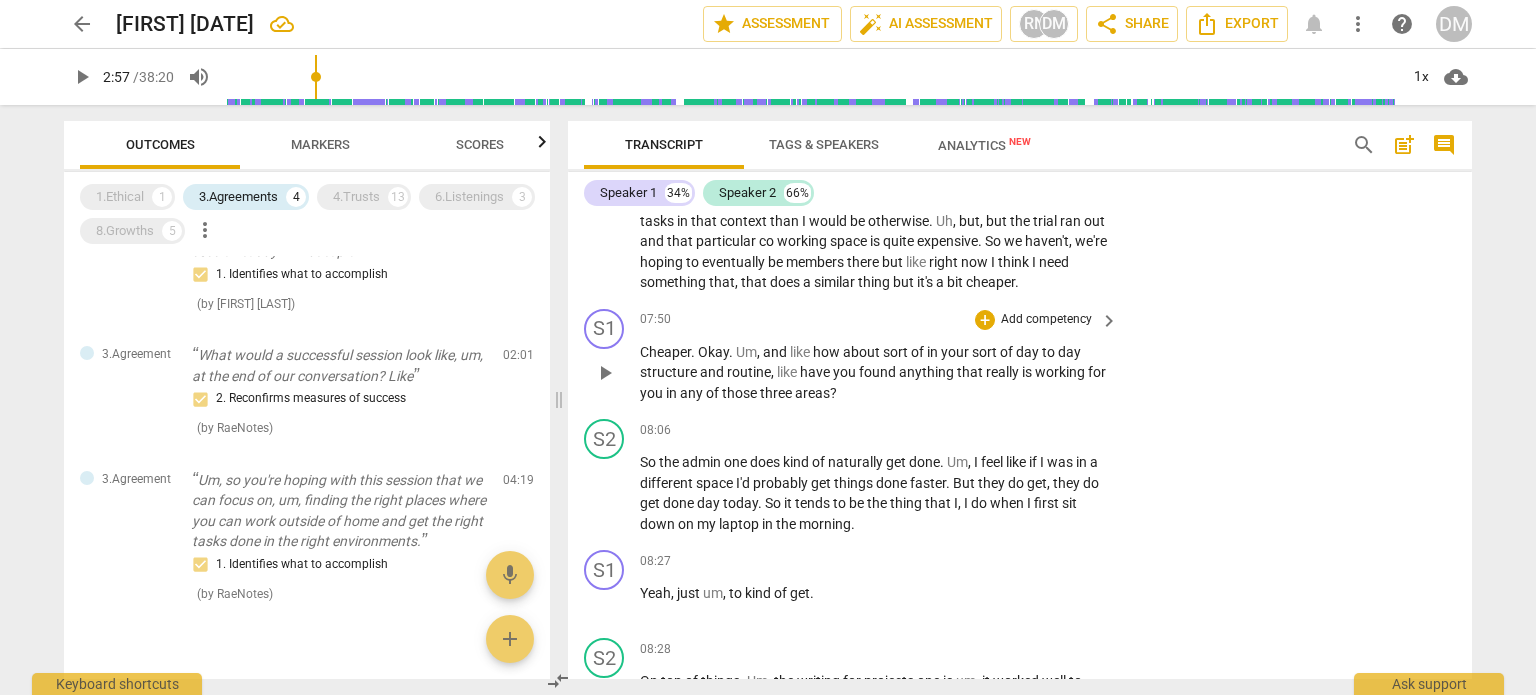 scroll, scrollTop: 4034, scrollLeft: 0, axis: vertical 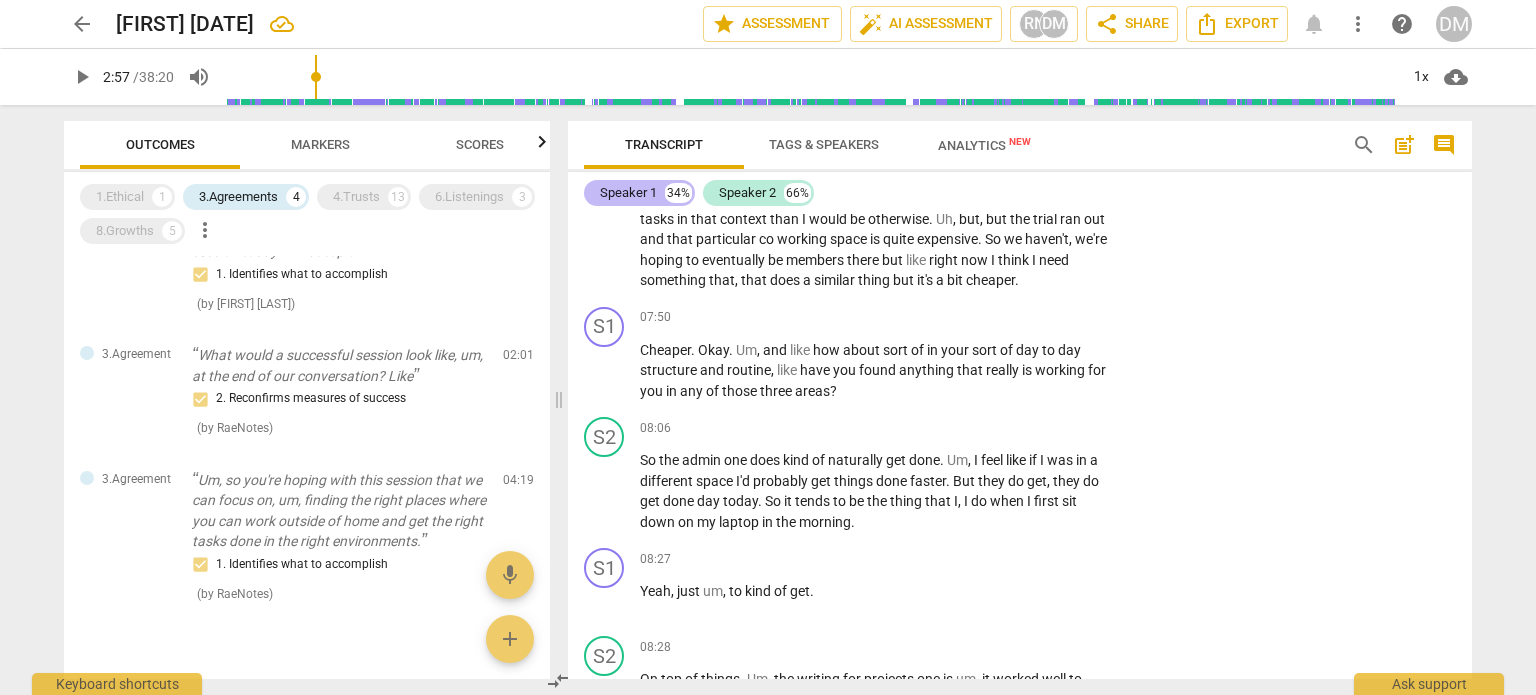 click on "Speaker 1" at bounding box center [628, 193] 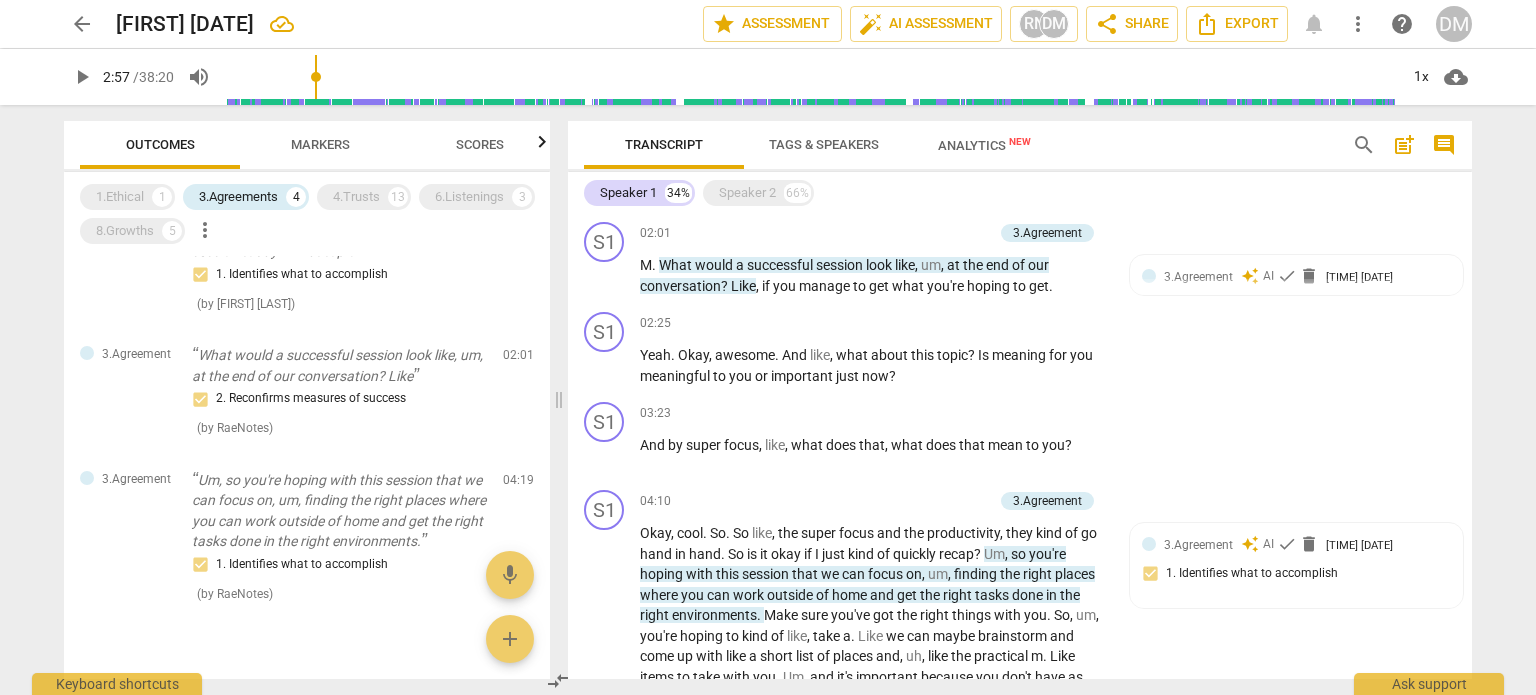 scroll, scrollTop: 666, scrollLeft: 0, axis: vertical 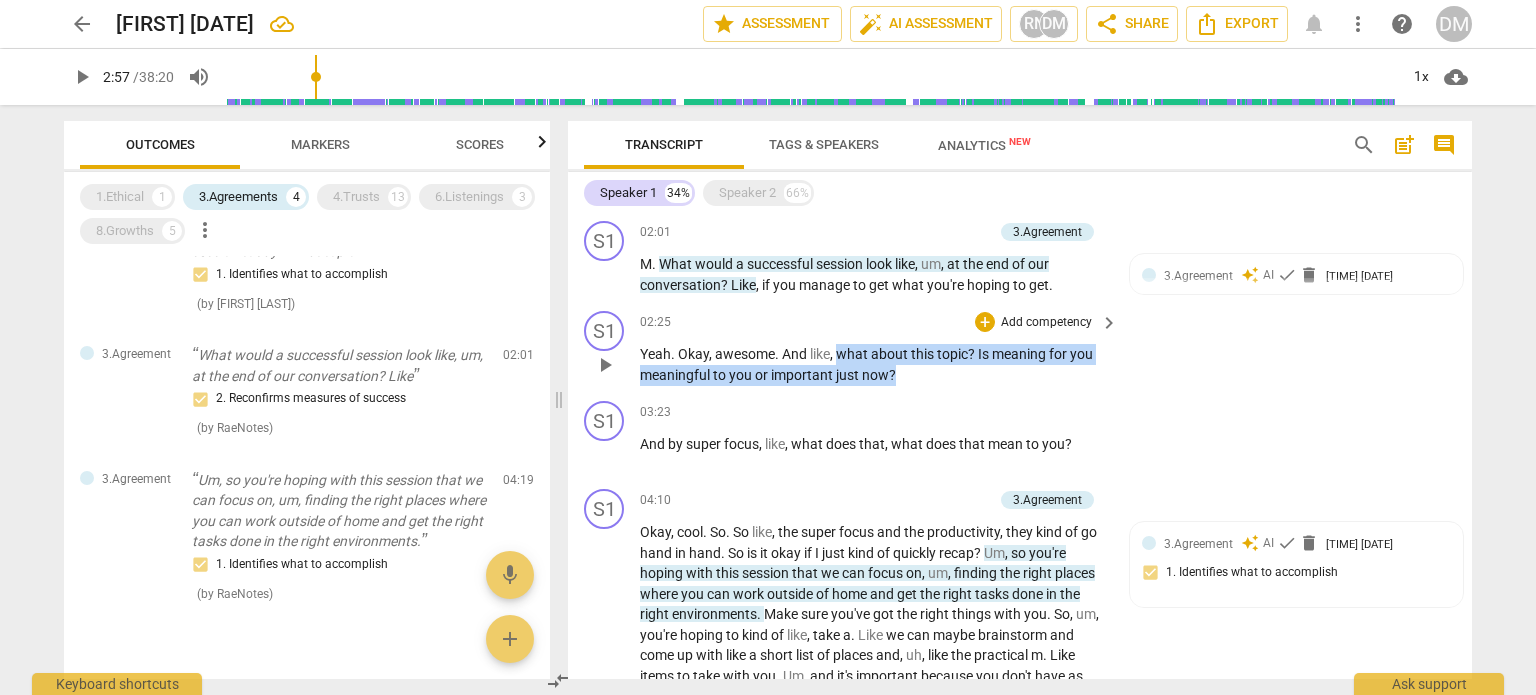 drag, startPoint x: 838, startPoint y: 350, endPoint x: 943, endPoint y: 373, distance: 107.48953 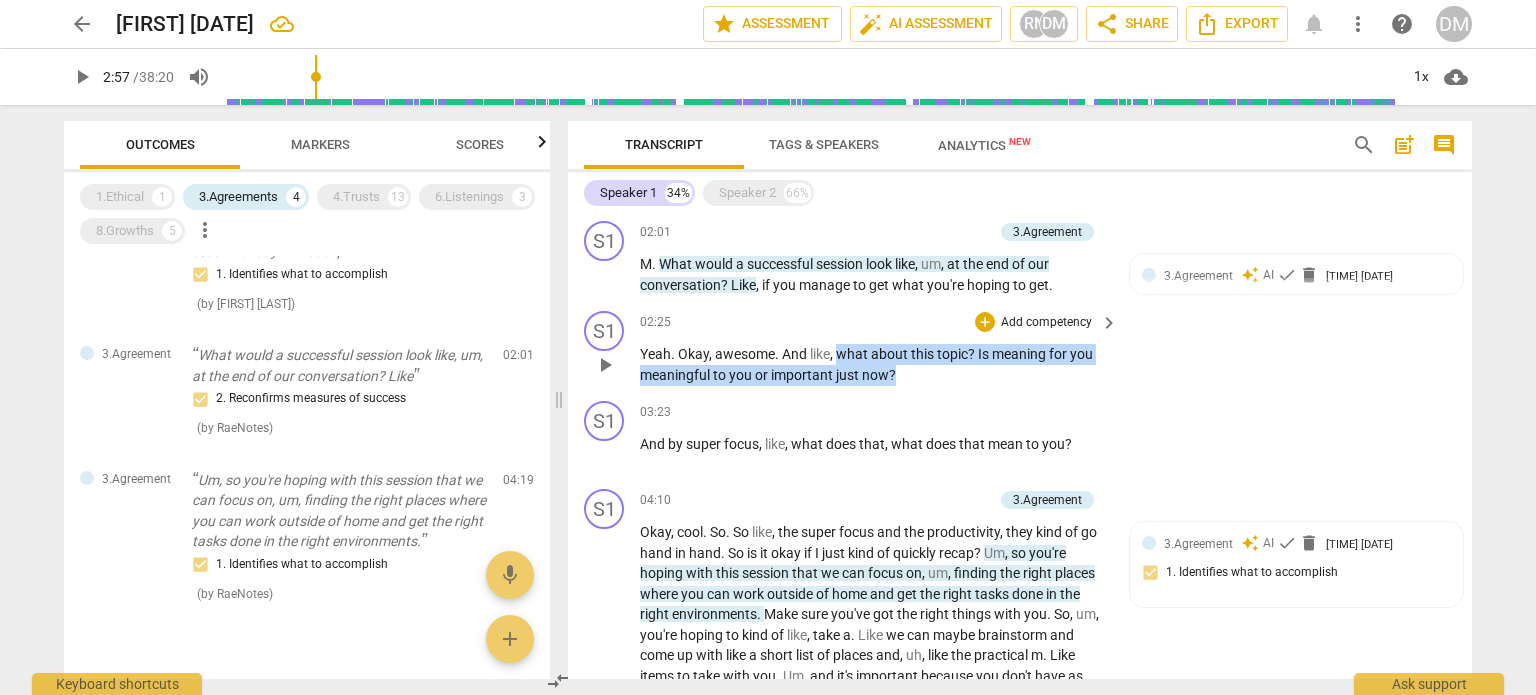 click on "Yeah .   Okay ,   awesome .   And   like ,   what   about   this   topic ?   Is   meaning   for   you   meaningful   to   you   or   important   just   now ?" at bounding box center [874, 364] 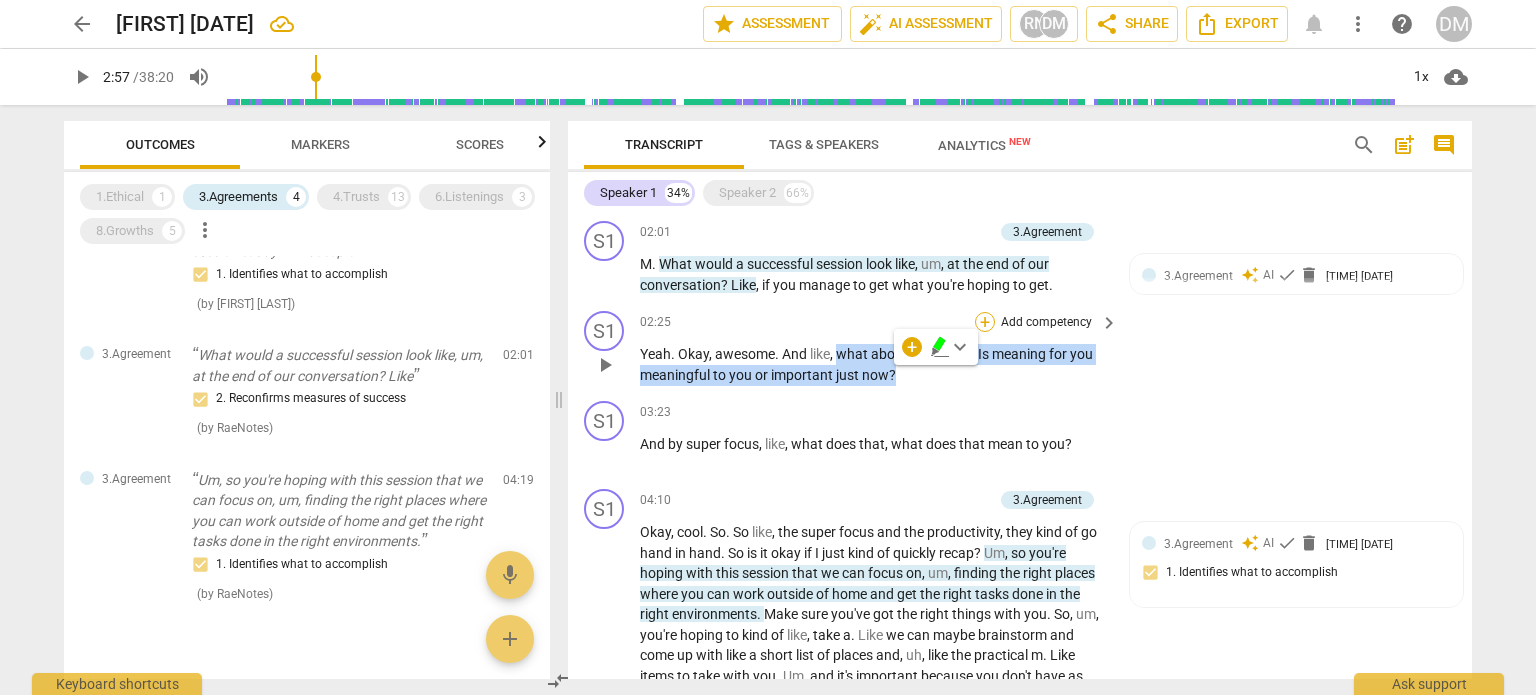 click on "+" at bounding box center (985, 322) 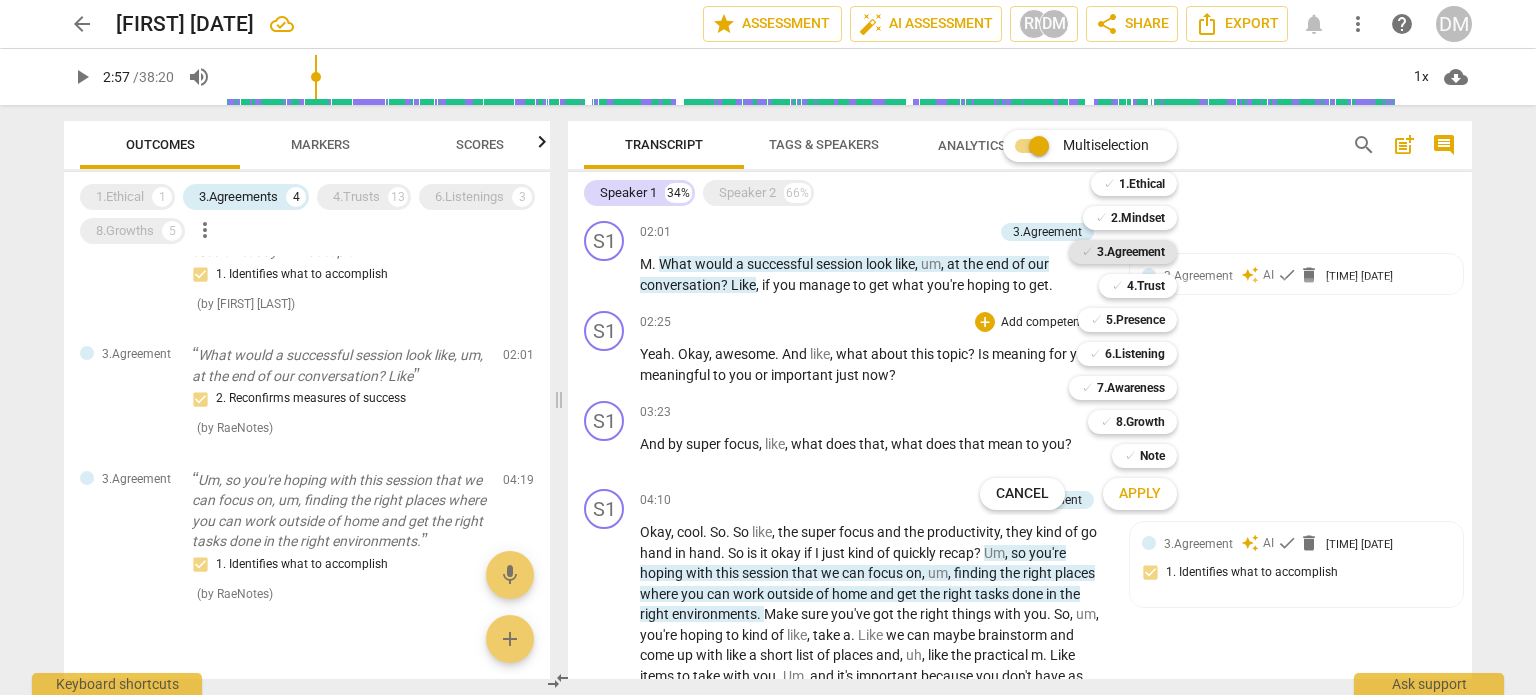 click on "3.Agreement" at bounding box center (1131, 252) 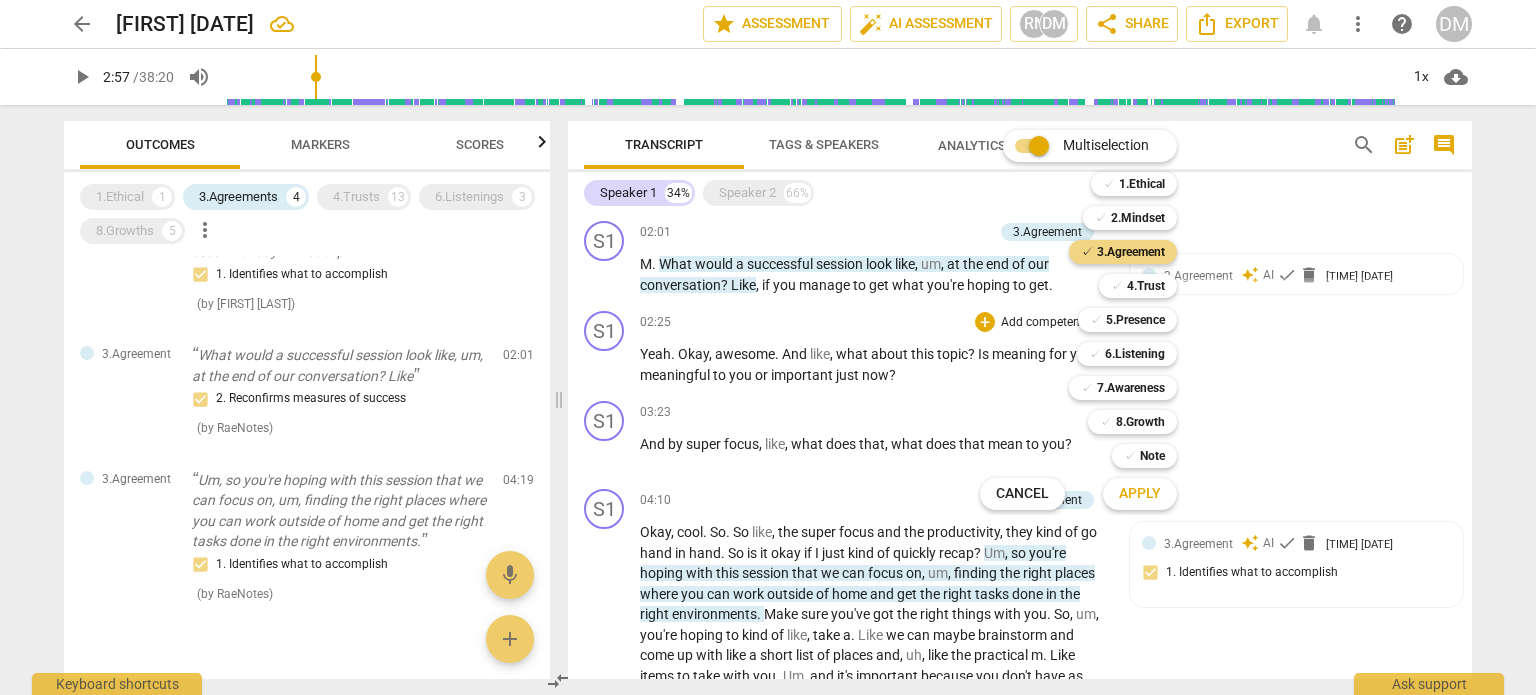 click on "Apply" at bounding box center (1140, 494) 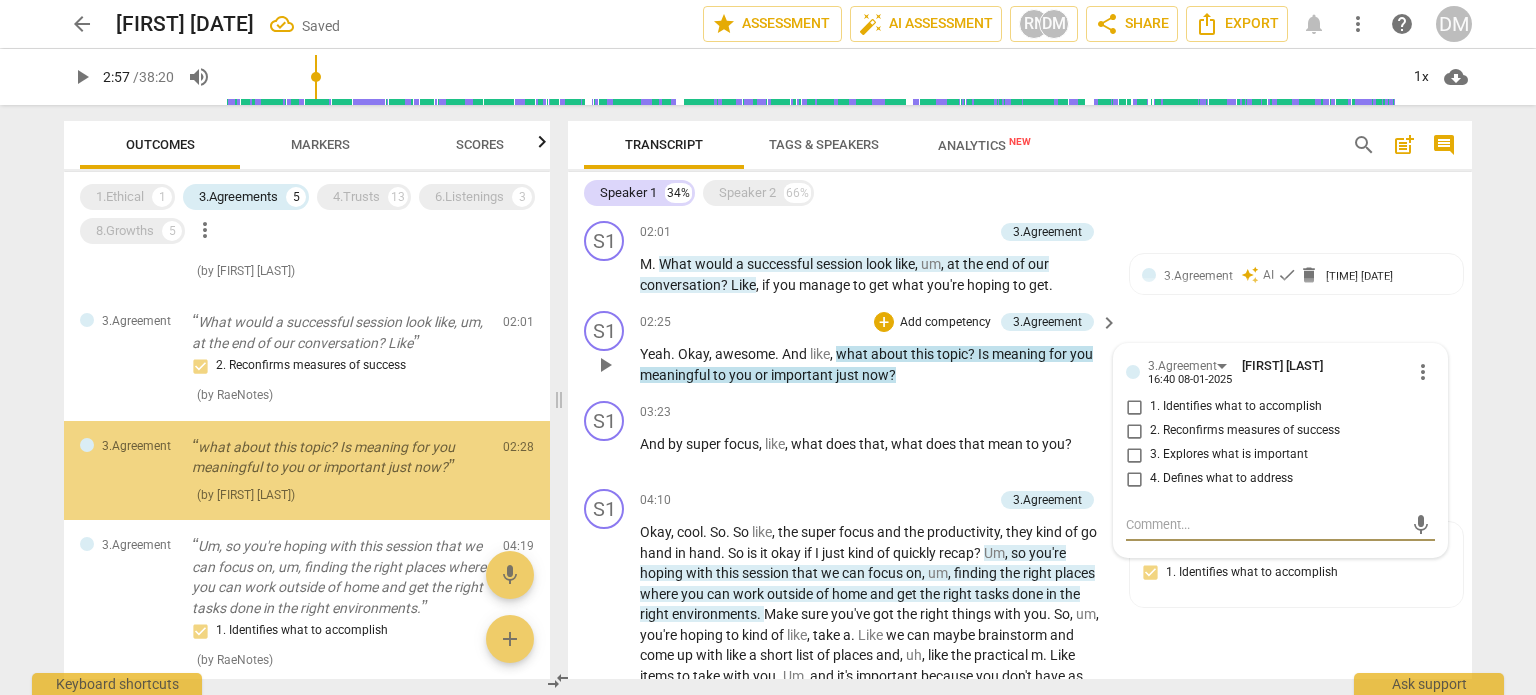 scroll, scrollTop: 212, scrollLeft: 0, axis: vertical 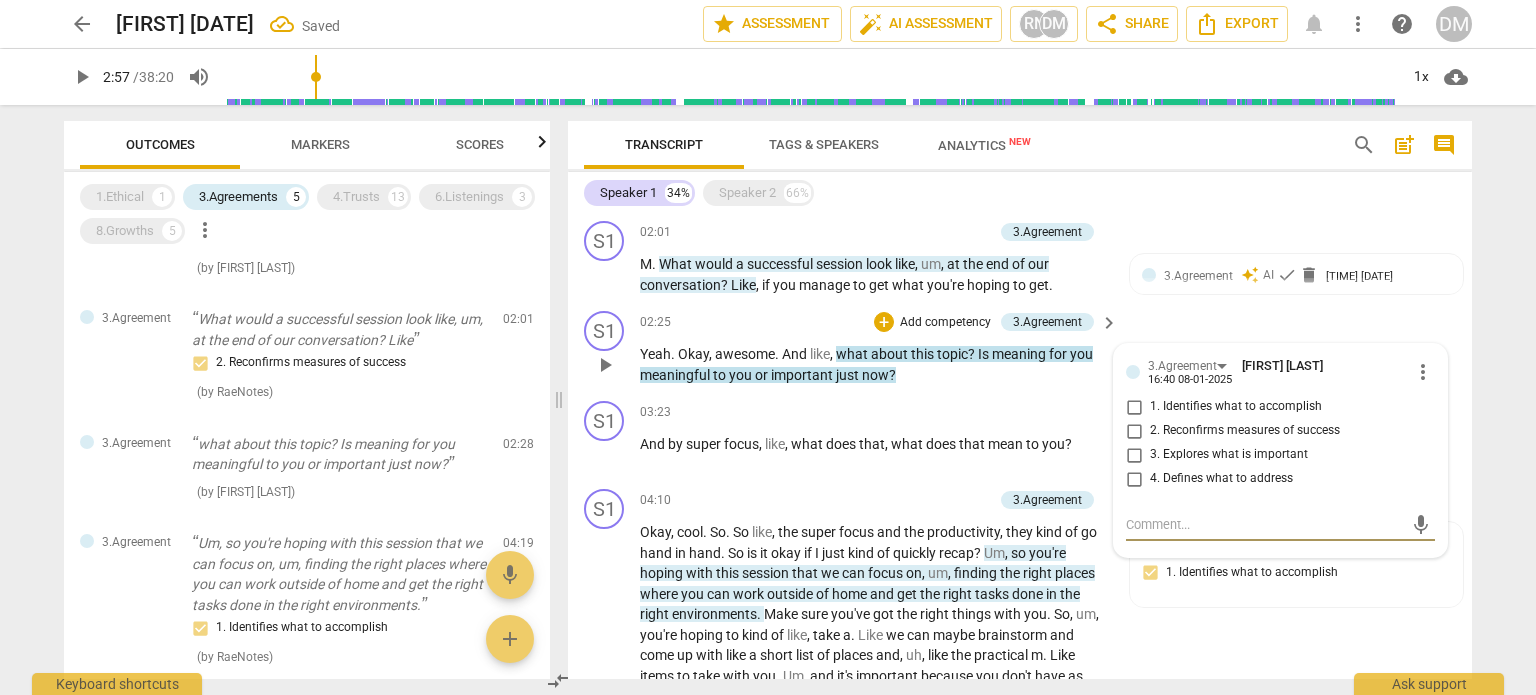 click on "3. Explores what is important" at bounding box center [1134, 455] 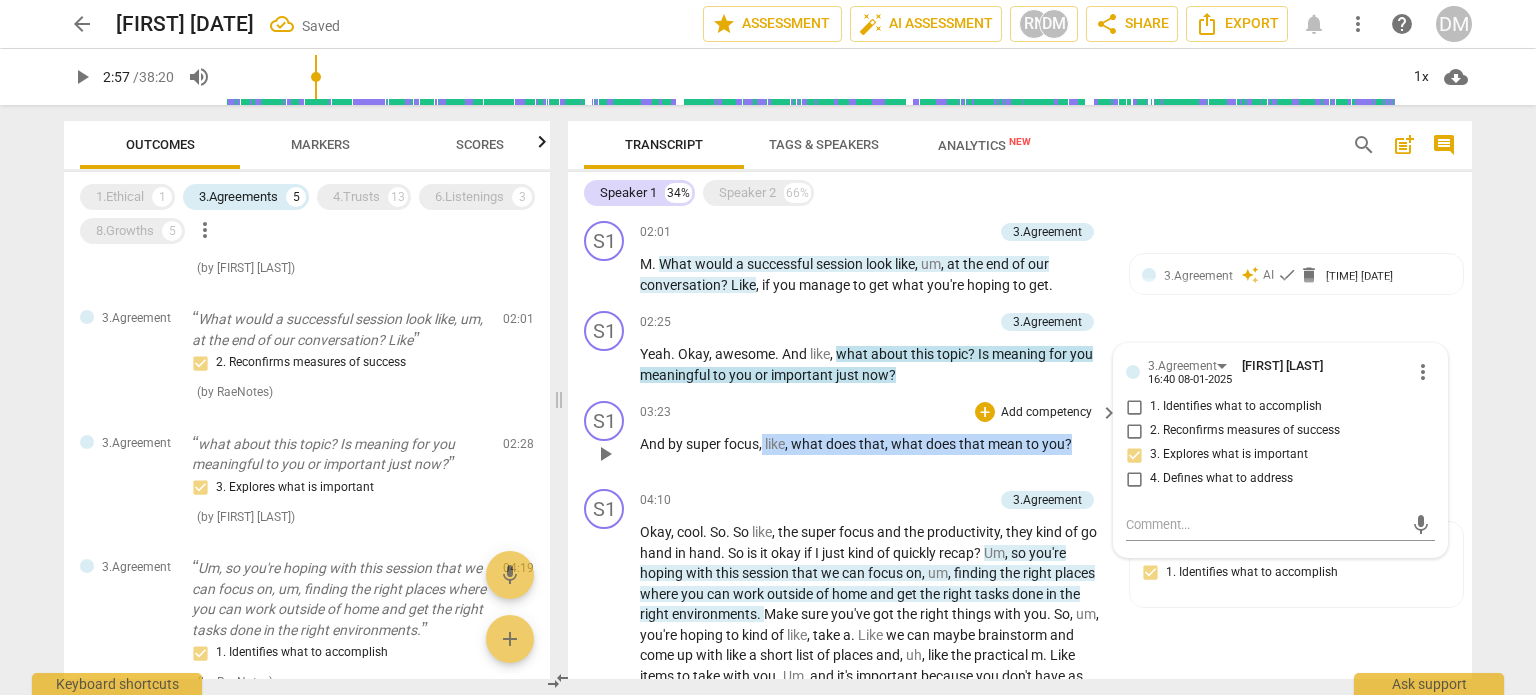 drag, startPoint x: 638, startPoint y: 443, endPoint x: 1068, endPoint y: 441, distance: 430.00464 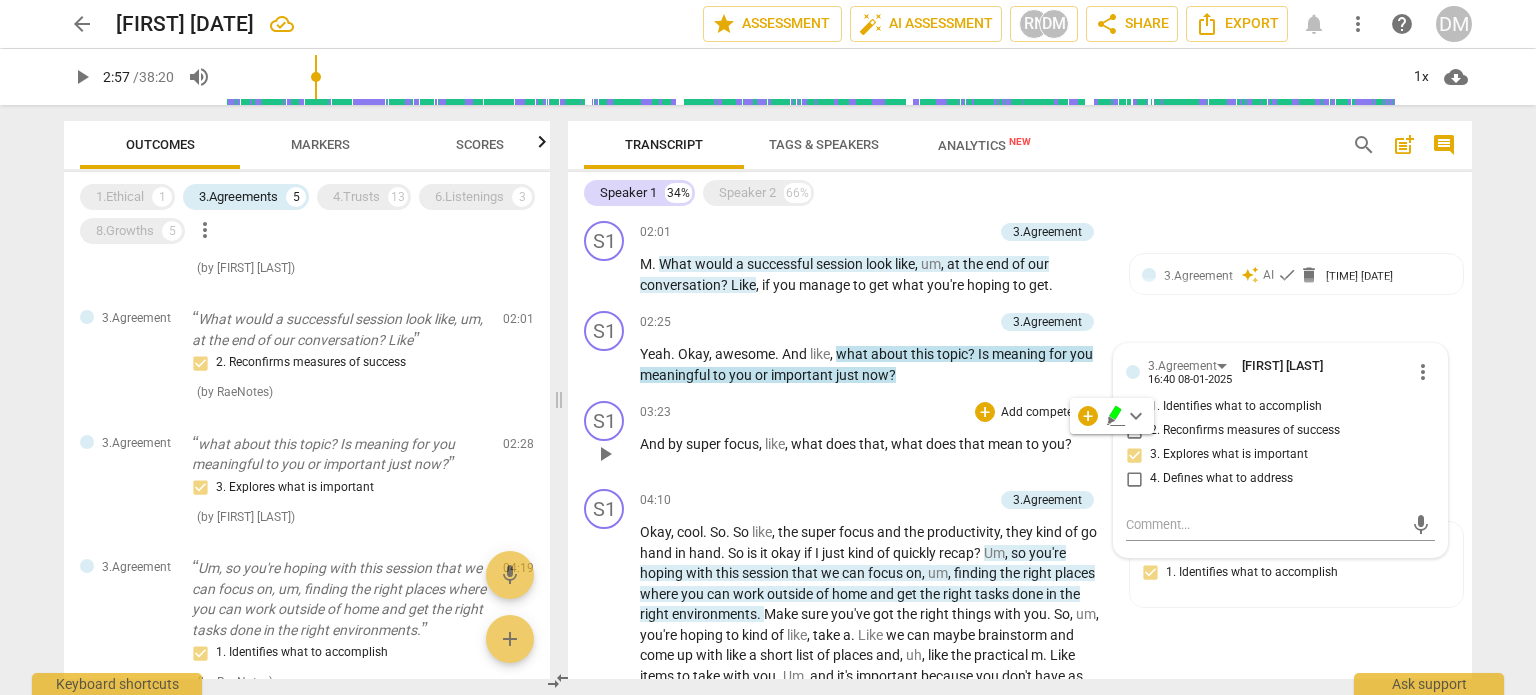 click on "play_arrow pause" at bounding box center (614, 454) 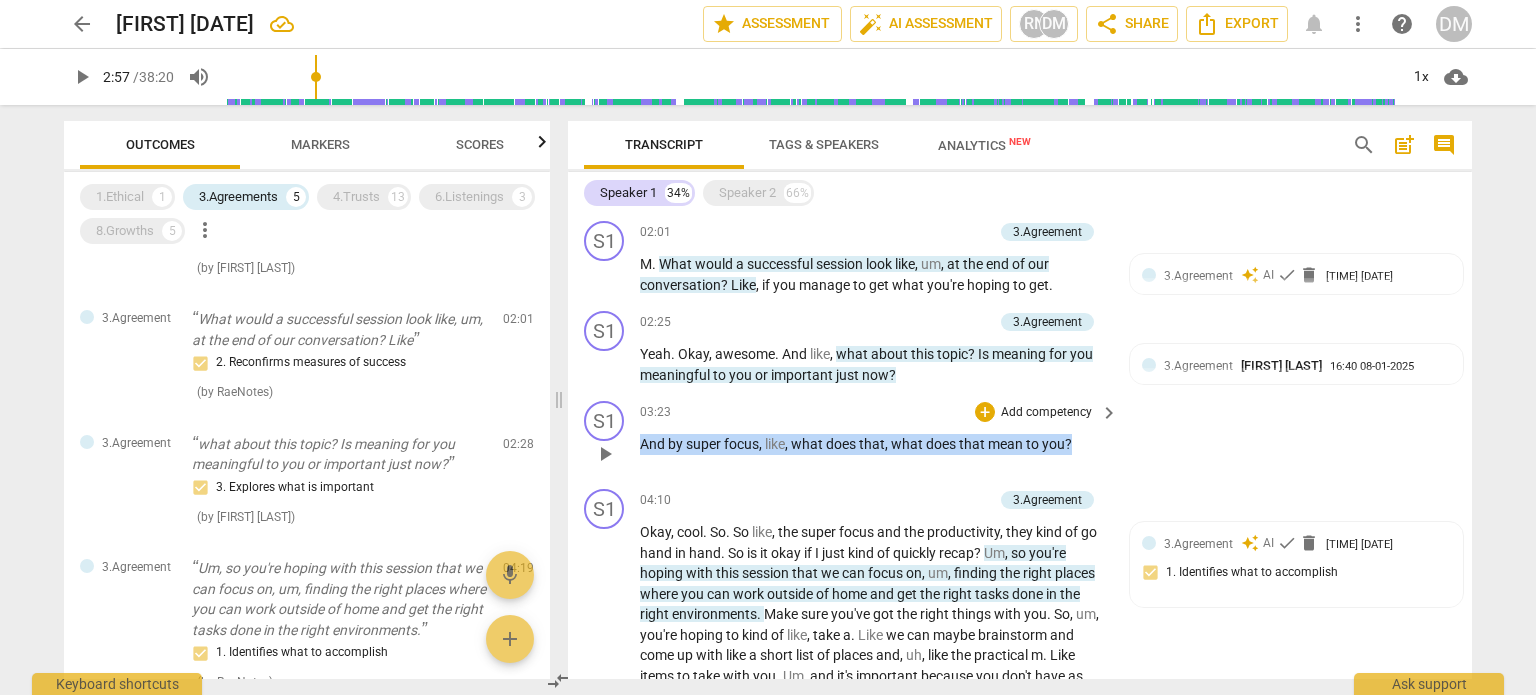 drag, startPoint x: 640, startPoint y: 446, endPoint x: 1088, endPoint y: 451, distance: 448.0279 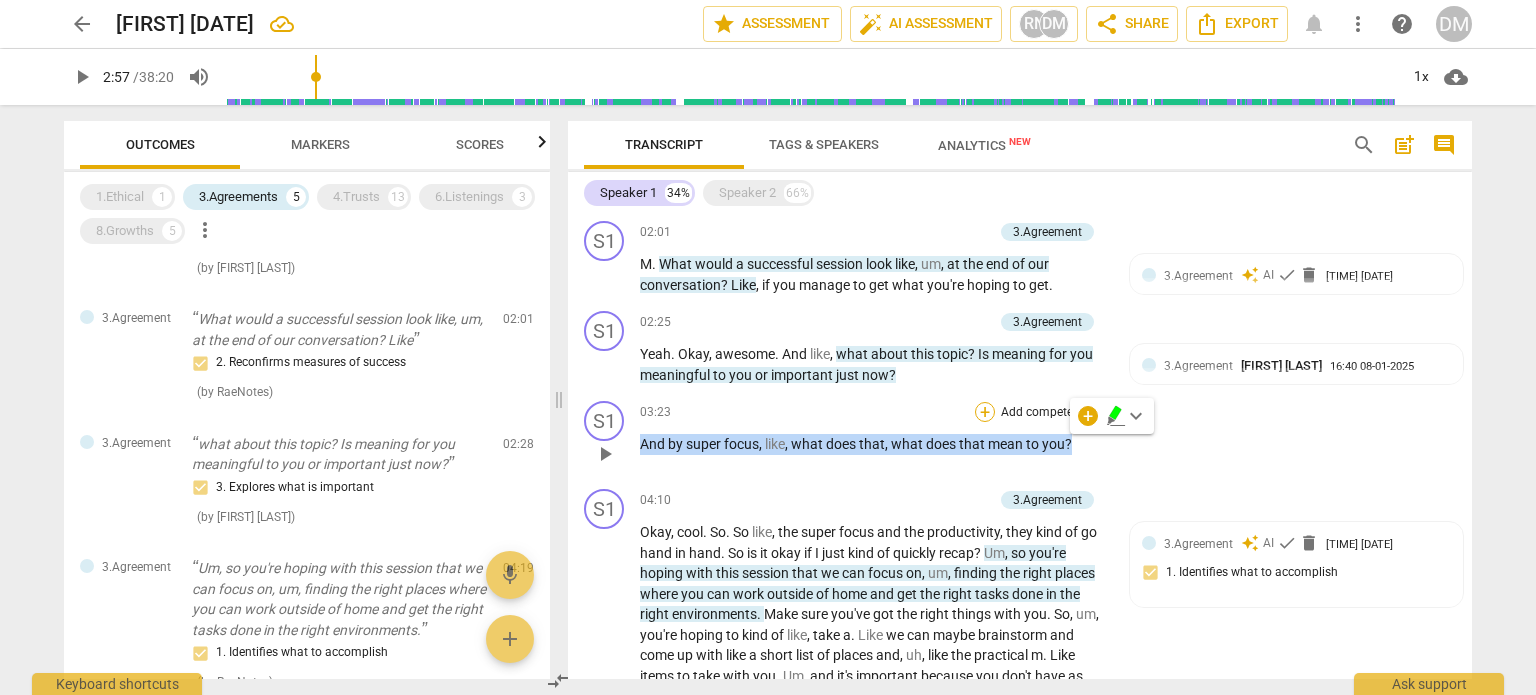 click on "+" at bounding box center (985, 412) 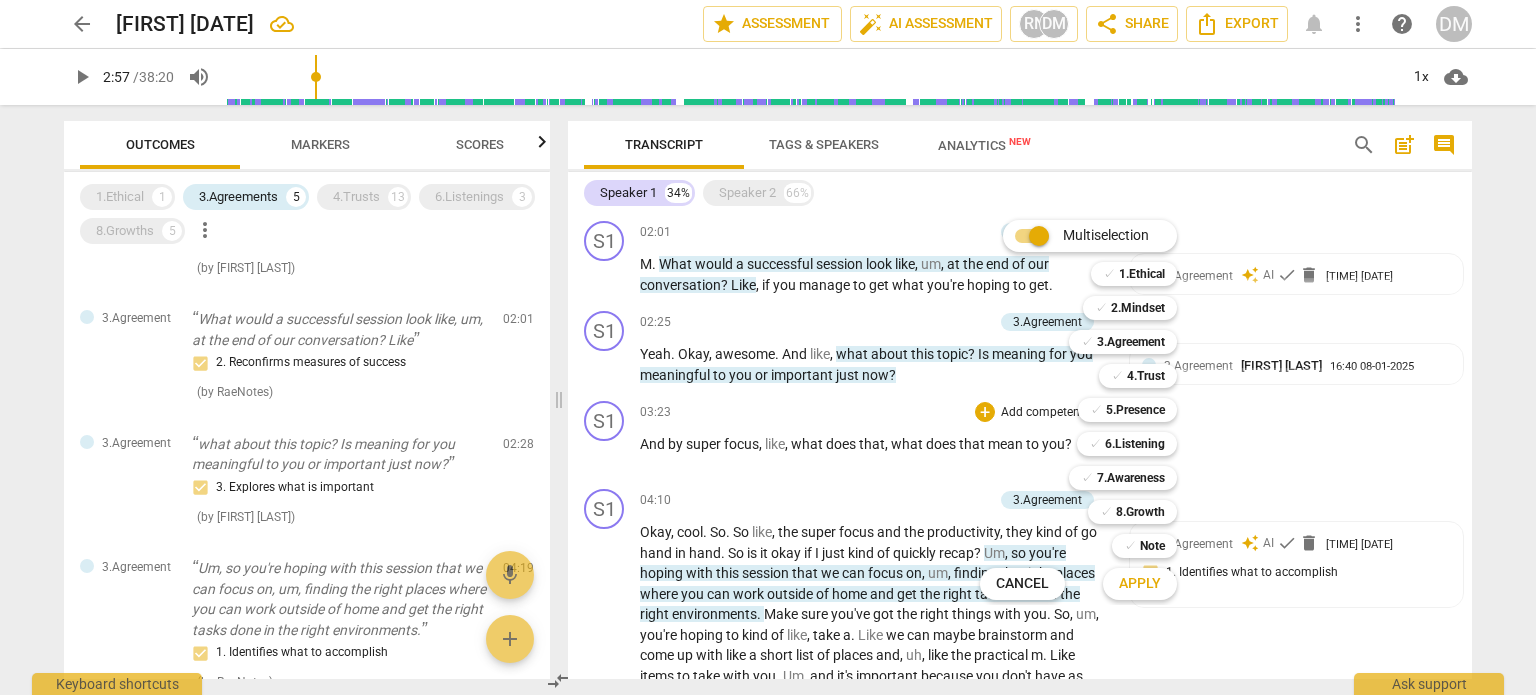 click at bounding box center (768, 347) 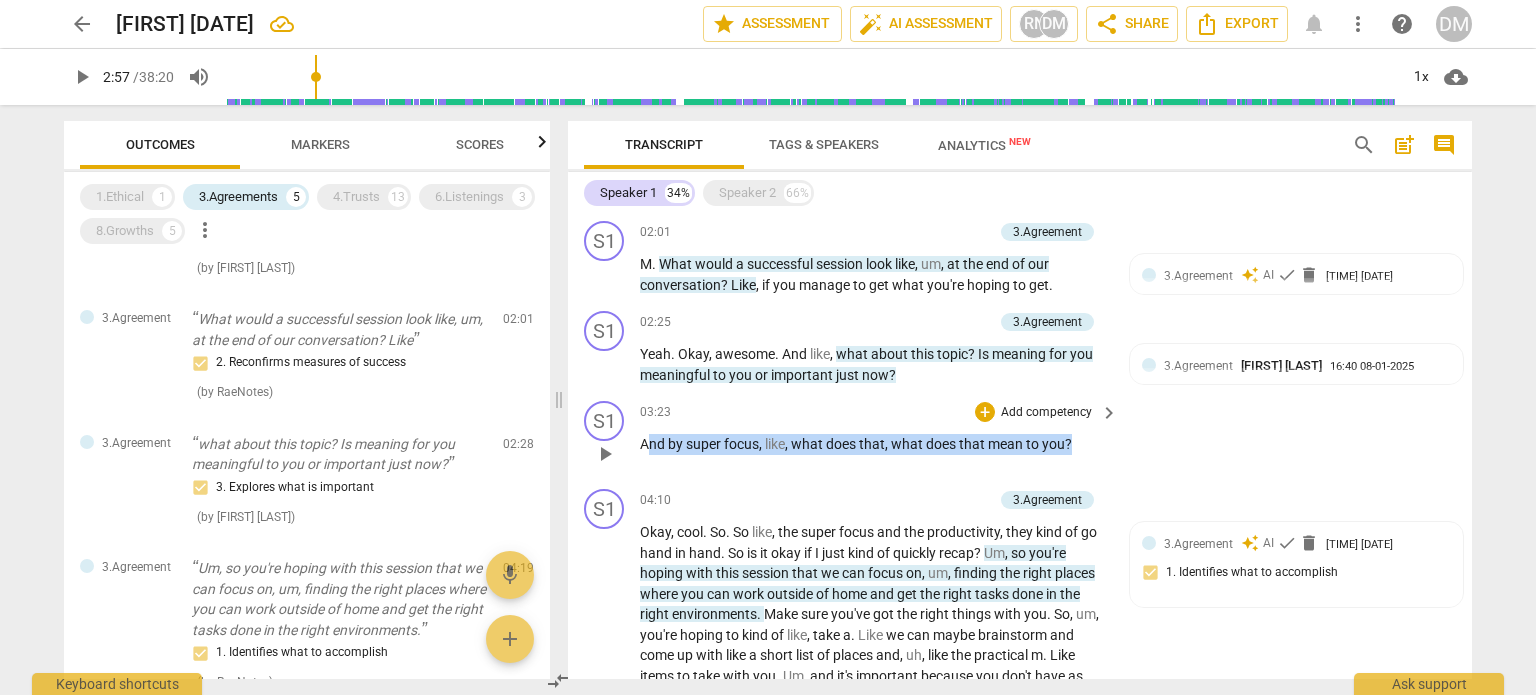 drag, startPoint x: 644, startPoint y: 446, endPoint x: 1148, endPoint y: 440, distance: 504.0357 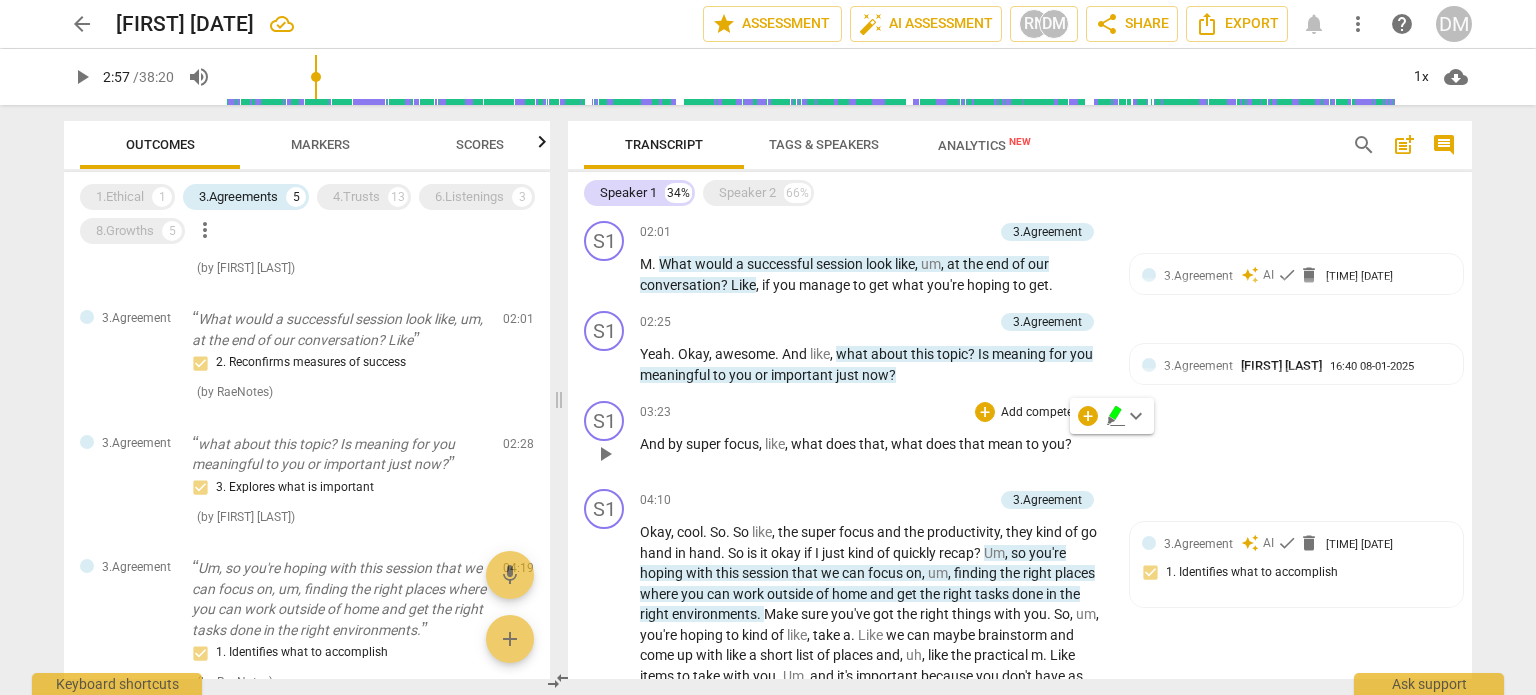 click on "S1 play_arrow pause 03:23 + Add competency keyboard_arrow_right And   by   super   focus ,   like ,   what   does   that ,   what   does   that   mean   to   you ?" at bounding box center (1020, 437) 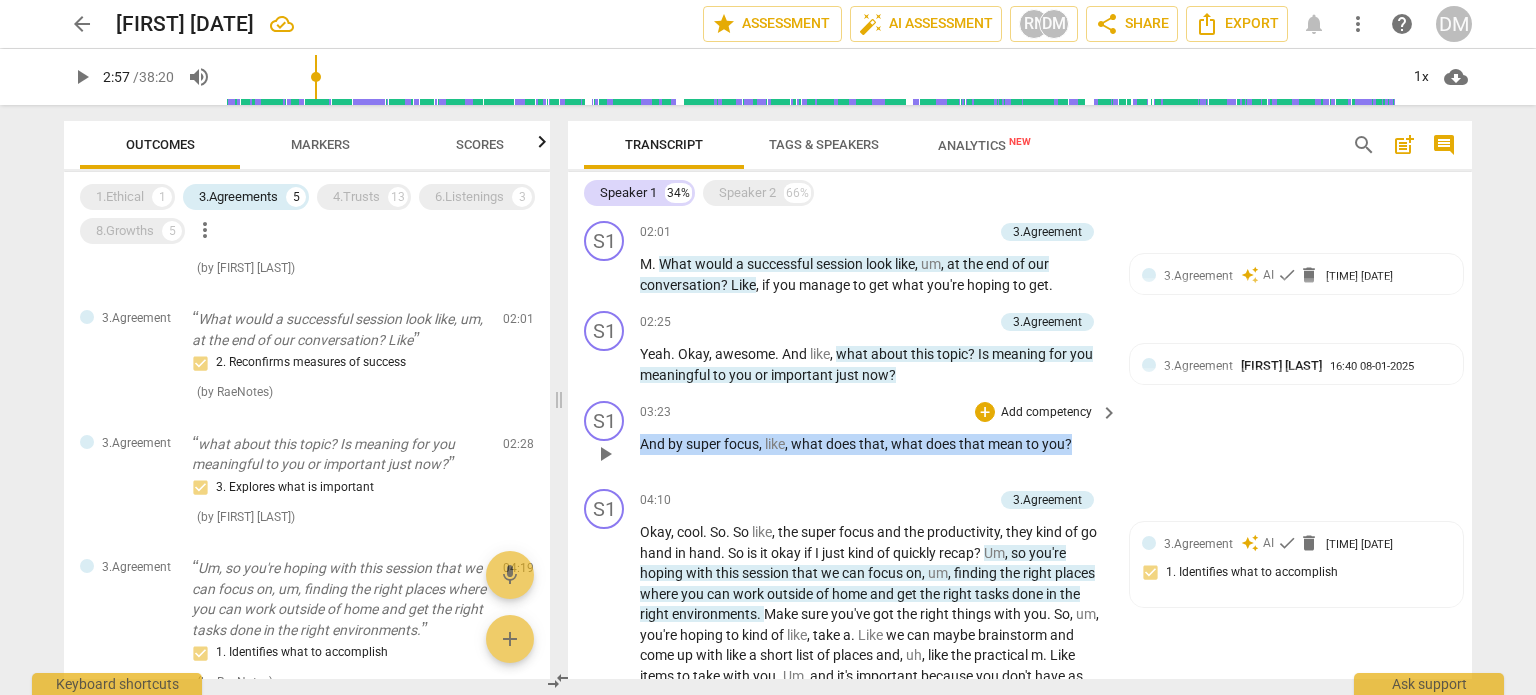 drag, startPoint x: 1135, startPoint y: 451, endPoint x: 620, endPoint y: 435, distance: 515.2485 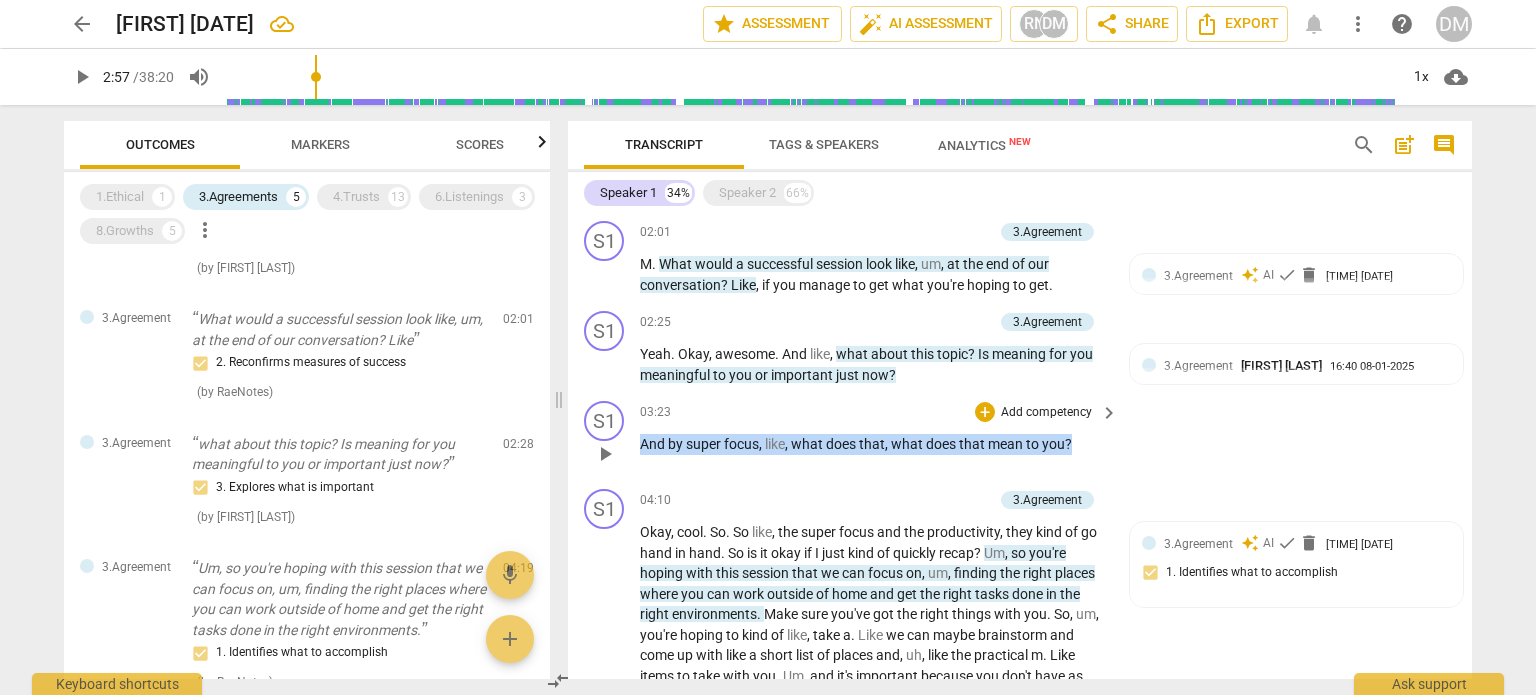 click on "S1 play_arrow pause 03:23 + Add competency keyboard_arrow_right And   by   super   focus ,   like ,   what   does   that ,   what   does   that   mean   to   you ?" at bounding box center [1020, 437] 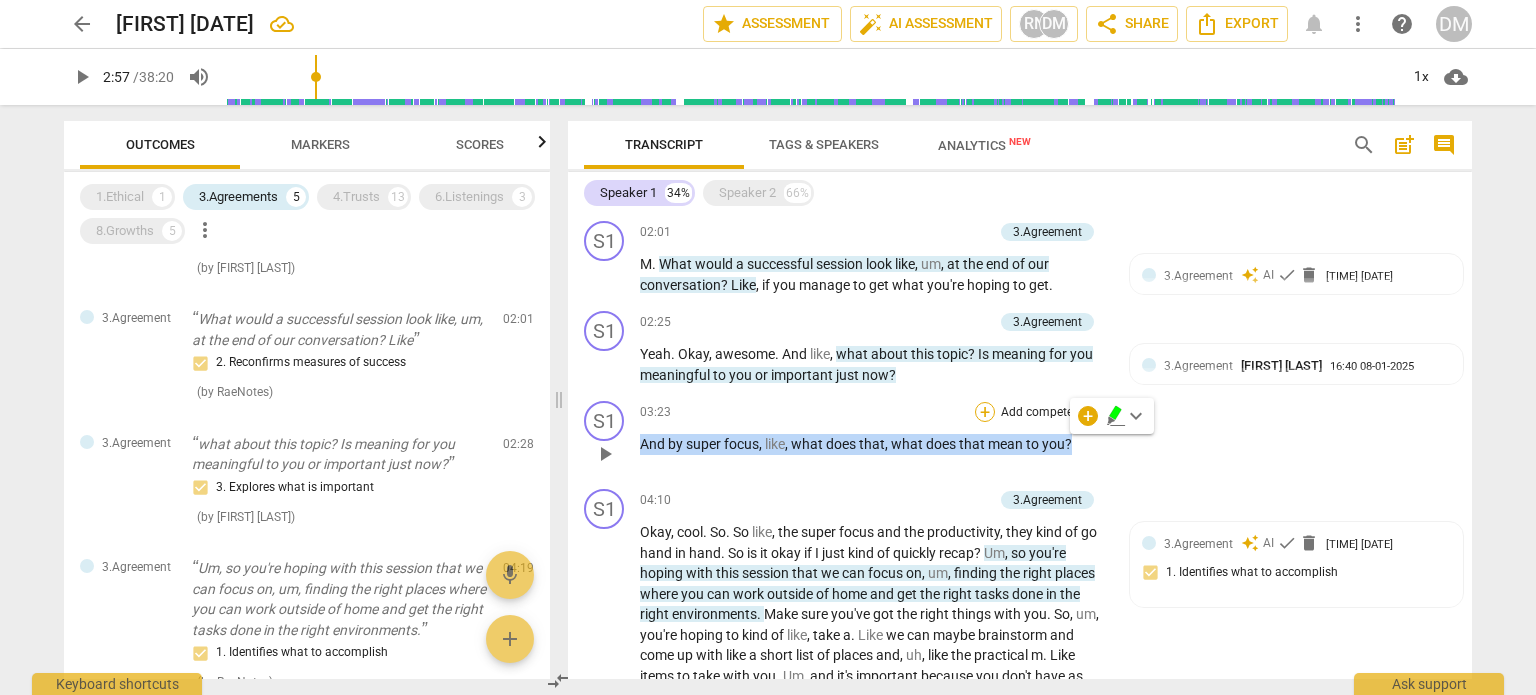 click on "+" at bounding box center (985, 412) 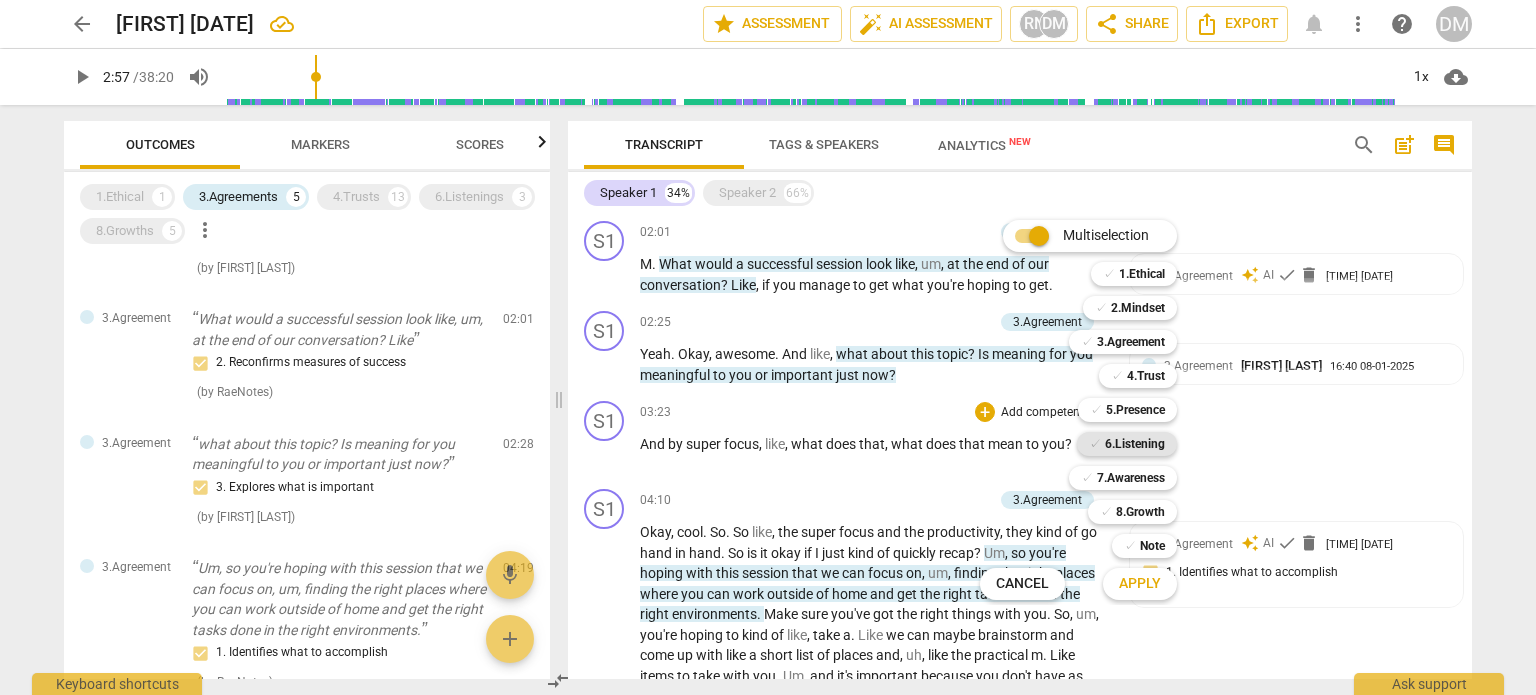click on "6.Listening" at bounding box center (1135, 444) 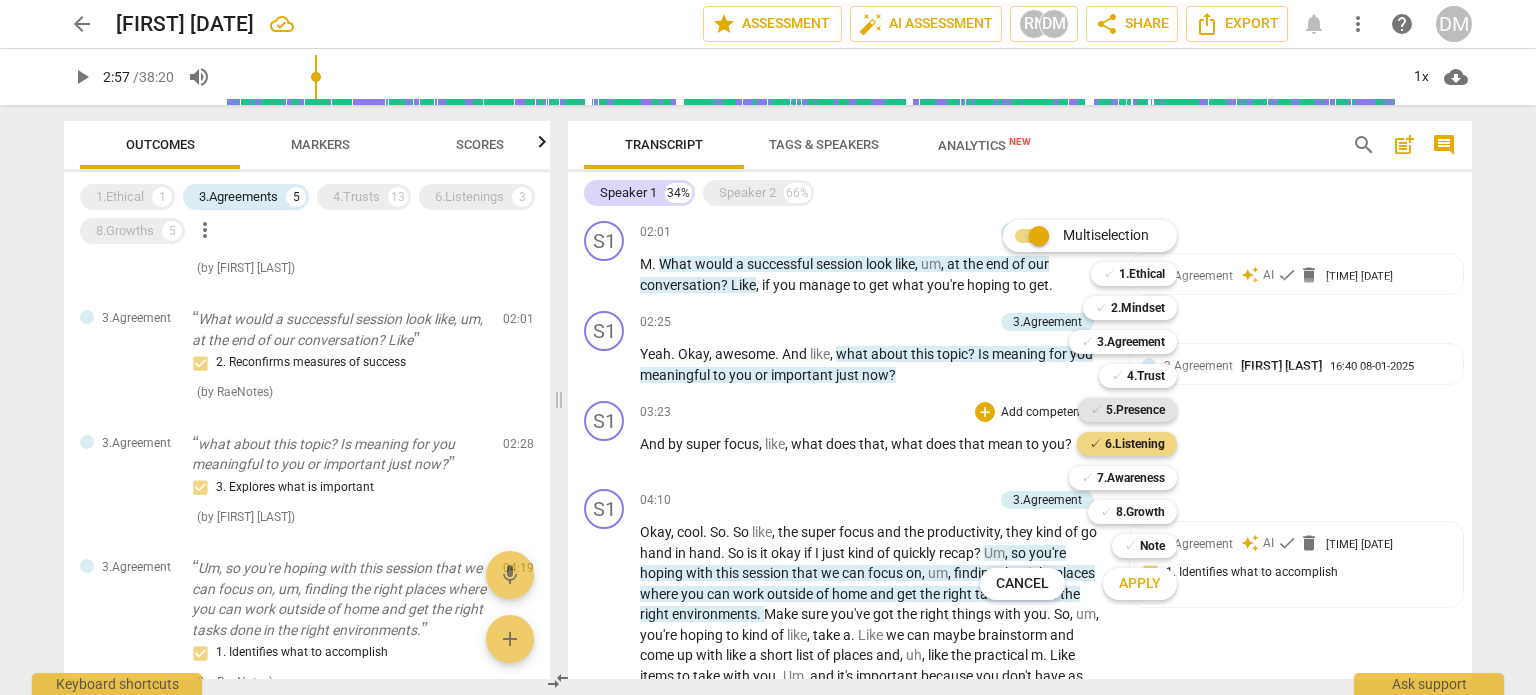 click on "5.Presence" at bounding box center [1135, 410] 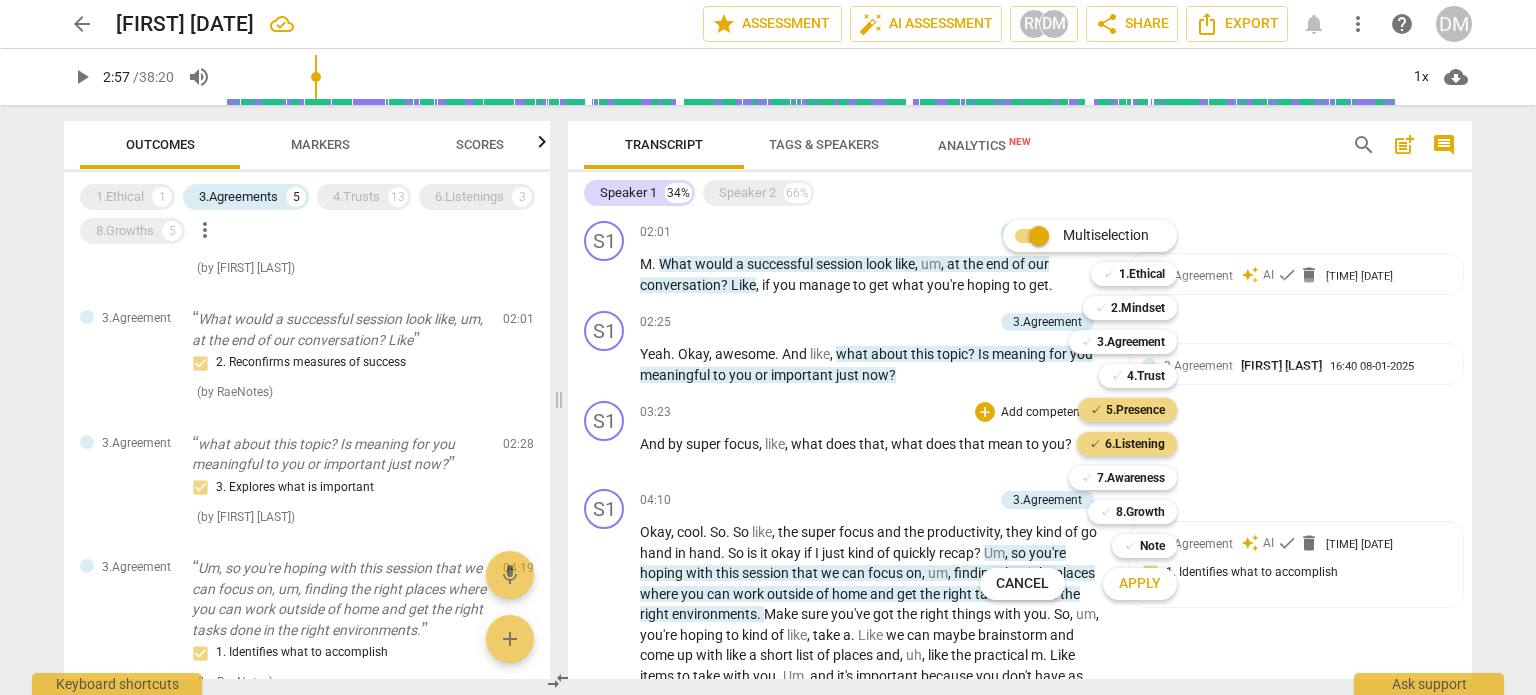 click on "Apply" at bounding box center (1140, 584) 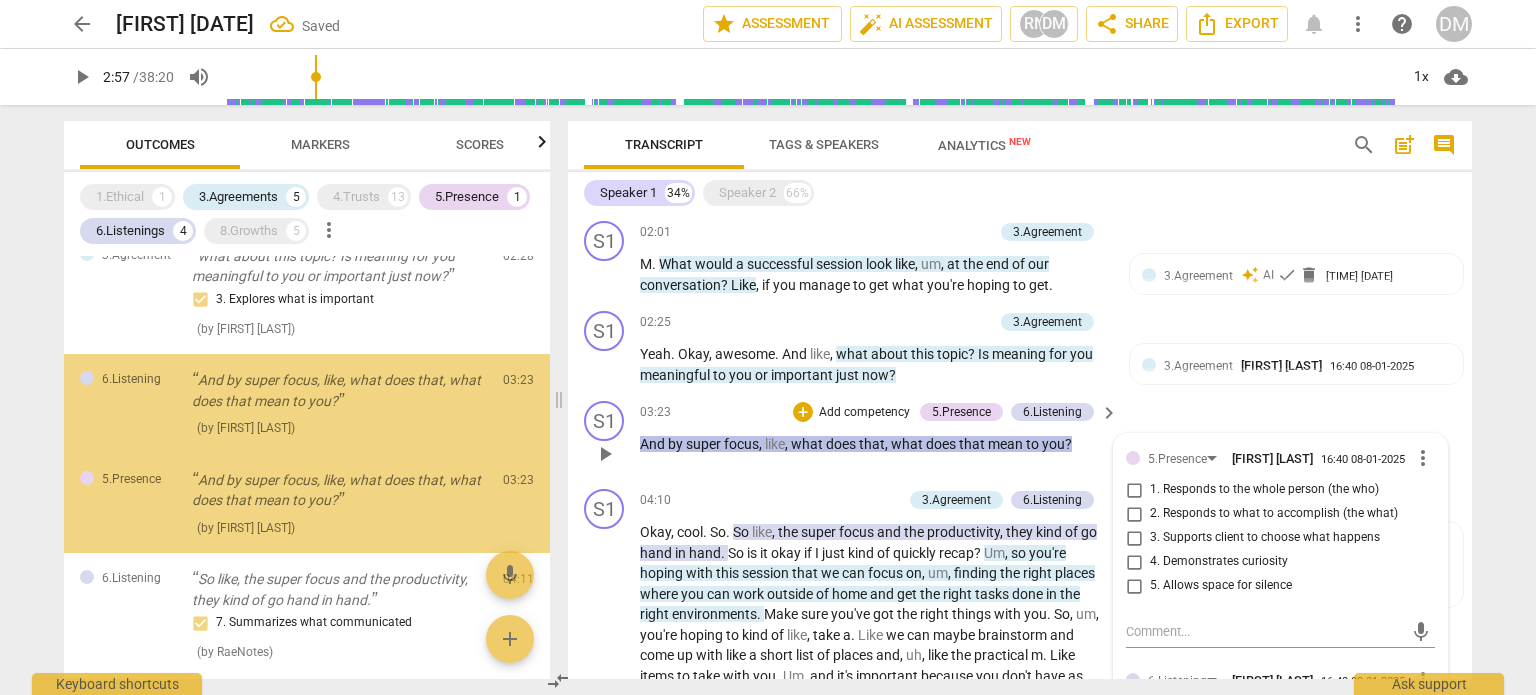 scroll, scrollTop: 436, scrollLeft: 0, axis: vertical 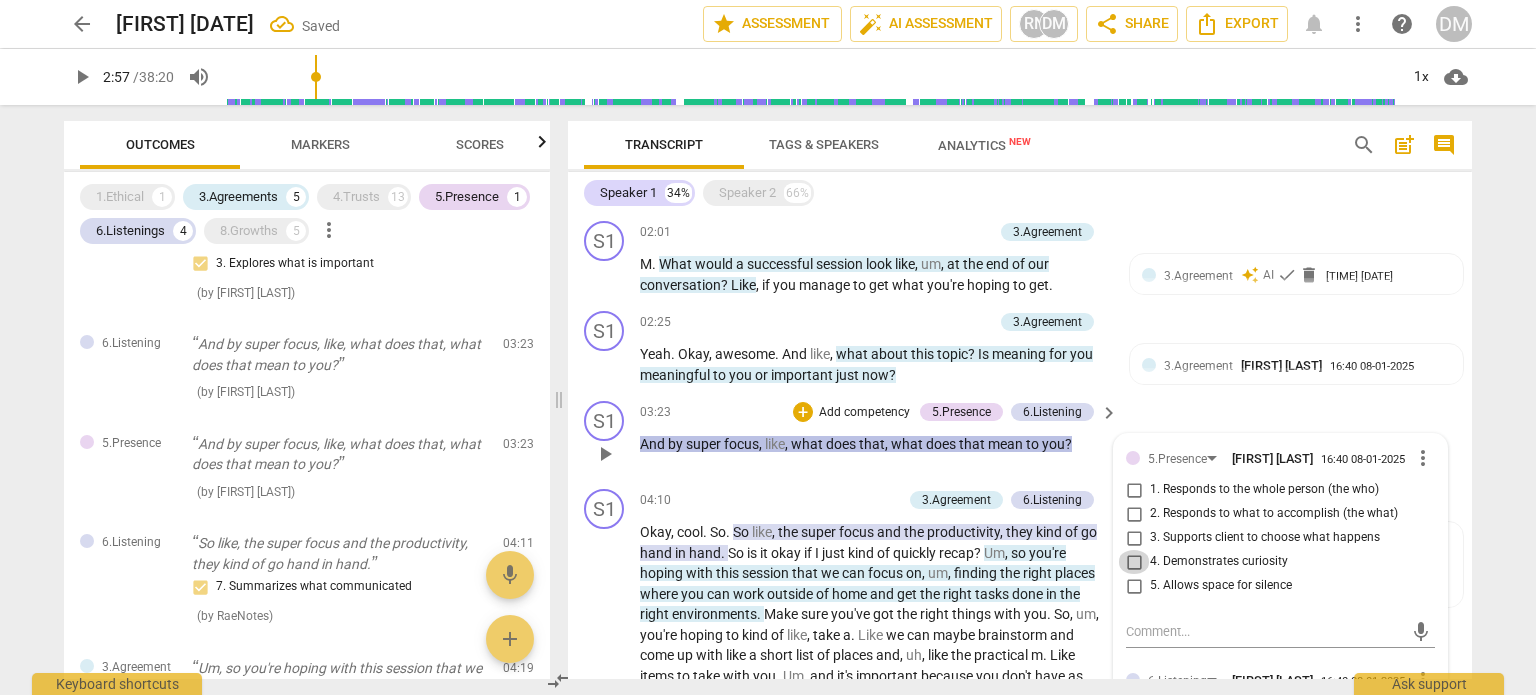 click on "4. Demonstrates curiosity" at bounding box center (1134, 562) 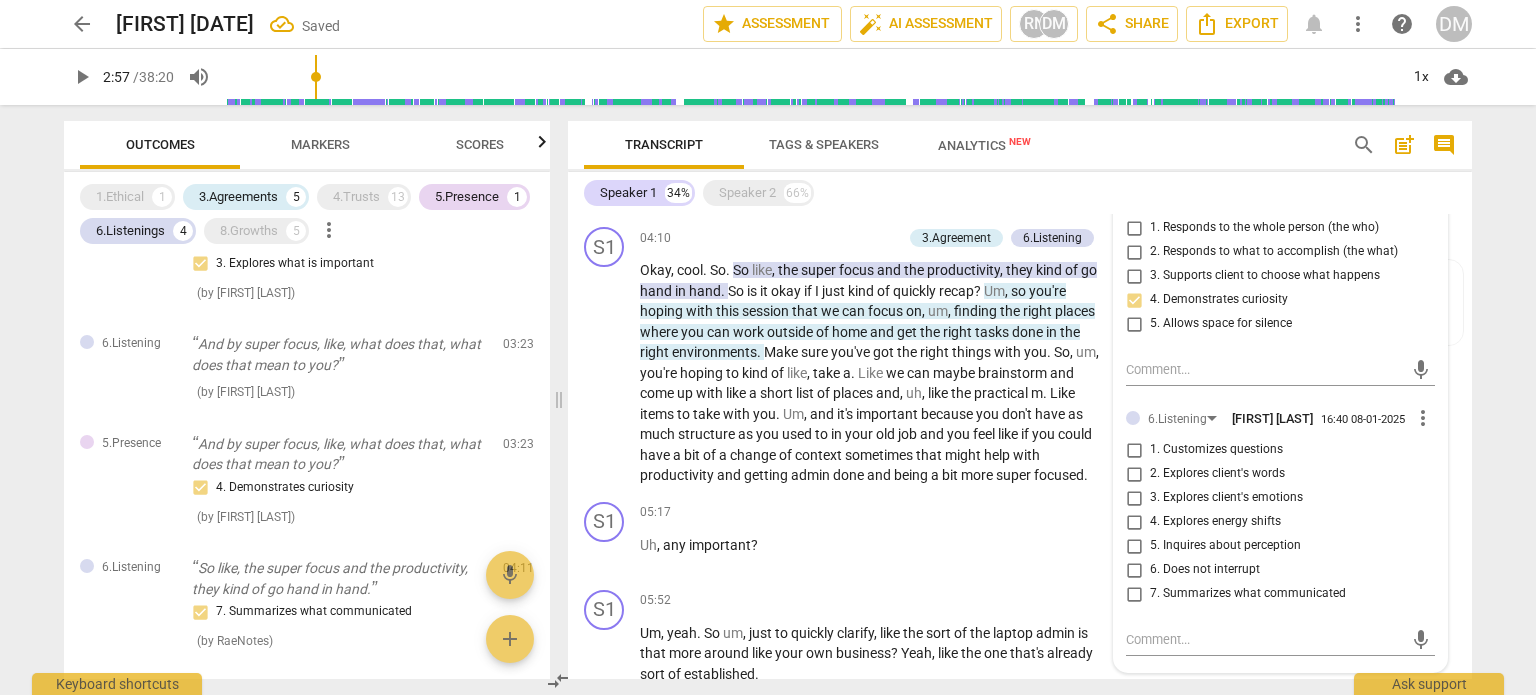 scroll, scrollTop: 937, scrollLeft: 0, axis: vertical 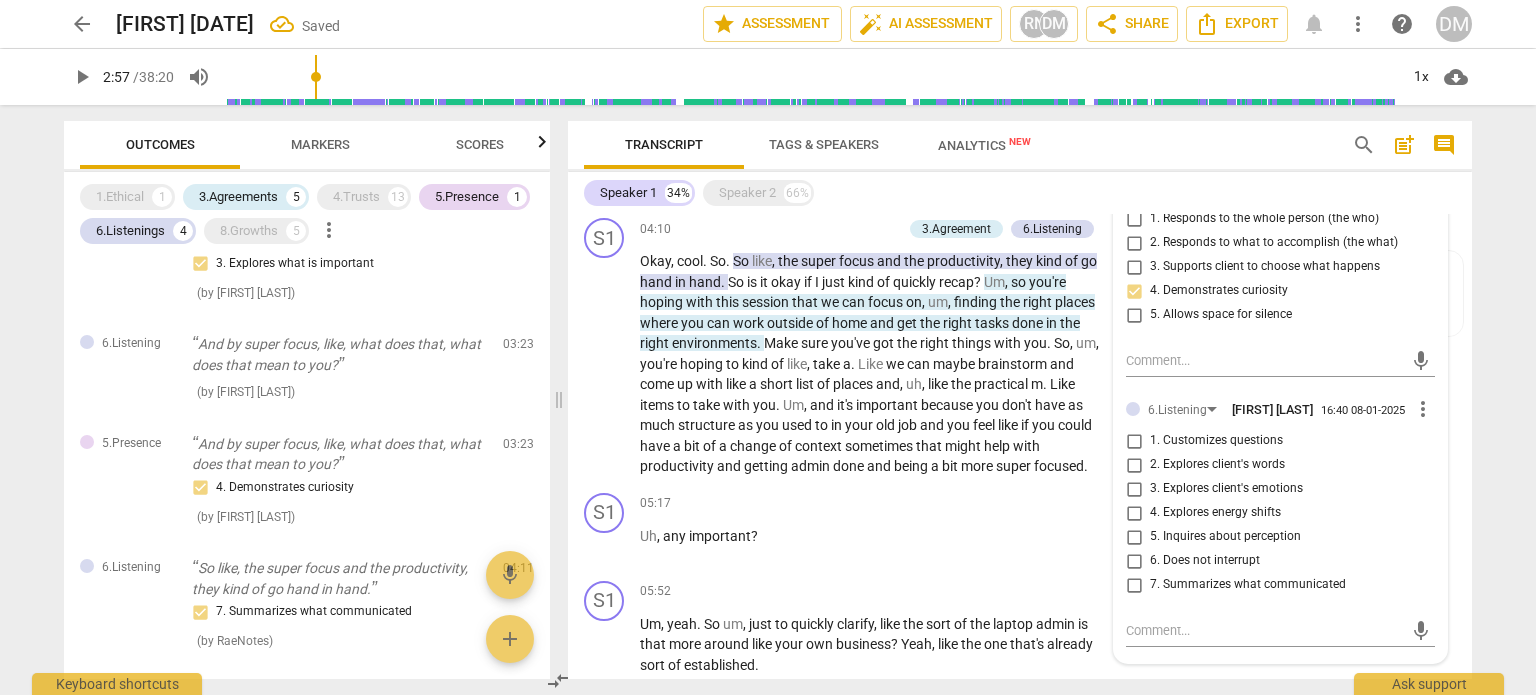 click on "2. Explores client's words" at bounding box center [1134, 465] 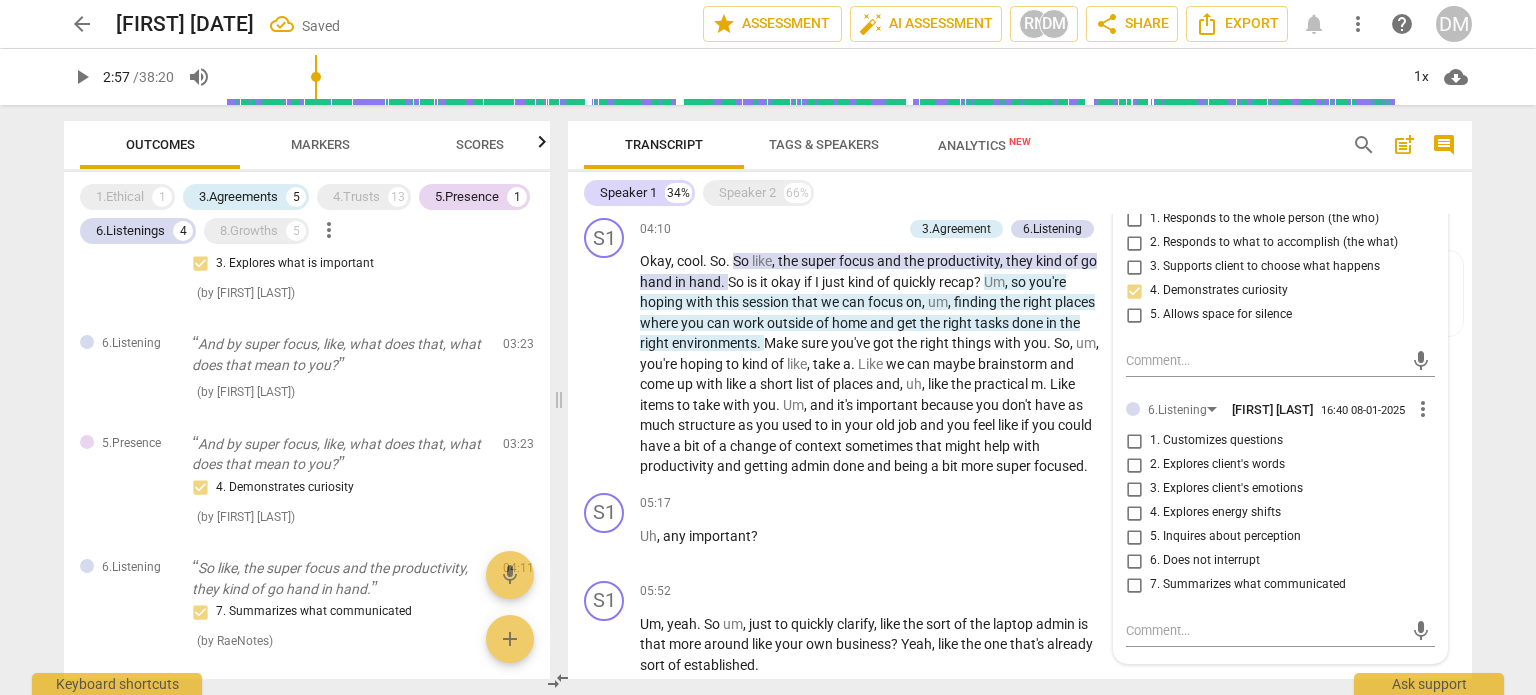 checkbox on "true" 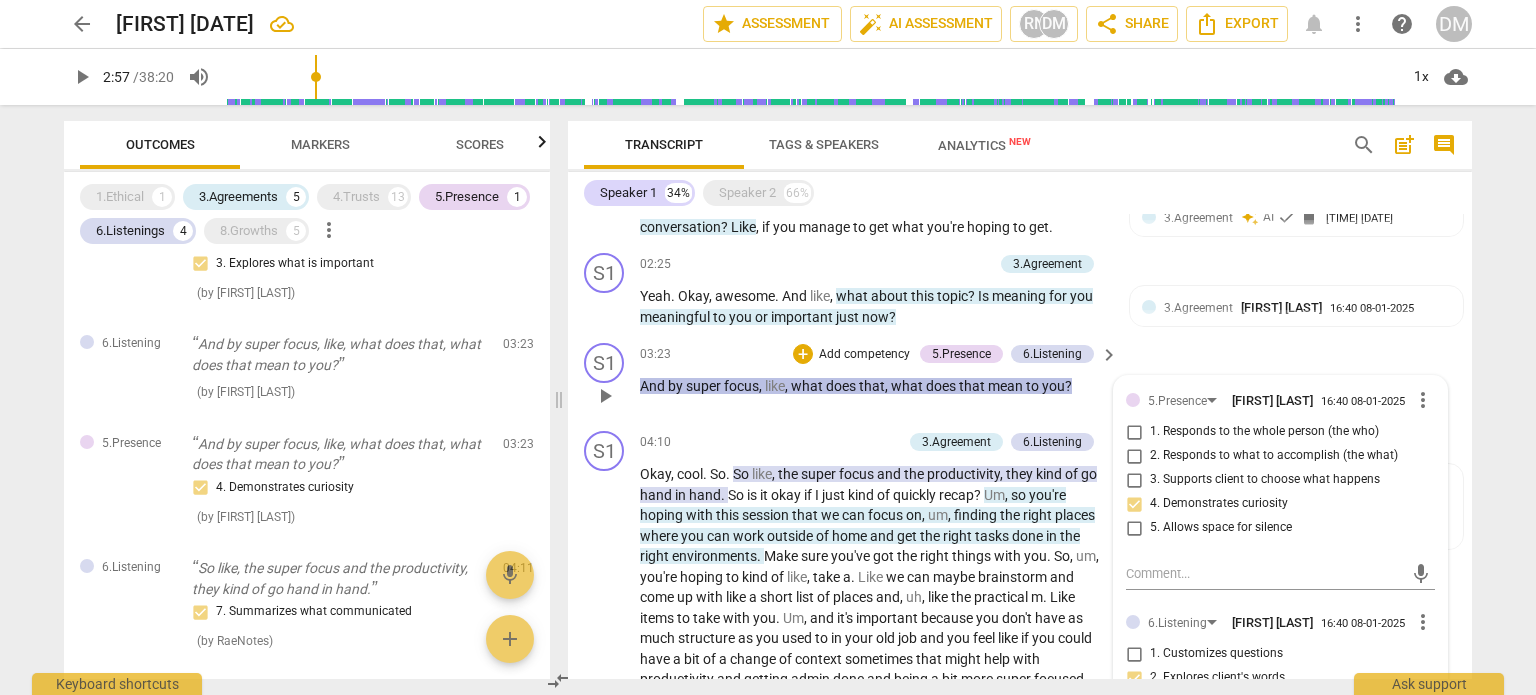 scroll, scrollTop: 687, scrollLeft: 0, axis: vertical 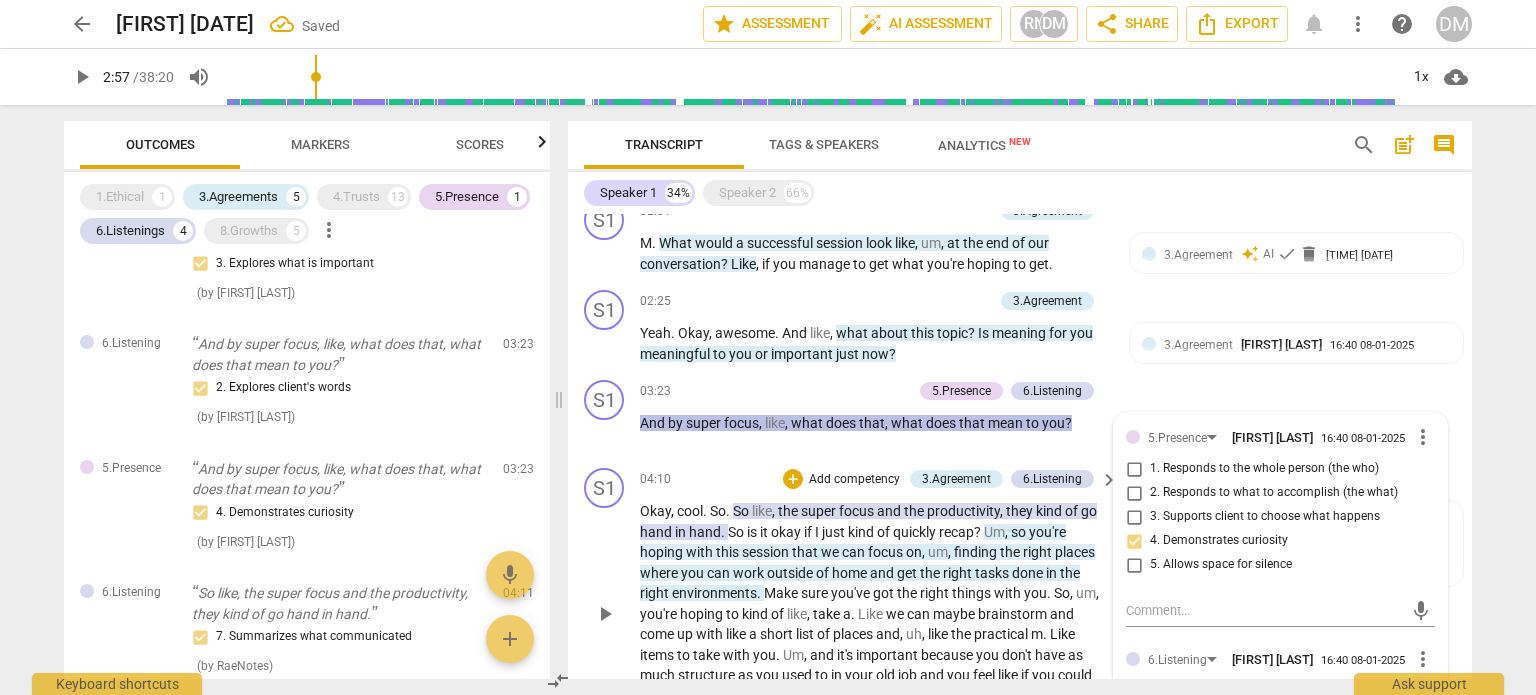 click on "Okay ,   cool .   So .   So   like ,   the   super   focus   and   the   productivity ,   they   kind   of   go   hand   in   hand .   So   is   it   okay   if   I   just   kind   of   quickly   recap ?   Um ,   so   you're   hoping   with   this   session   that   we   can   focus   on ,   um ,   finding   the   right   places   where   you   can   work   outside   of   home   and   get   the   right   tasks   done   in   the   right   environments .   Make   sure   you've   got   the   right   things   with   you .   So ,   um ,   you're   hoping   to   kind   of   like ,   take   a .   Like   we   can   maybe   brainstorm   and   come   up   with   like   a   short   list   of   places   and ,   uh ,   like   the   practical   m .   Like   items   to   take   with   you .   Um ,   and   it's   important   because   you   don't   have   as   much   structure   as   you   used   to   in   your   old   job   and   you   feel   like   if   you   could   have   a   bit   of   a   change   of   context     that" at bounding box center [874, 614] 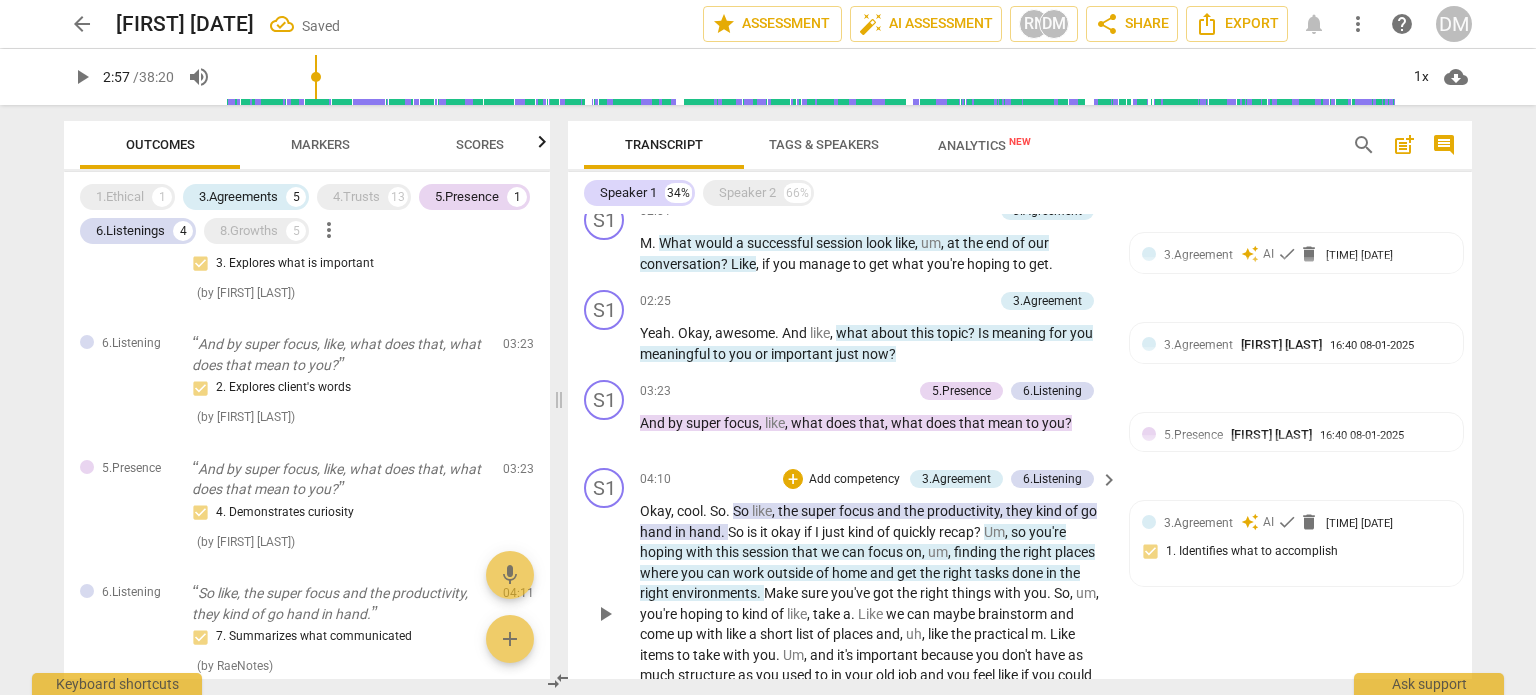 click on "okay" at bounding box center [787, 532] 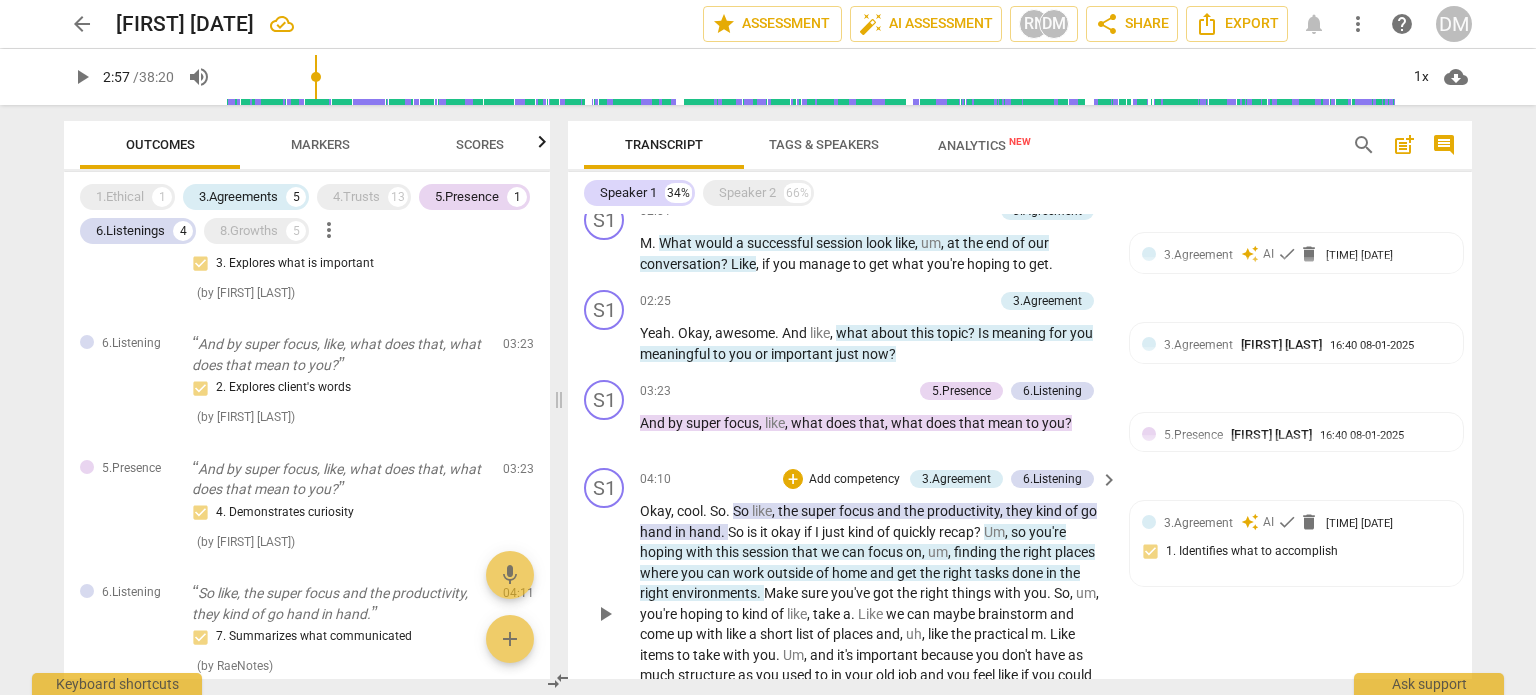 click on "super" at bounding box center [820, 511] 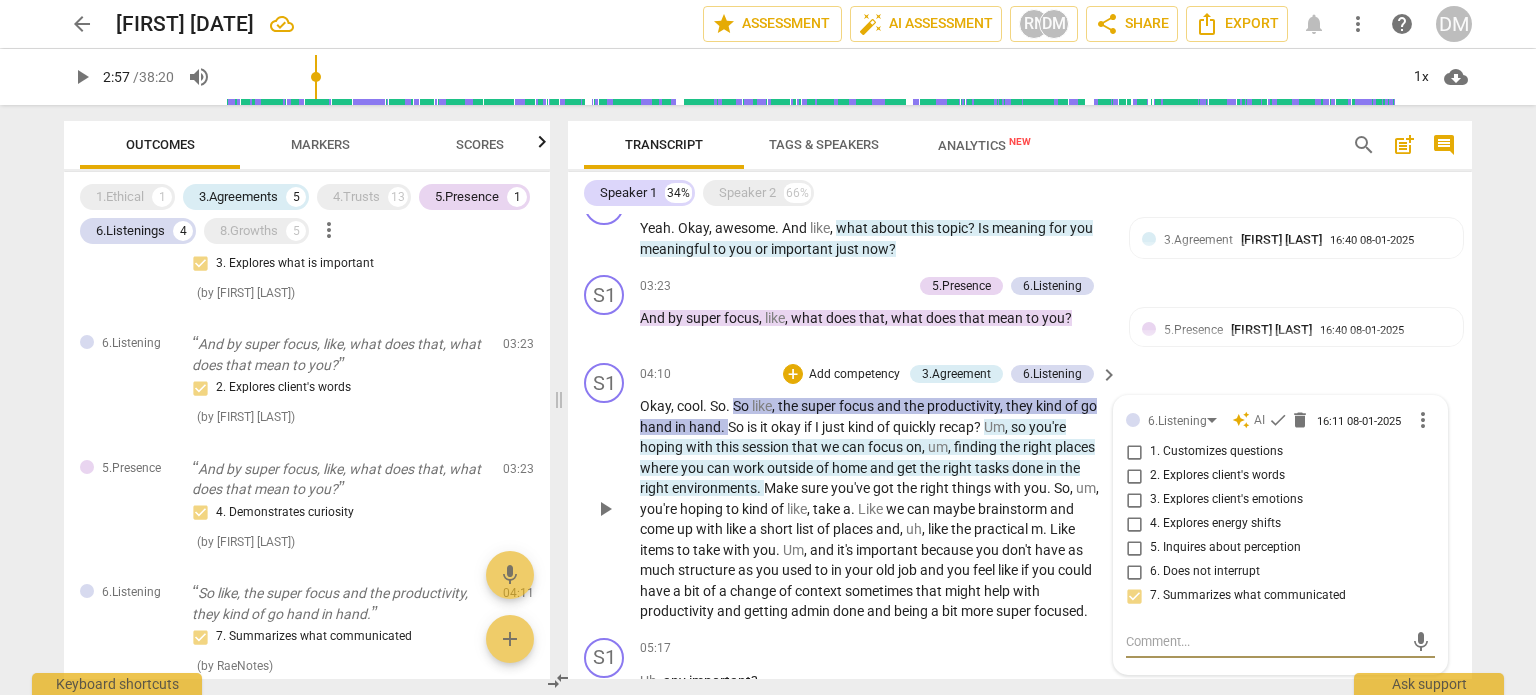 scroll, scrollTop: 792, scrollLeft: 0, axis: vertical 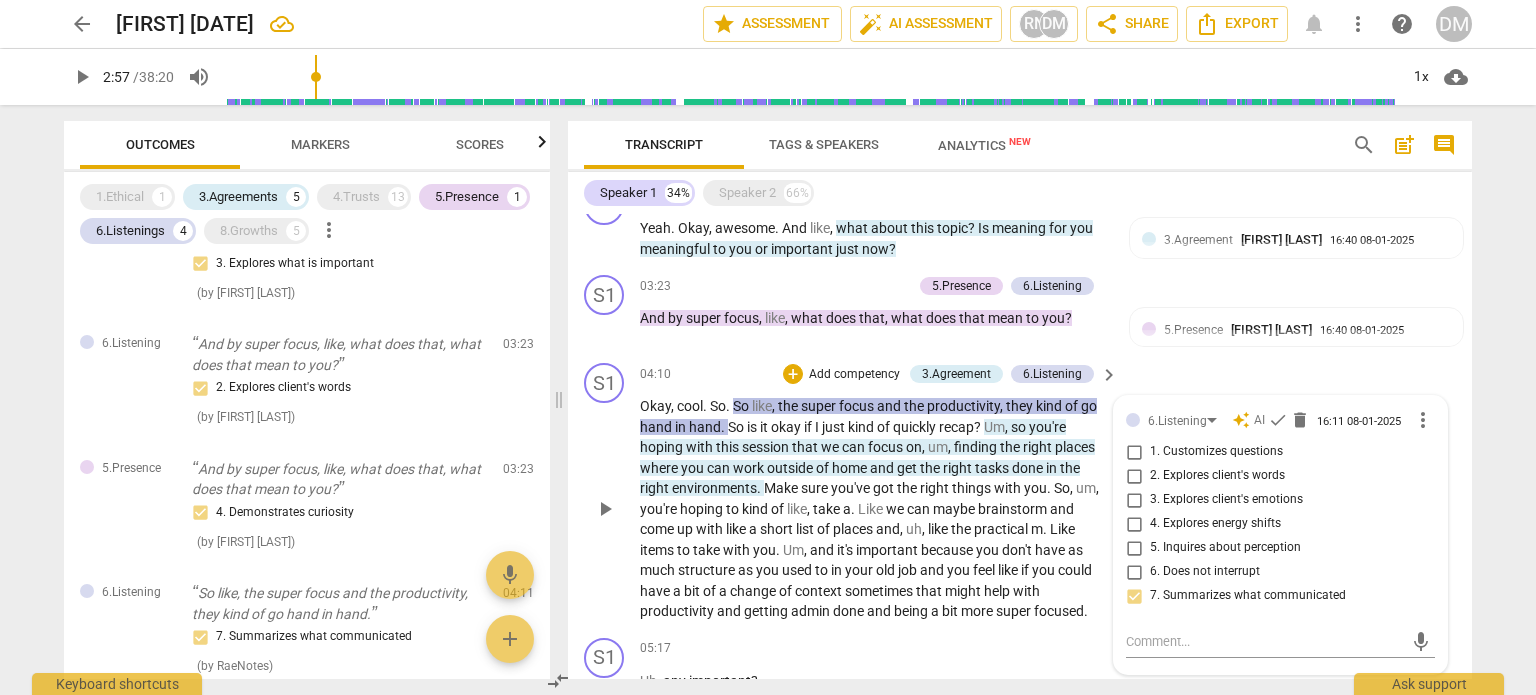 click on "Make" at bounding box center (782, 488) 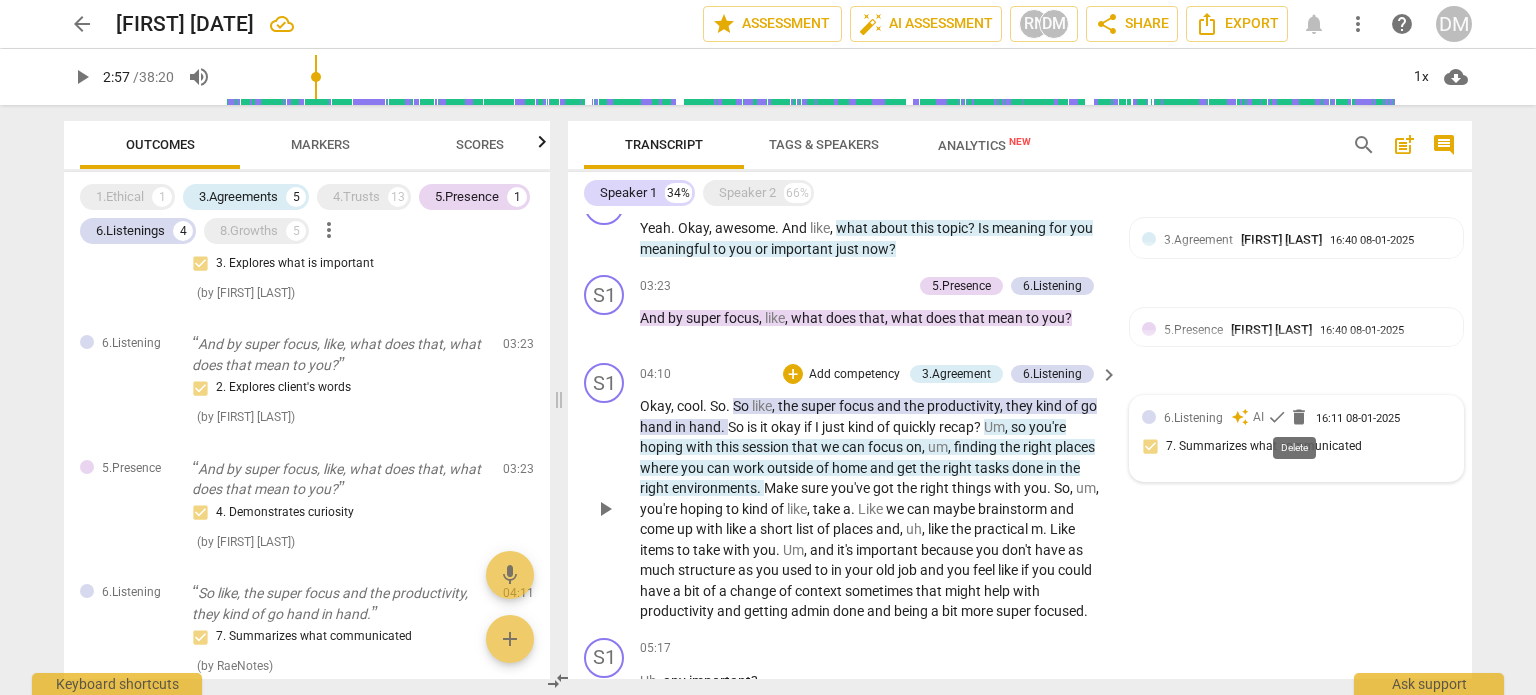 click on "delete" at bounding box center [1299, 417] 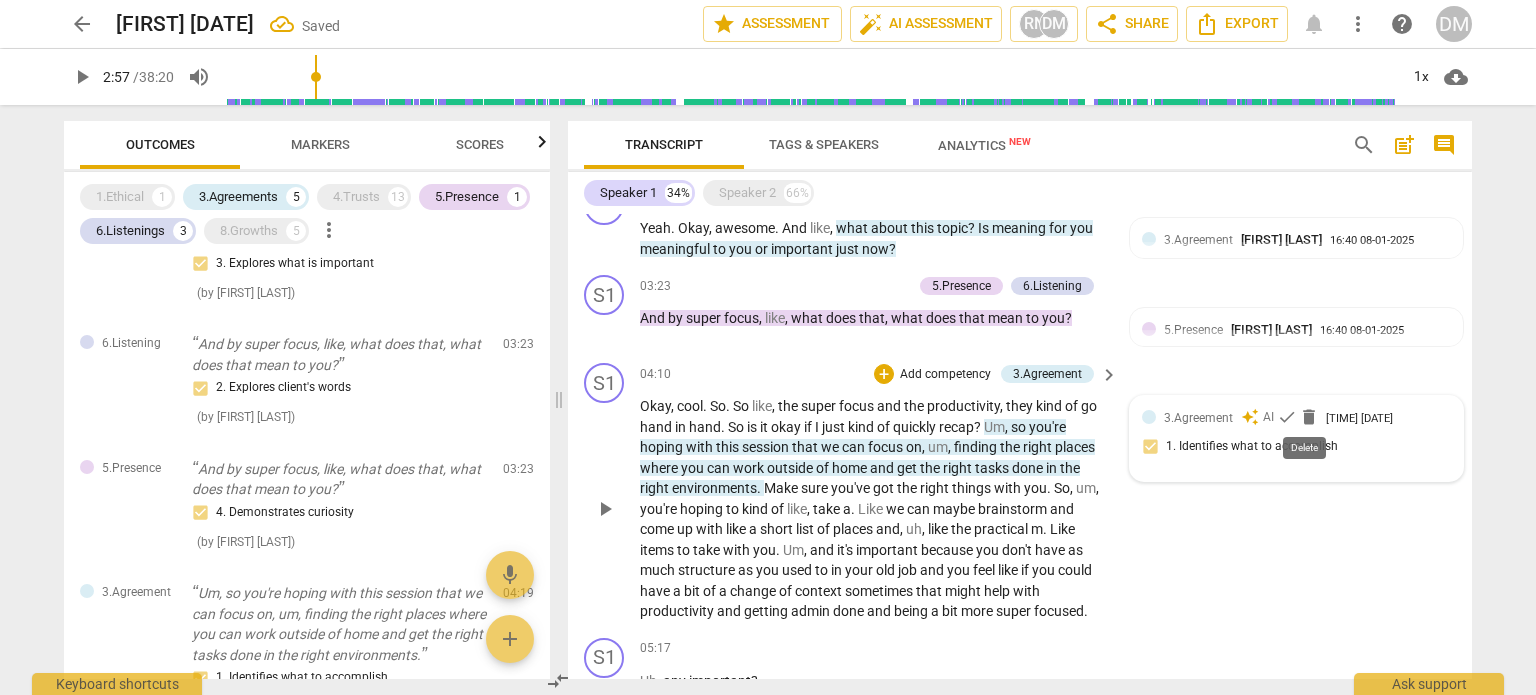 click on "delete" at bounding box center (1309, 417) 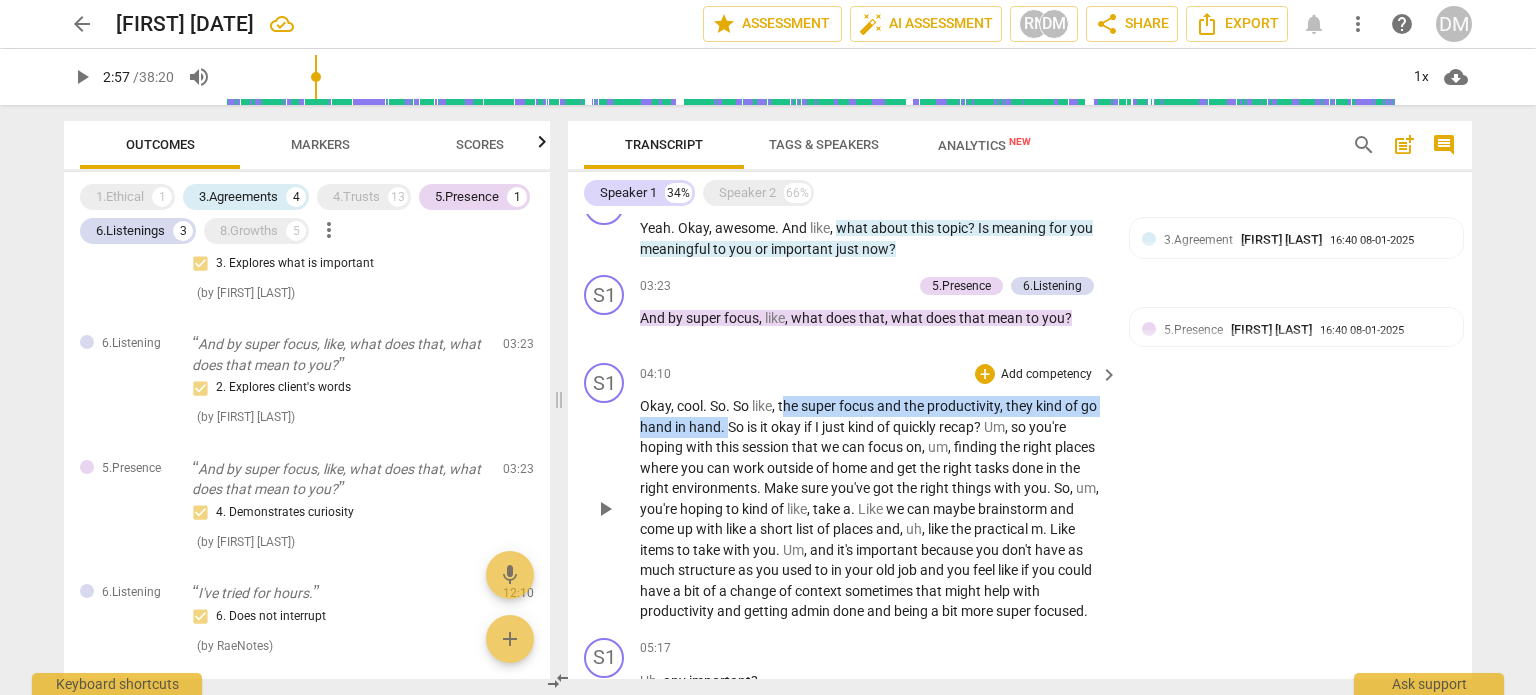 drag, startPoint x: 787, startPoint y: 398, endPoint x: 725, endPoint y: 415, distance: 64.288414 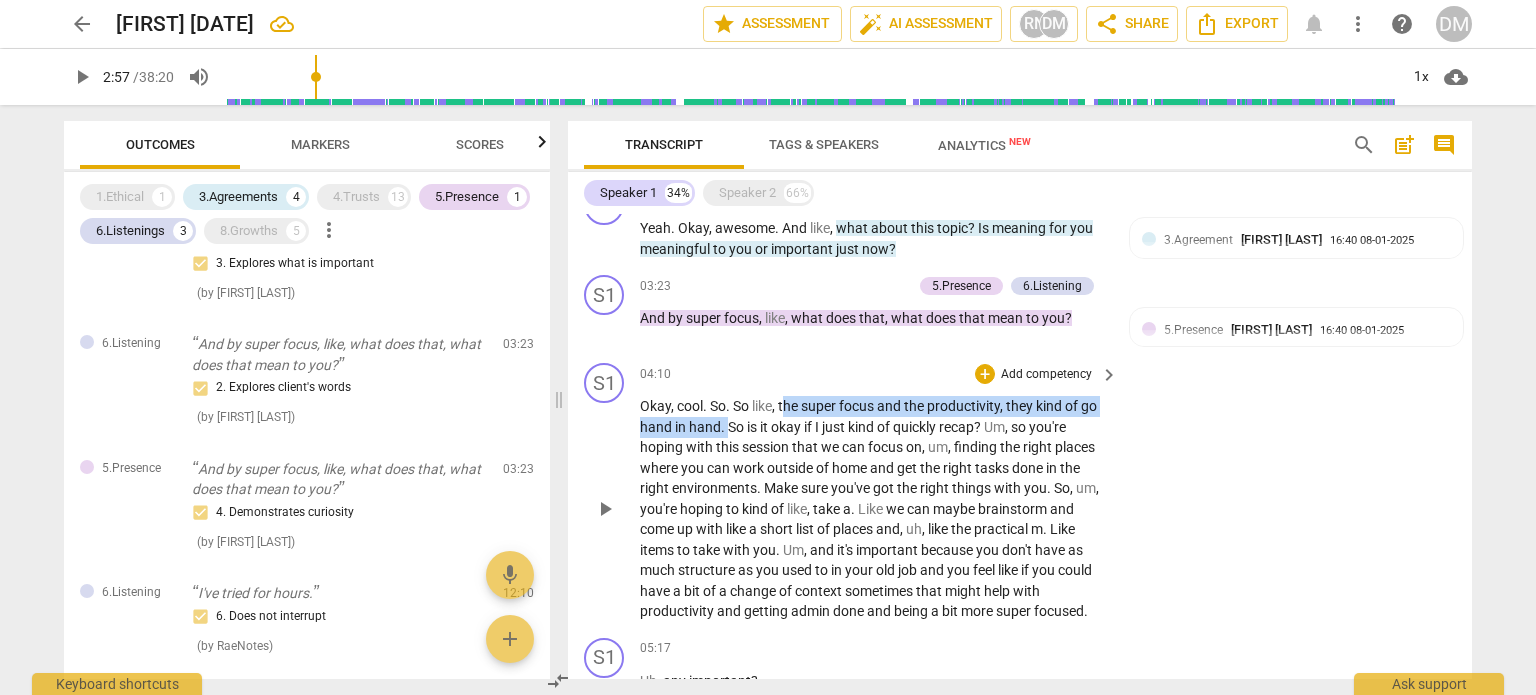 click on "Okay ,   cool .   So .   So   like ,   the   super   focus   and   the   productivity ,   they   kind   of   go   hand   in   hand .   So   is   it   okay   if   I   just   kind   of   quickly   recap ?   Um ,   so   you're   hoping   with   this   session   that   we   can   focus   on ,   um ,   finding   the   right   places   where   you   can   work   outside   of   home   and   get   the   right   tasks   done   in   the   right   environments .   Make   sure   you've   got   the   right   things   with   you .   So ,   um ,   you're   hoping   to   kind   of   like ,   take   a .   Like   we   can   maybe   brainstorm   and   come   up   with   like   a   short   list   of   places   and ,   uh ,   like   the   practical   m .   Like   items   to   take   with   you .   Um ,   and   it's   important   because   you   don't   have   as   much   structure   as   you   used   to   in   your   old   job   and   you   feel   like   if   you   could   have   a   bit   of   a   change   of   context     that" at bounding box center (874, 509) 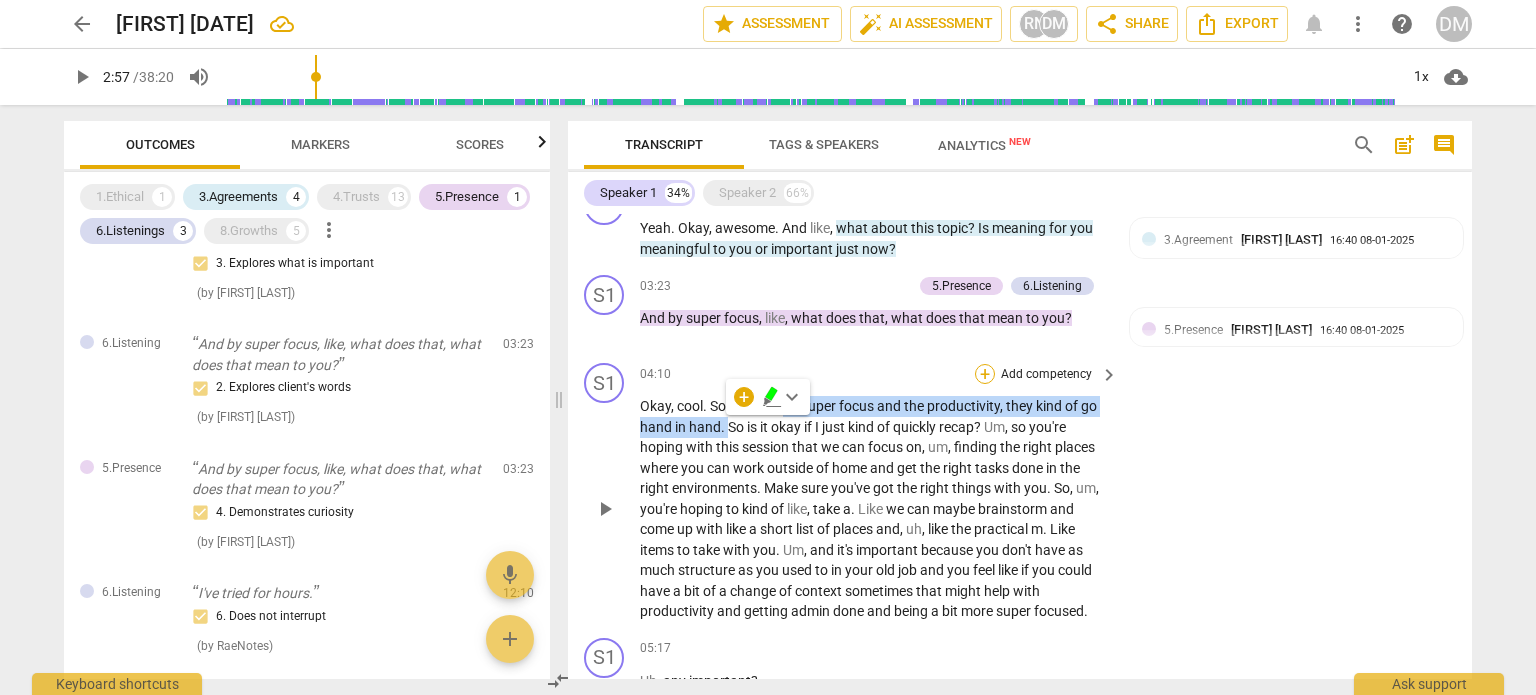 click on "+" at bounding box center [985, 374] 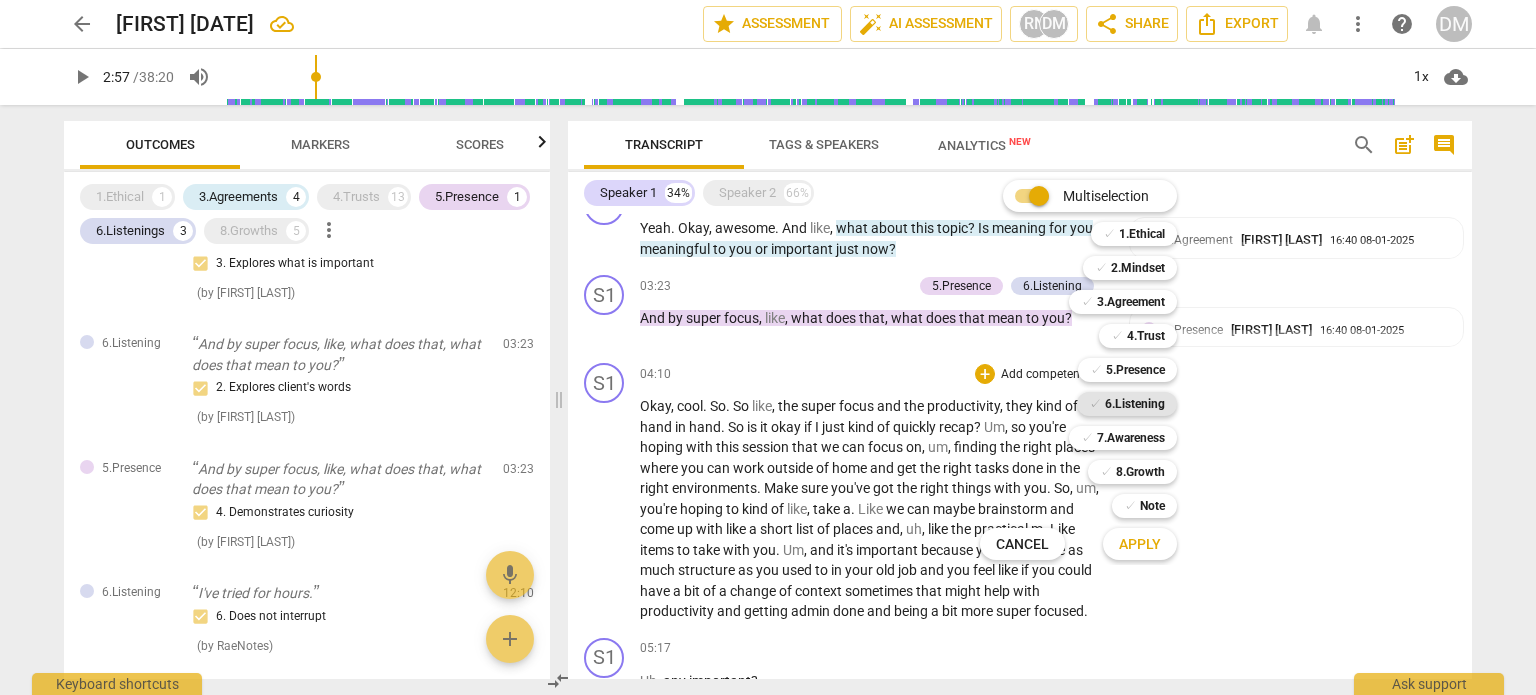 click on "6.Listening" at bounding box center [1135, 404] 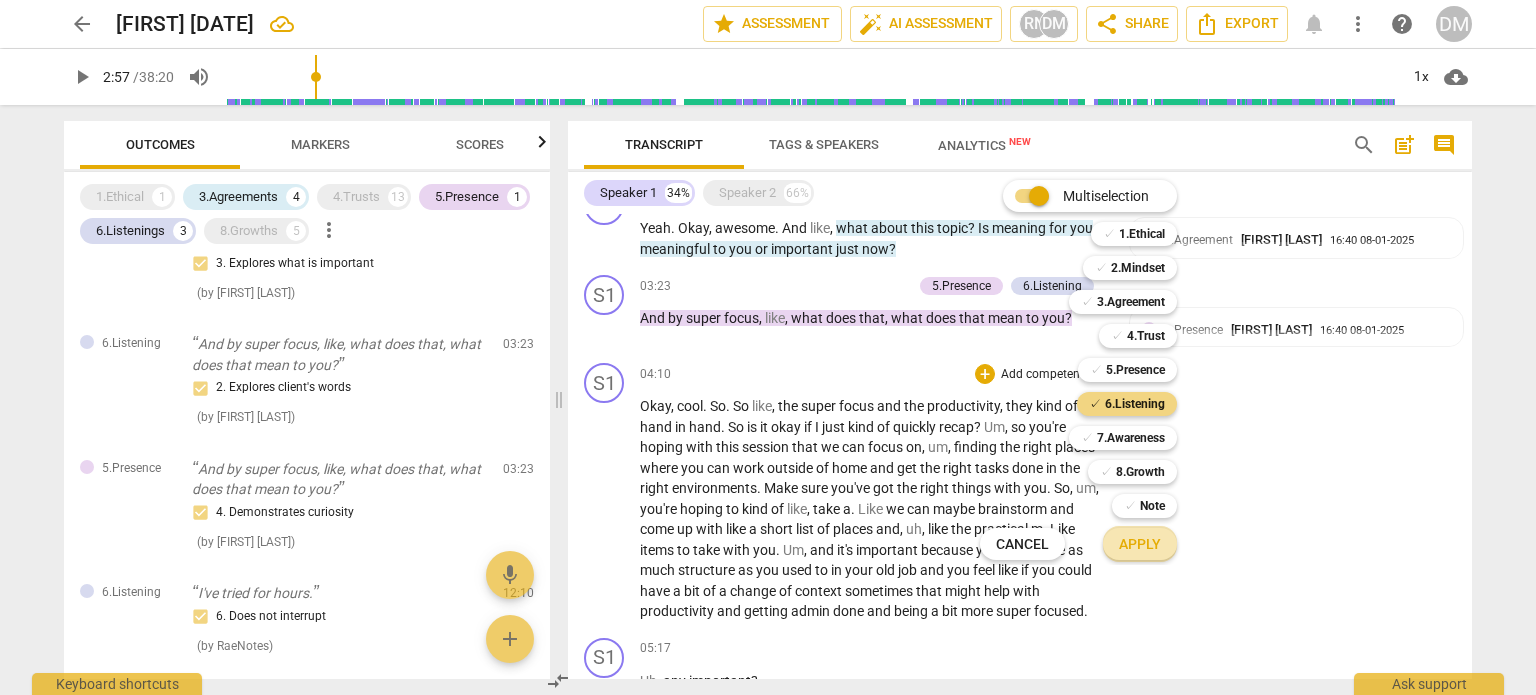 click on "Apply" at bounding box center [1140, 545] 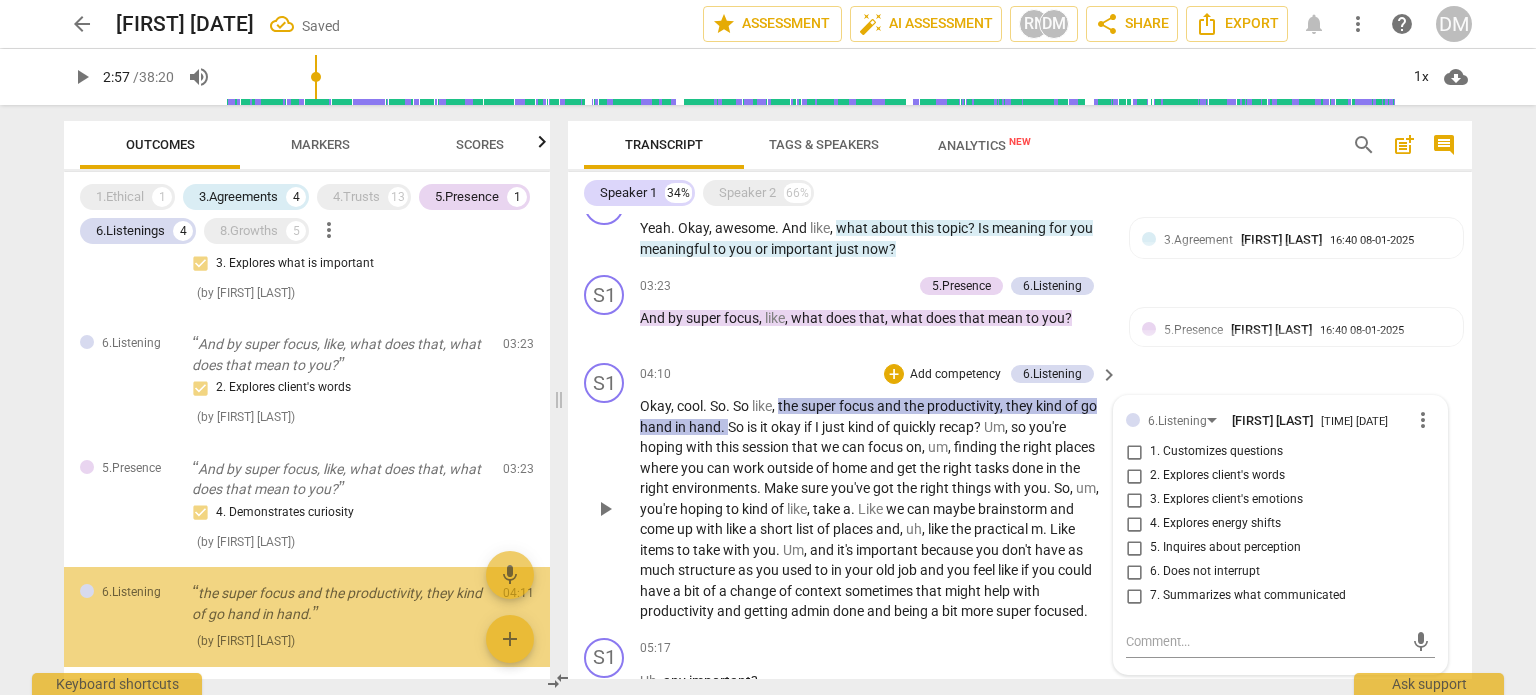 scroll, scrollTop: 585, scrollLeft: 0, axis: vertical 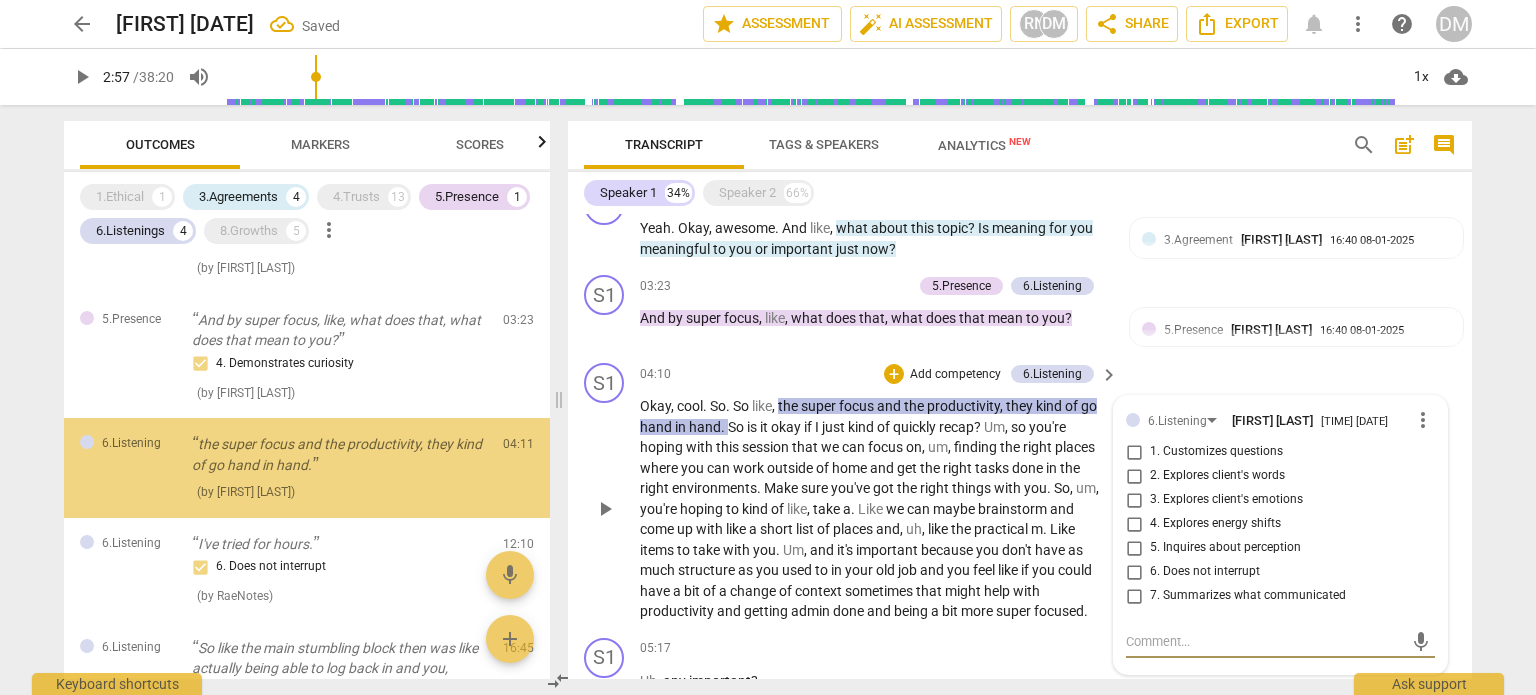 click on "7. Summarizes what communicated" at bounding box center (1134, 596) 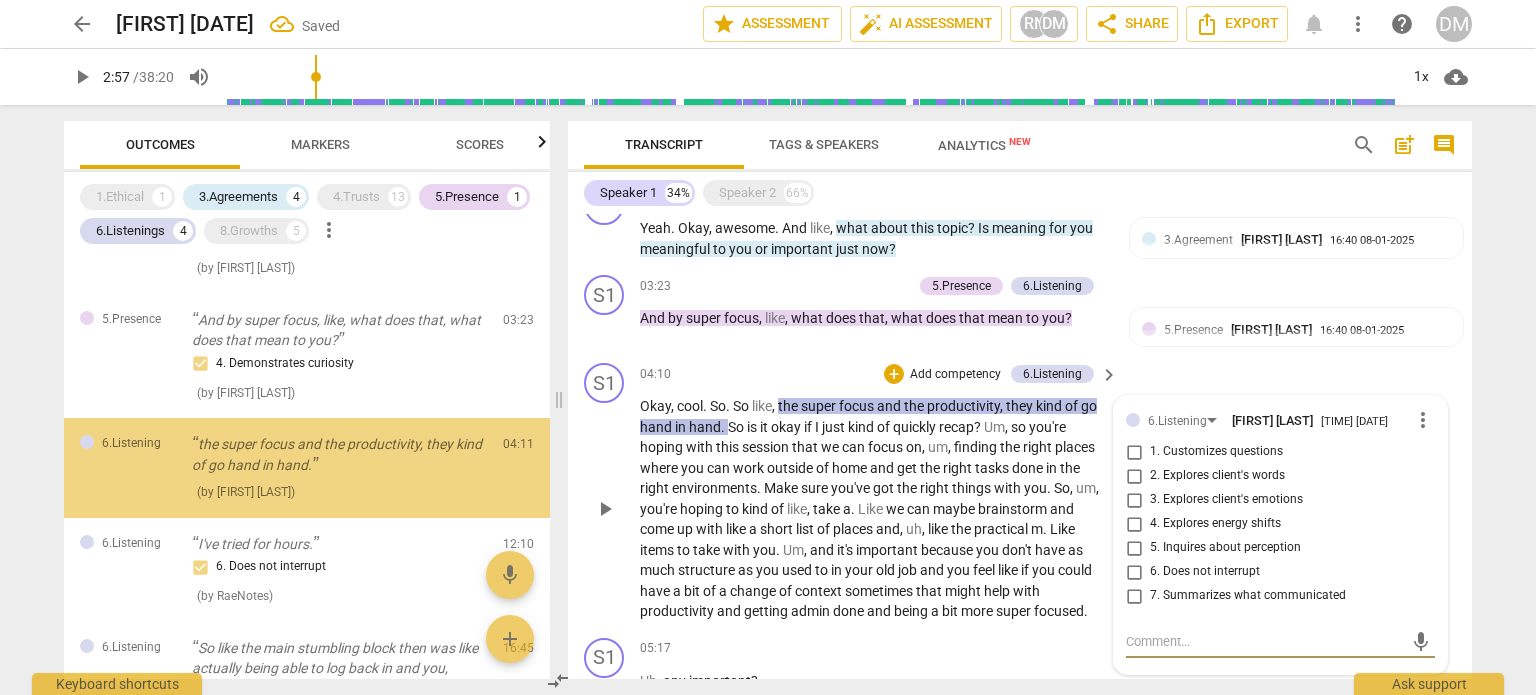 checkbox on "true" 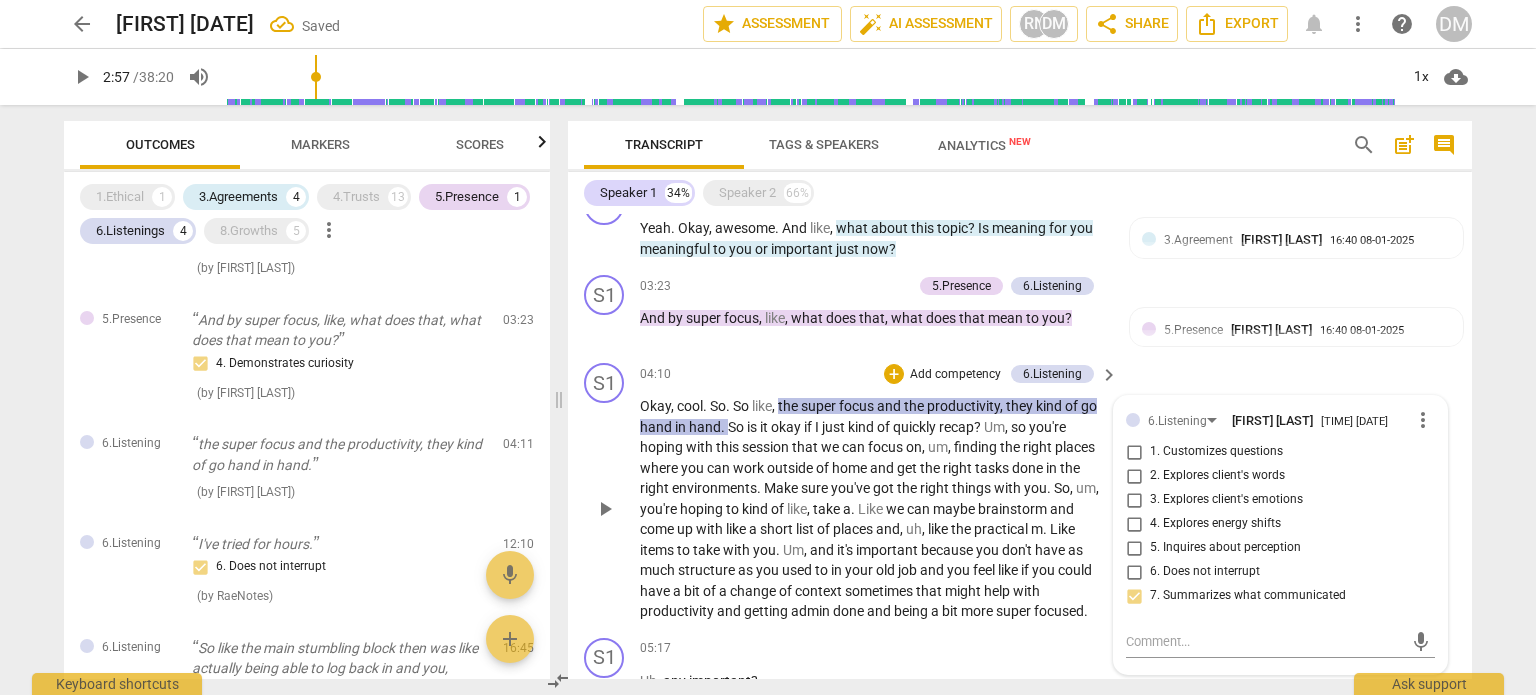 click on "Okay ,   cool .   So .   So   like ,   the   super   focus   and   the   productivity ,   they   kind   of   go   hand   in   hand .   So   is   it   okay   if   I   just   kind   of   quickly   recap ?   Um ,   so   you're   hoping   with   this   session   that   we   can   focus   on ,   um ,   finding   the   right   places   where   you   can   work   outside   of   home   and   get   the   right   tasks   done   in   the   right   environments .   Make   sure   you've   got   the   right   things   with   you .   So ,   um ,   you're   hoping   to   kind   of   like ,   take   a .   Like   we   can   maybe   brainstorm   and   come   up   with   like   a   short   list   of   places   and ,   uh ,   like   the   practical   m .   Like   items   to   take   with   you .   Um ,   and   it's   important   because   you   don't   have   as   much   structure   as   you   used   to   in   your   old   job   and   you   feel   like   if   you   could   have   a   bit   of   a   change   of   context     that" at bounding box center (874, 509) 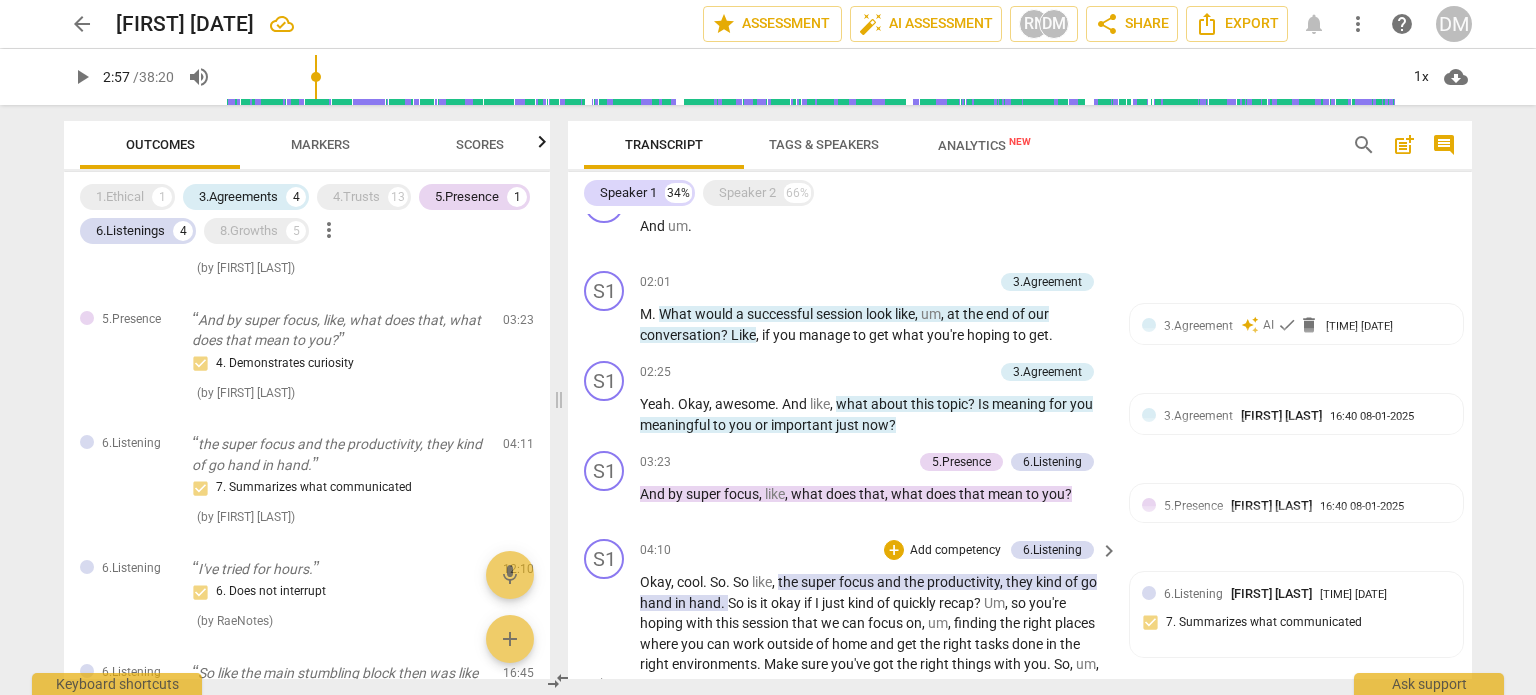 scroll, scrollTop: 591, scrollLeft: 0, axis: vertical 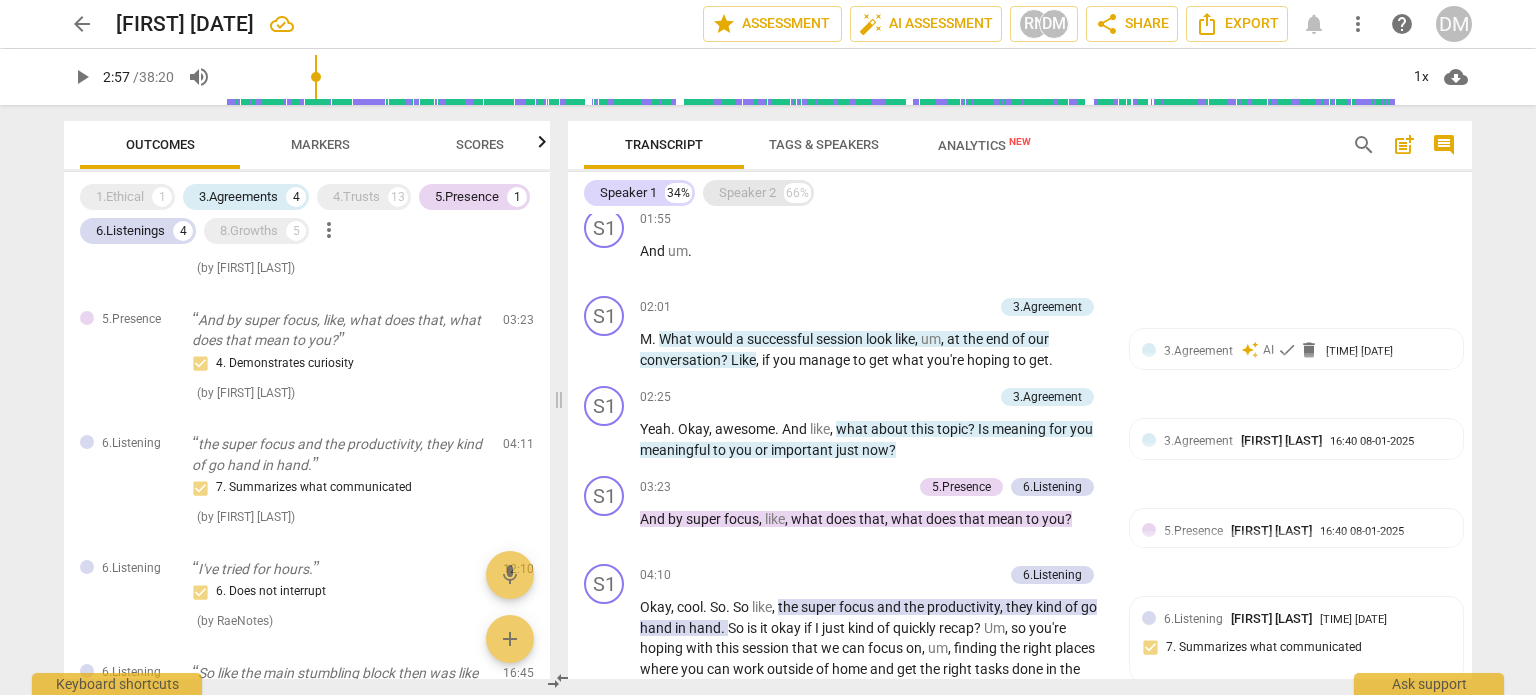 click on "Speaker 2" at bounding box center (747, 193) 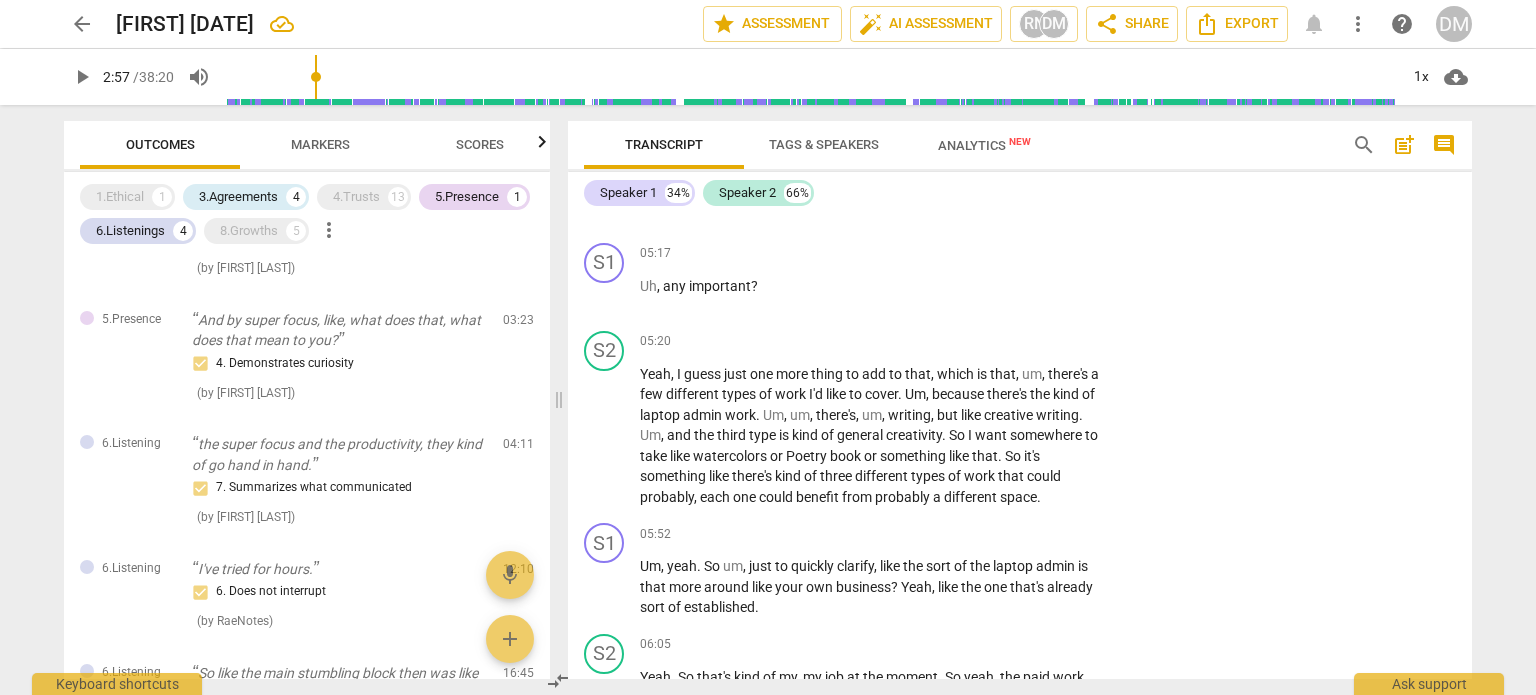 scroll, scrollTop: 2687, scrollLeft: 0, axis: vertical 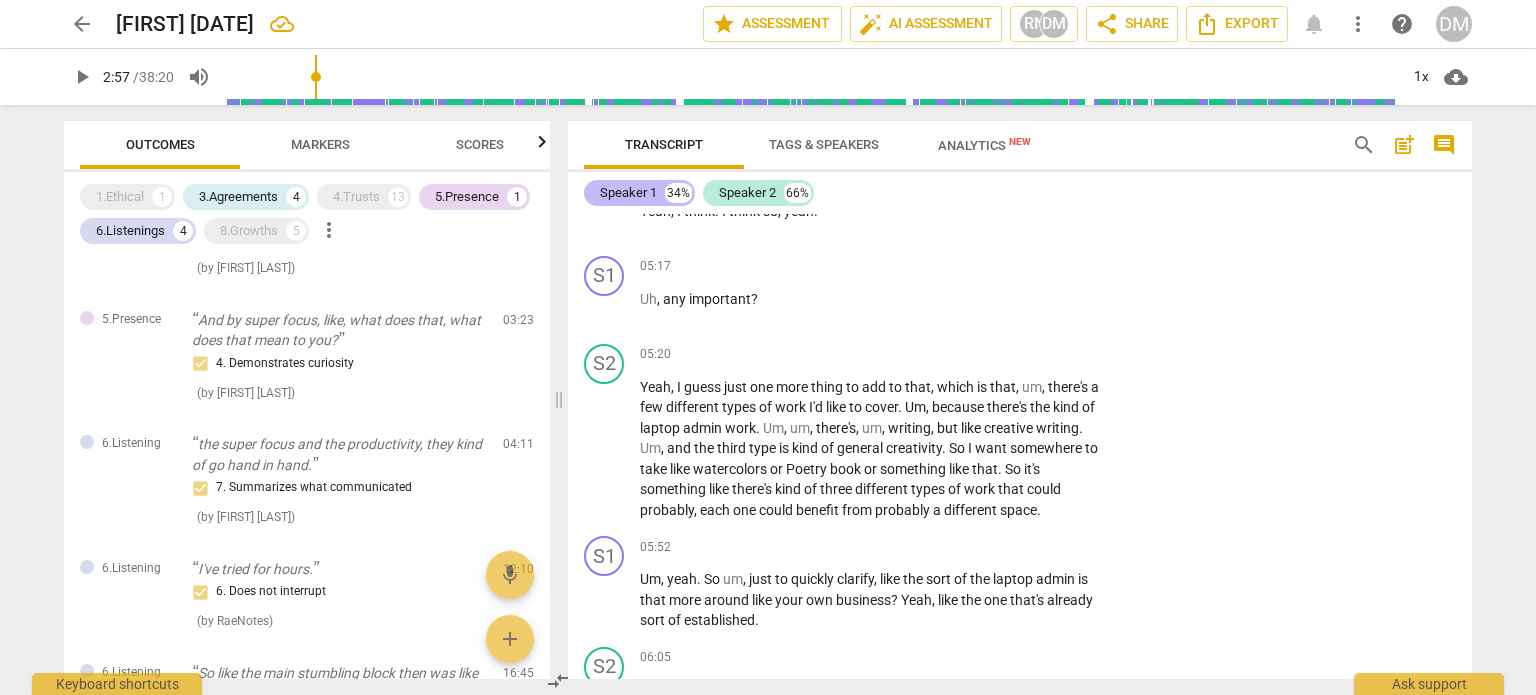 click on "Speaker 1" at bounding box center (628, 193) 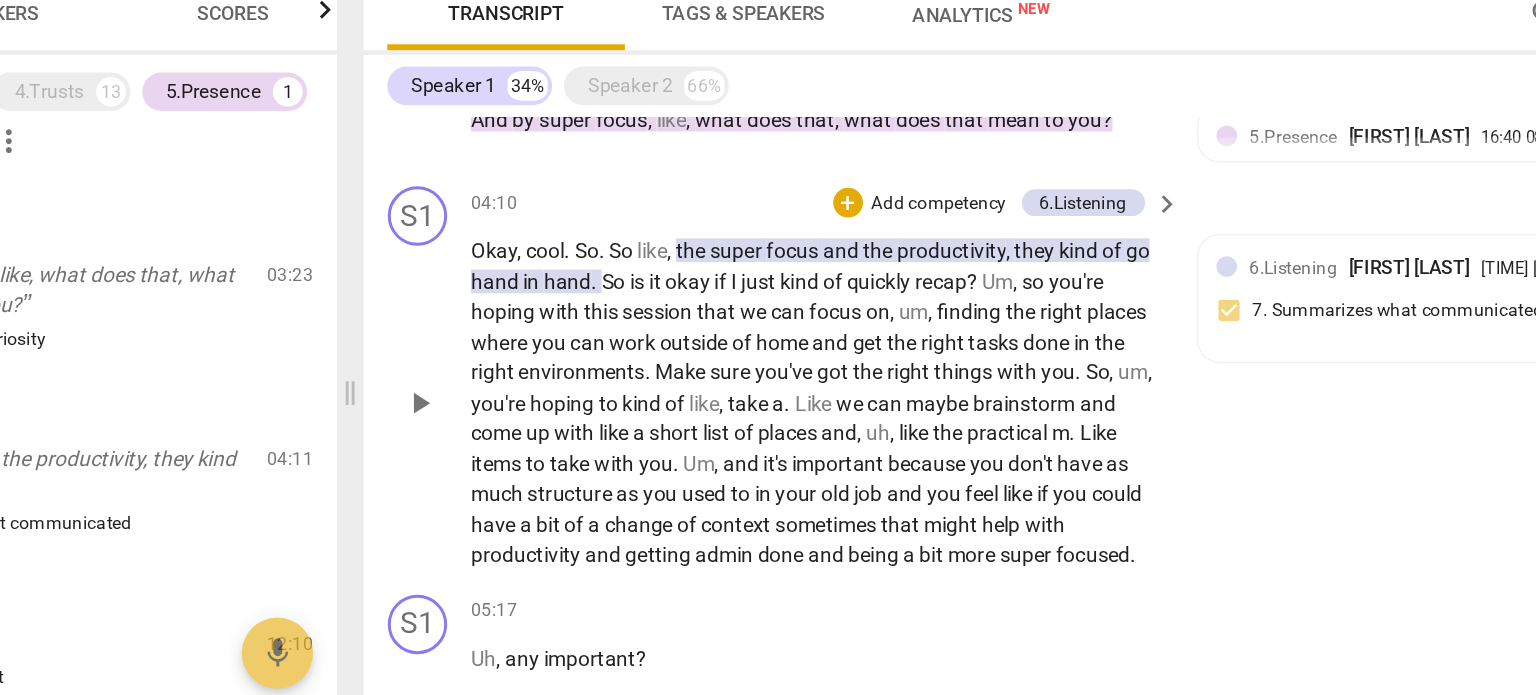 scroll, scrollTop: 898, scrollLeft: 0, axis: vertical 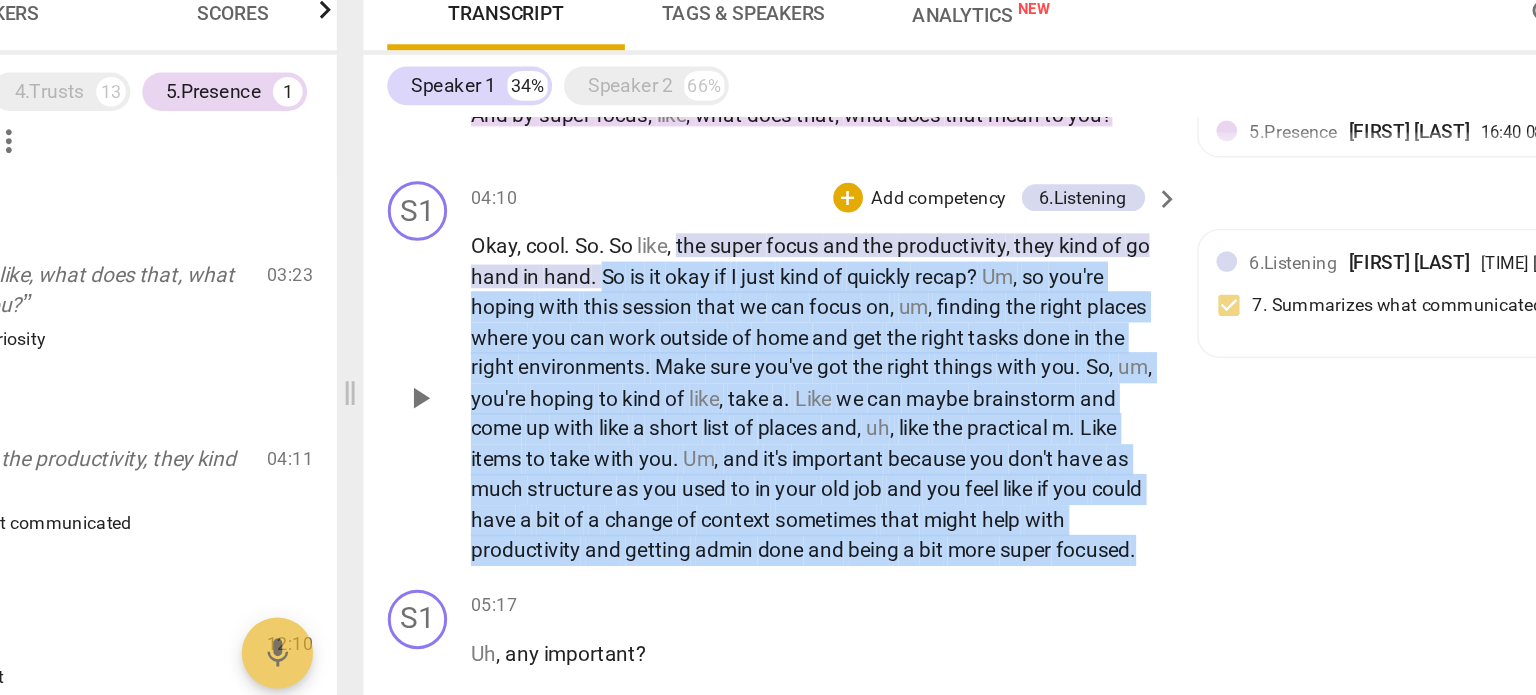 drag, startPoint x: 729, startPoint y: 317, endPoint x: 1122, endPoint y: 514, distance: 439.6112 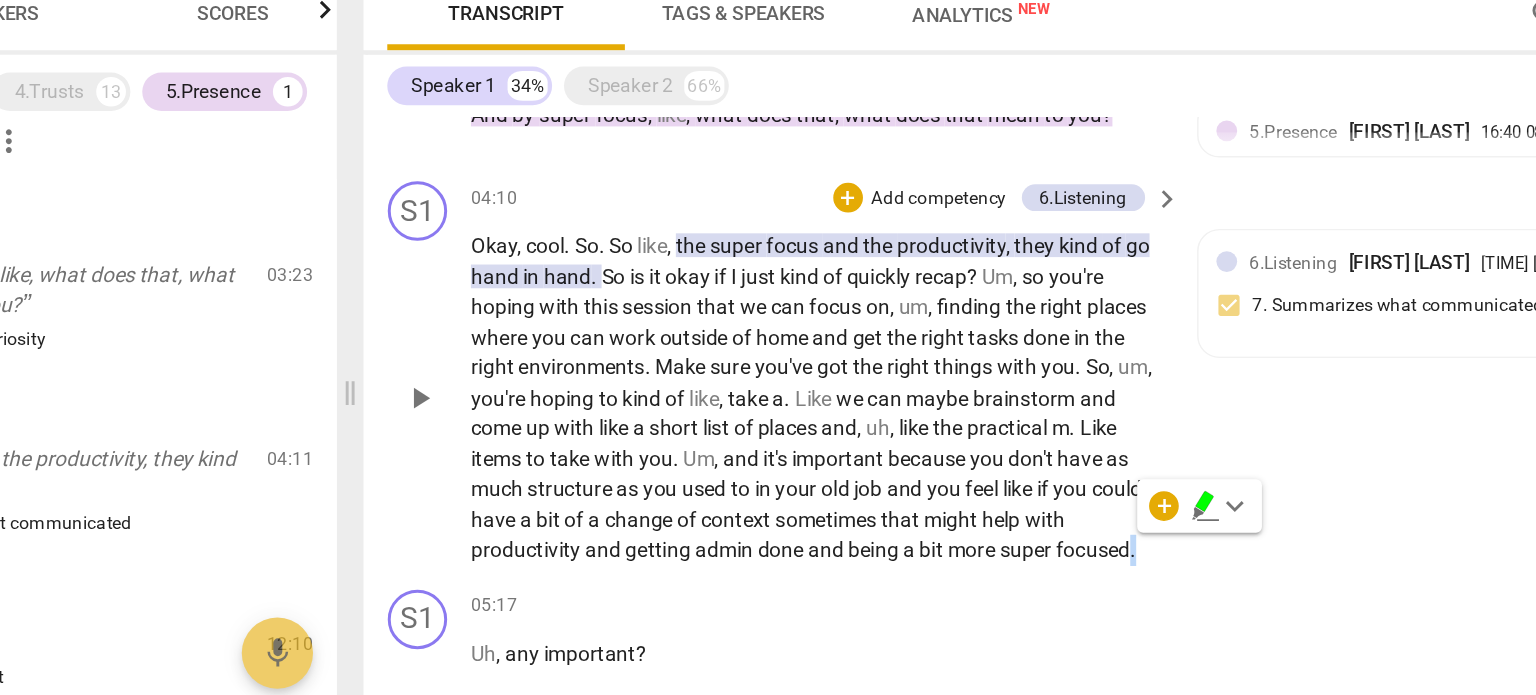 drag, startPoint x: 1122, startPoint y: 514, endPoint x: 1035, endPoint y: 480, distance: 93.40771 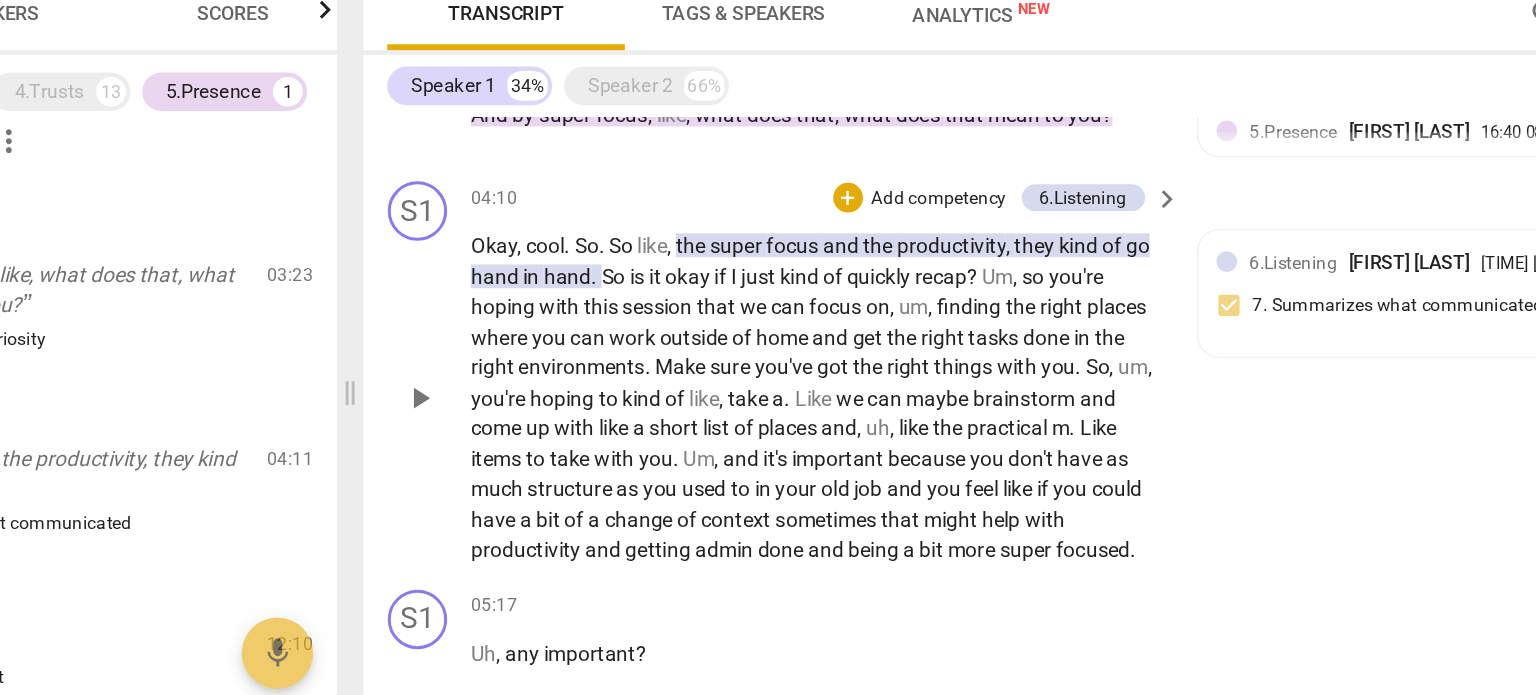 drag, startPoint x: 727, startPoint y: 322, endPoint x: 1107, endPoint y: 506, distance: 422.20374 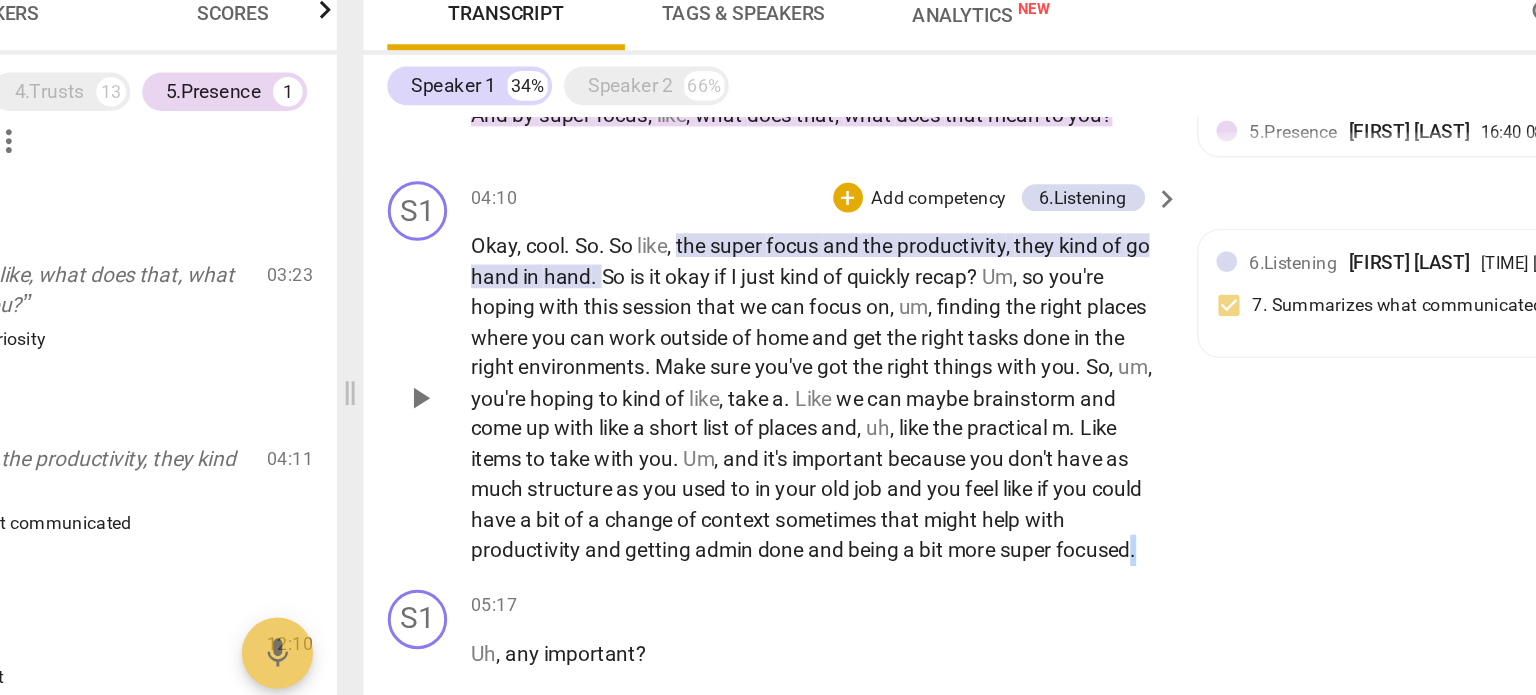 drag, startPoint x: 1107, startPoint y: 506, endPoint x: 859, endPoint y: 400, distance: 269.70355 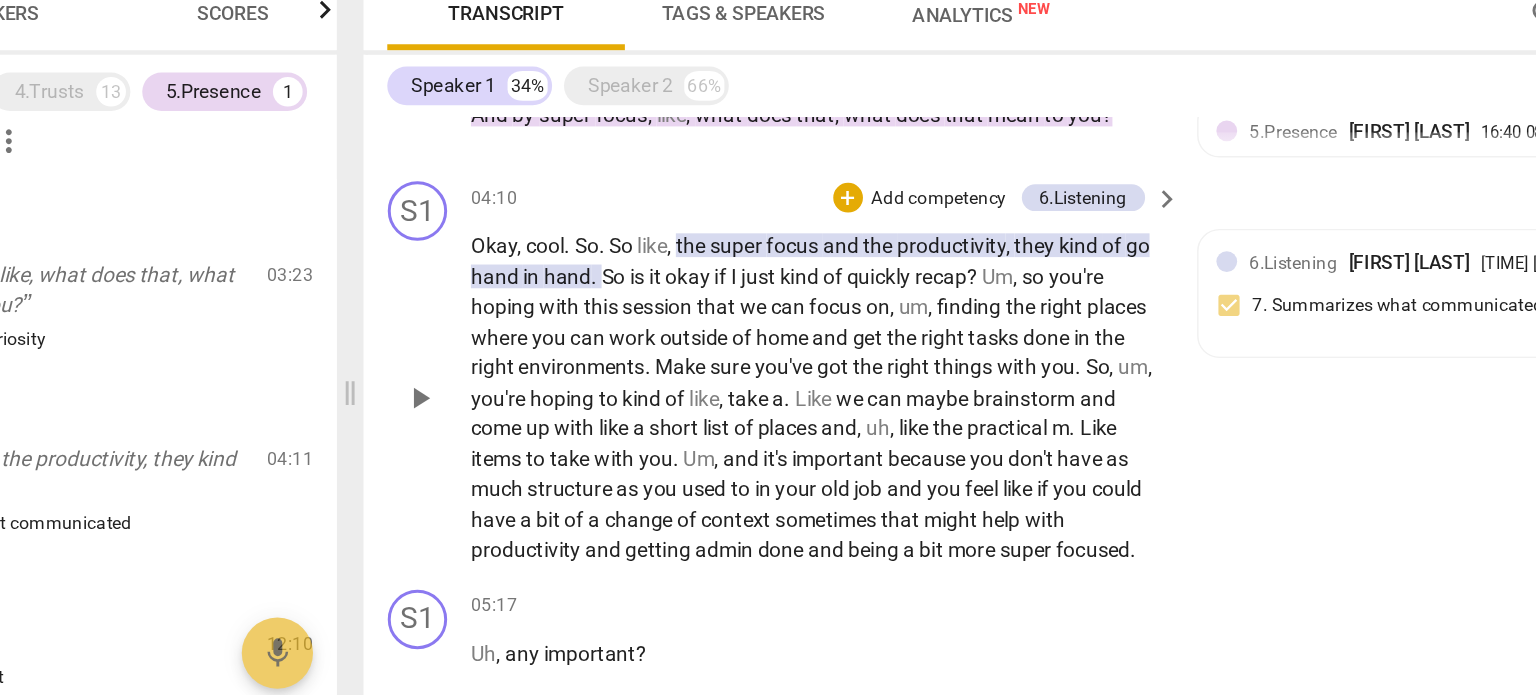 drag, startPoint x: 731, startPoint y: 315, endPoint x: 821, endPoint y: 349, distance: 96.20811 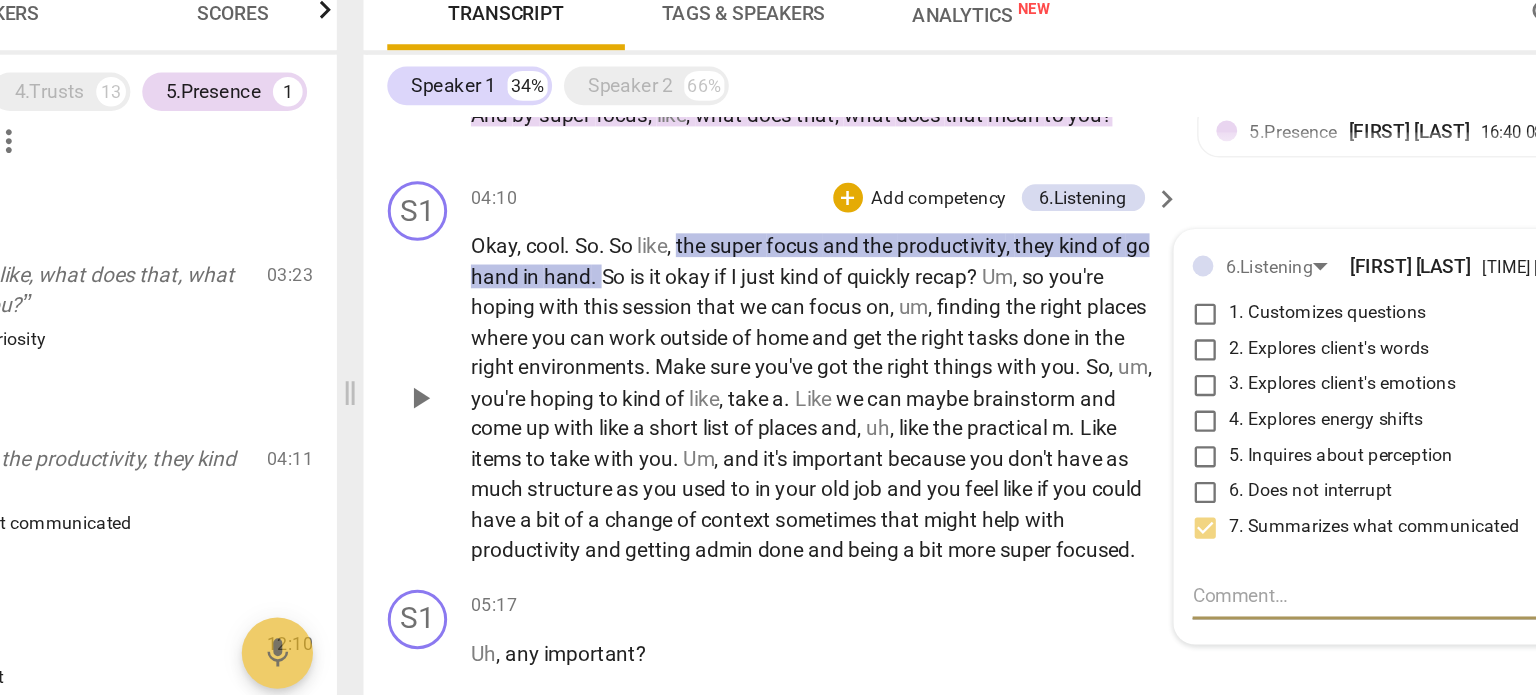 click on "So" at bounding box center [737, 321] 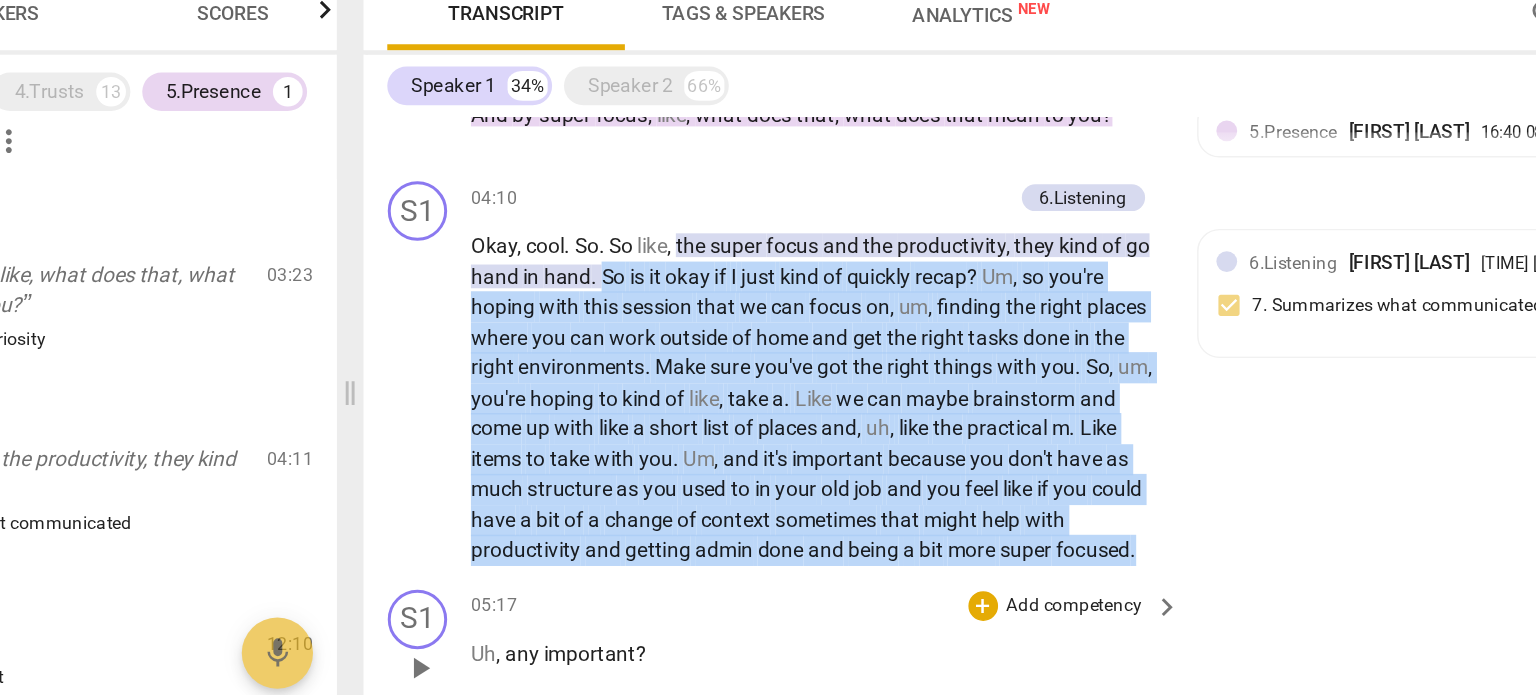 drag, startPoint x: 728, startPoint y: 317, endPoint x: 1114, endPoint y: 526, distance: 438.9499 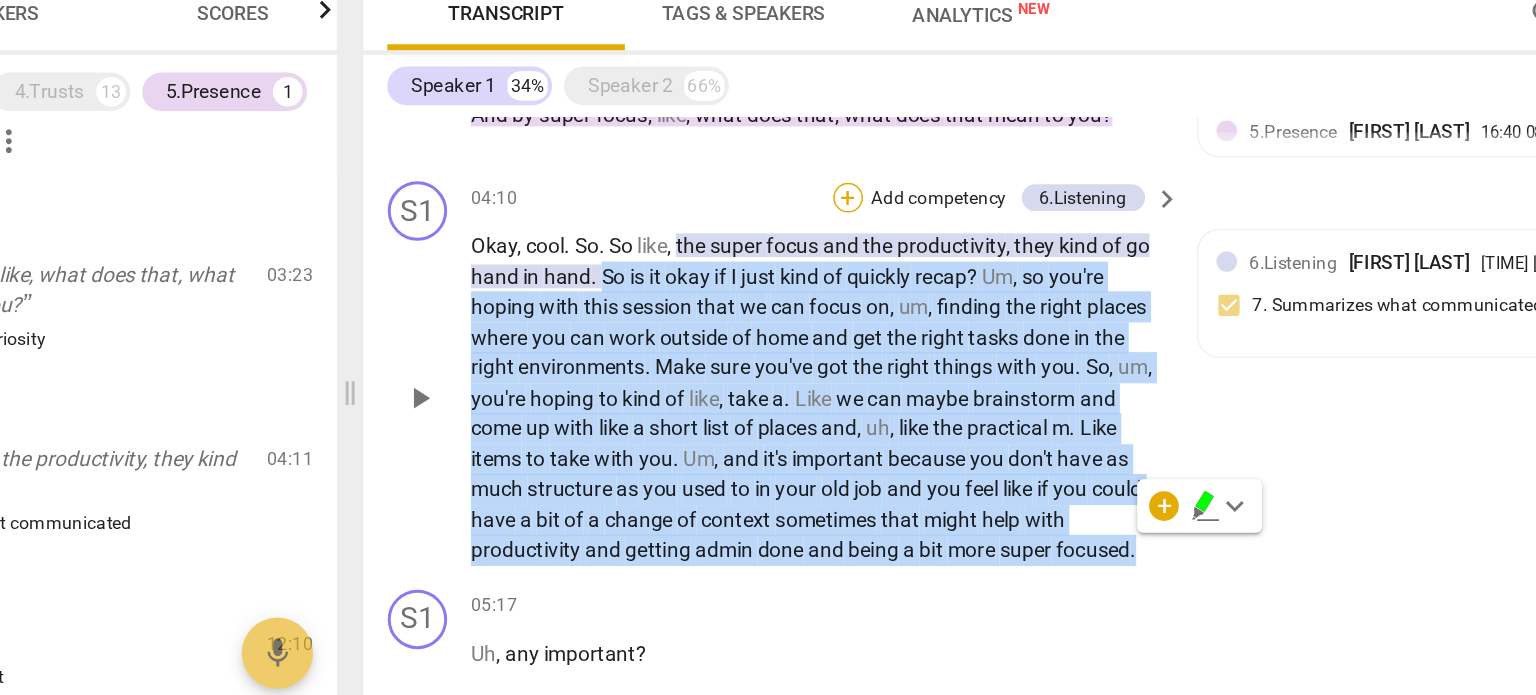 click on "+" at bounding box center (894, 268) 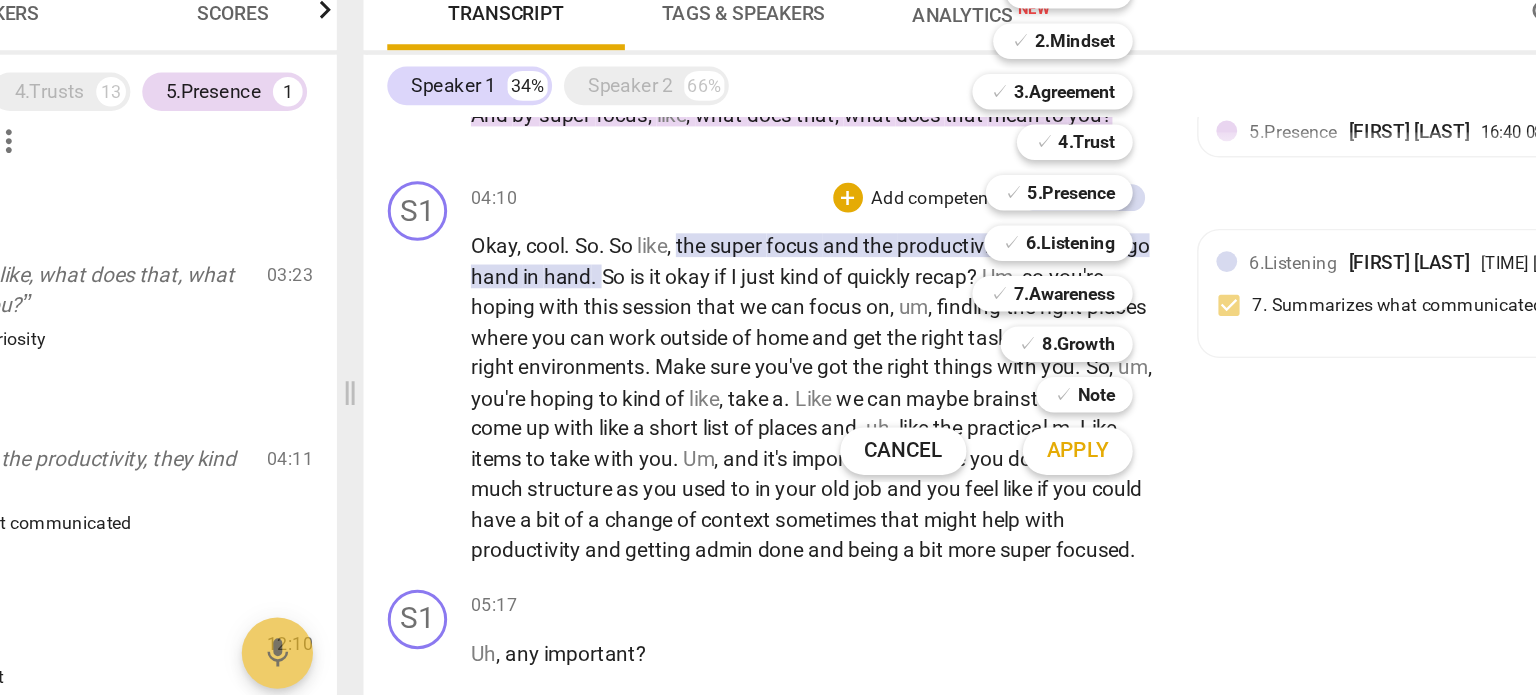 click at bounding box center [768, 347] 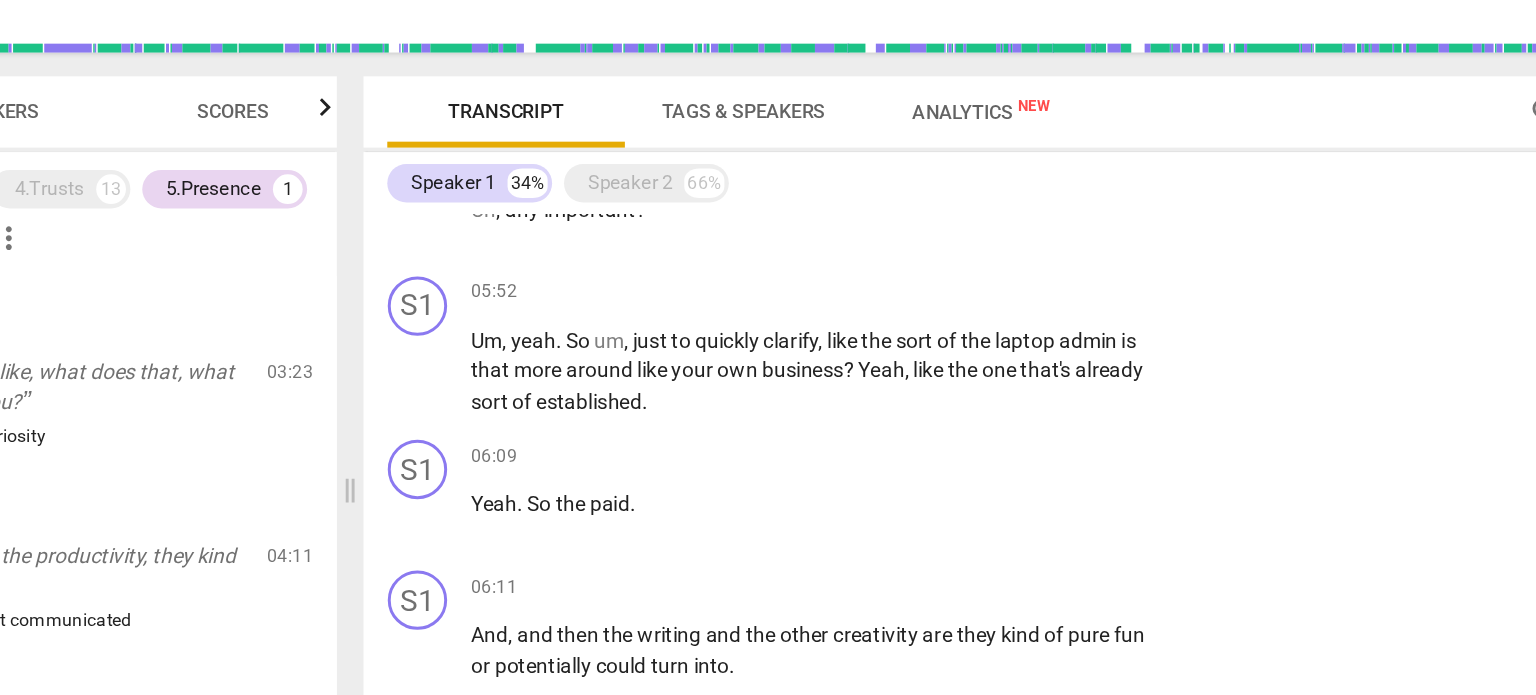 scroll, scrollTop: 1260, scrollLeft: 0, axis: vertical 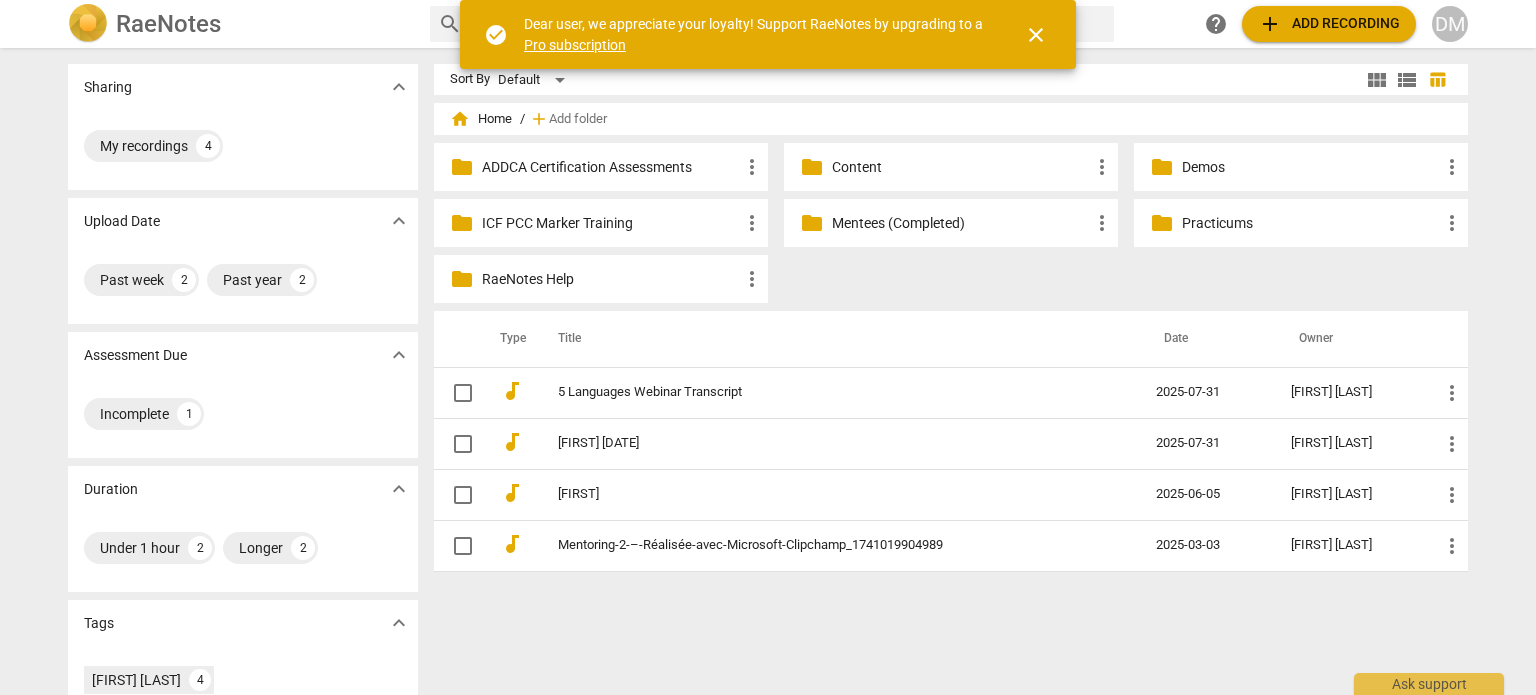 click on "DM" at bounding box center [1450, 24] 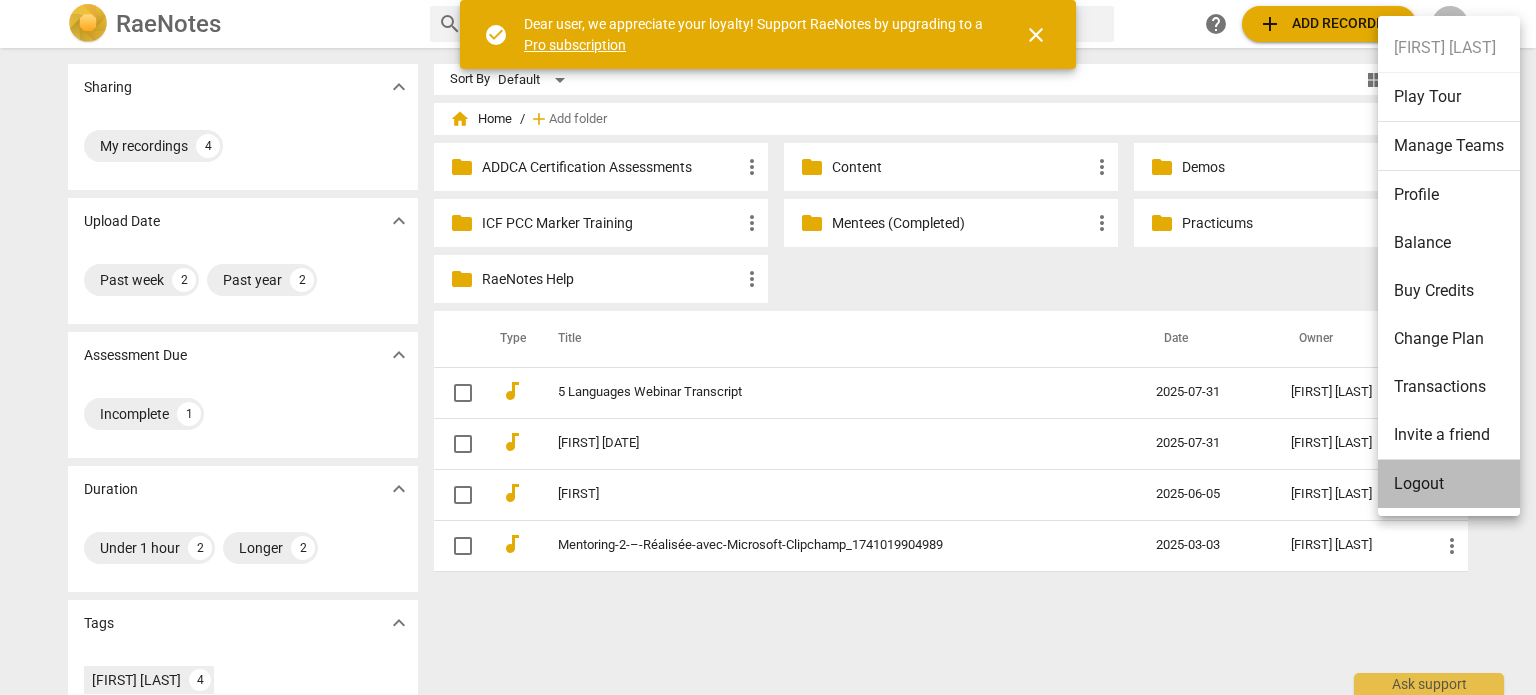 click on "Logout" at bounding box center (1449, 484) 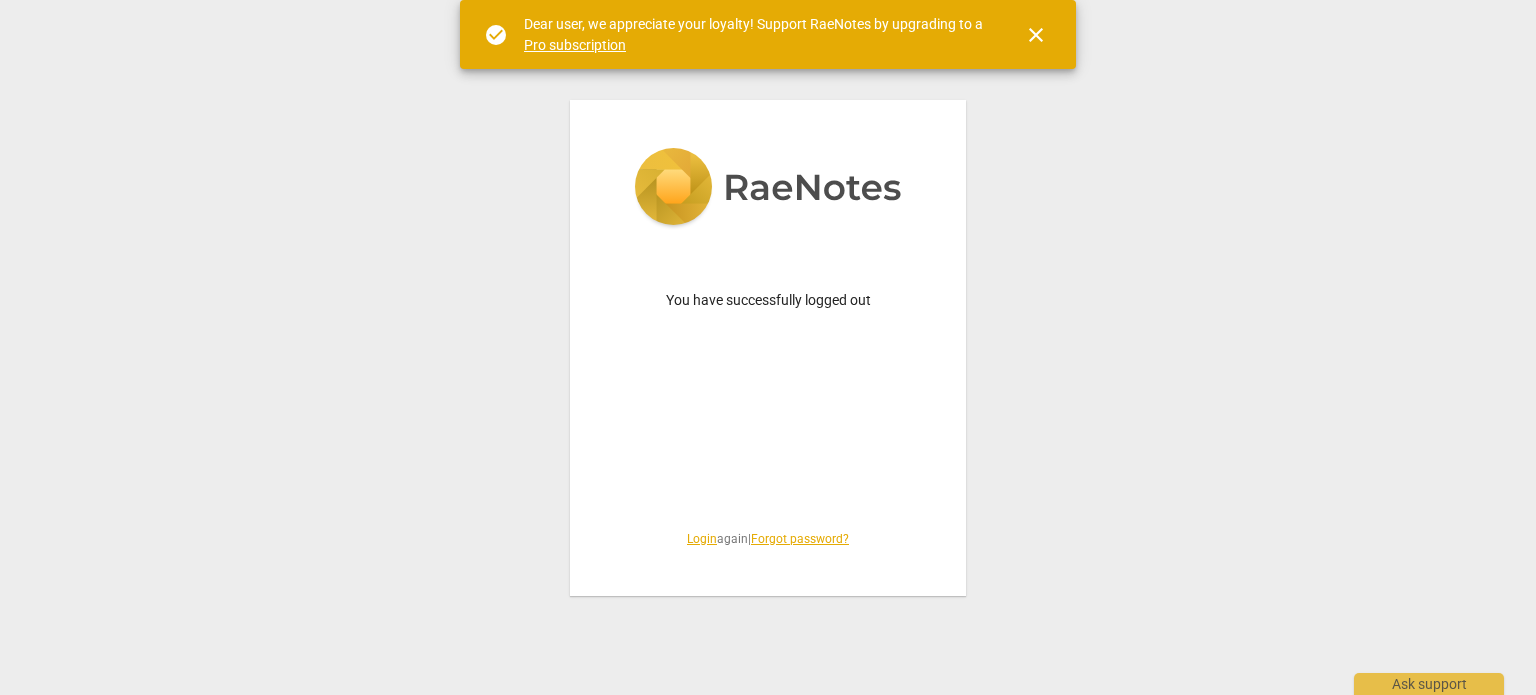 click on "Login" at bounding box center (702, 539) 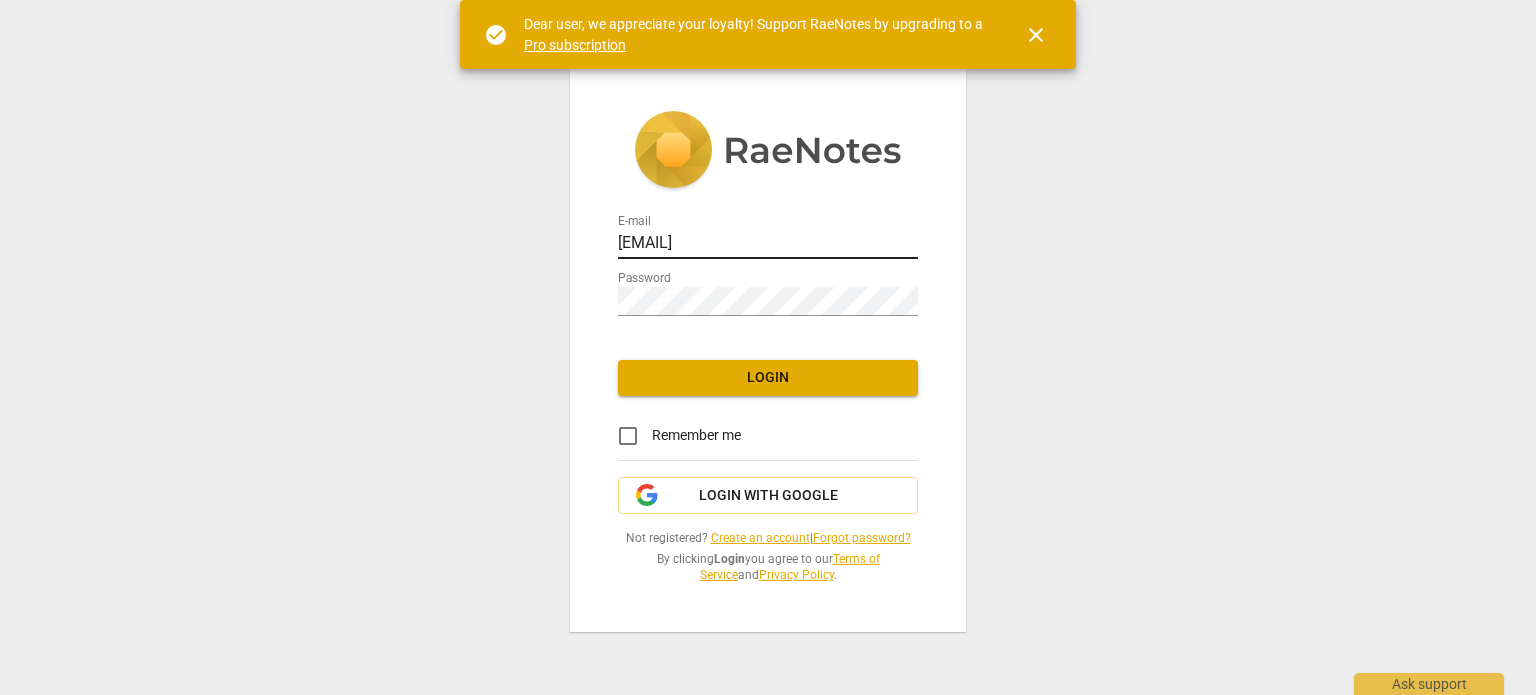 click on "[EMAIL]" at bounding box center [768, 244] 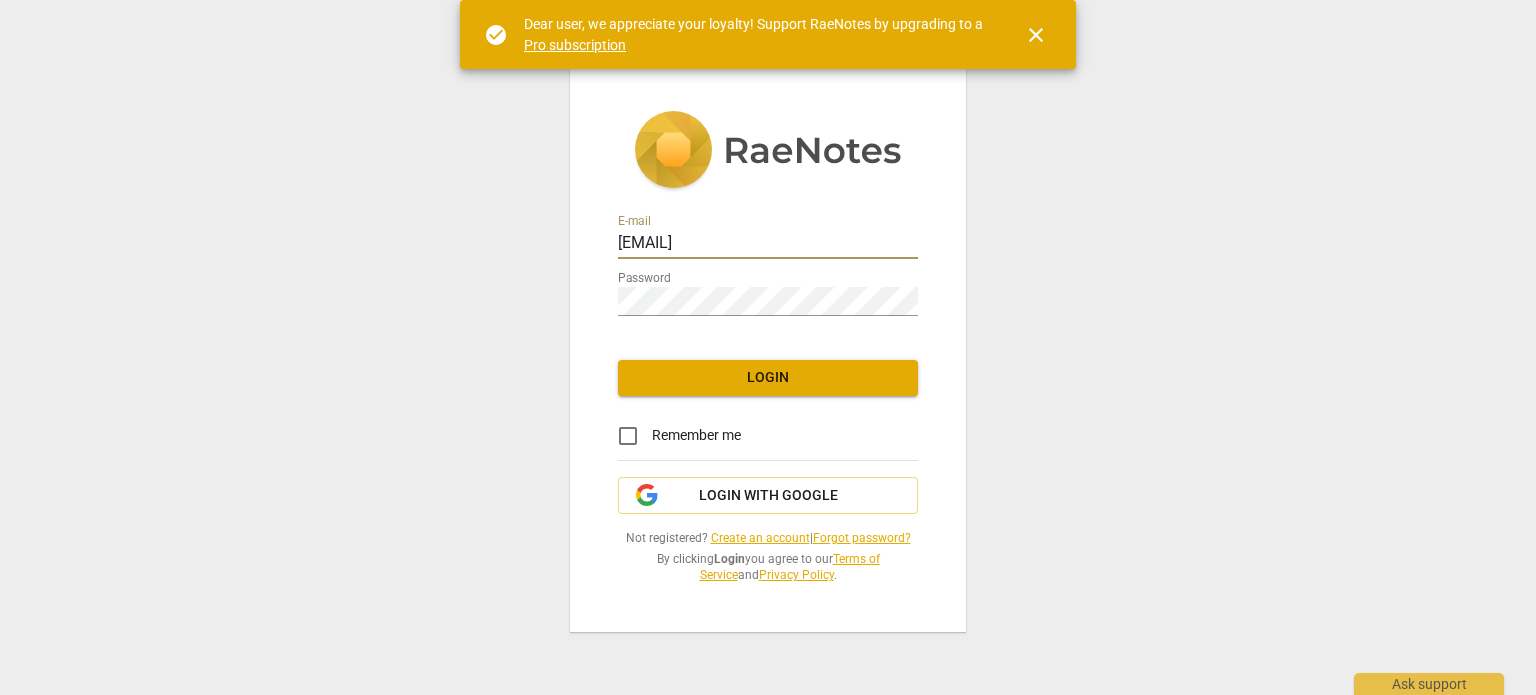 type on "[EMAIL]" 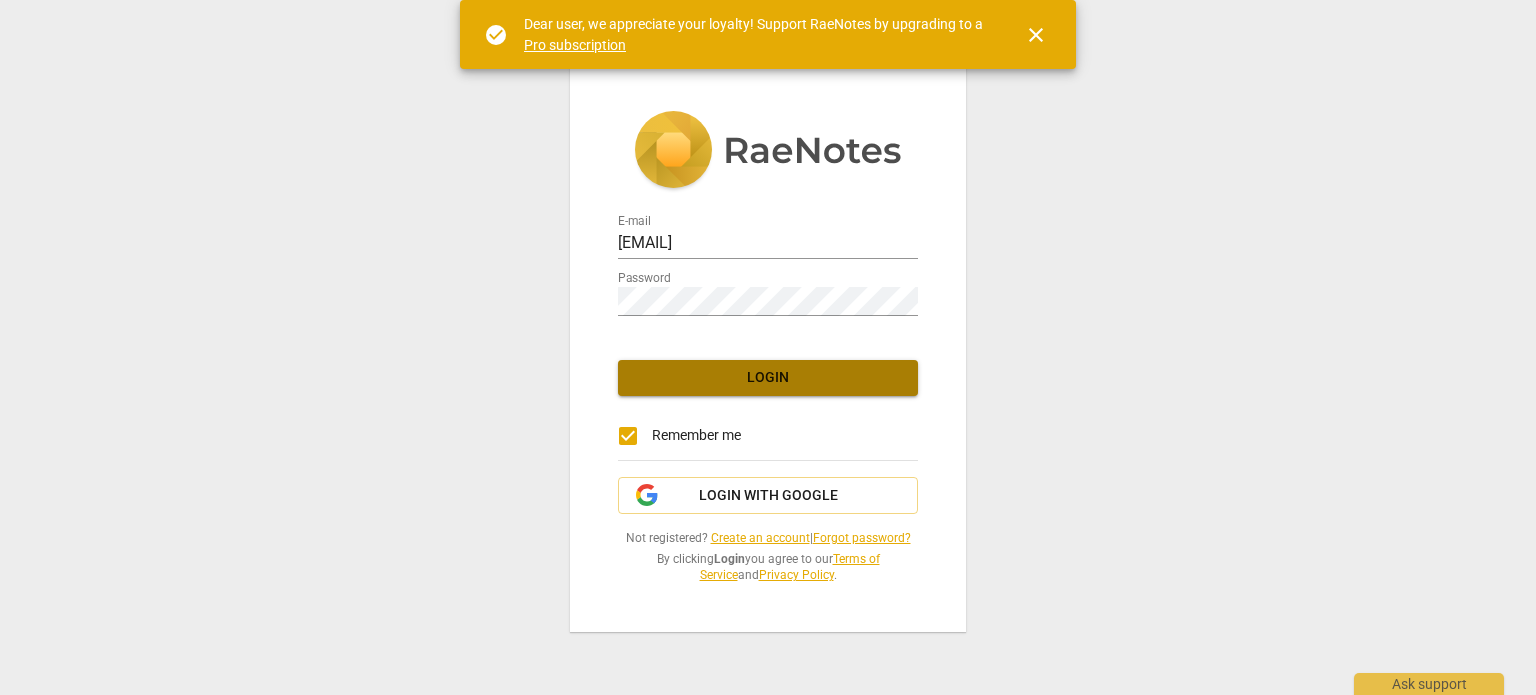 click on "Login" at bounding box center [768, 378] 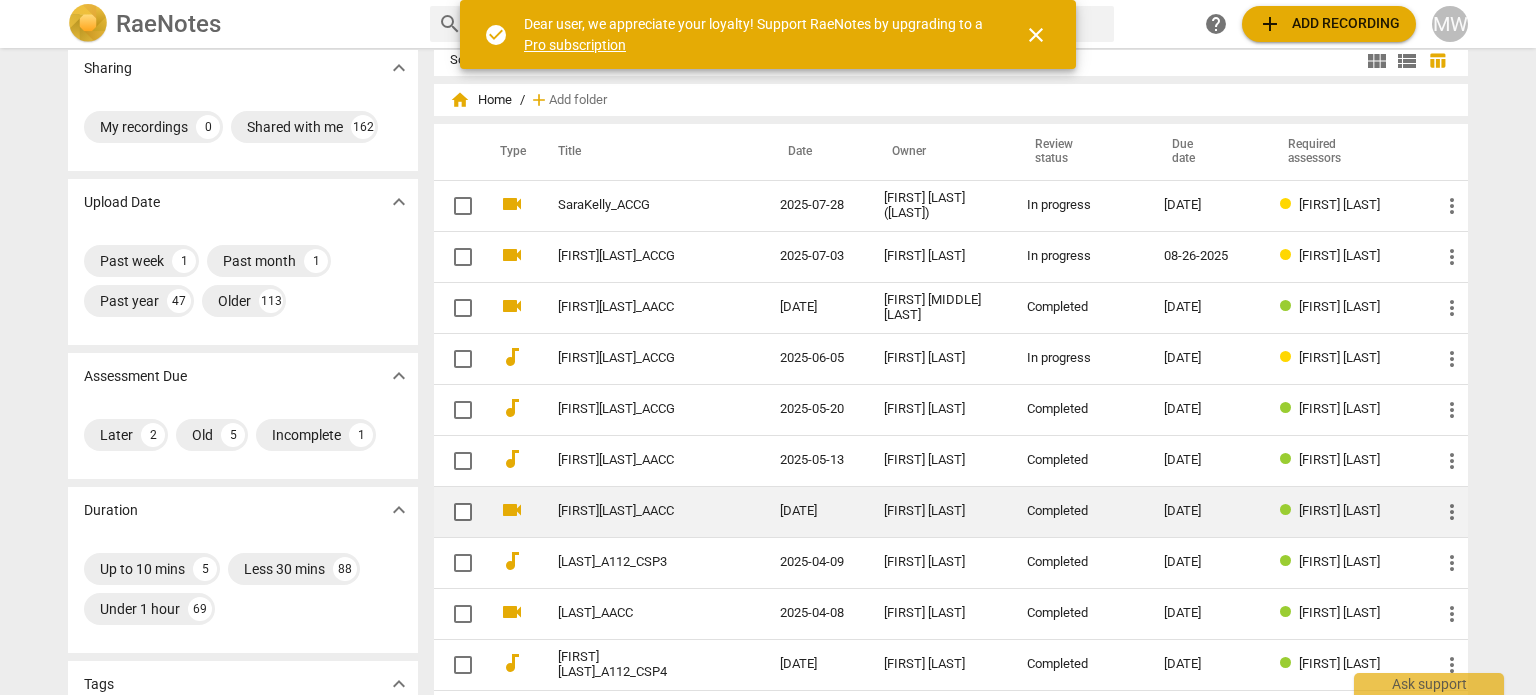 scroll, scrollTop: 24, scrollLeft: 0, axis: vertical 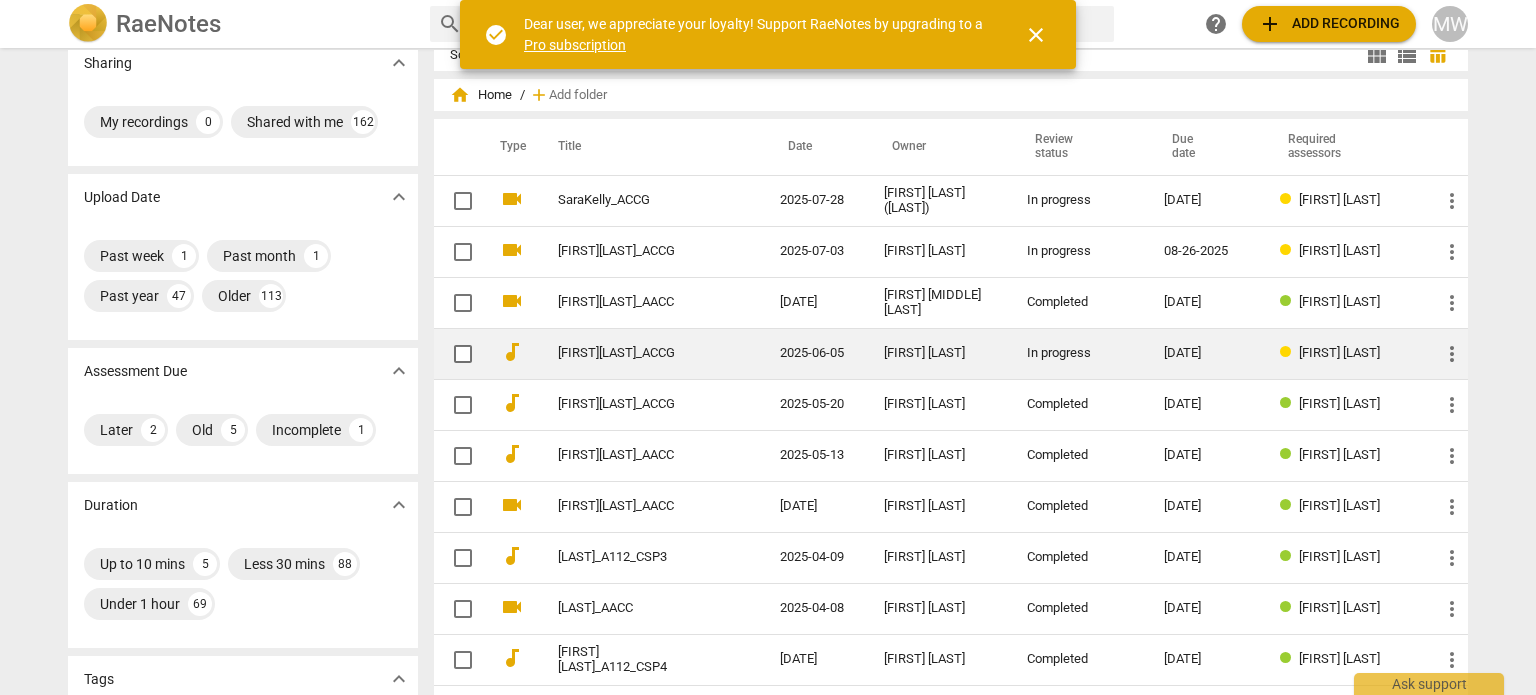 click on "[FIRST][LAST]_ACCG" at bounding box center [633, 353] 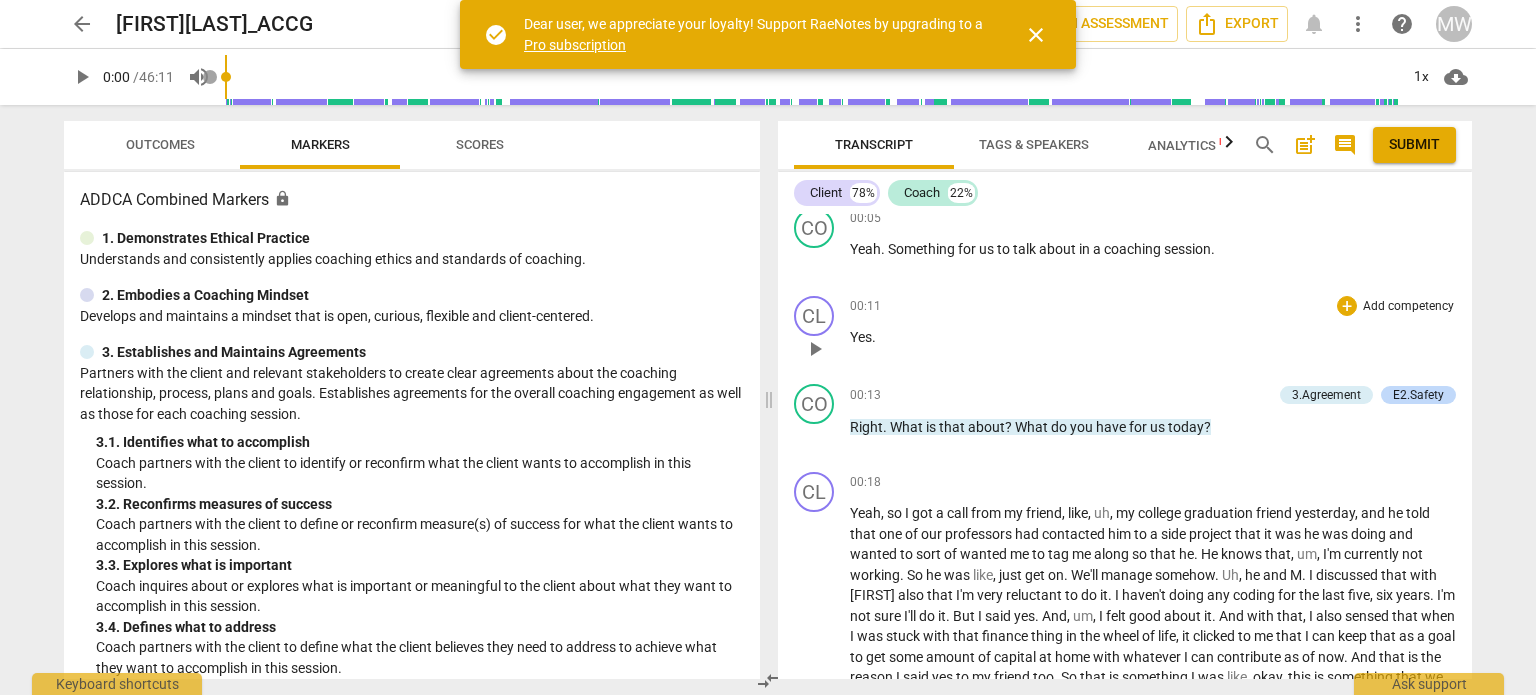 scroll, scrollTop: 100, scrollLeft: 0, axis: vertical 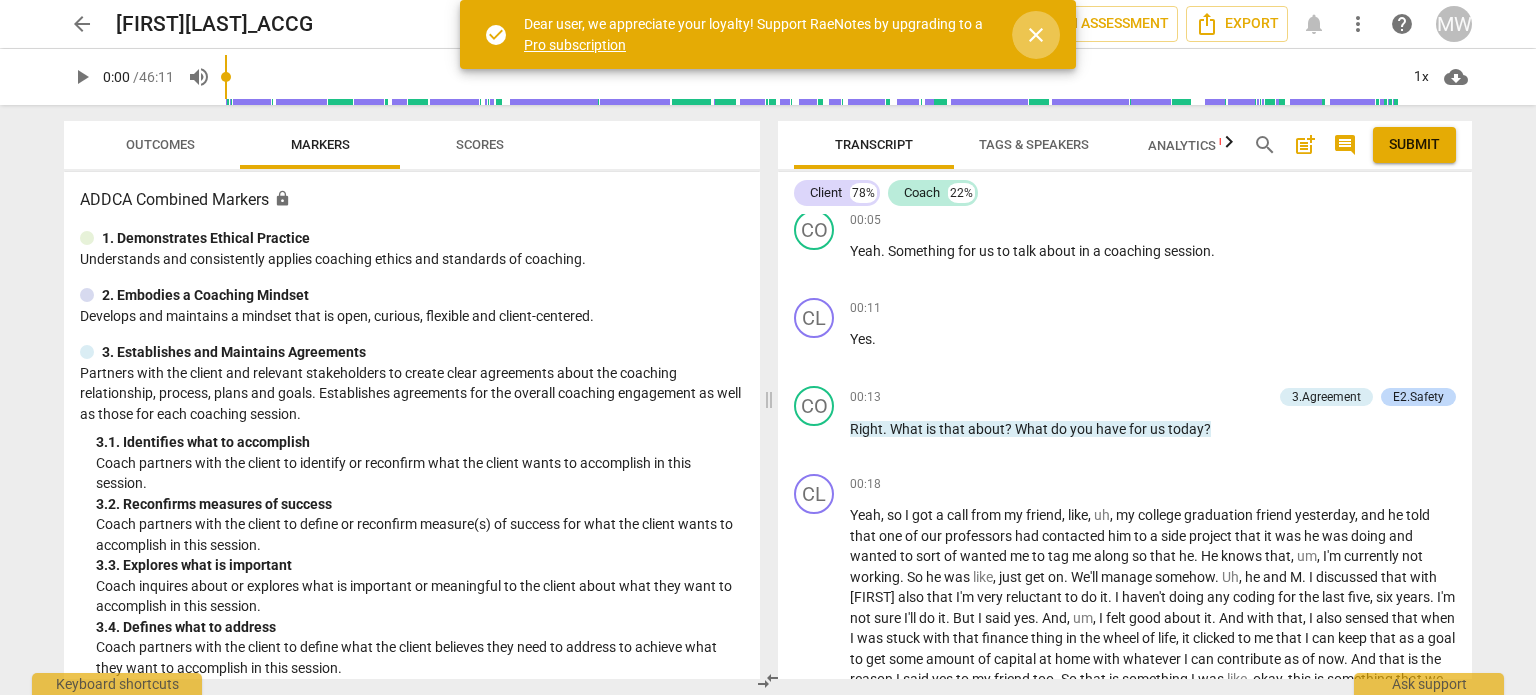 click on "close" at bounding box center (1036, 35) 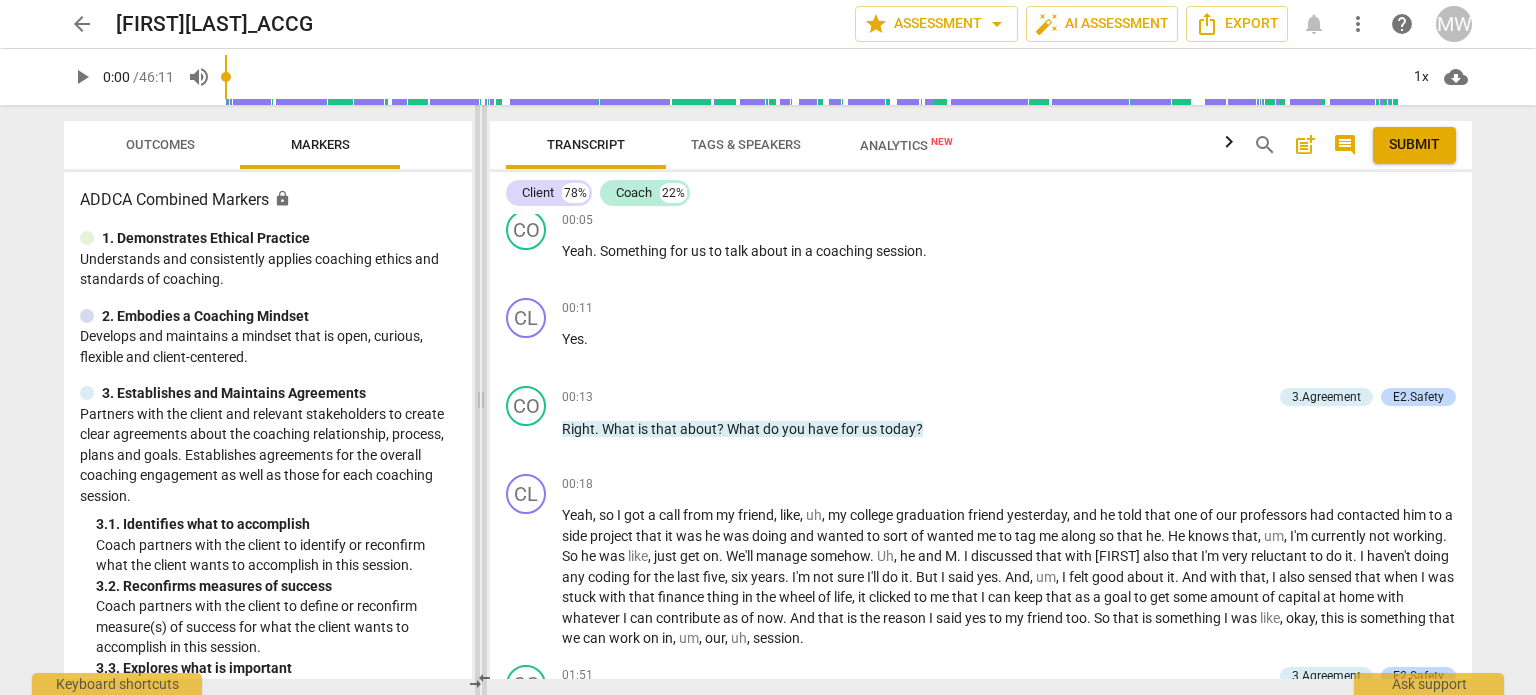 drag, startPoint x: 768, startPoint y: 399, endPoint x: 480, endPoint y: 424, distance: 289.08304 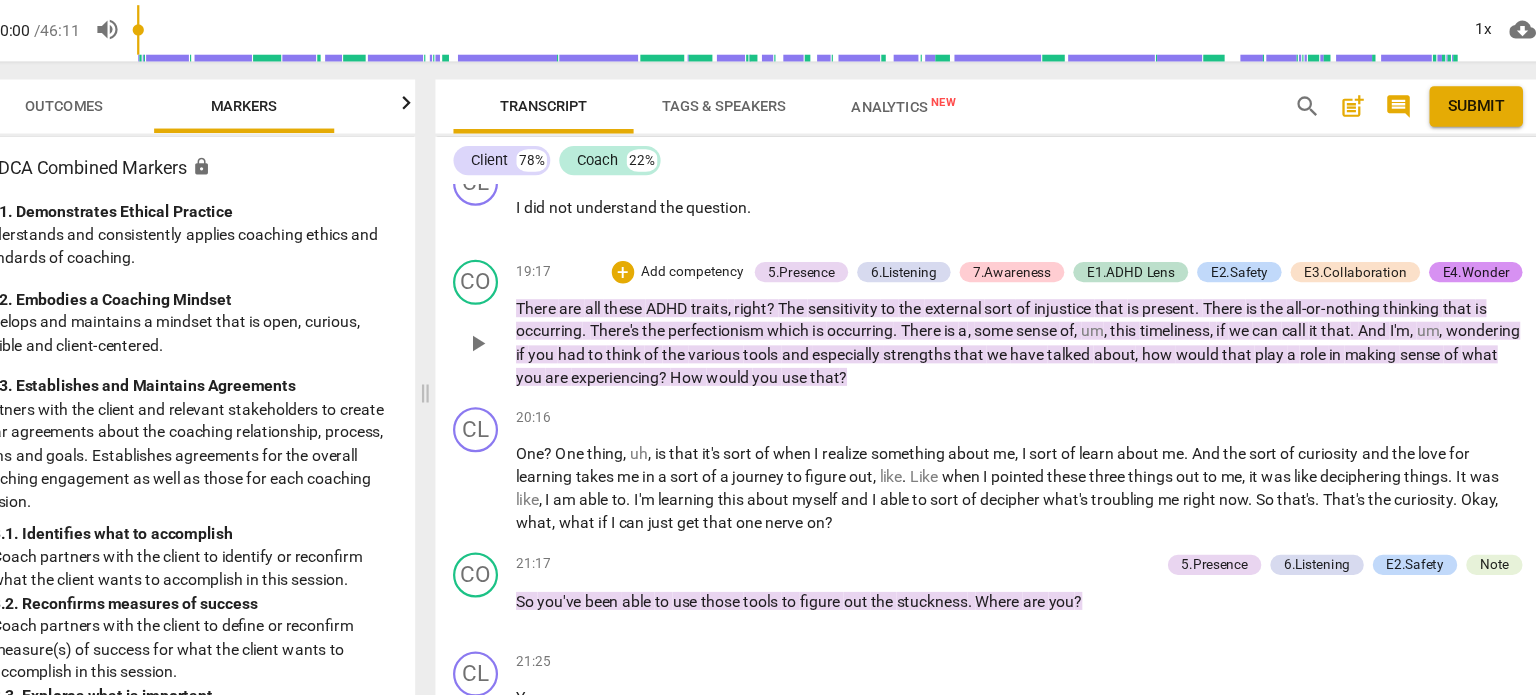 scroll, scrollTop: 2974, scrollLeft: 0, axis: vertical 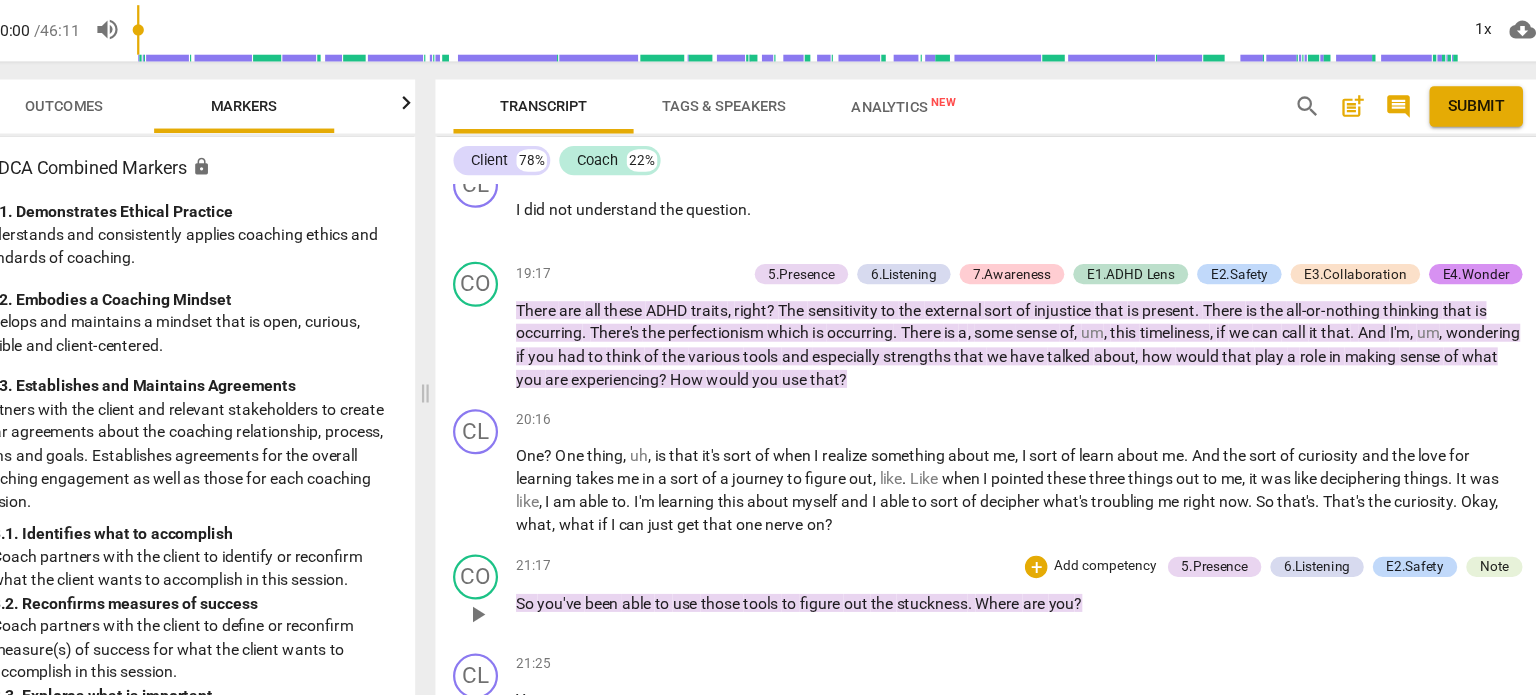 click on "[TIME] + Add competency 5.Presence 6.Listening E2.Safety Note keyboard_arrow_right" at bounding box center (1009, 554) 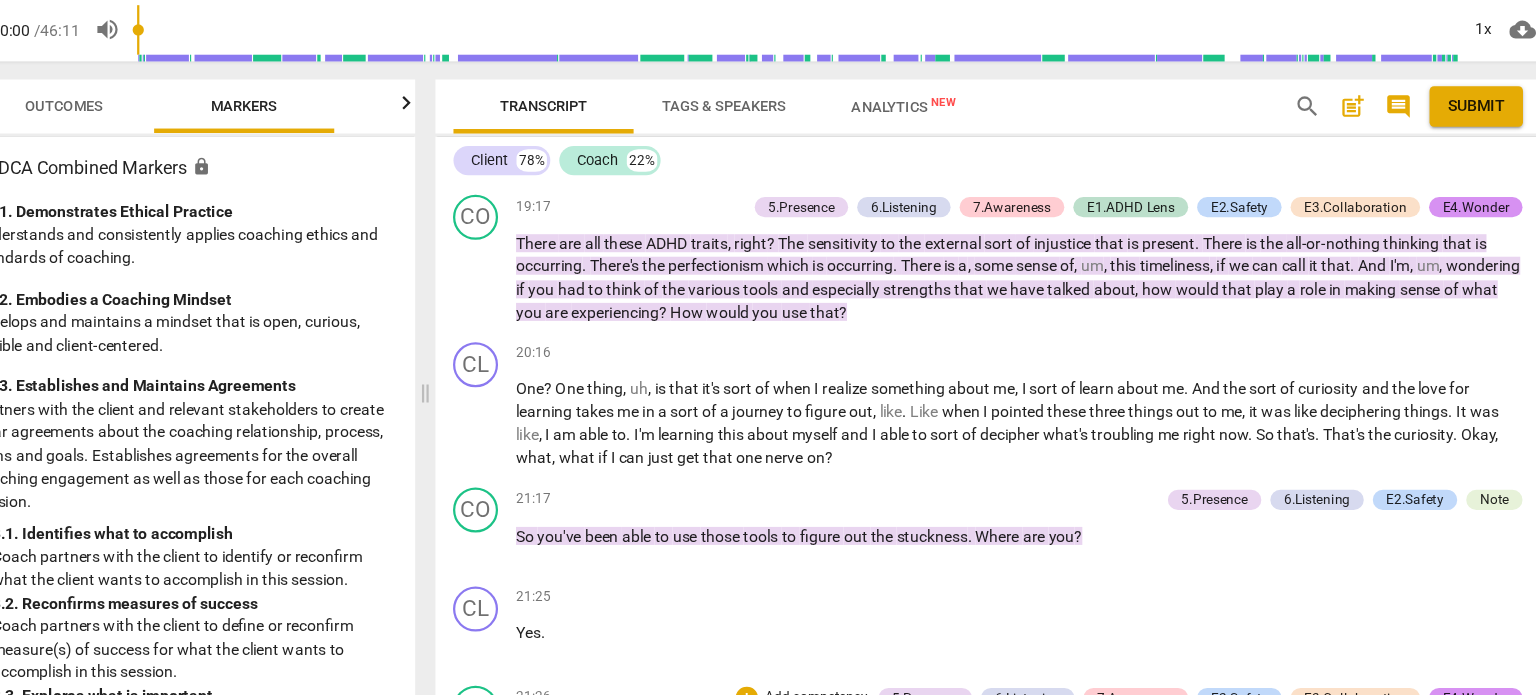 scroll, scrollTop: 3036, scrollLeft: 0, axis: vertical 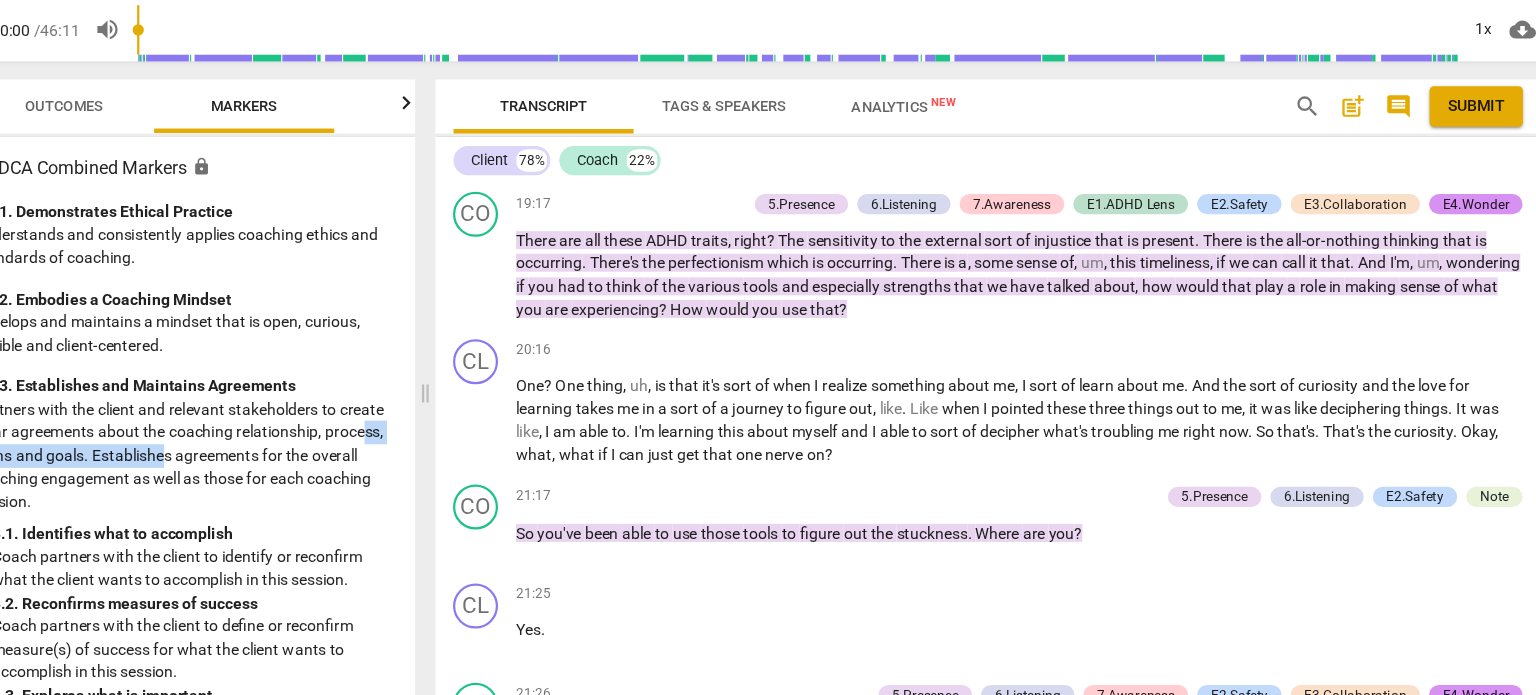drag, startPoint x: 250, startPoint y: 460, endPoint x: 431, endPoint y: 439, distance: 182.21416 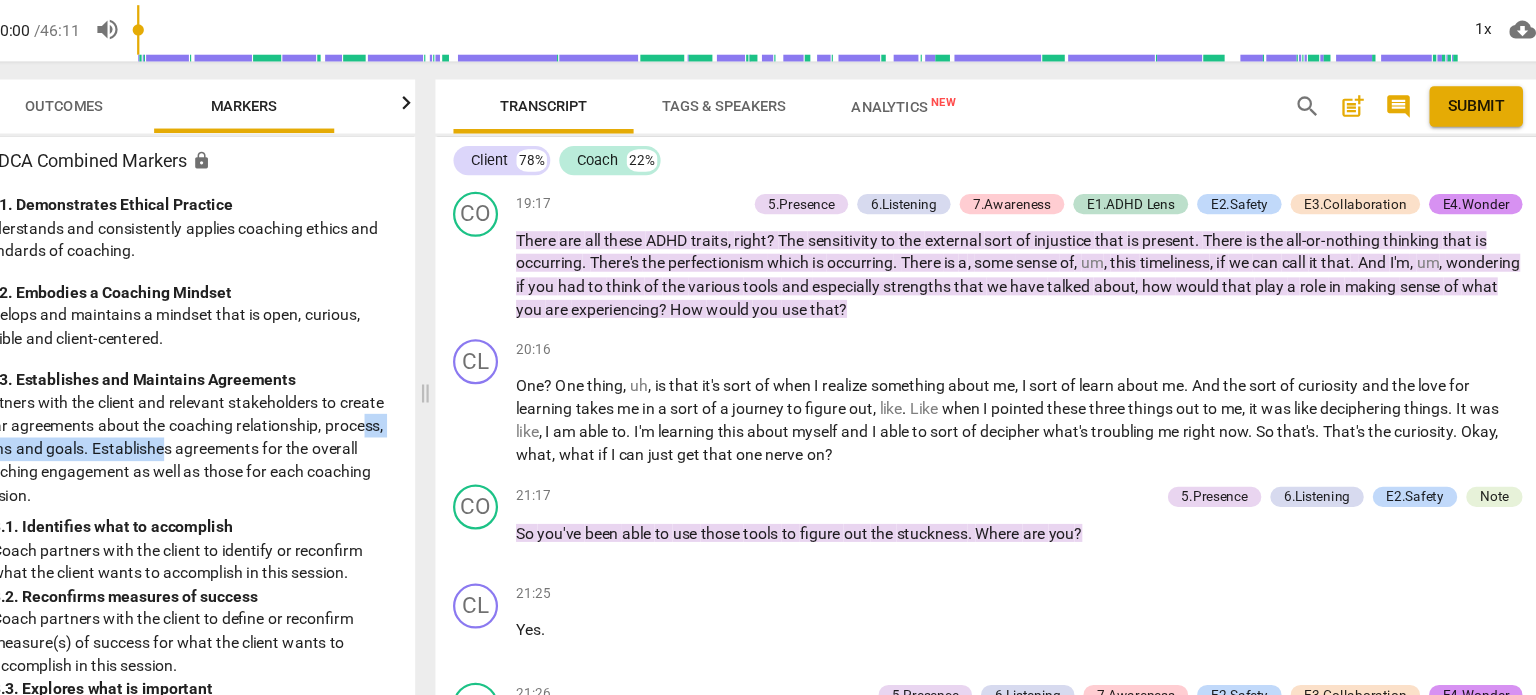 scroll, scrollTop: 0, scrollLeft: 0, axis: both 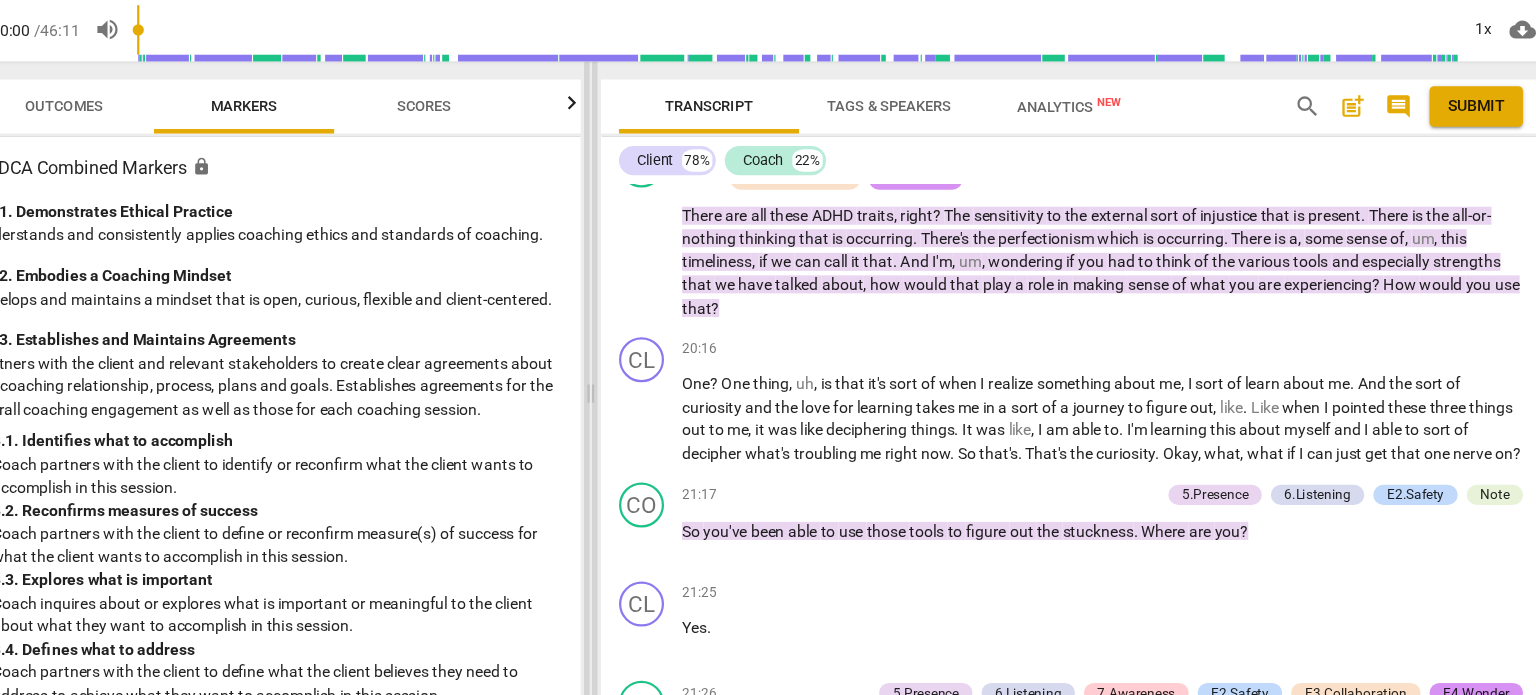 drag, startPoint x: 482, startPoint y: 399, endPoint x: 631, endPoint y: 394, distance: 149.08386 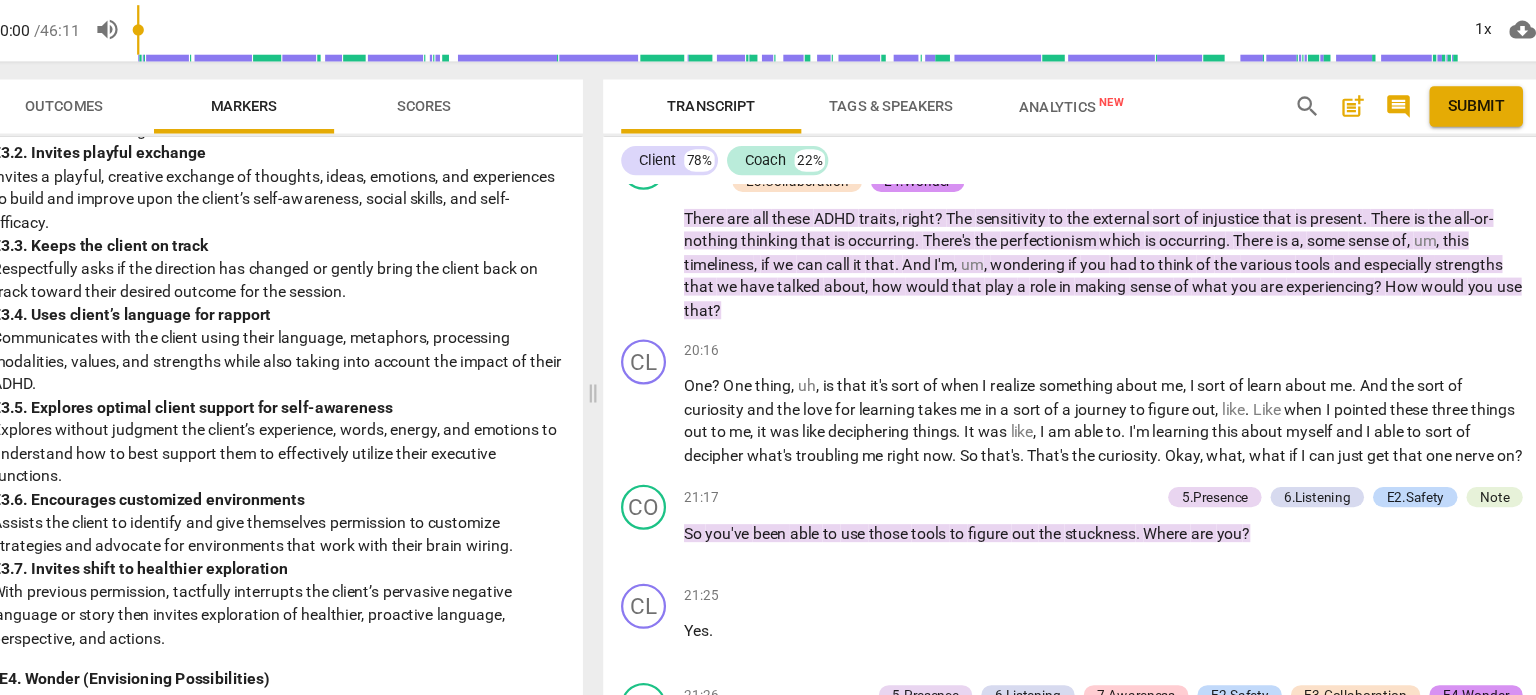 scroll, scrollTop: 4671, scrollLeft: 0, axis: vertical 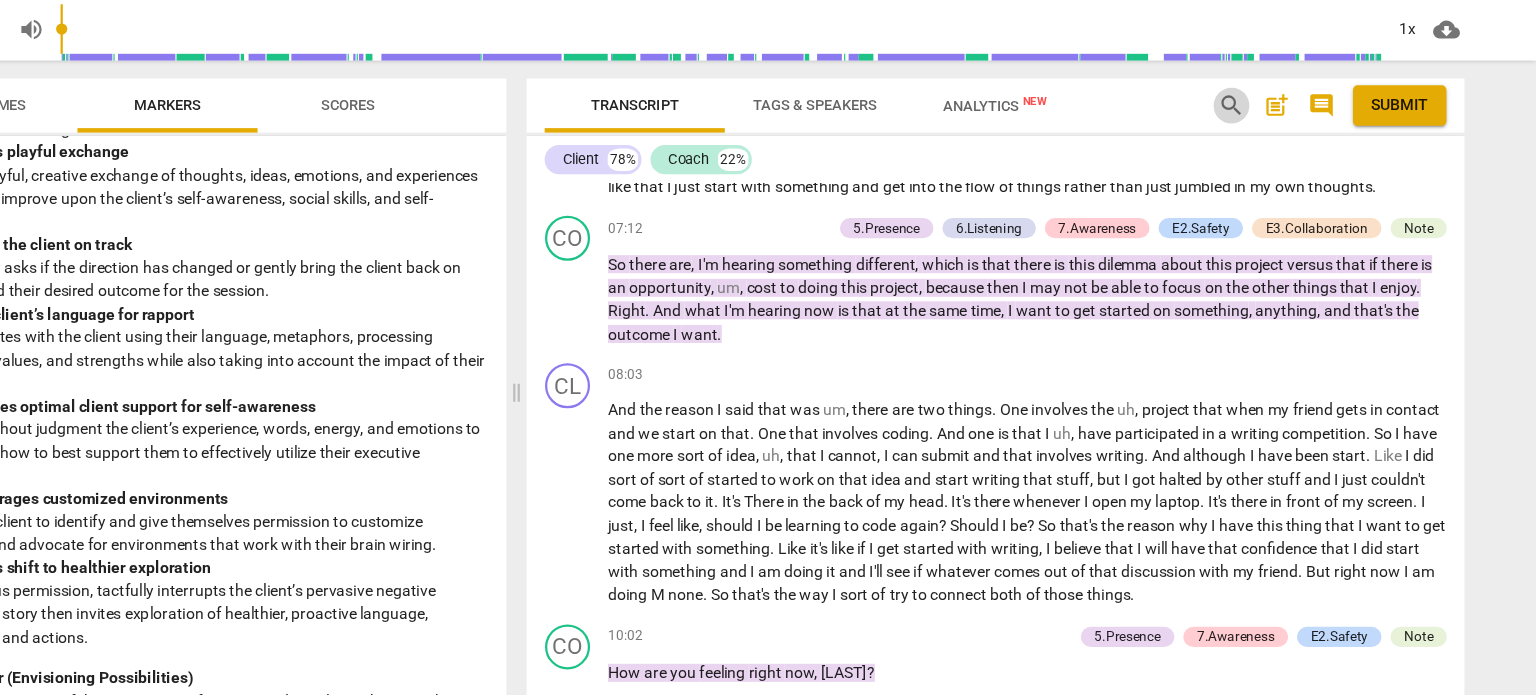 click on "search" at bounding box center (1265, 145) 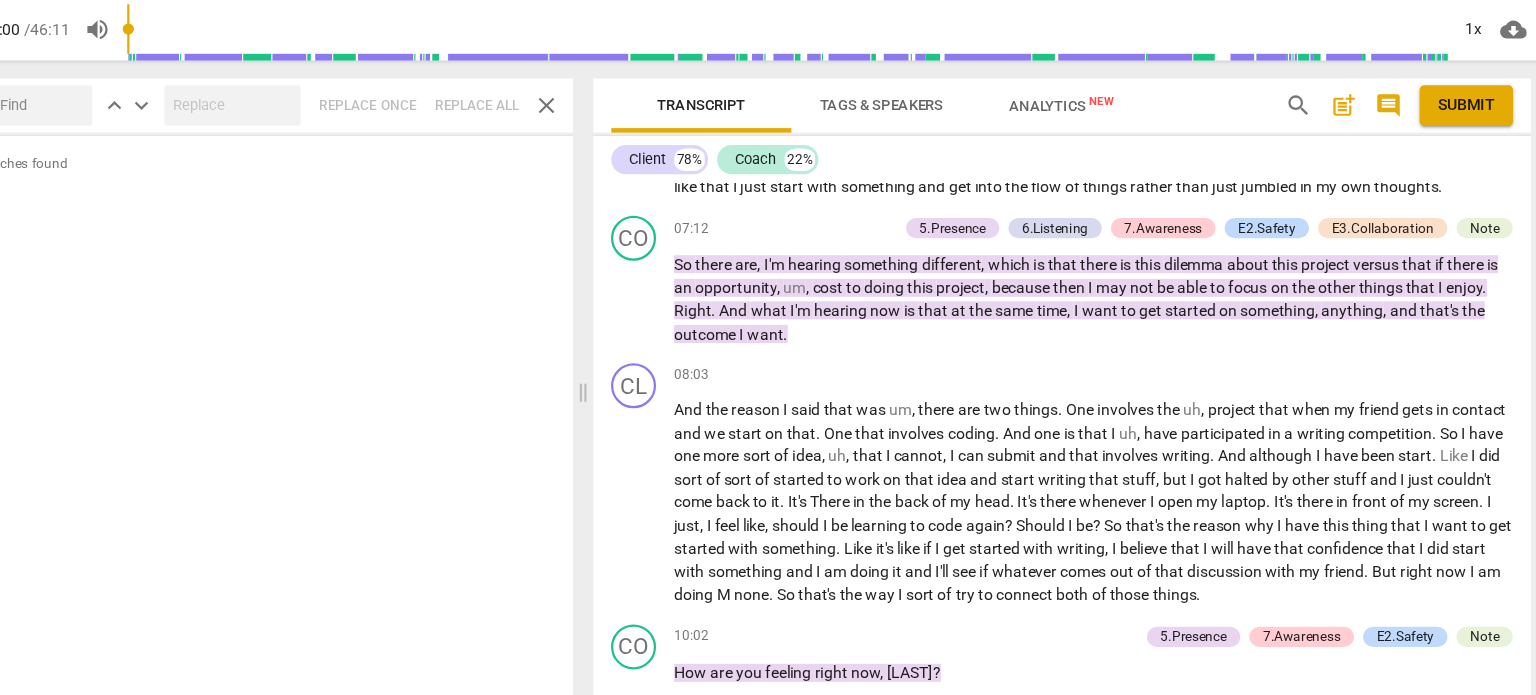 click at bounding box center [149, 145] 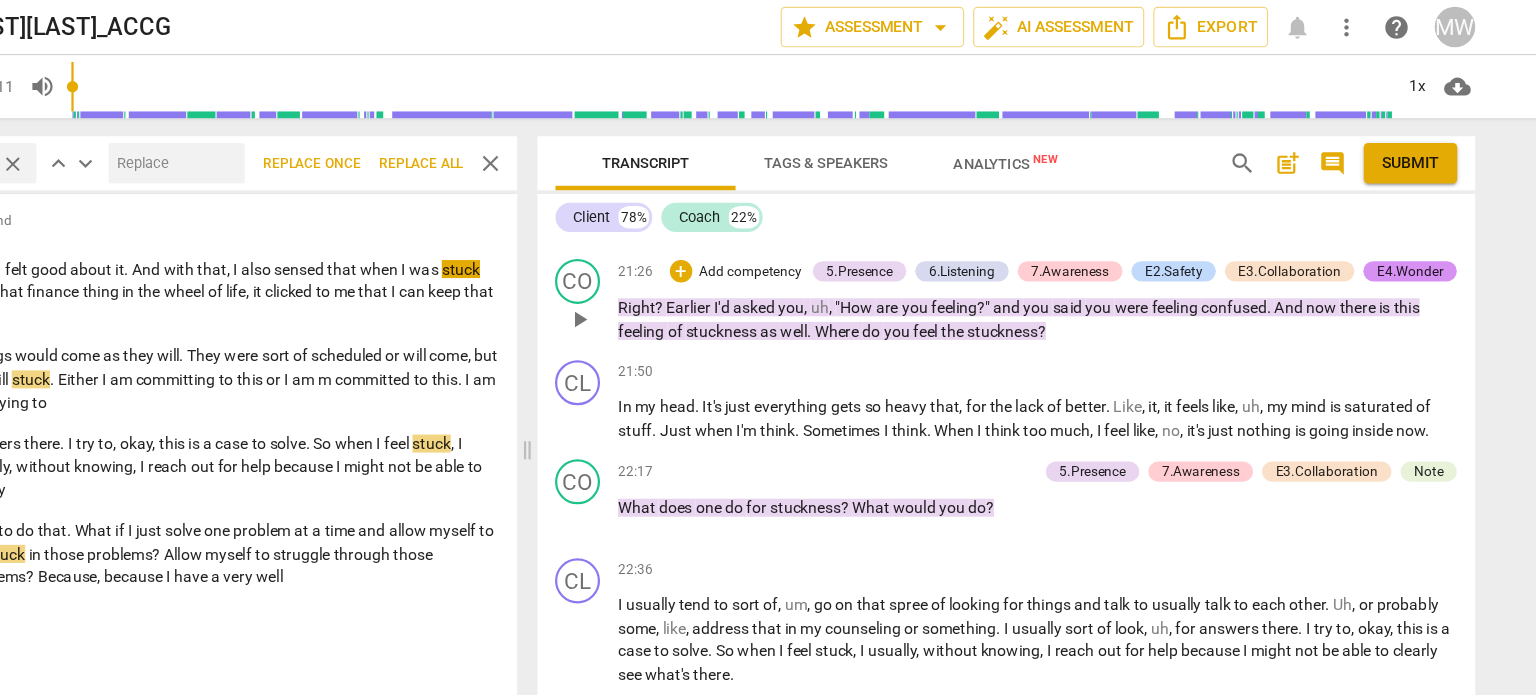 scroll, scrollTop: 3777, scrollLeft: 0, axis: vertical 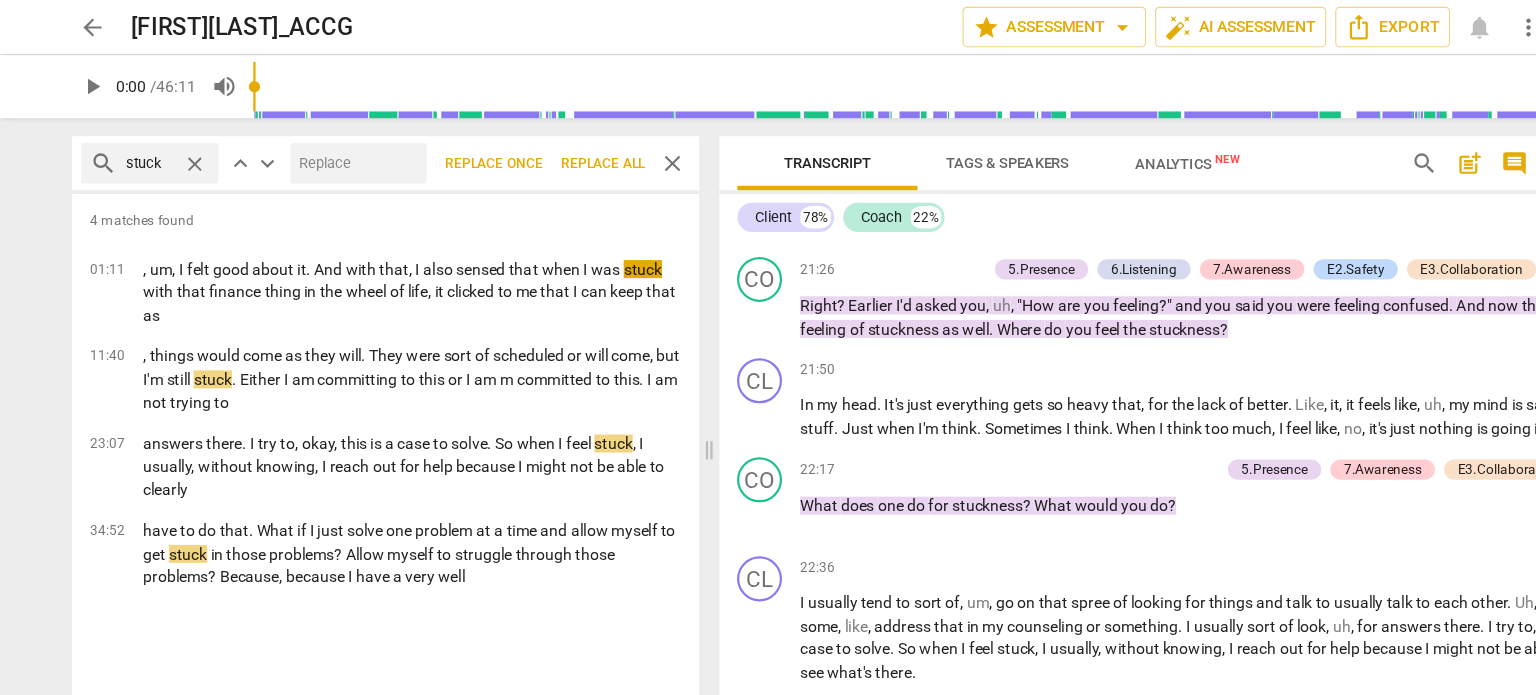 click on "stuck" at bounding box center (133, 145) 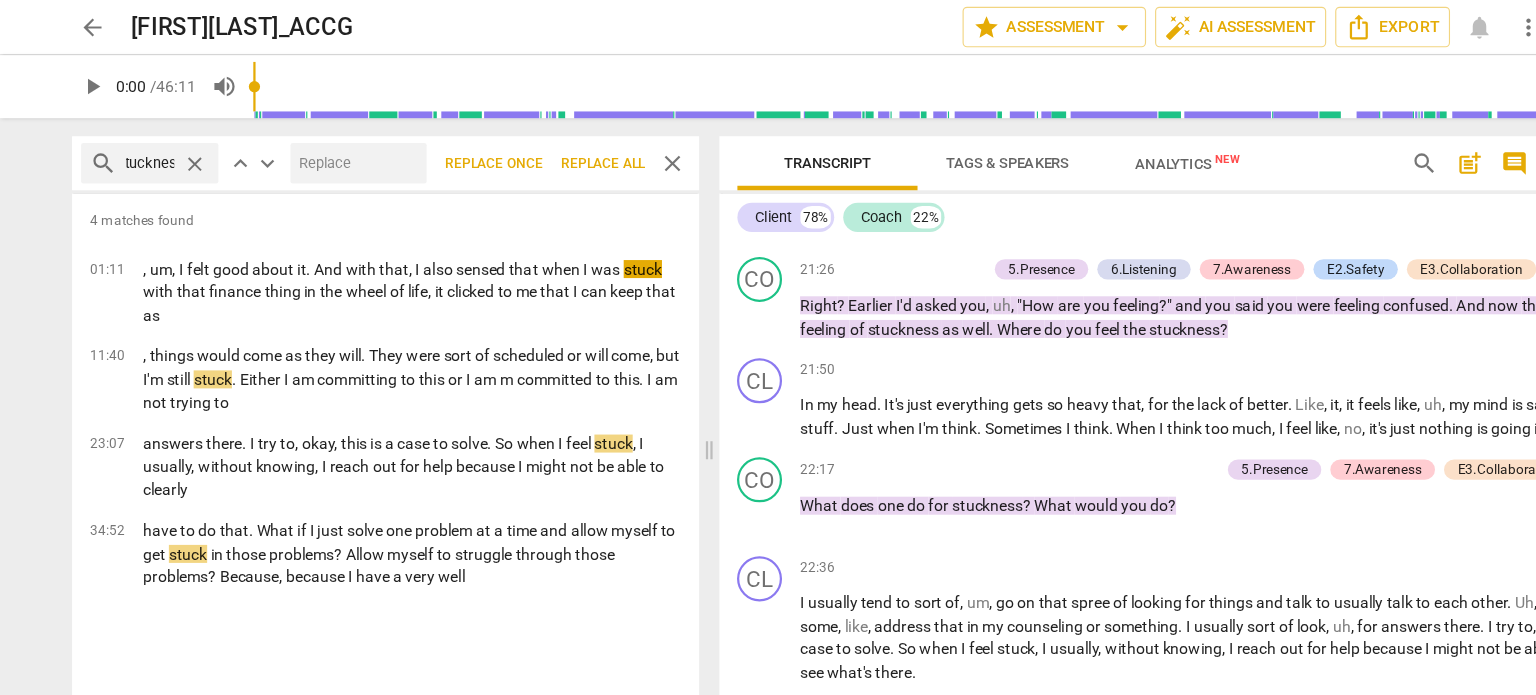scroll, scrollTop: 0, scrollLeft: 16, axis: horizontal 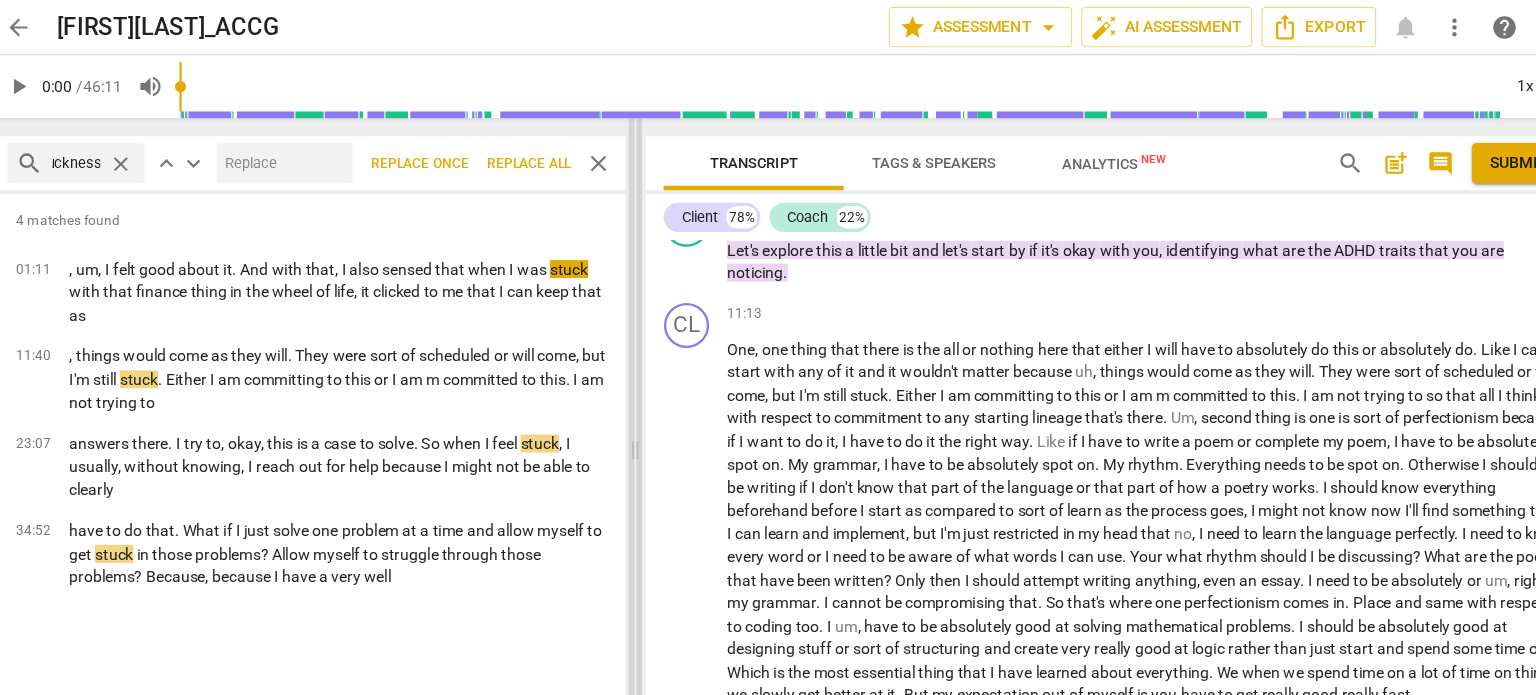 type on "stuckness" 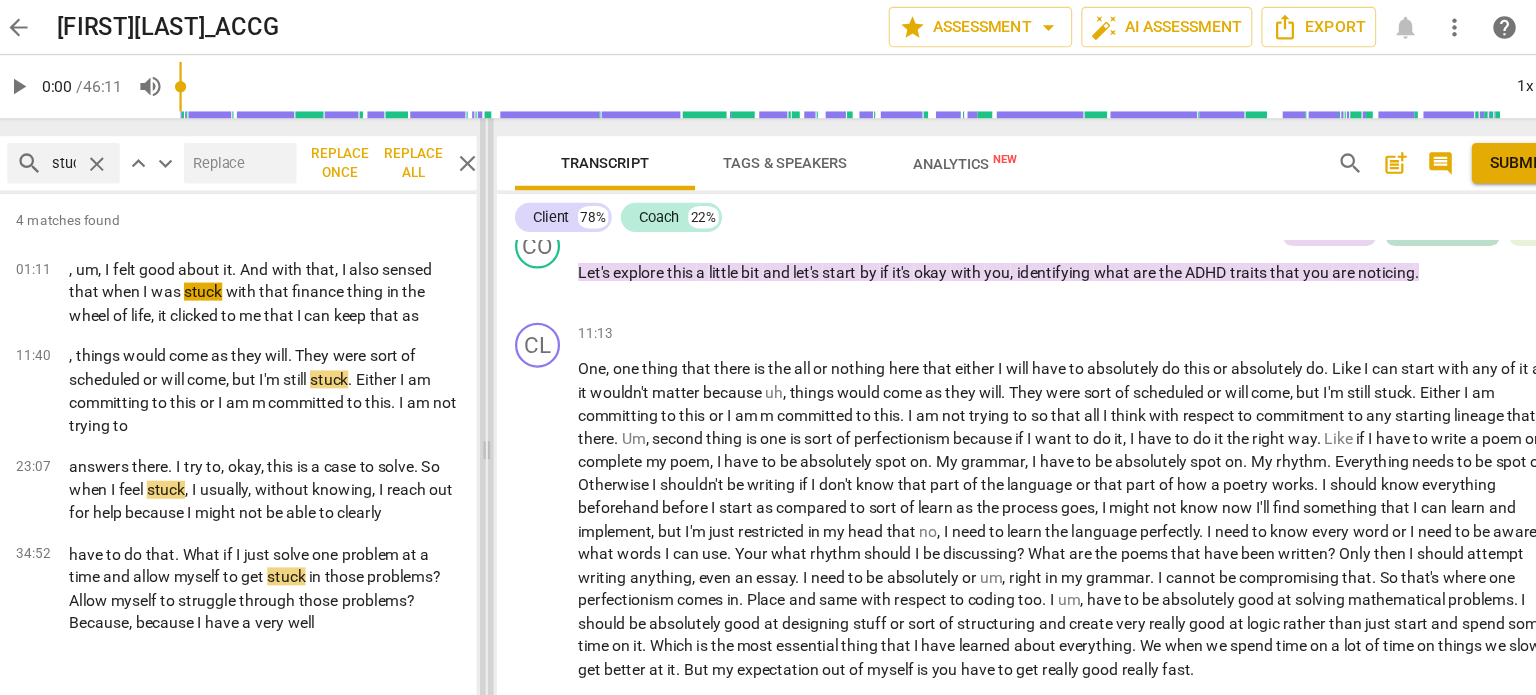 scroll, scrollTop: 2036, scrollLeft: 0, axis: vertical 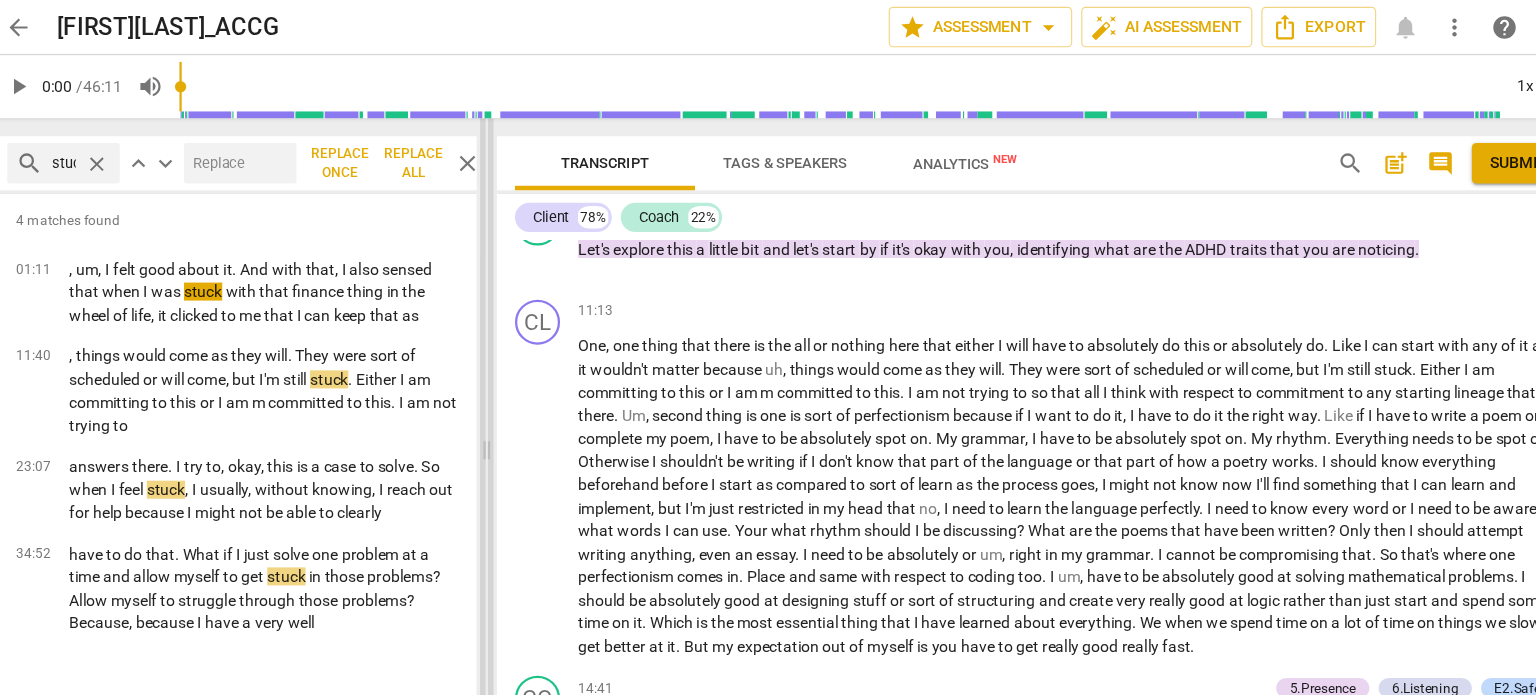 drag, startPoint x: 628, startPoint y: 407, endPoint x: 496, endPoint y: 420, distance: 132.63861 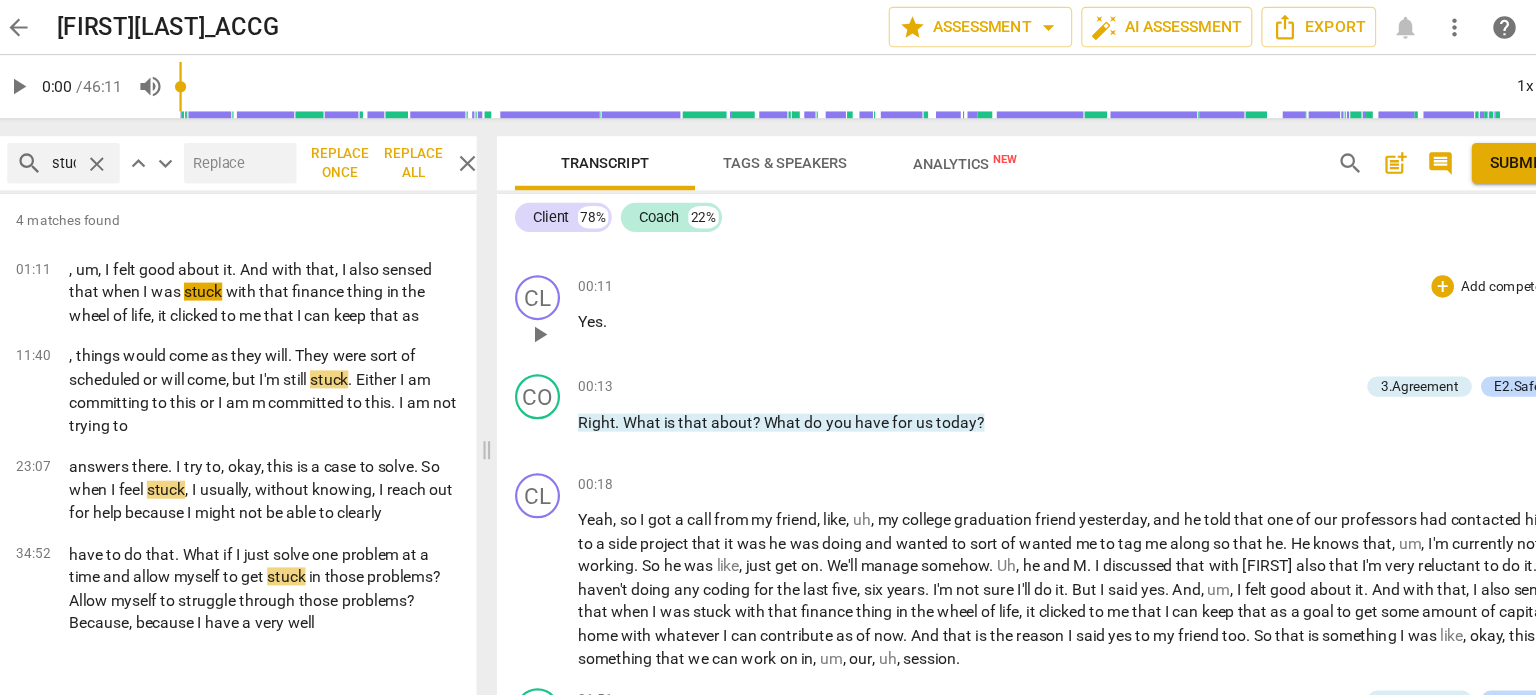 scroll, scrollTop: 158, scrollLeft: 0, axis: vertical 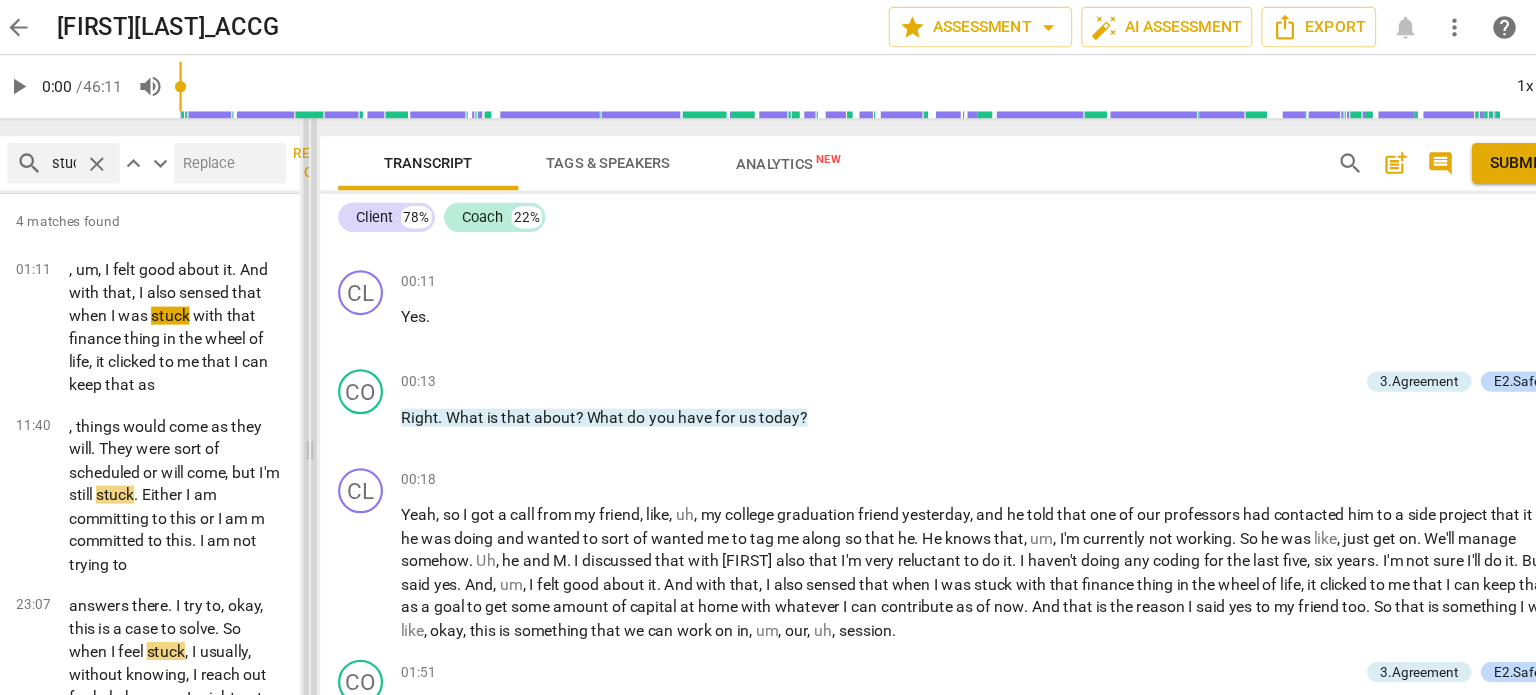drag, startPoint x: 493, startPoint y: 401, endPoint x: 336, endPoint y: 393, distance: 157.20369 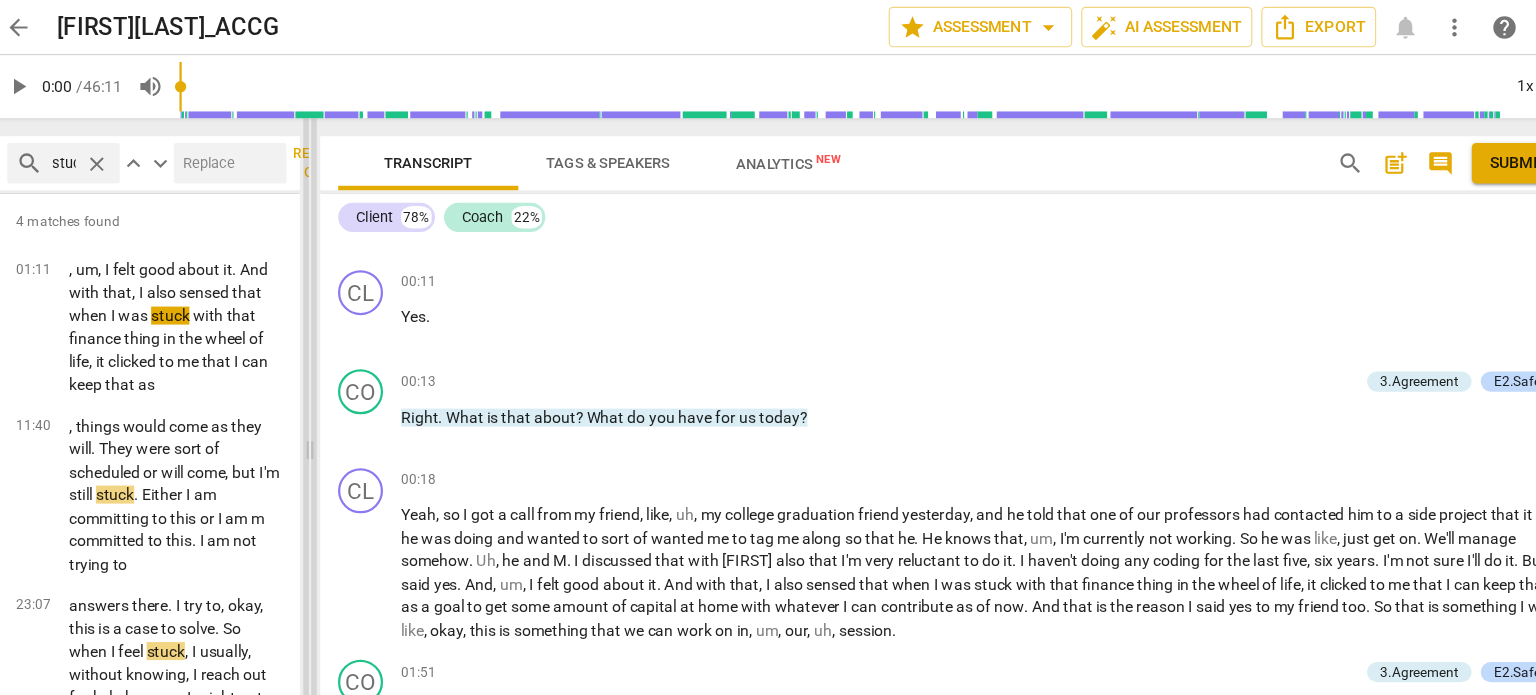 click at bounding box center (341, 400) 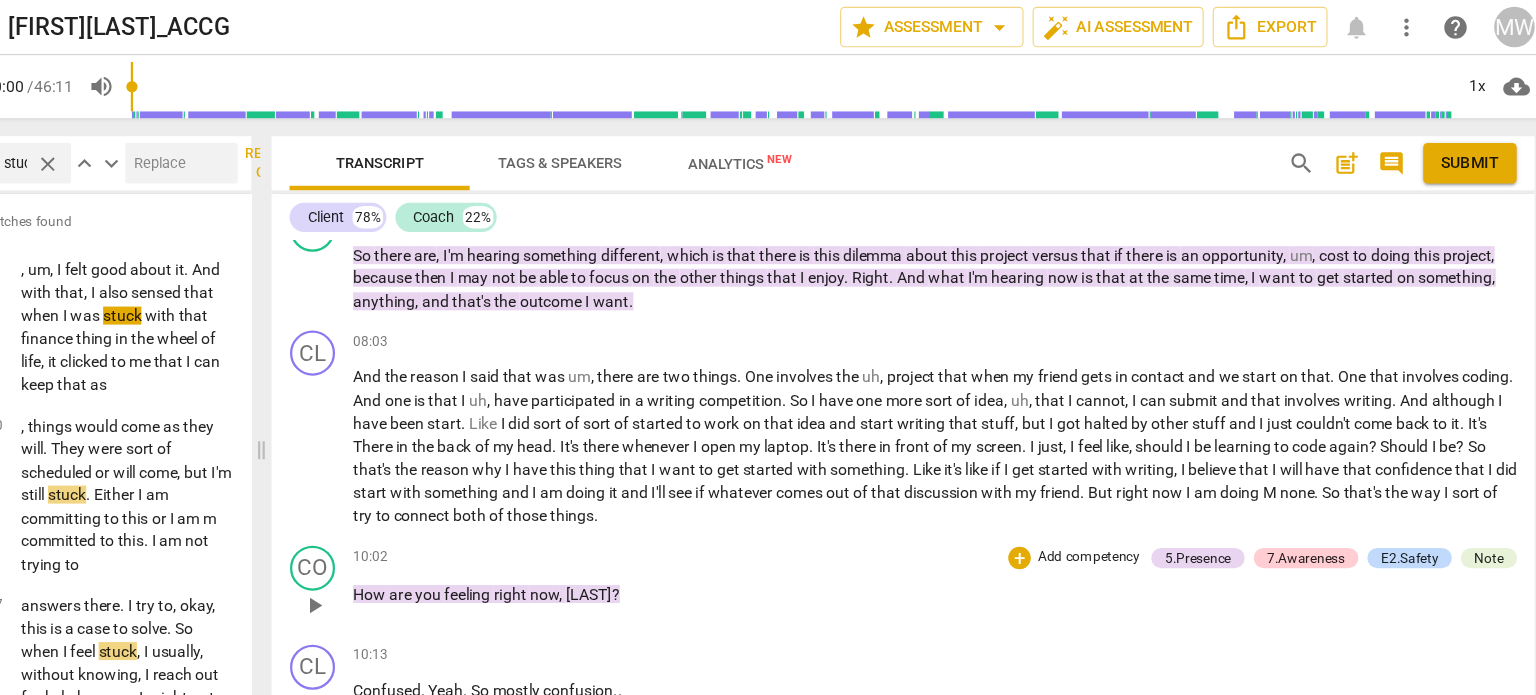 scroll, scrollTop: 1367, scrollLeft: 0, axis: vertical 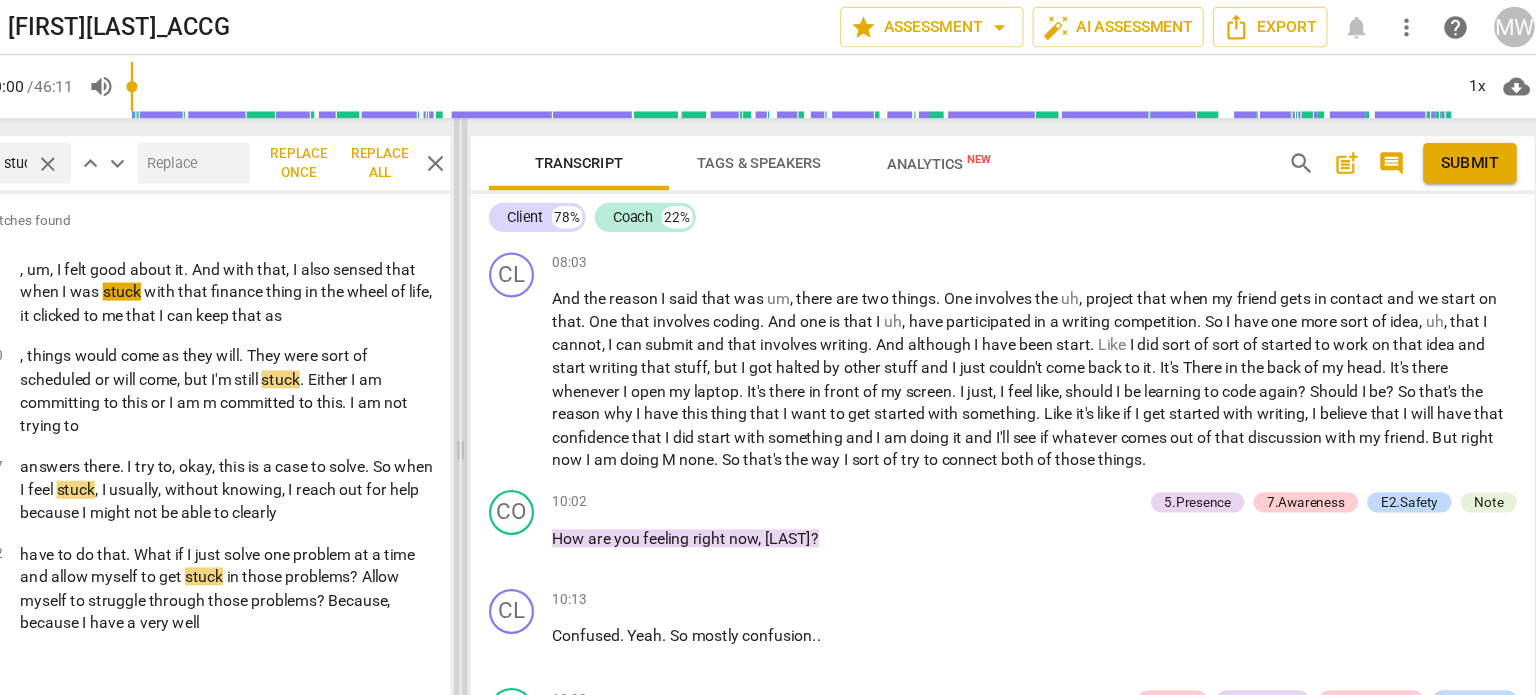 drag, startPoint x: 341, startPoint y: 399, endPoint x: 518, endPoint y: 404, distance: 177.0706 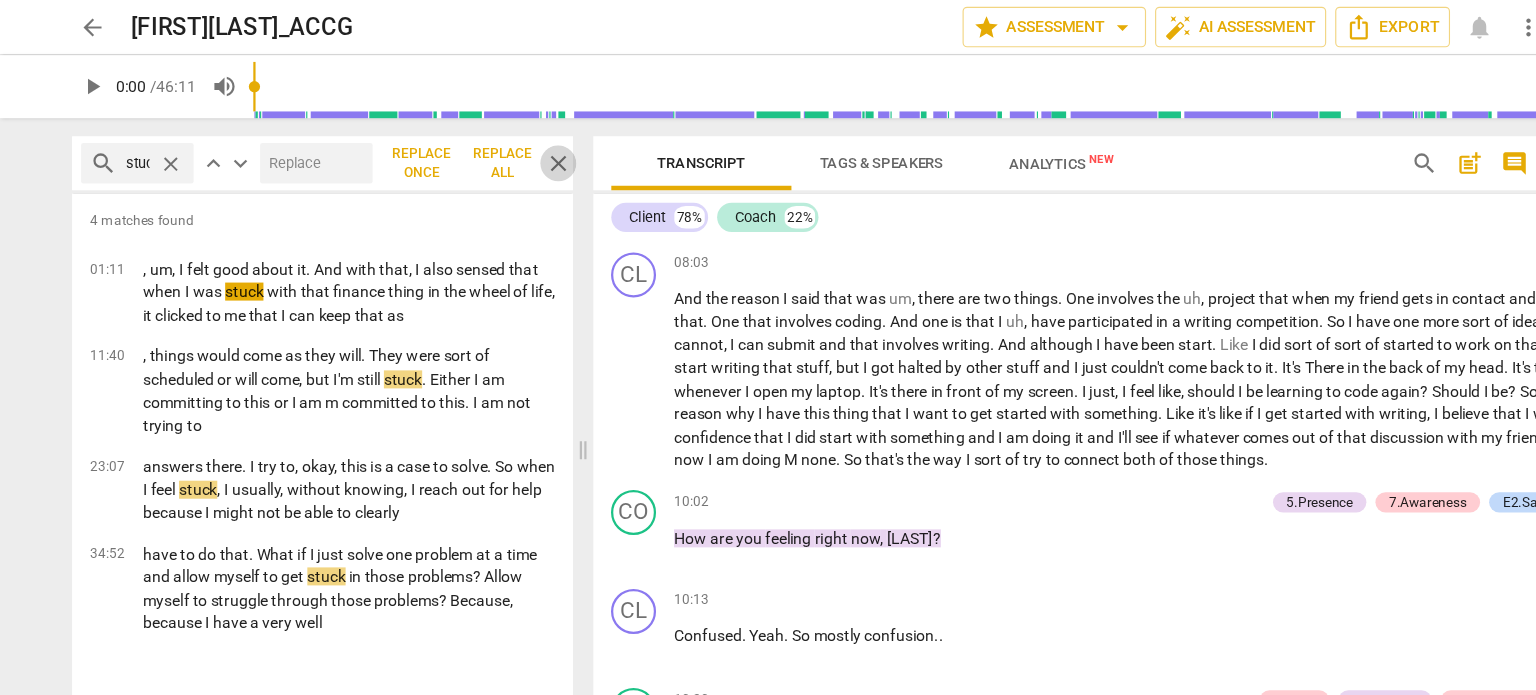 click on "close" at bounding box center [496, 145] 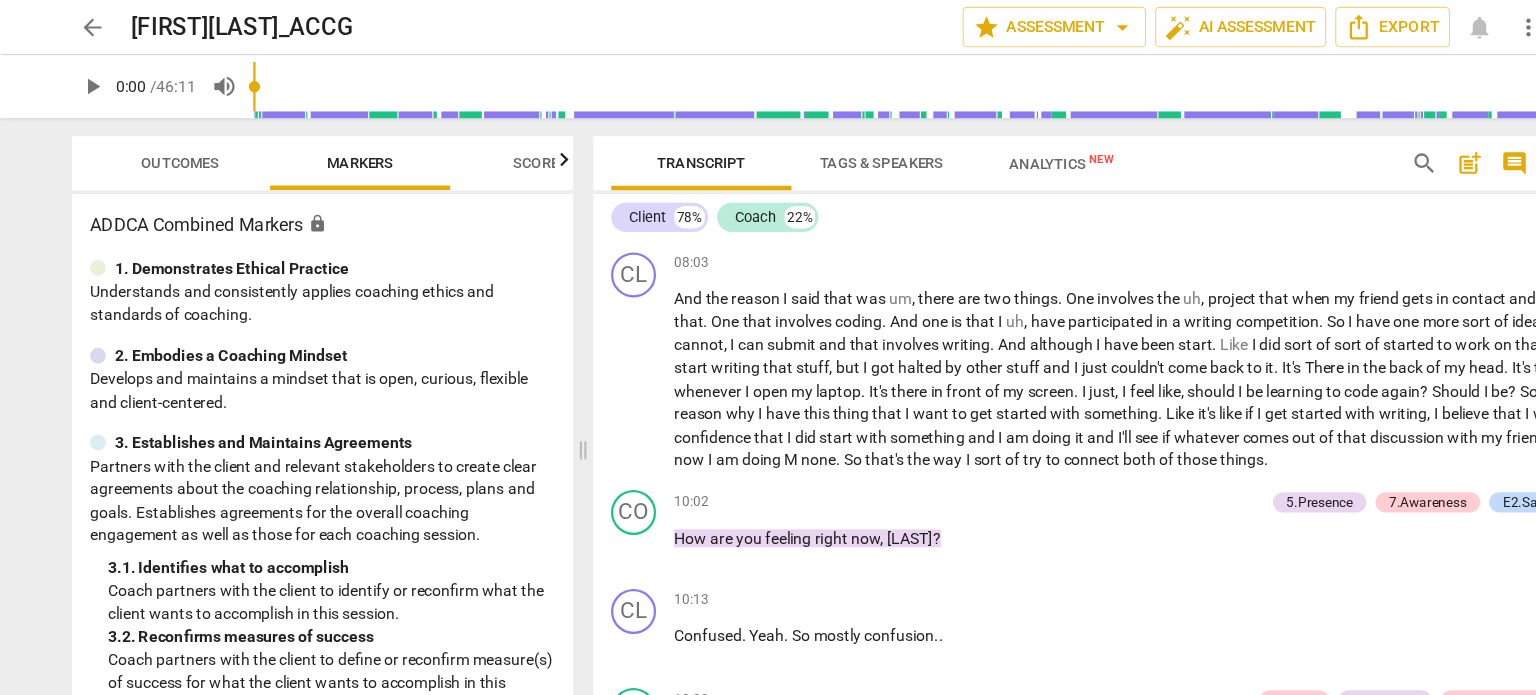 click on "Outcomes" at bounding box center [160, 144] 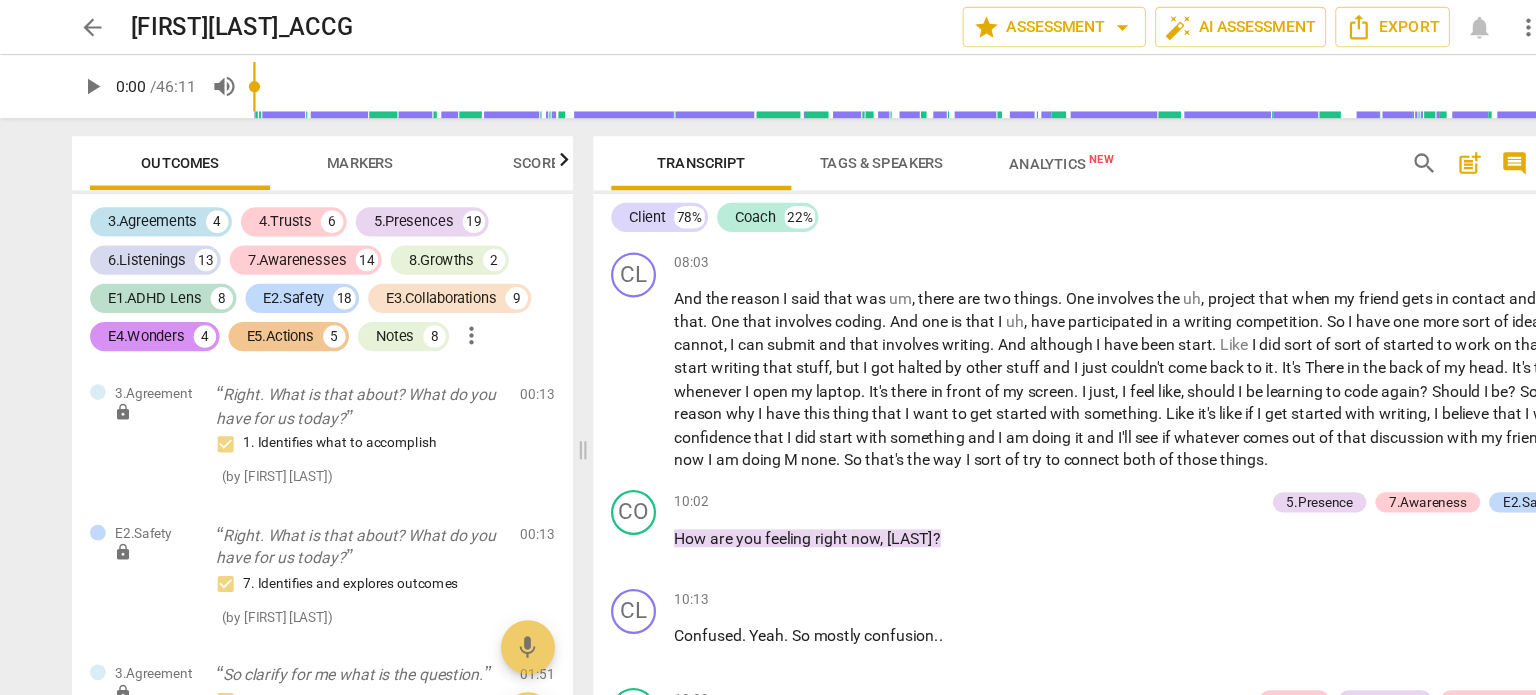 click on "3.Agreements" at bounding box center (135, 197) 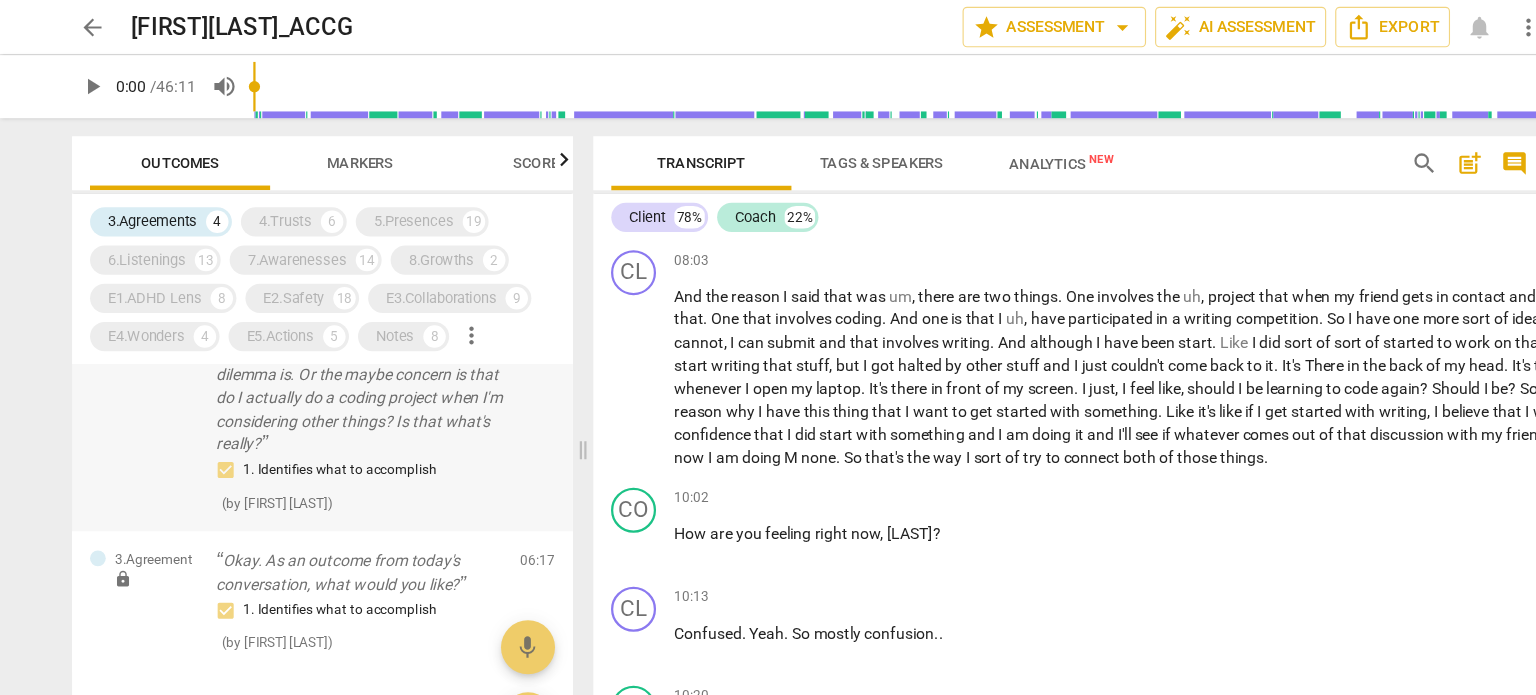 scroll, scrollTop: 450, scrollLeft: 0, axis: vertical 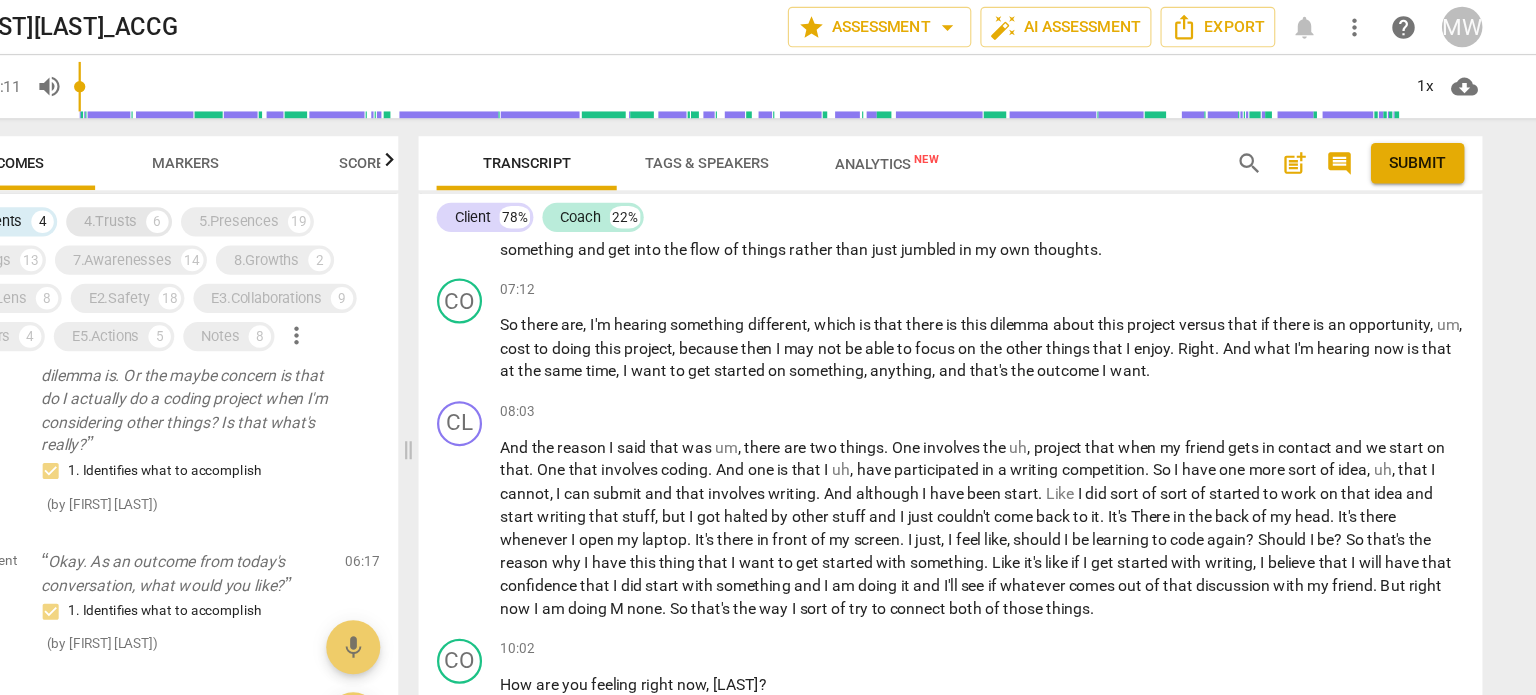 click on "4.Trusts" at bounding box center [253, 197] 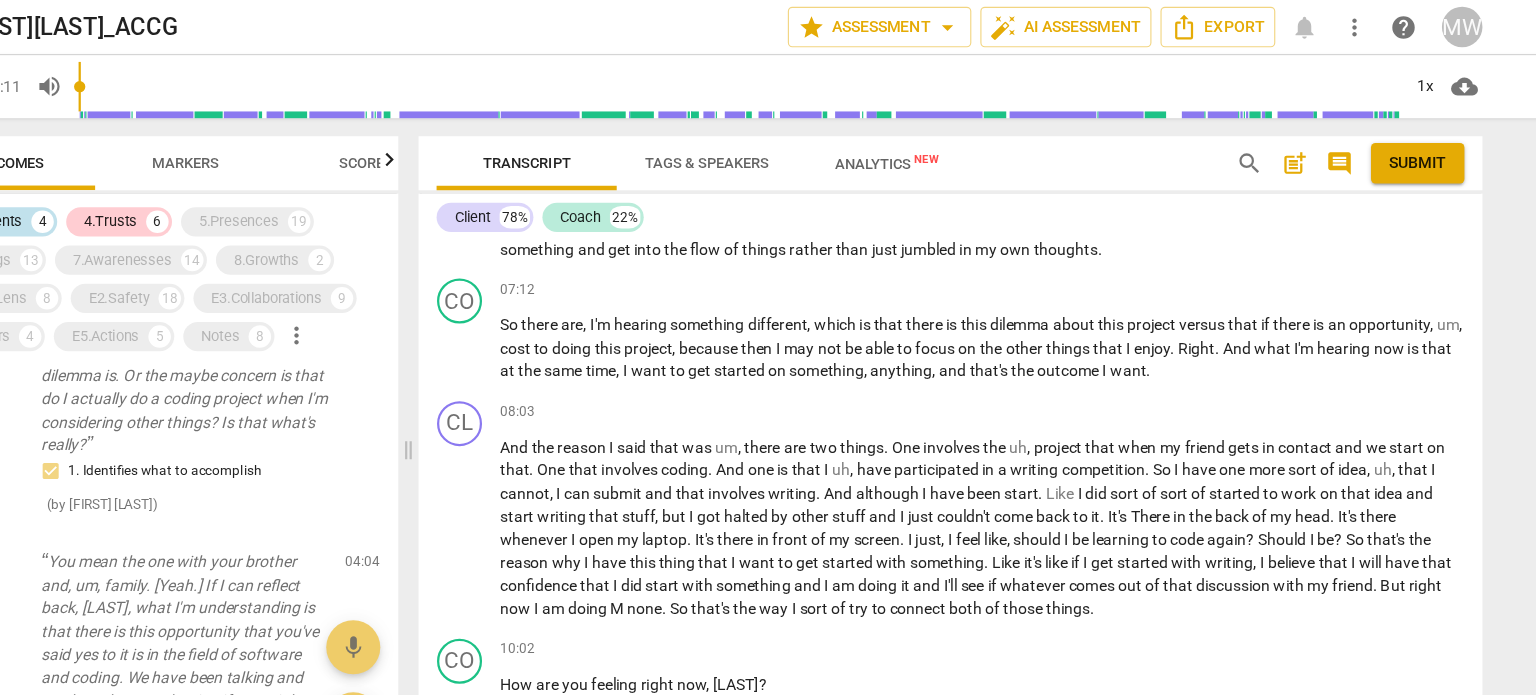 click on "3.Agreements" at bounding box center [135, 197] 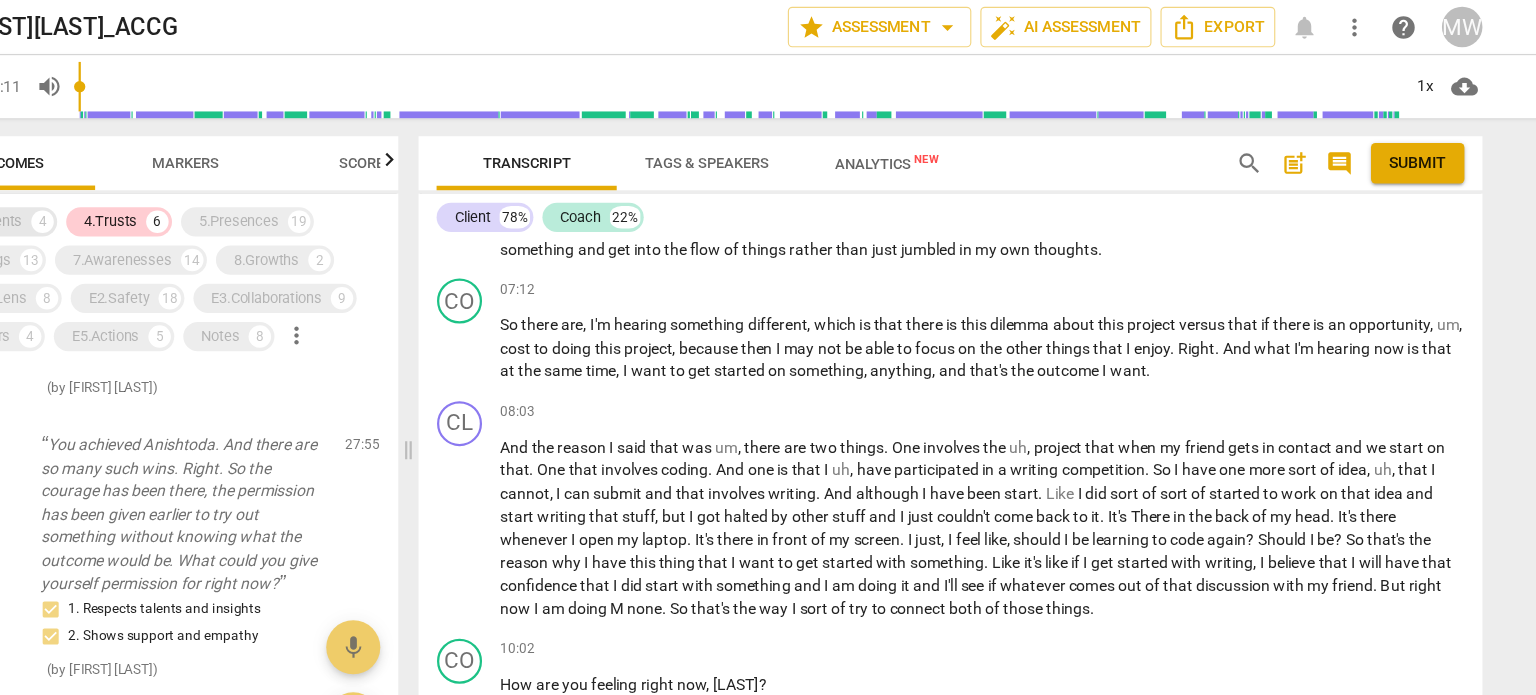 scroll, scrollTop: 0, scrollLeft: 0, axis: both 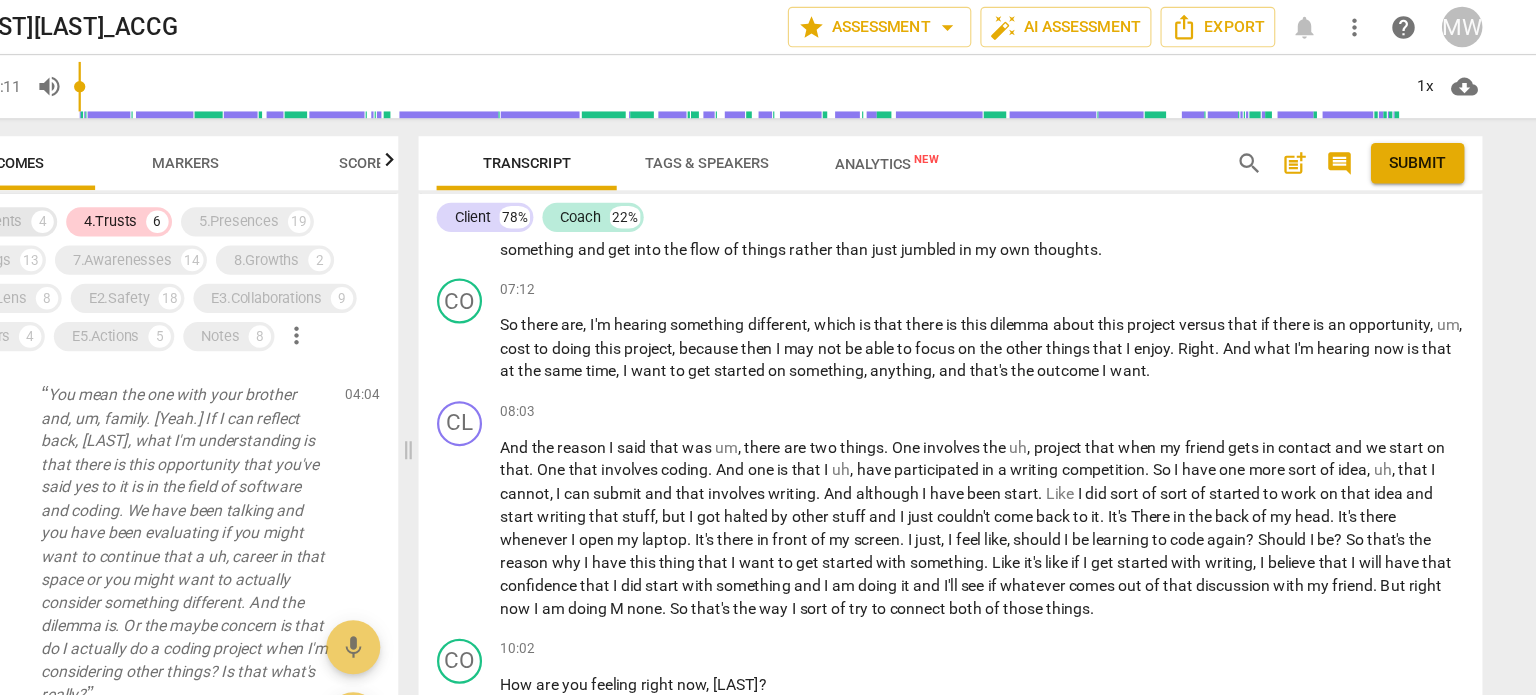 click on "3.Agreements 4" at bounding box center (143, 197) 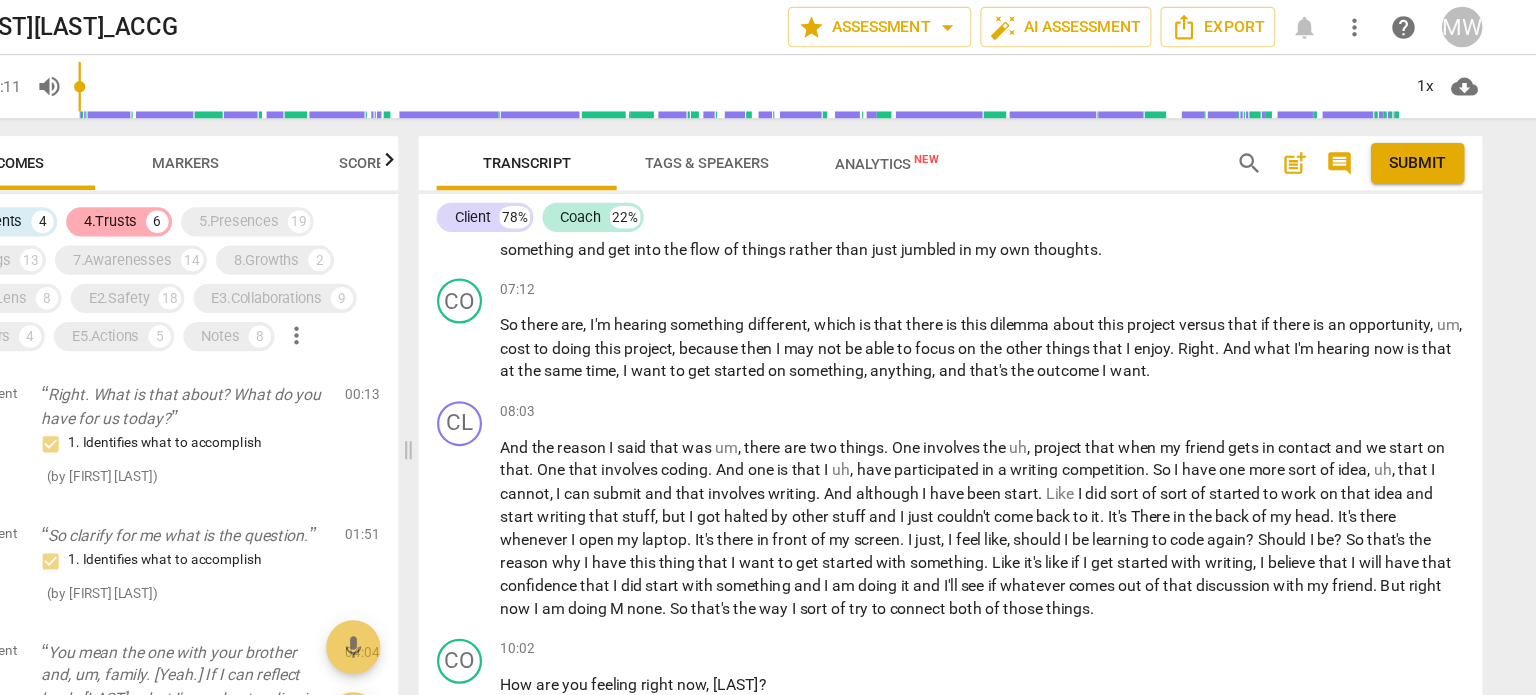 click on "4.Trusts" at bounding box center [253, 197] 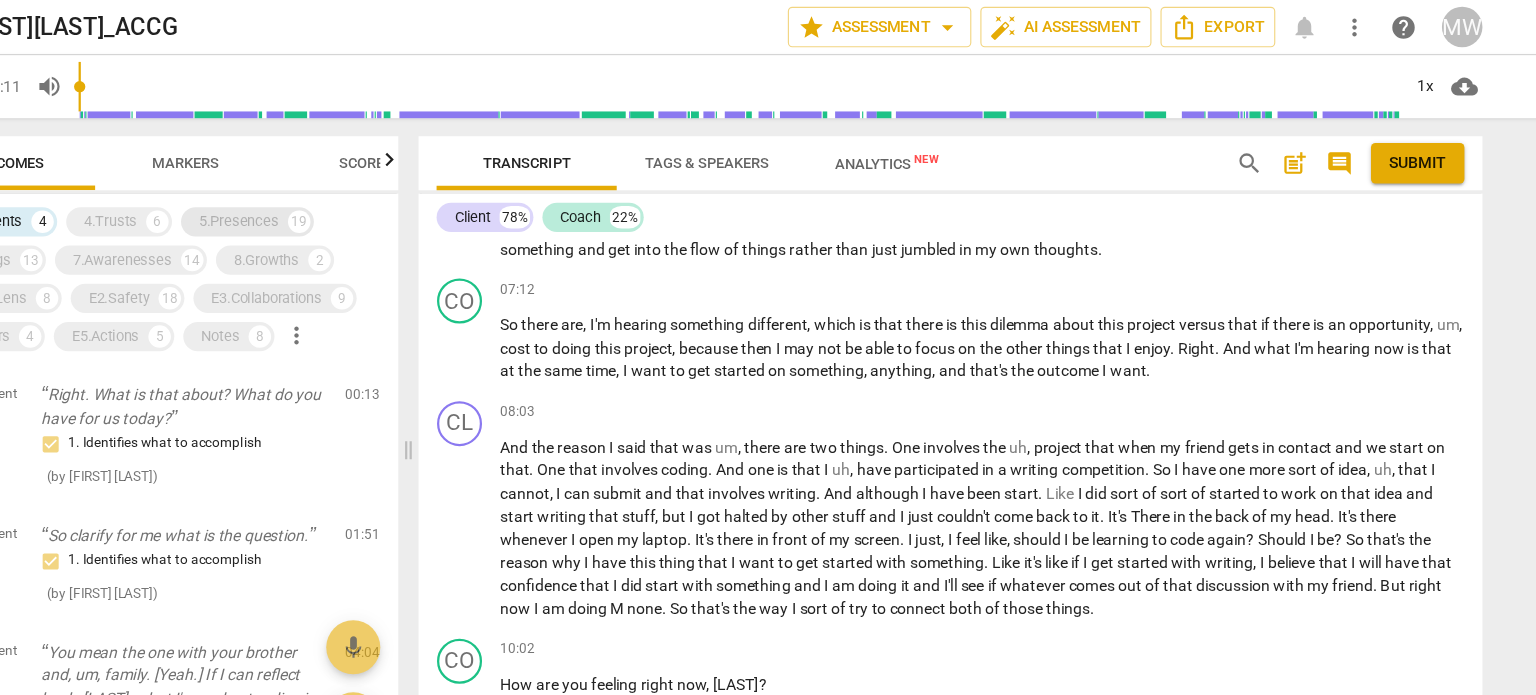click on "5.Presences" at bounding box center (367, 197) 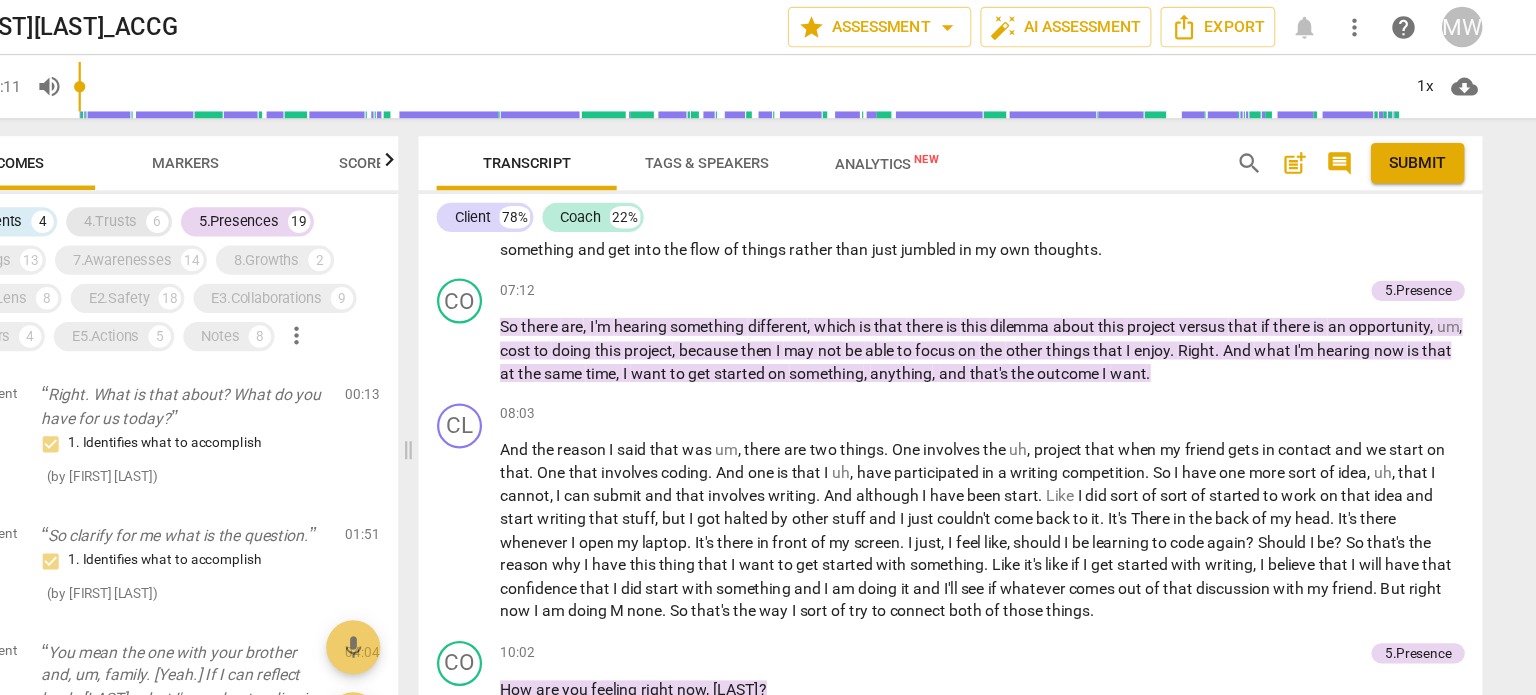 click on "4.Trusts" at bounding box center [253, 197] 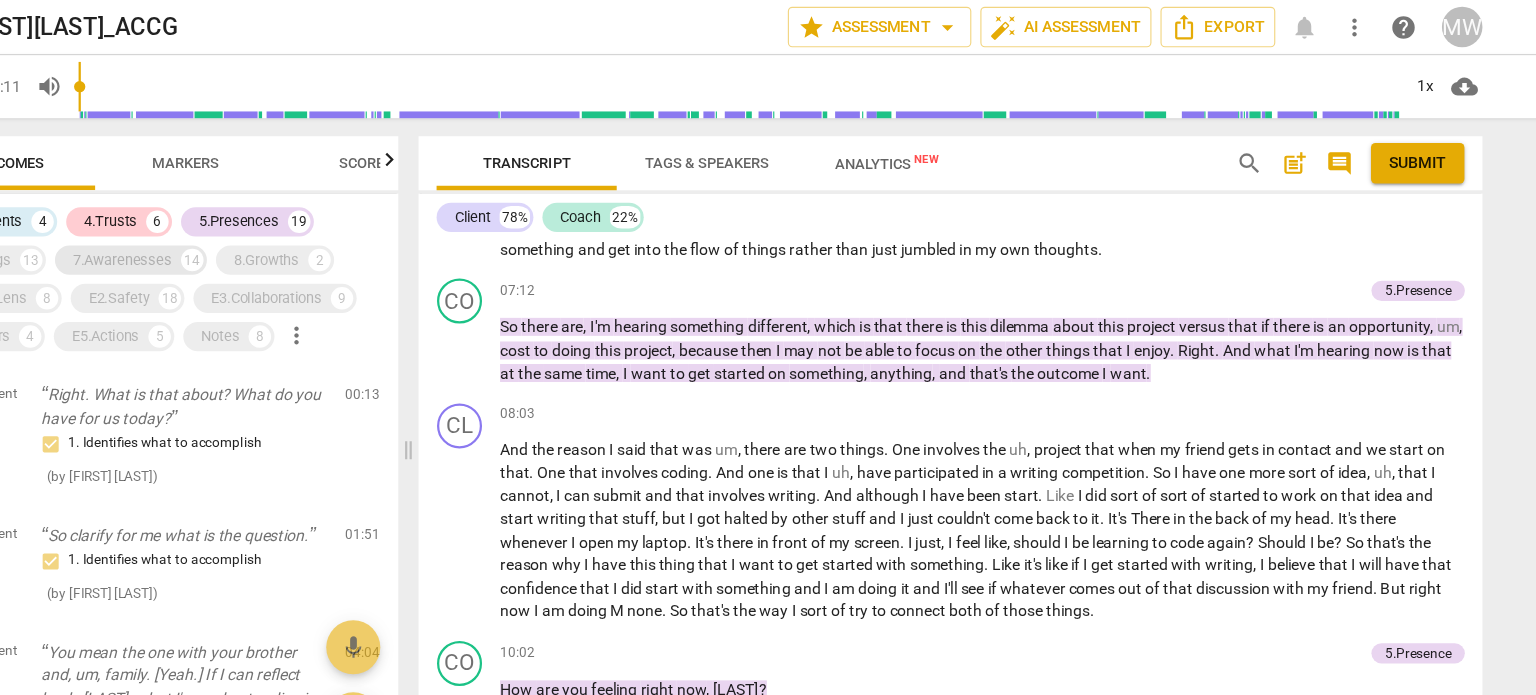 click on "7.Awarenesses" at bounding box center [264, 231] 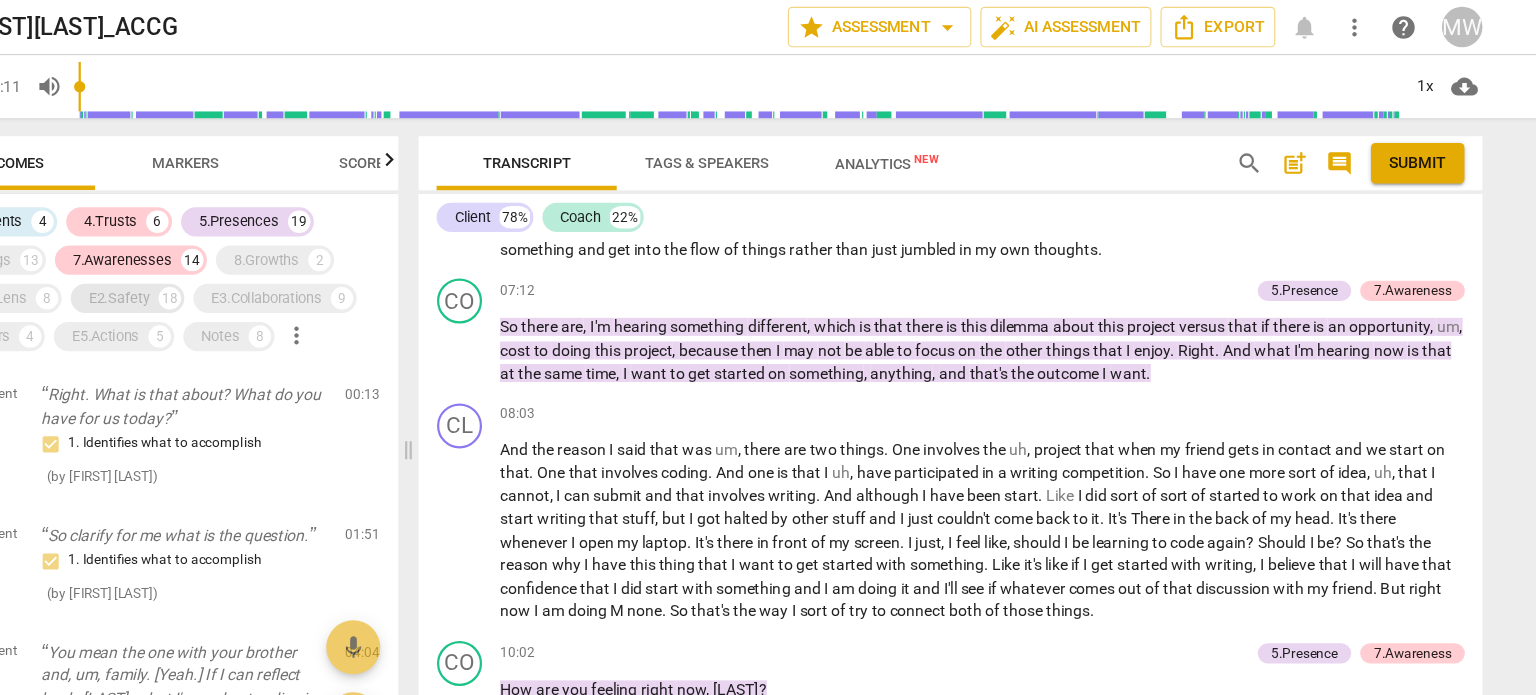 click on "E2.Safety" at bounding box center [261, 265] 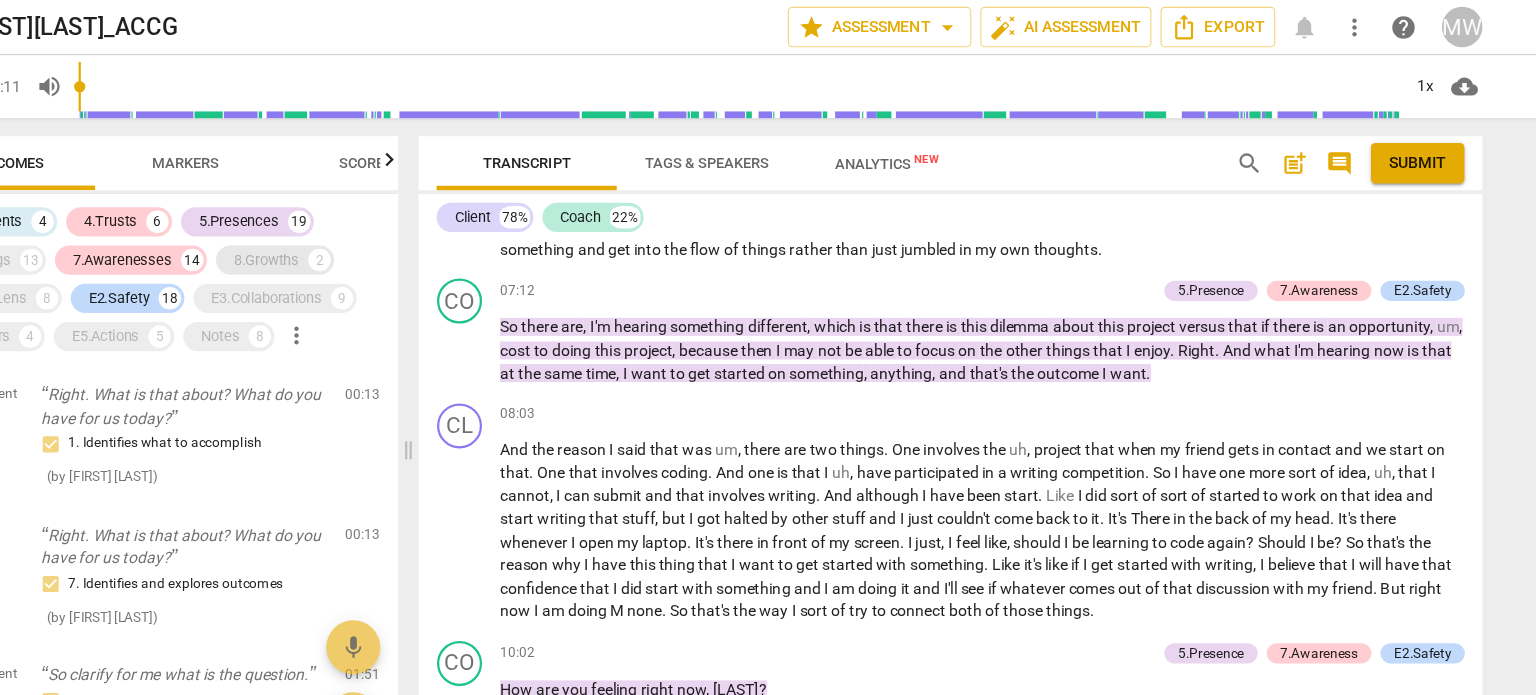 click on "8.Growths" at bounding box center [392, 231] 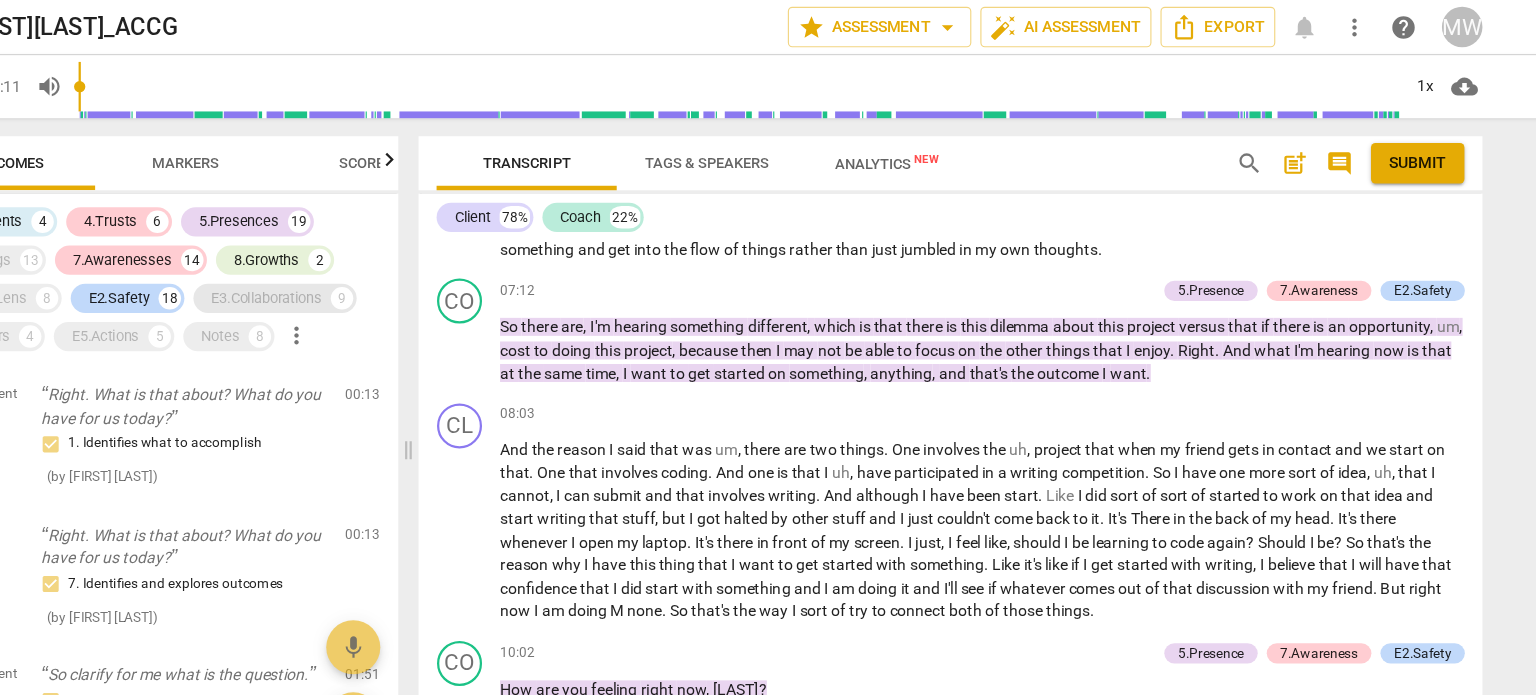 click on "E3.Collaborations" at bounding box center (392, 265) 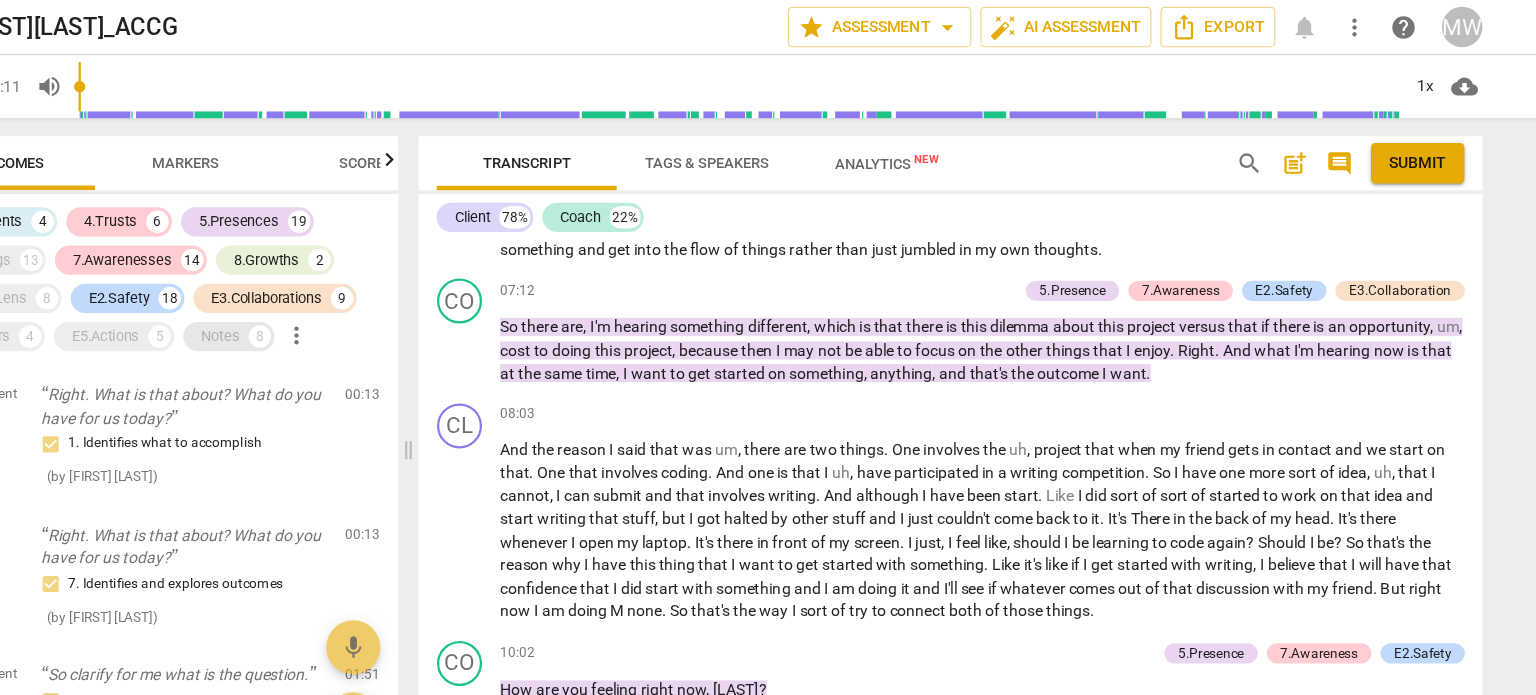 click on "Notes" at bounding box center (351, 299) 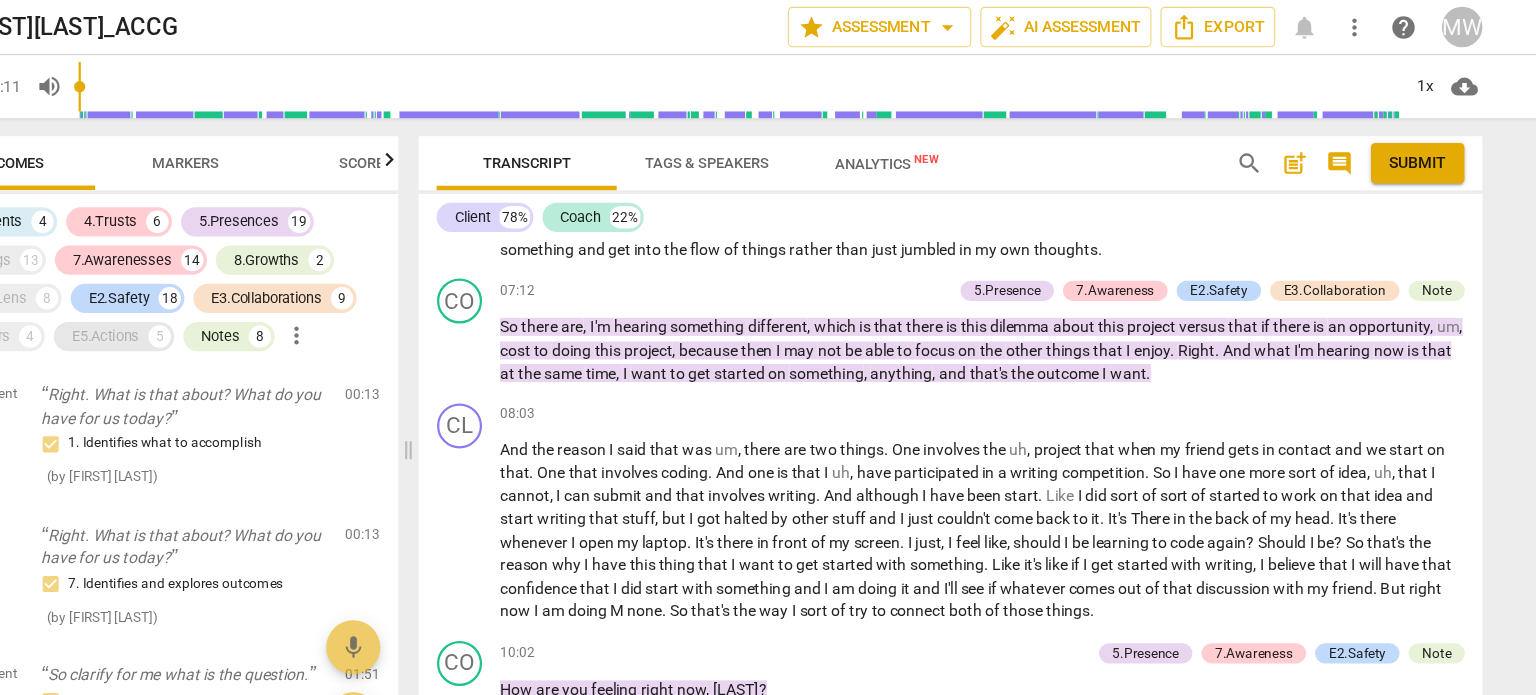 click on "E5.Actions" at bounding box center (249, 299) 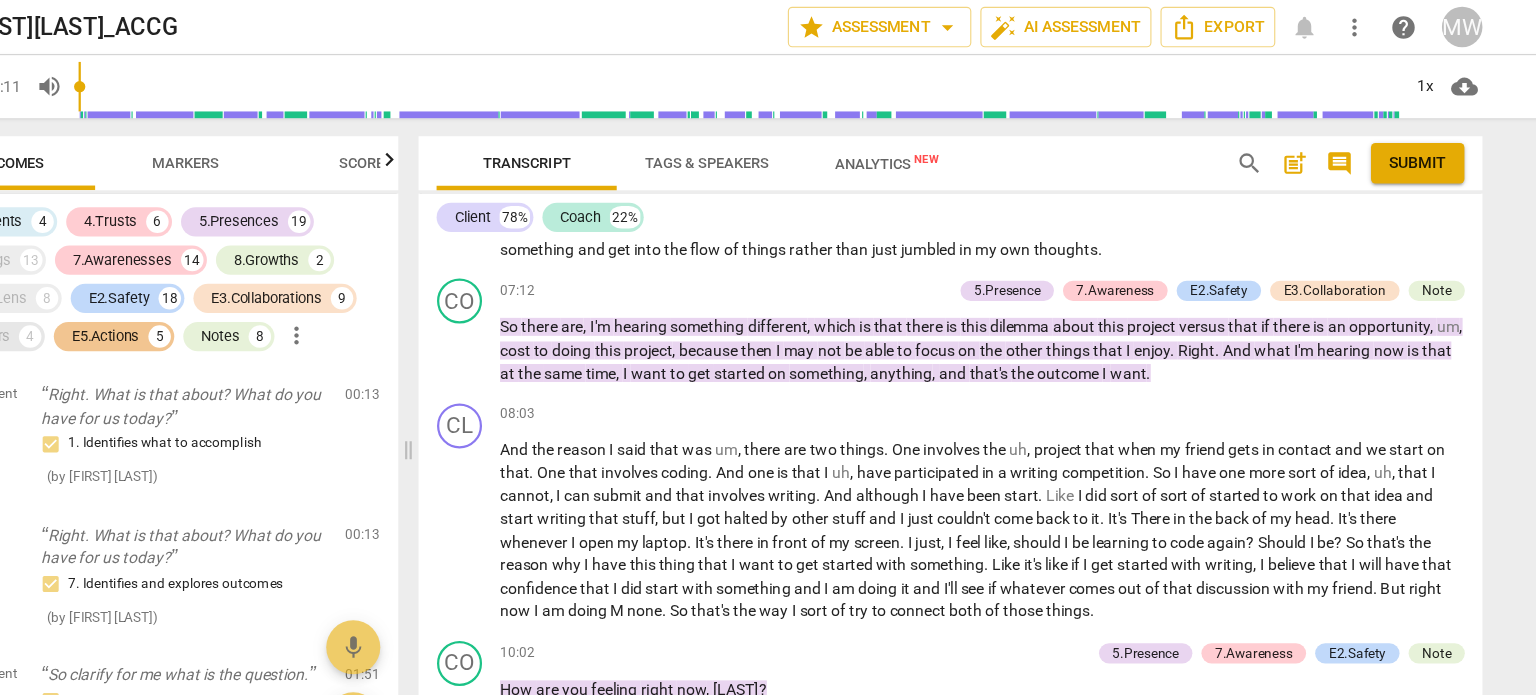 click on "E4.Wonders 4" at bounding box center [137, 299] 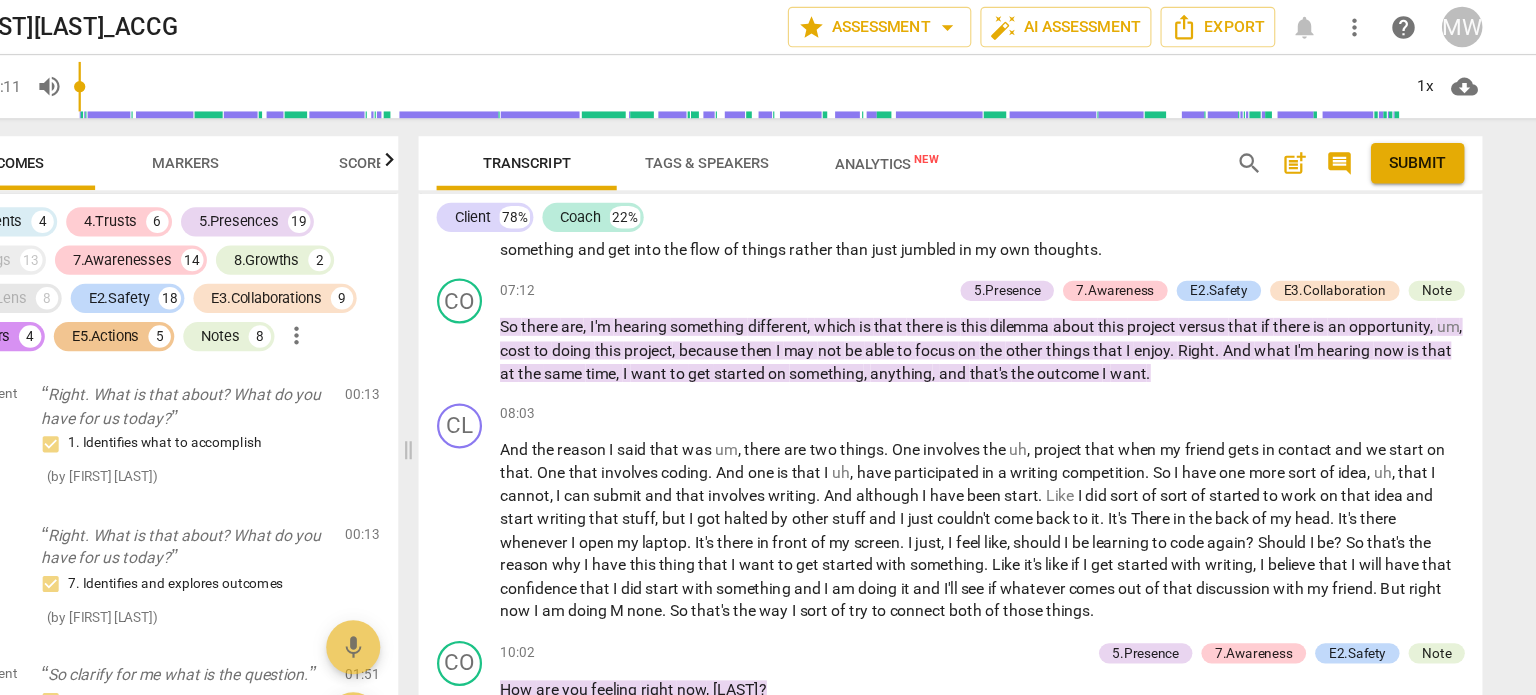 click on "E1.ADHD Lens" at bounding box center [137, 265] 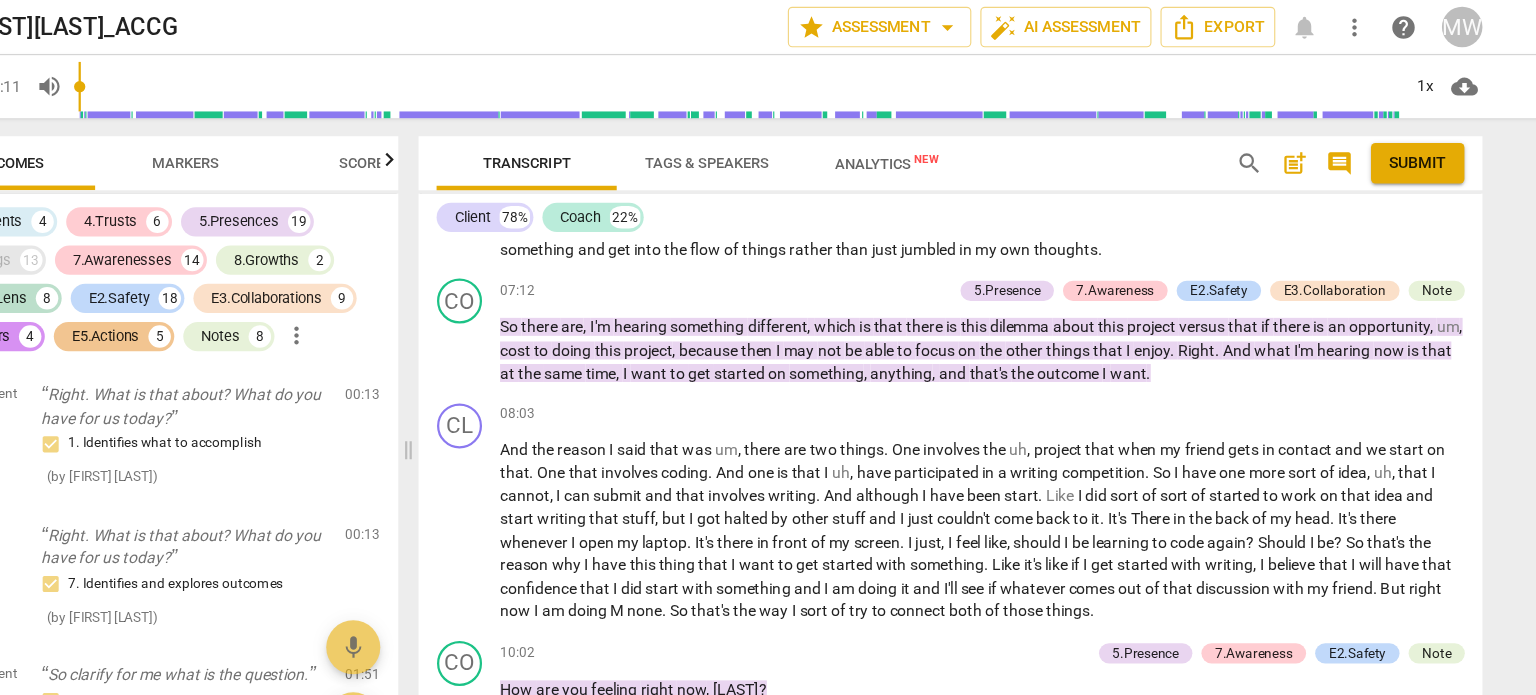 click on "6.Listenings 13" at bounding box center [138, 231] 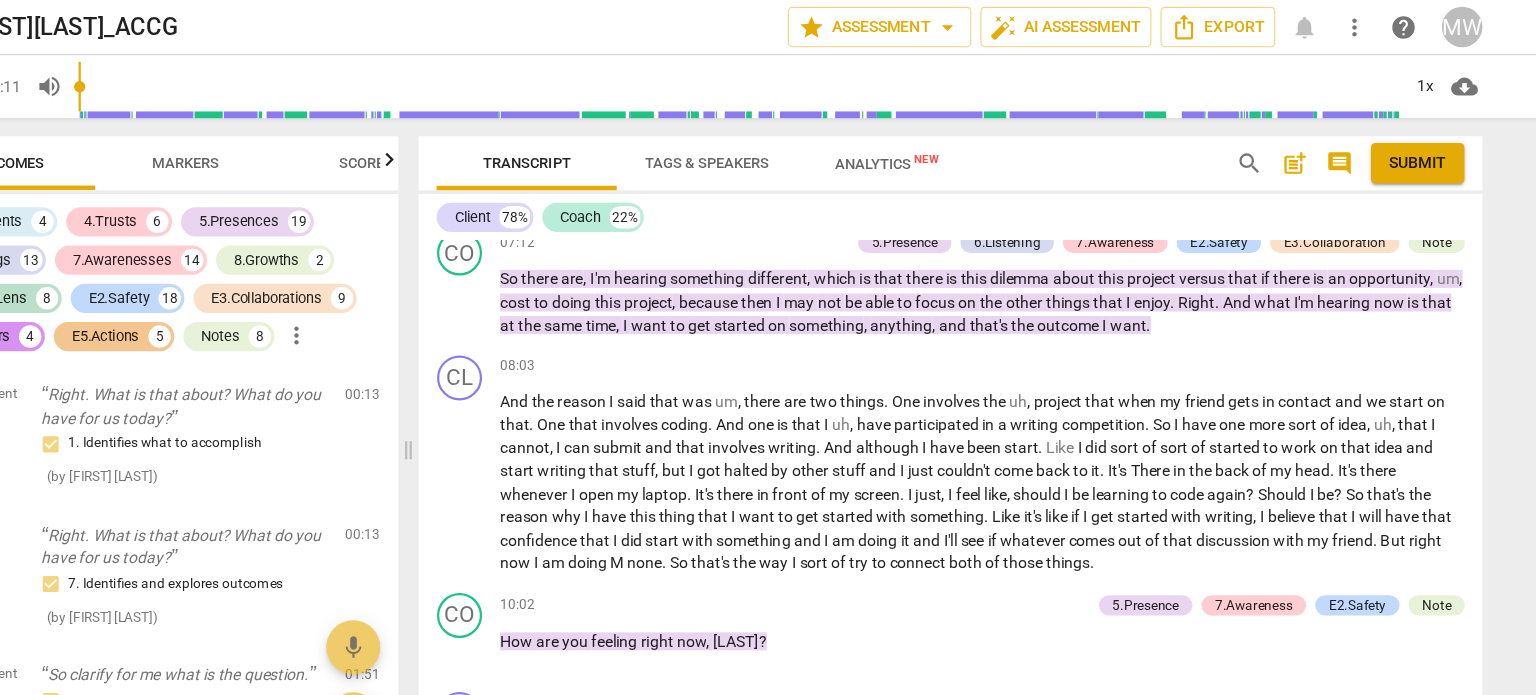 scroll, scrollTop: 1359, scrollLeft: 0, axis: vertical 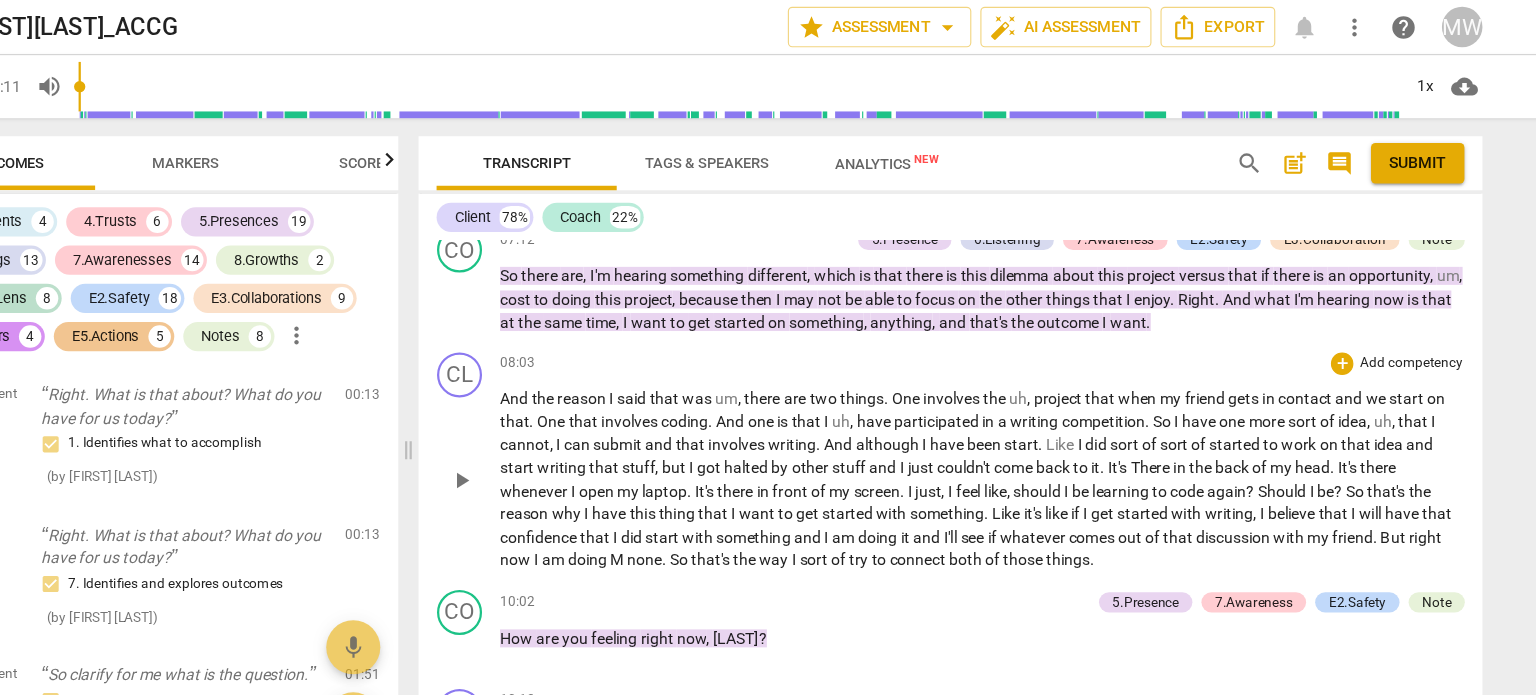 click on "like" at bounding box center (1094, 456) 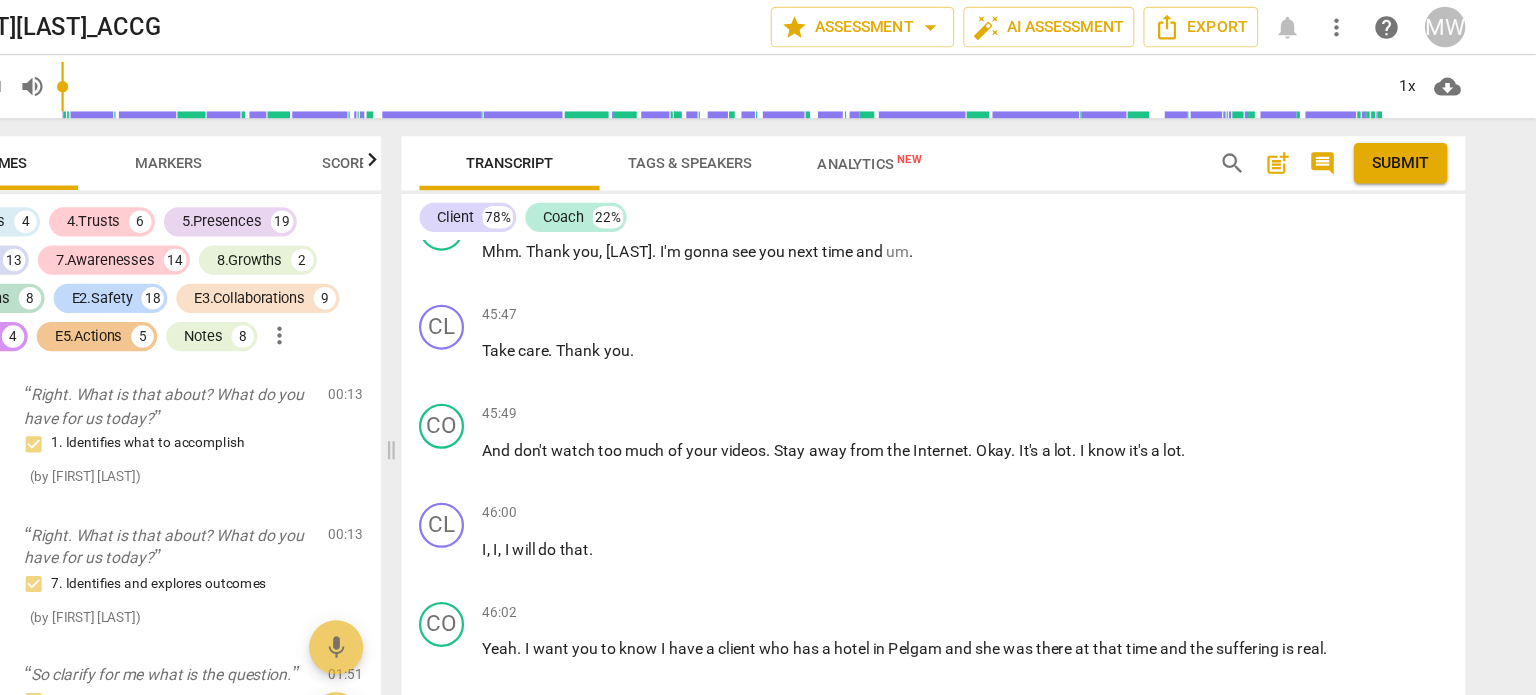 scroll, scrollTop: 7540, scrollLeft: 0, axis: vertical 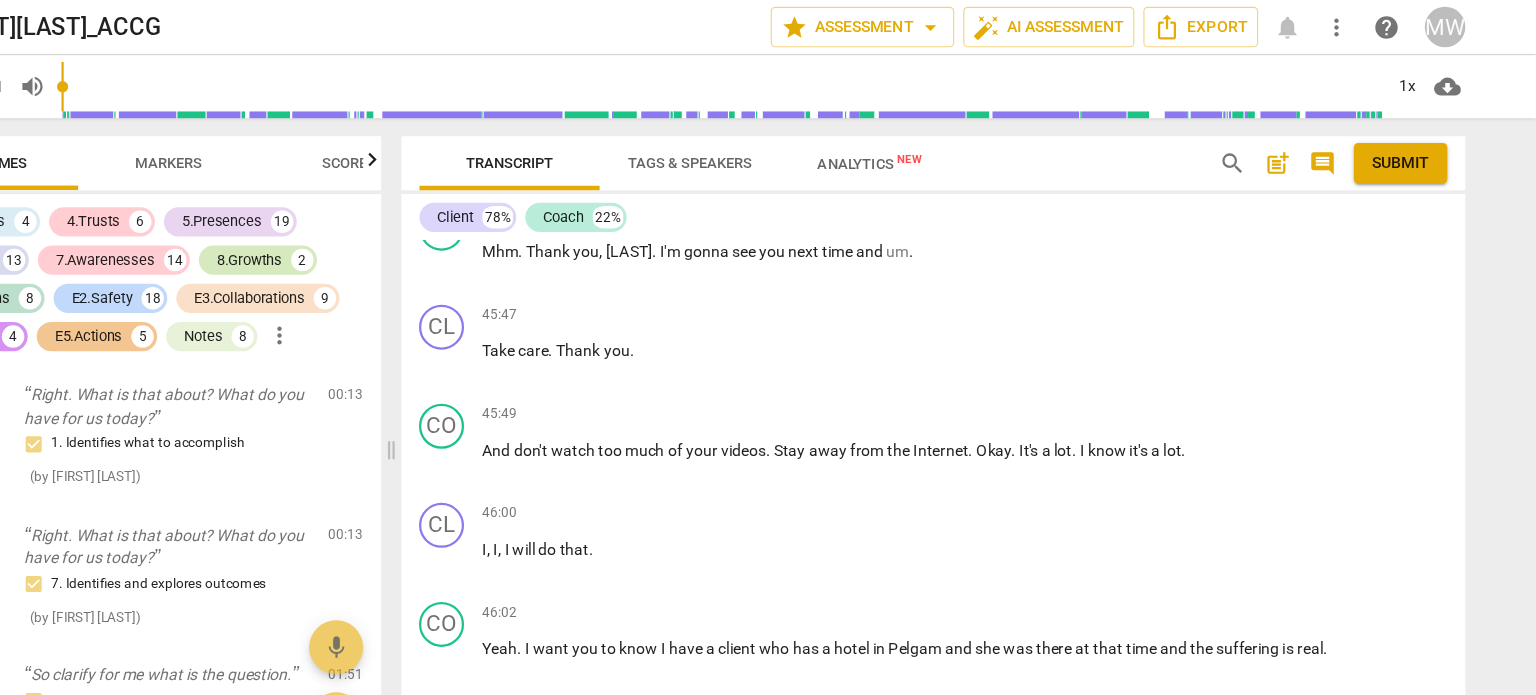 click on "8.Growths" at bounding box center [392, 231] 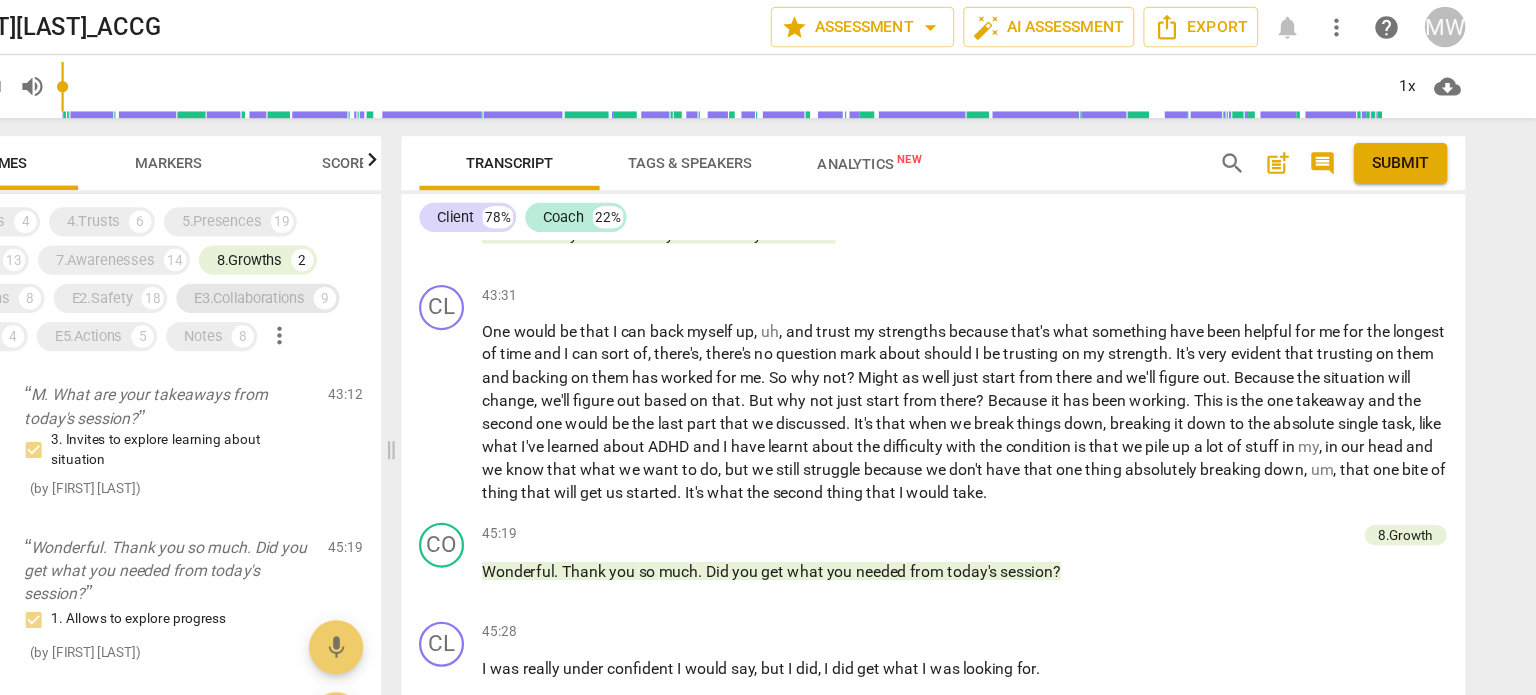 scroll, scrollTop: 7020, scrollLeft: 0, axis: vertical 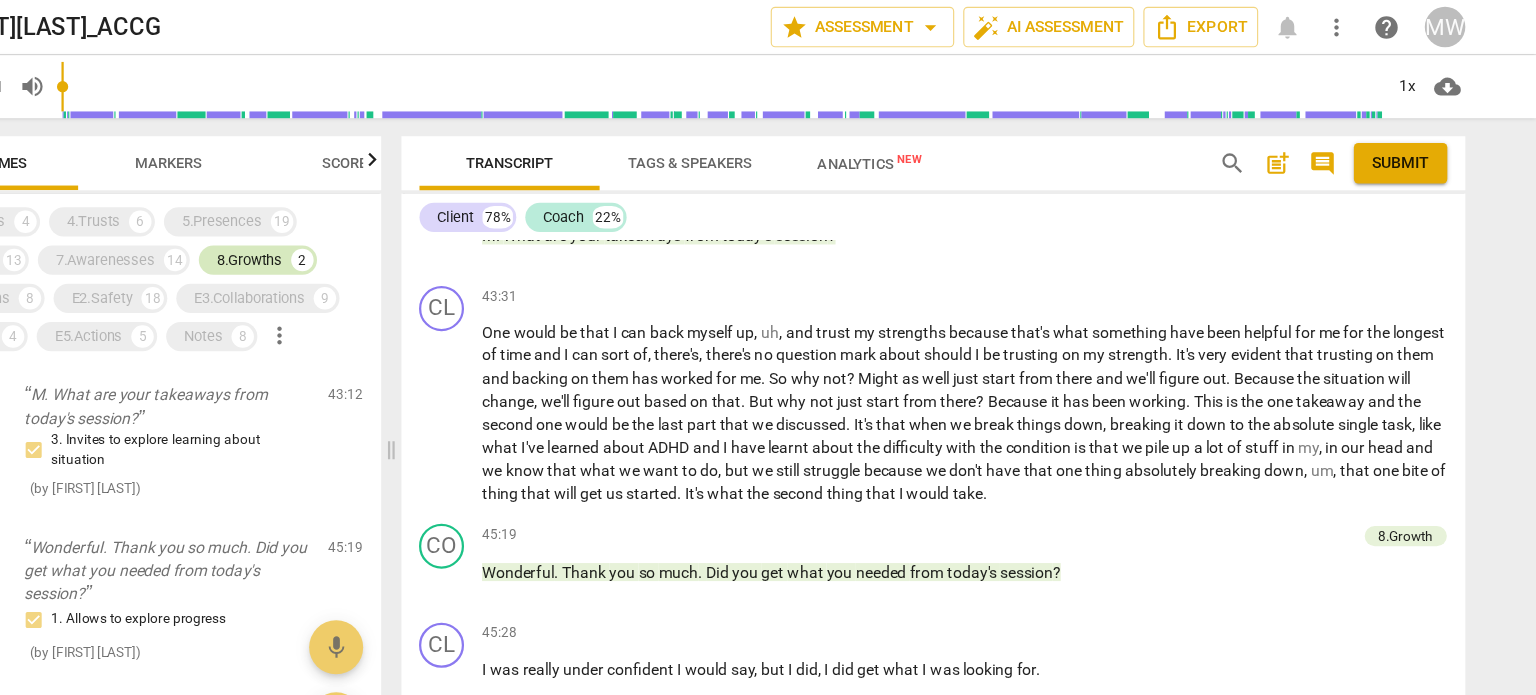 click on "8.Growths" at bounding box center [392, 231] 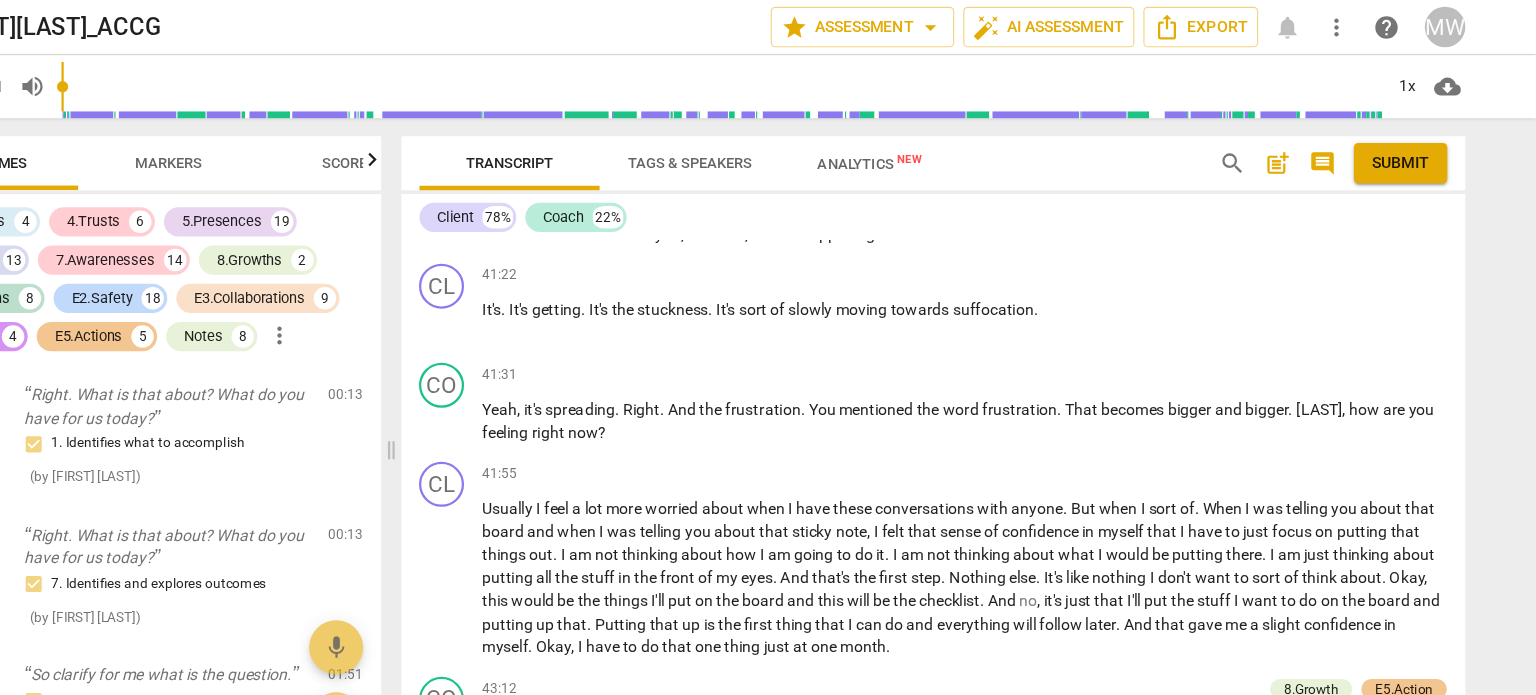 scroll, scrollTop: 6645, scrollLeft: 0, axis: vertical 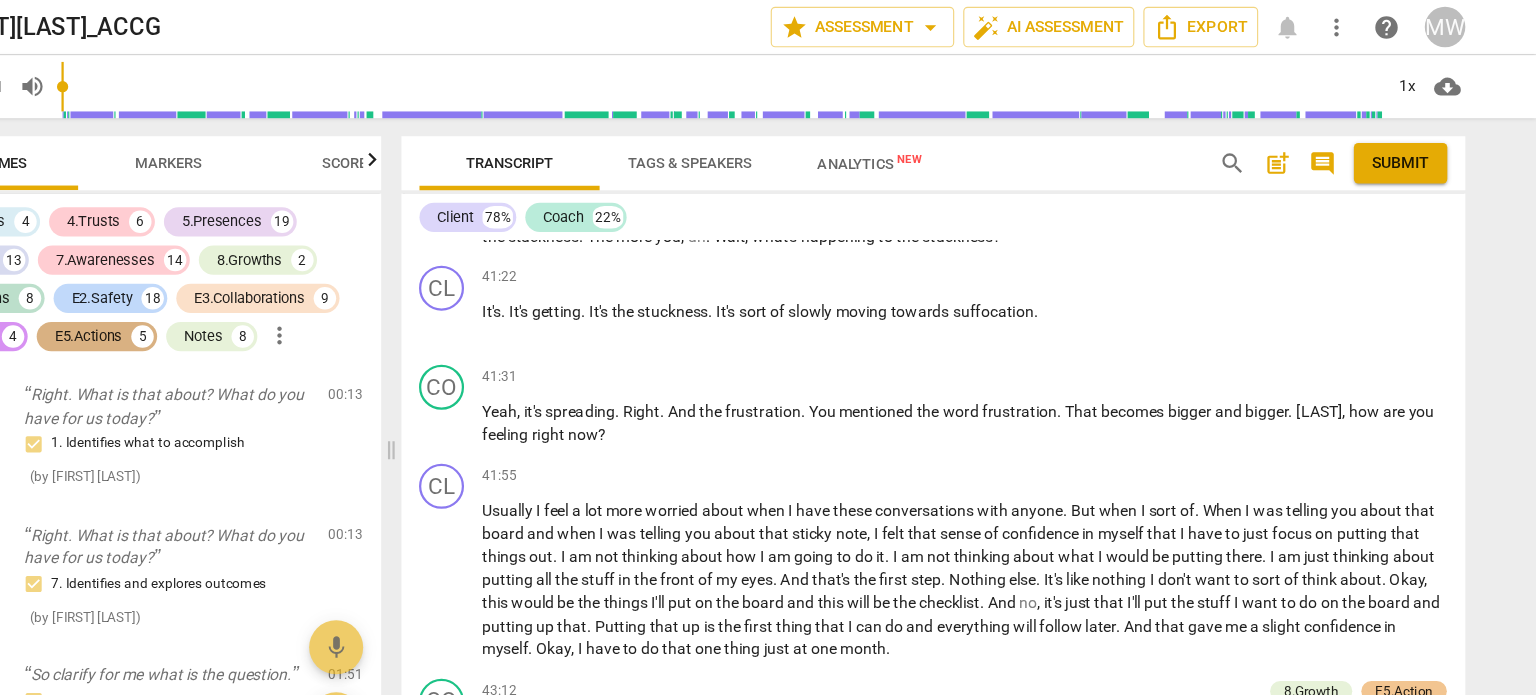 click on "E5.Actions" at bounding box center [249, 299] 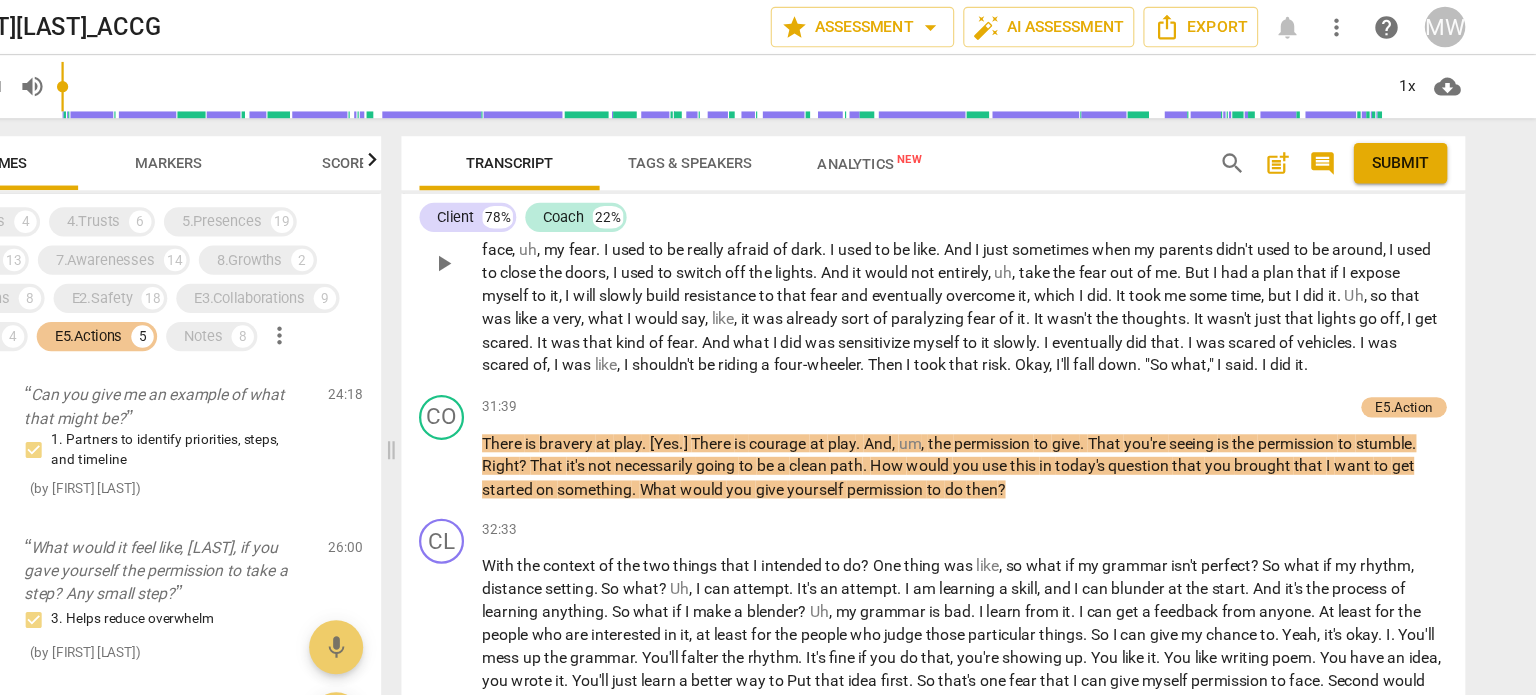 scroll, scrollTop: 4911, scrollLeft: 0, axis: vertical 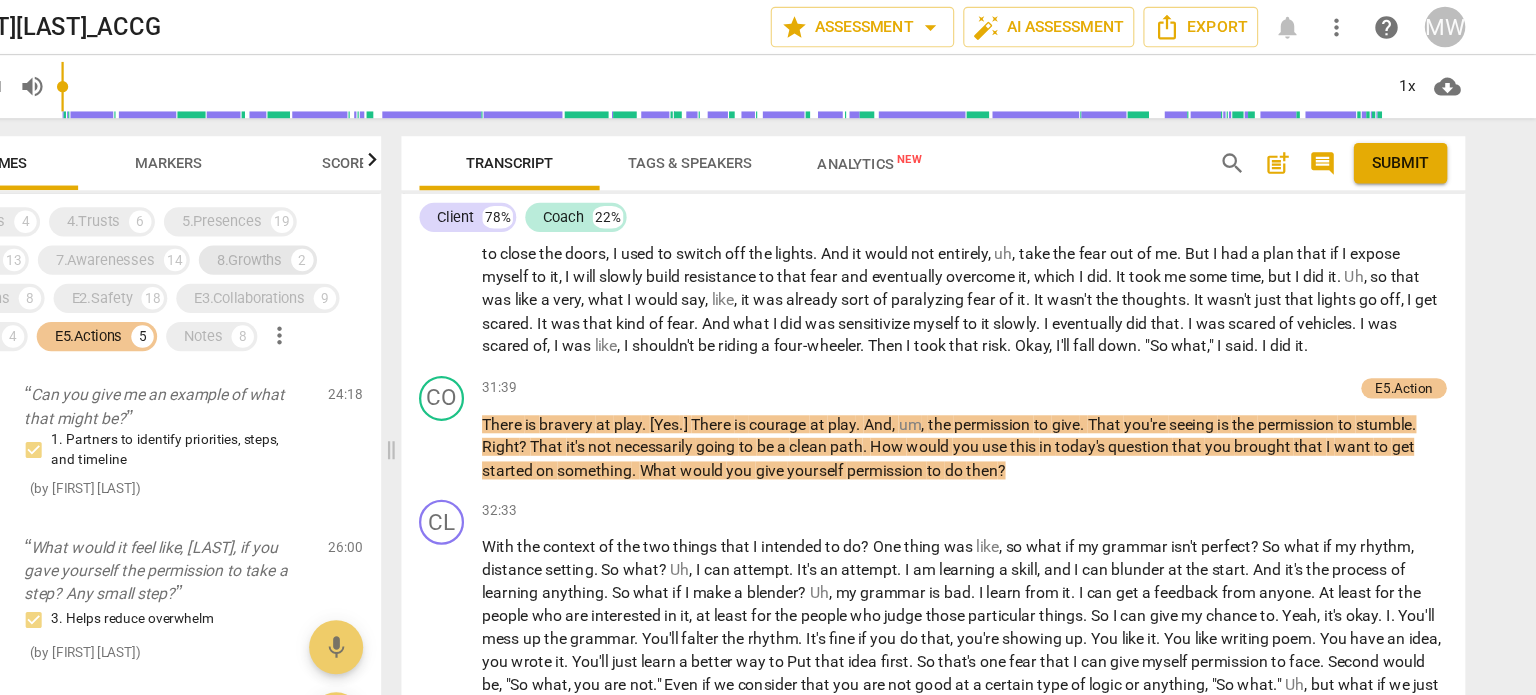 click on "8.Growths" at bounding box center (392, 231) 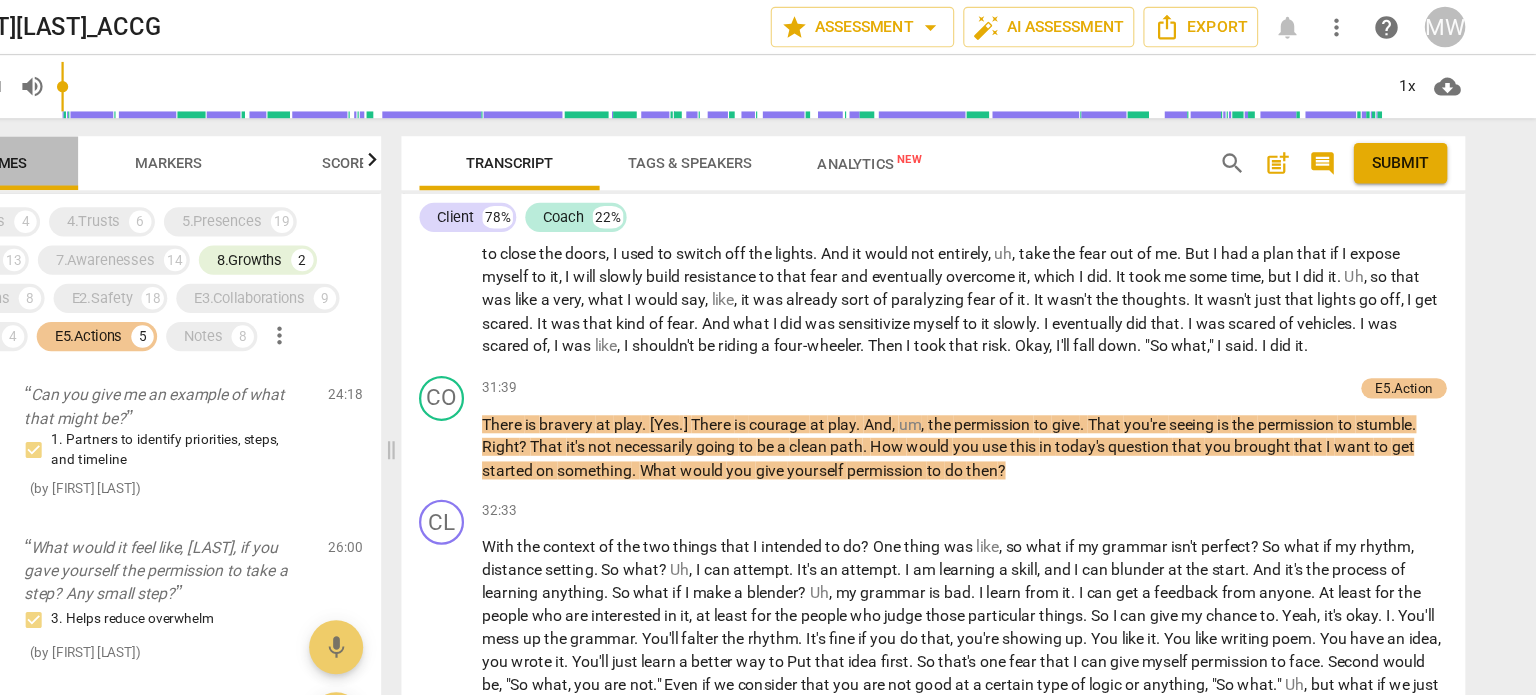 click on "Outcomes" at bounding box center (160, 144) 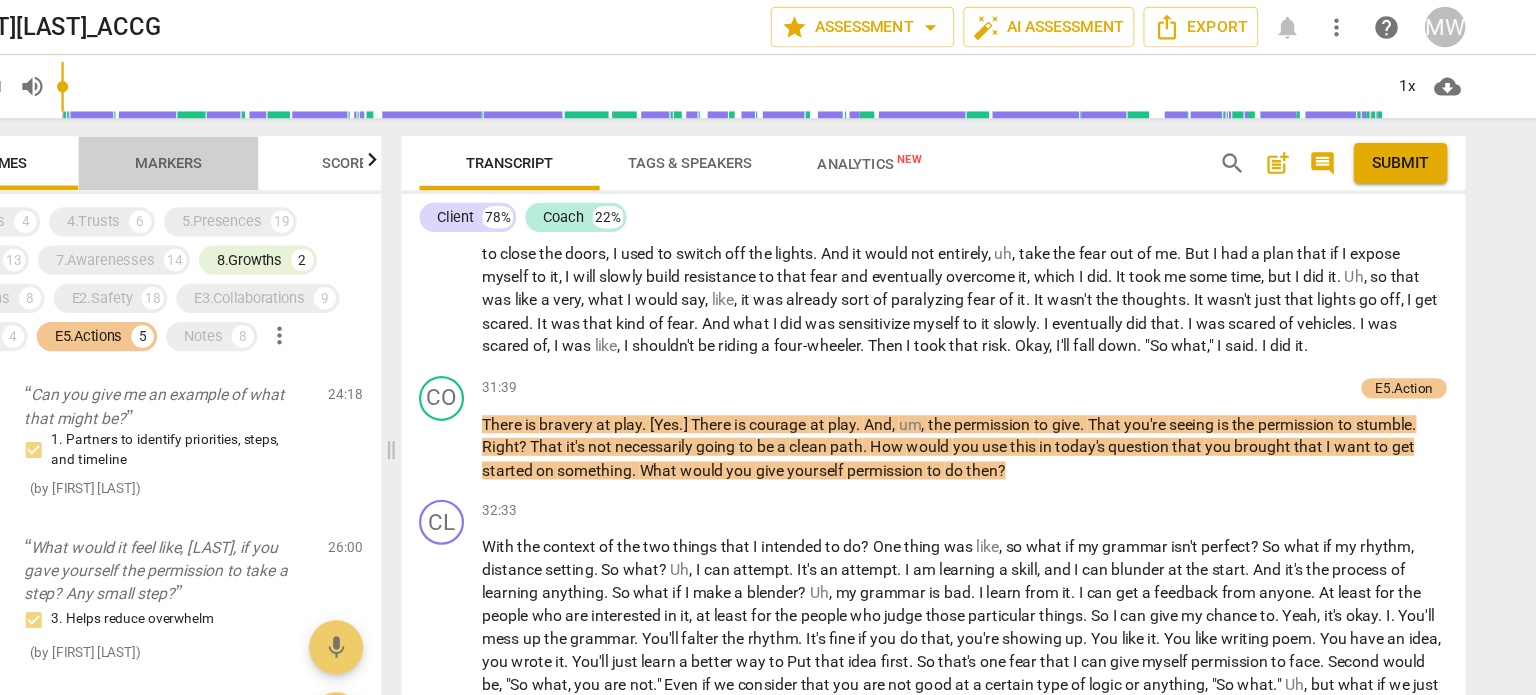 click on "Markers" at bounding box center [320, 145] 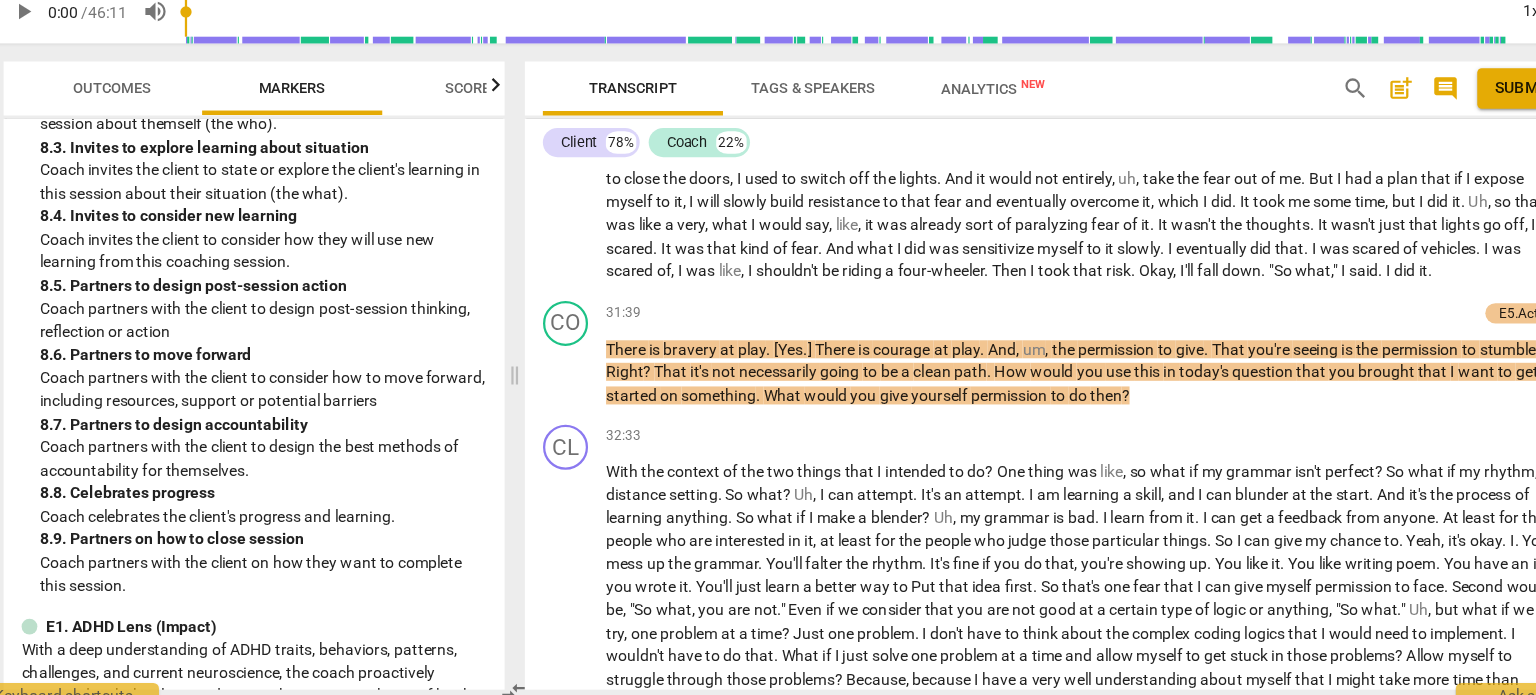 scroll, scrollTop: 2680, scrollLeft: 0, axis: vertical 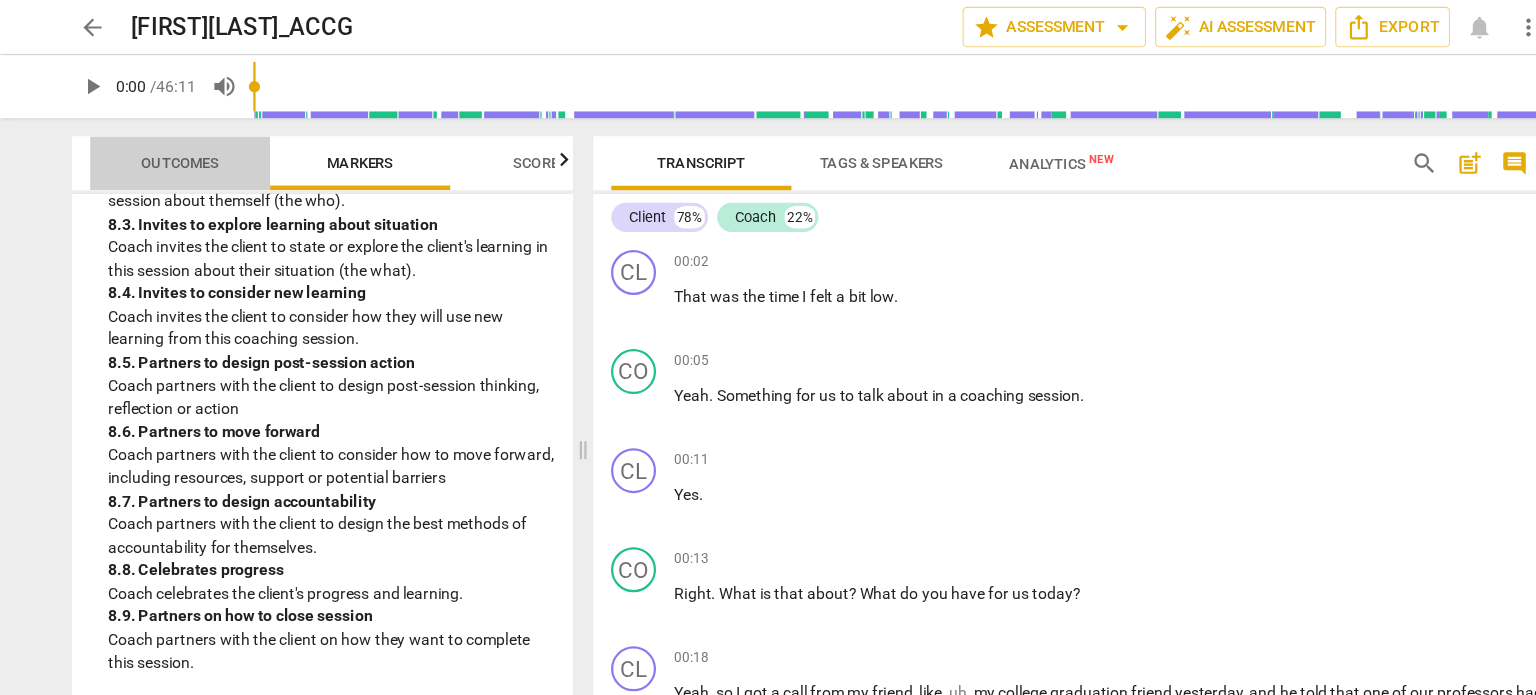 click on "Outcomes" at bounding box center (160, 144) 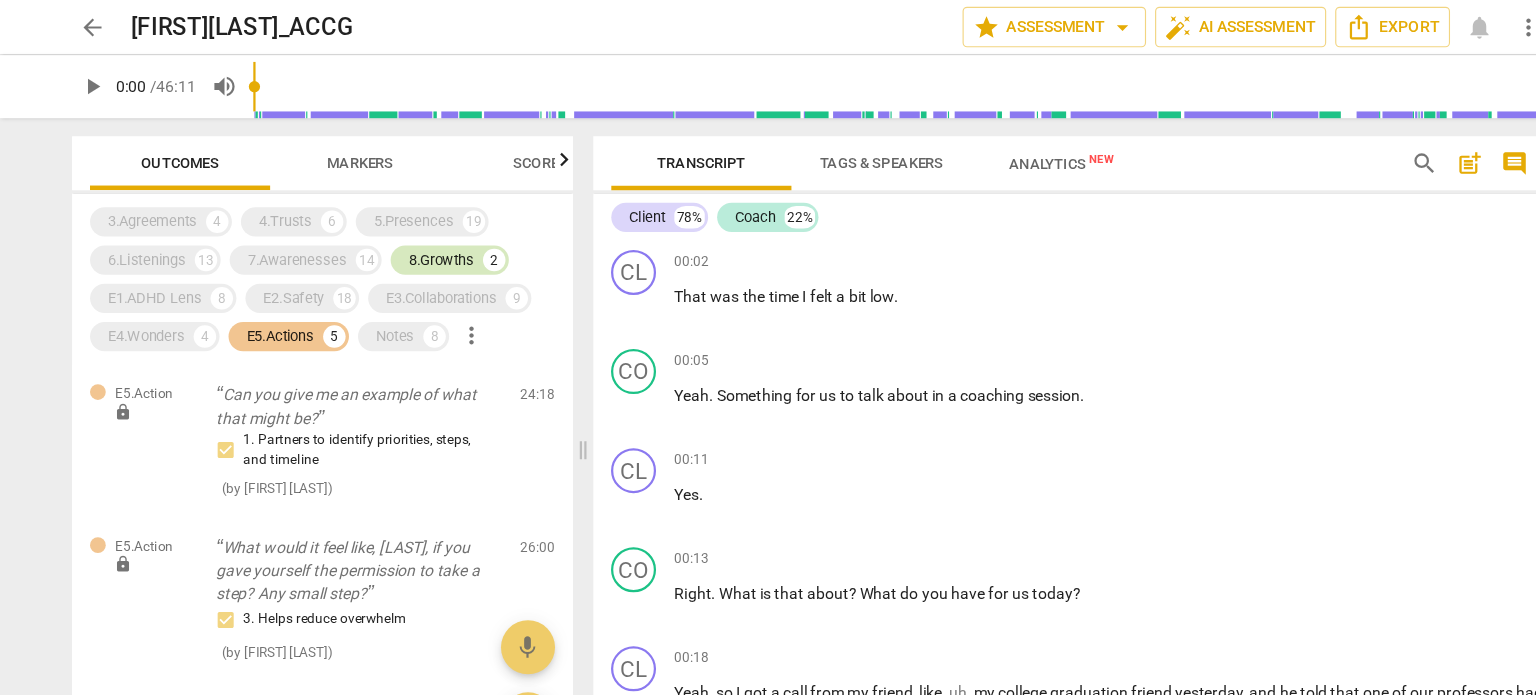 click on "8.Growths" at bounding box center (392, 231) 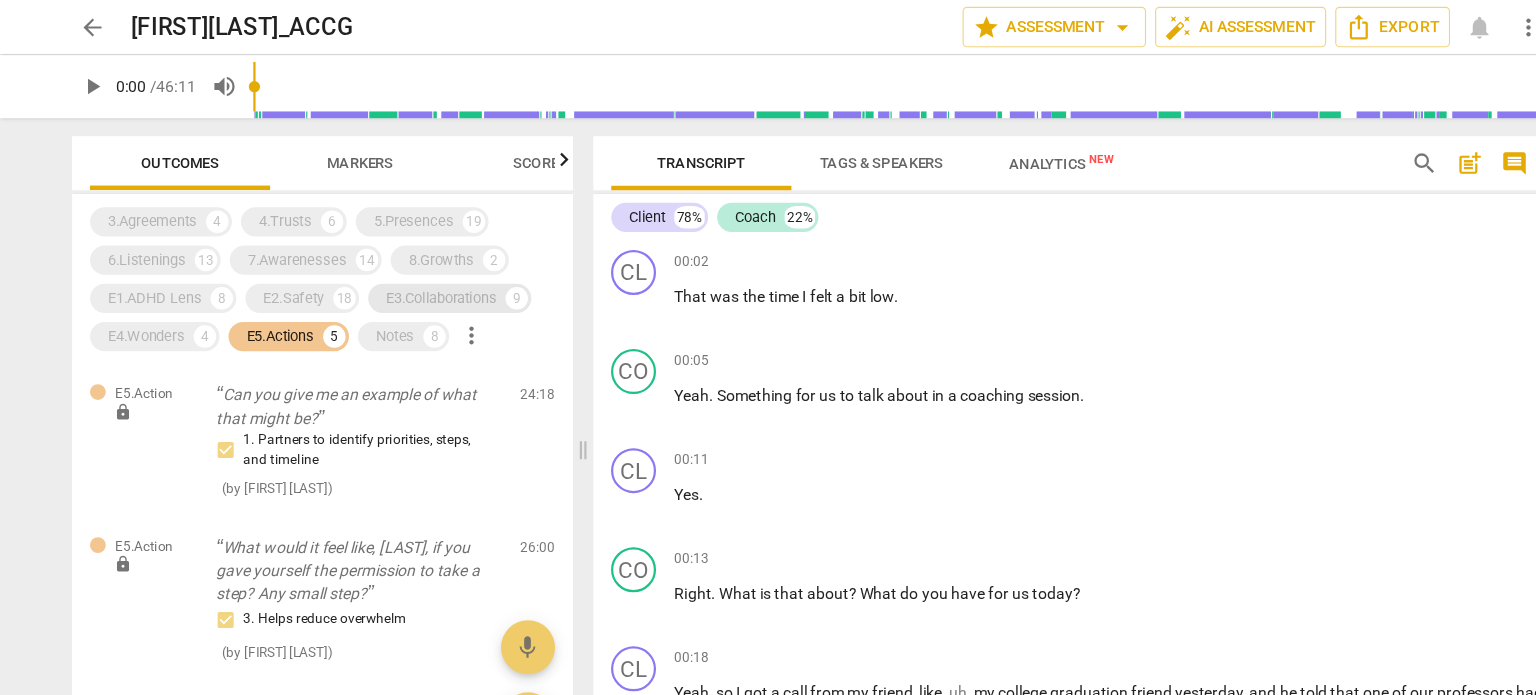 click on "E3.Collaborations" at bounding box center (392, 265) 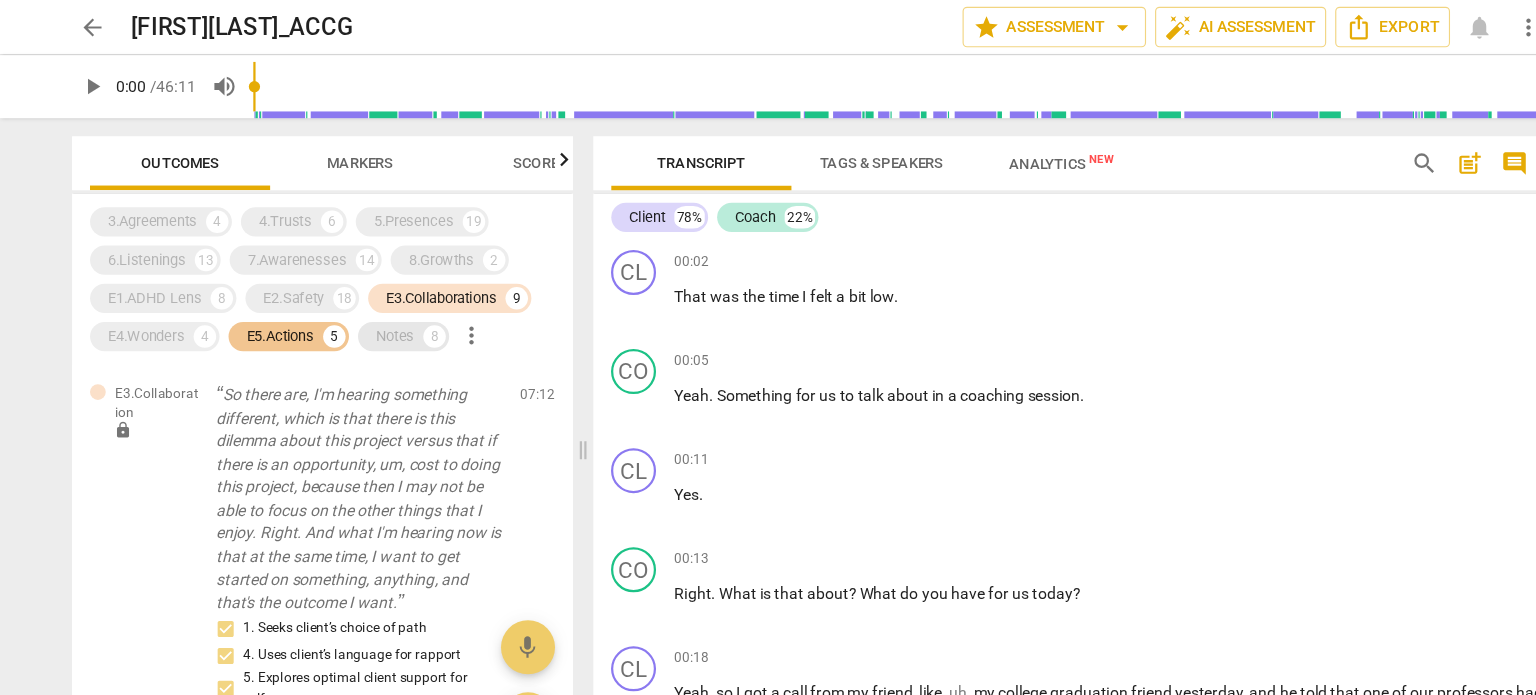 click on "Notes" at bounding box center [351, 299] 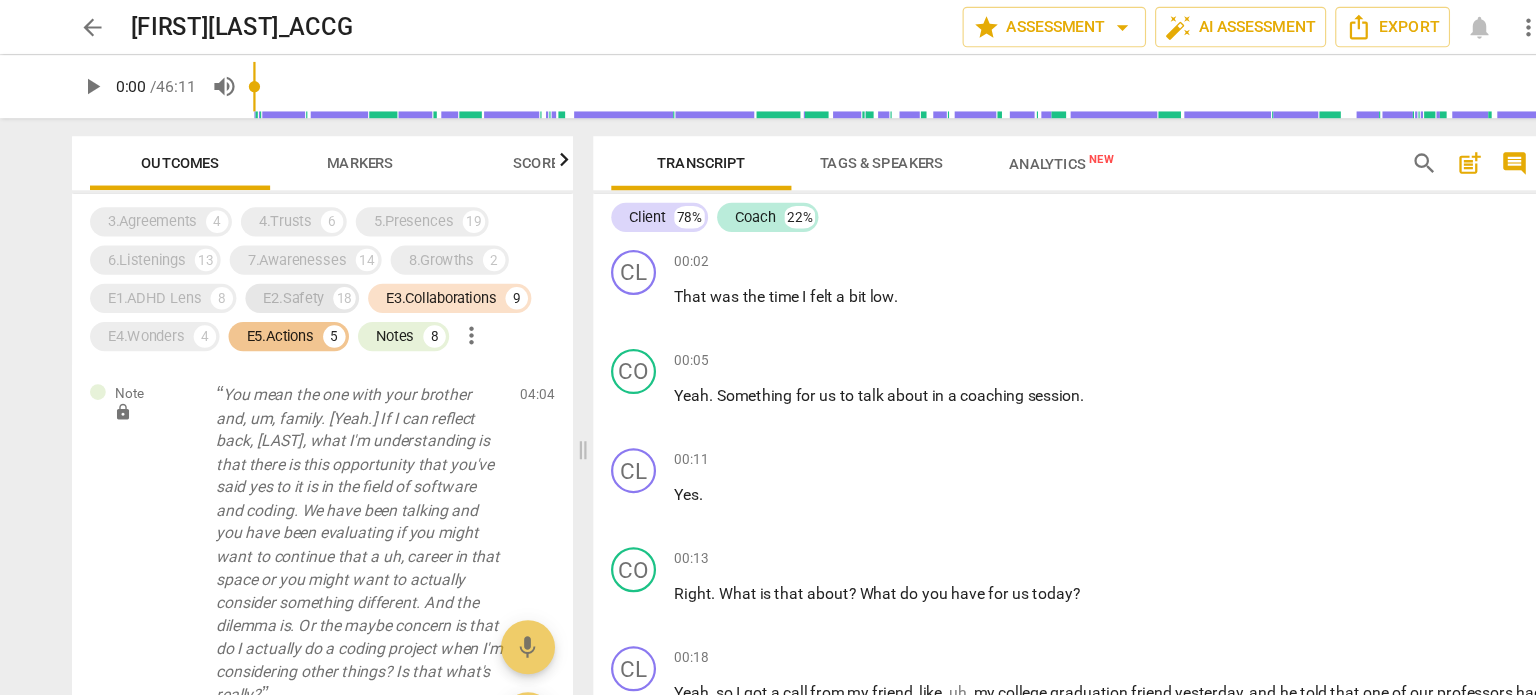 click on "18" at bounding box center (306, 265) 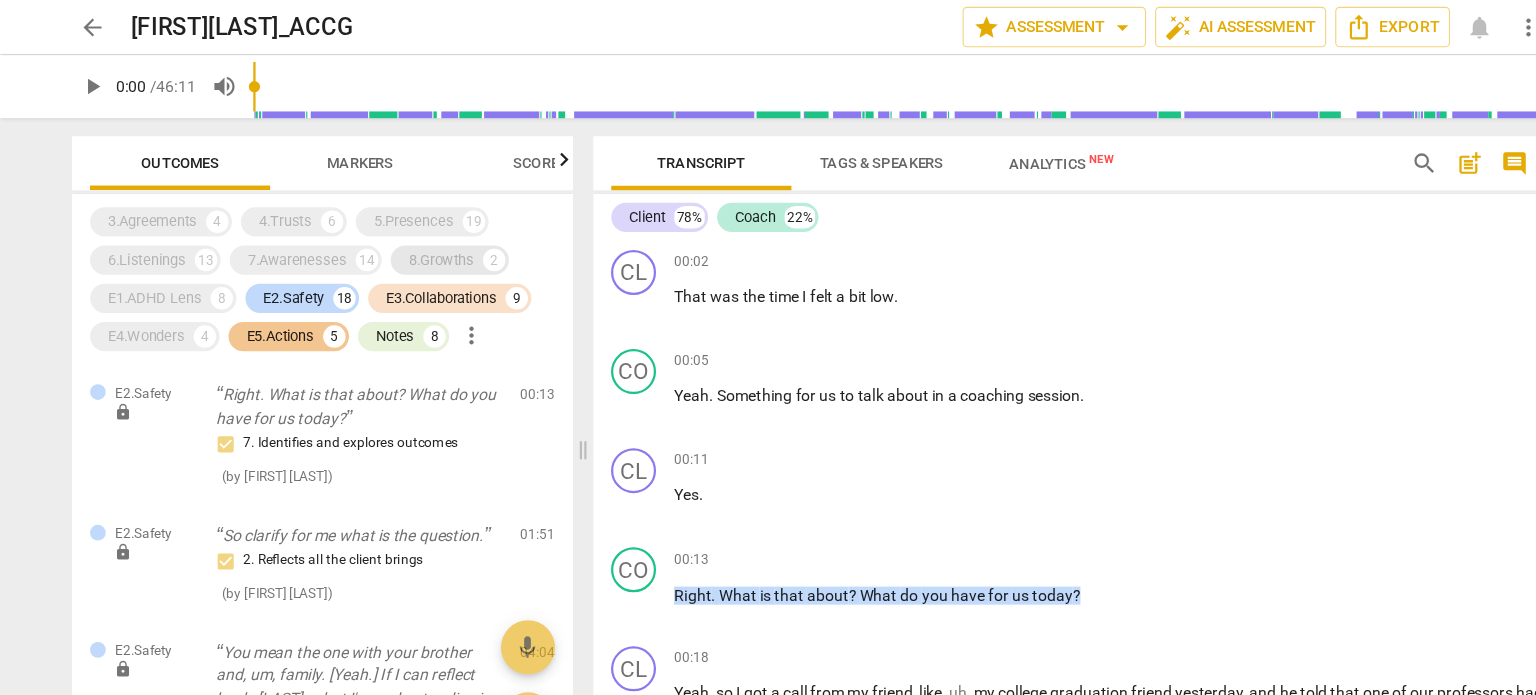 click on "7.Awarenesses" at bounding box center (264, 231) 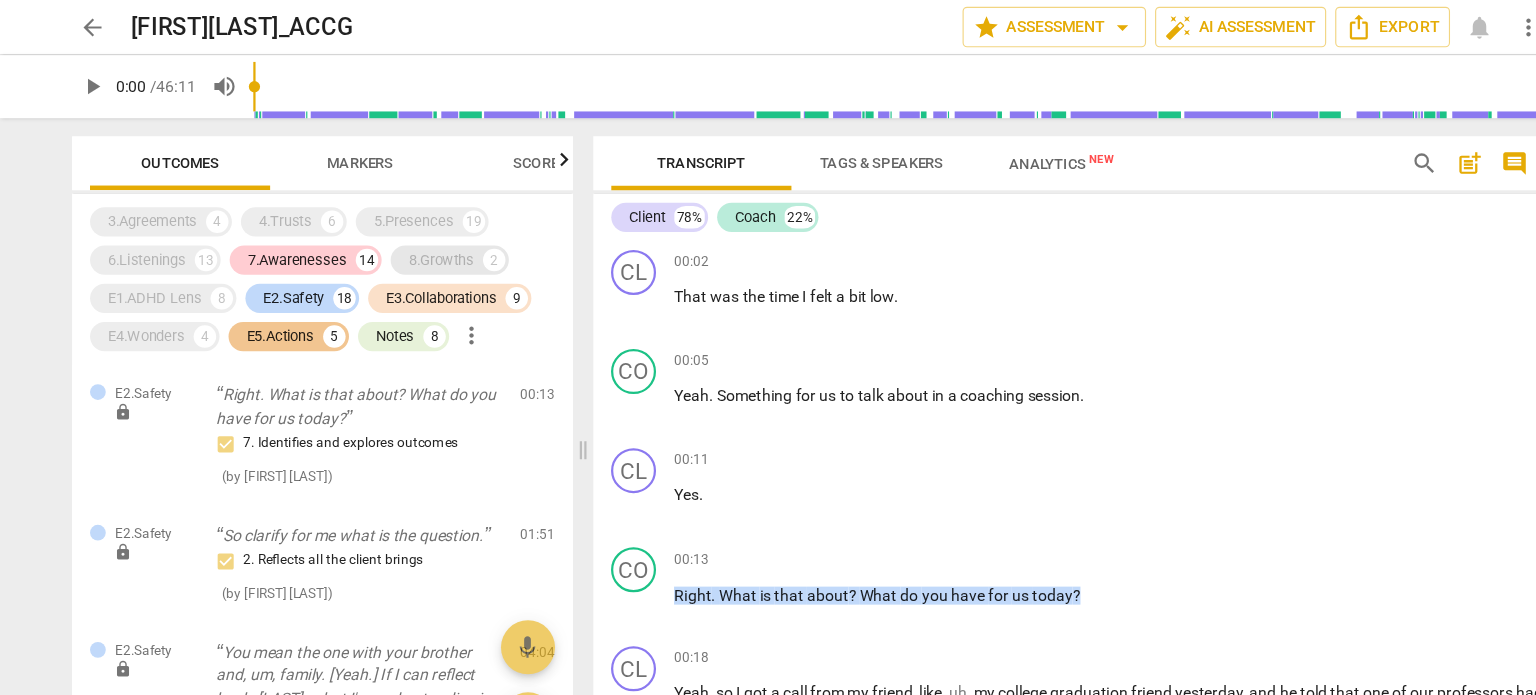 click on "8.Growths" at bounding box center (392, 231) 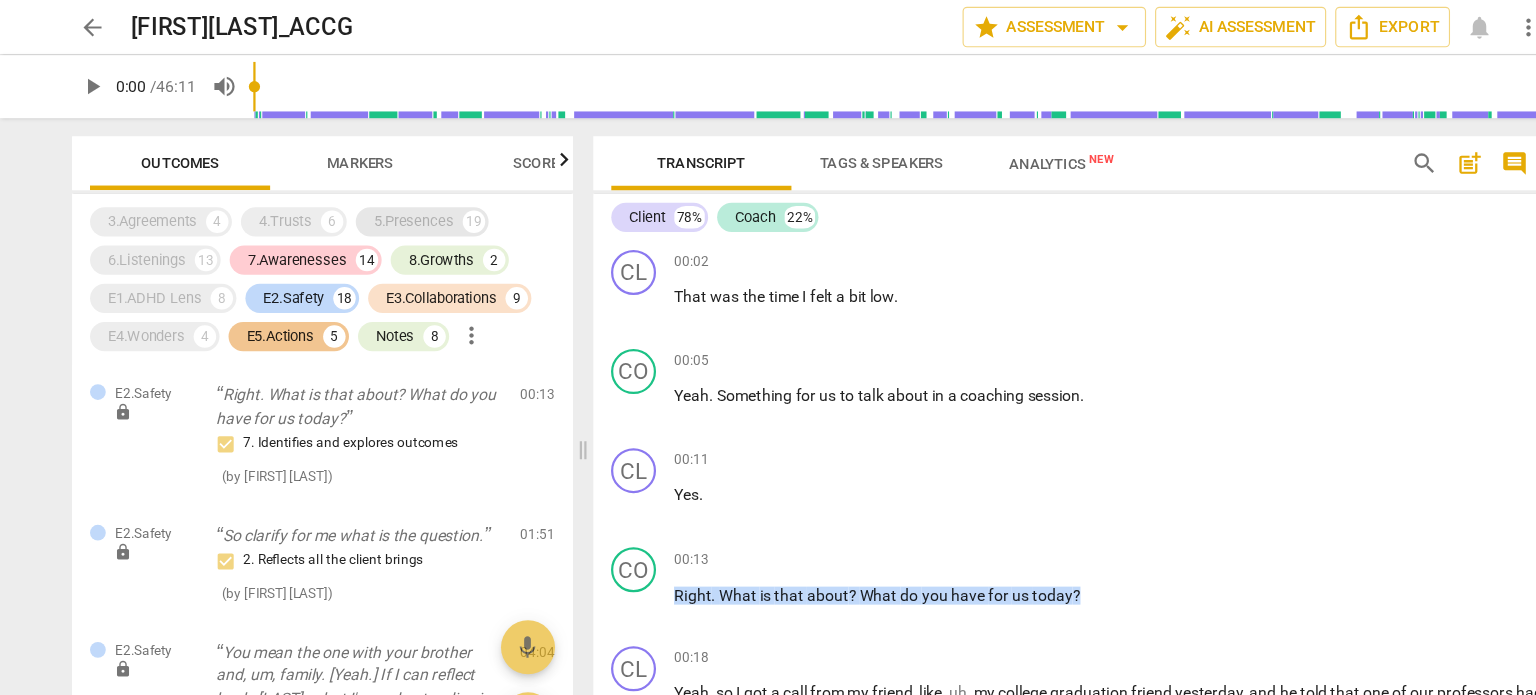 click on "5.Presences" at bounding box center [367, 197] 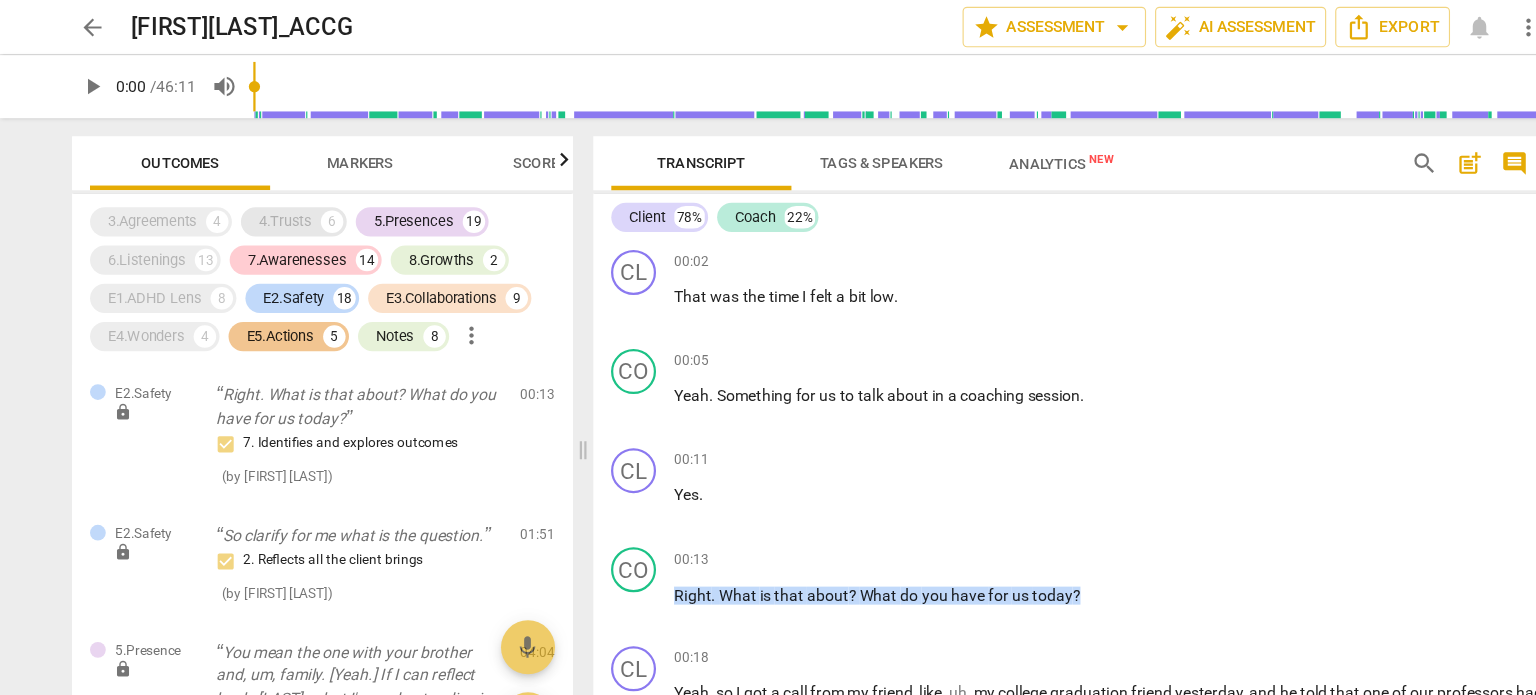 click on "4.Trusts" at bounding box center (253, 197) 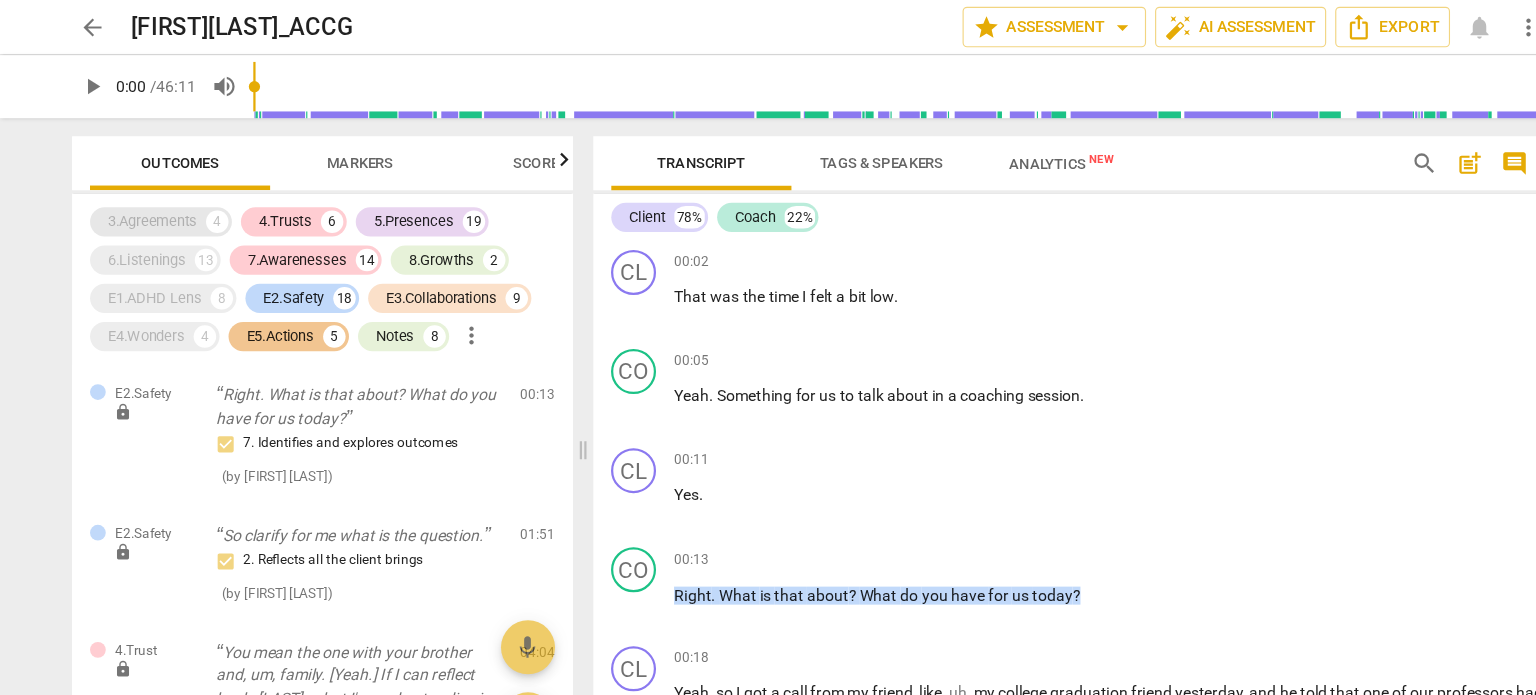 click on "3.Agreements" at bounding box center [135, 197] 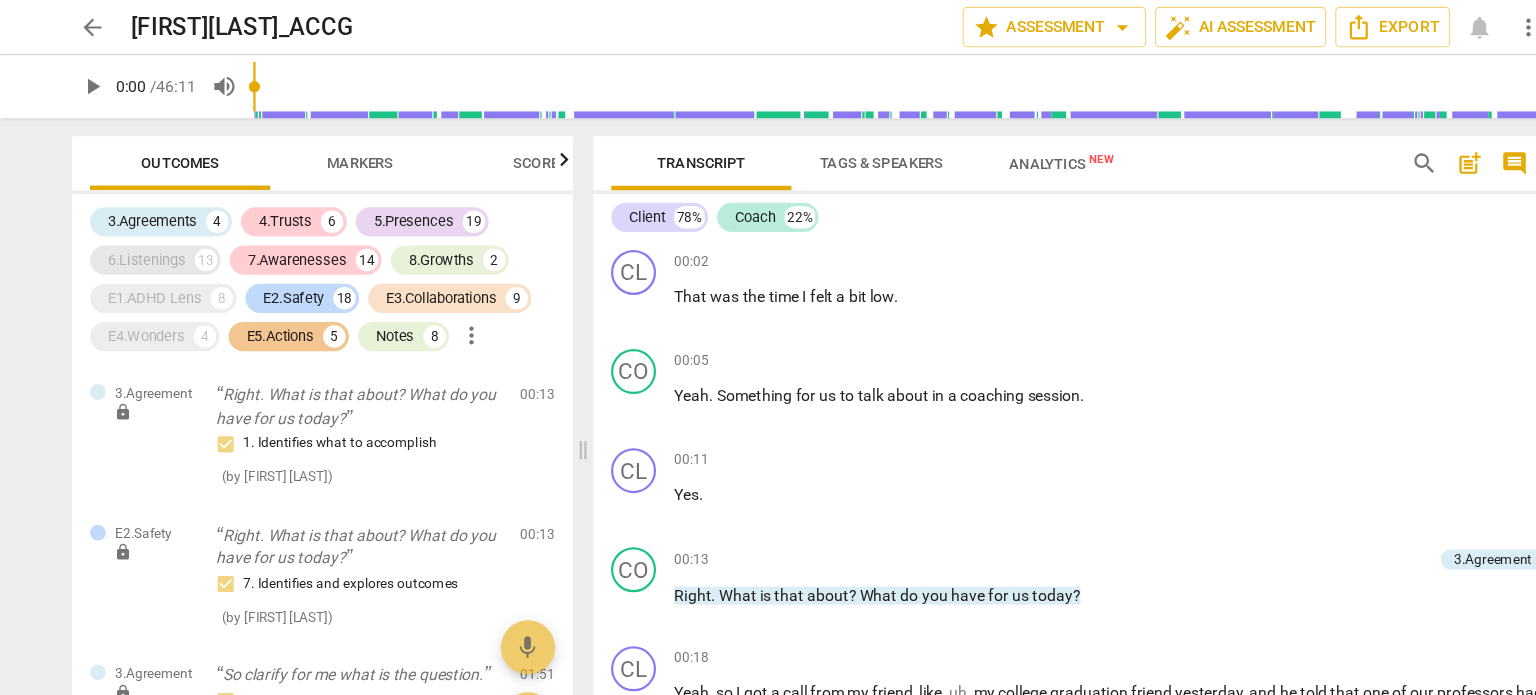 click on "6.Listenings" at bounding box center (130, 231) 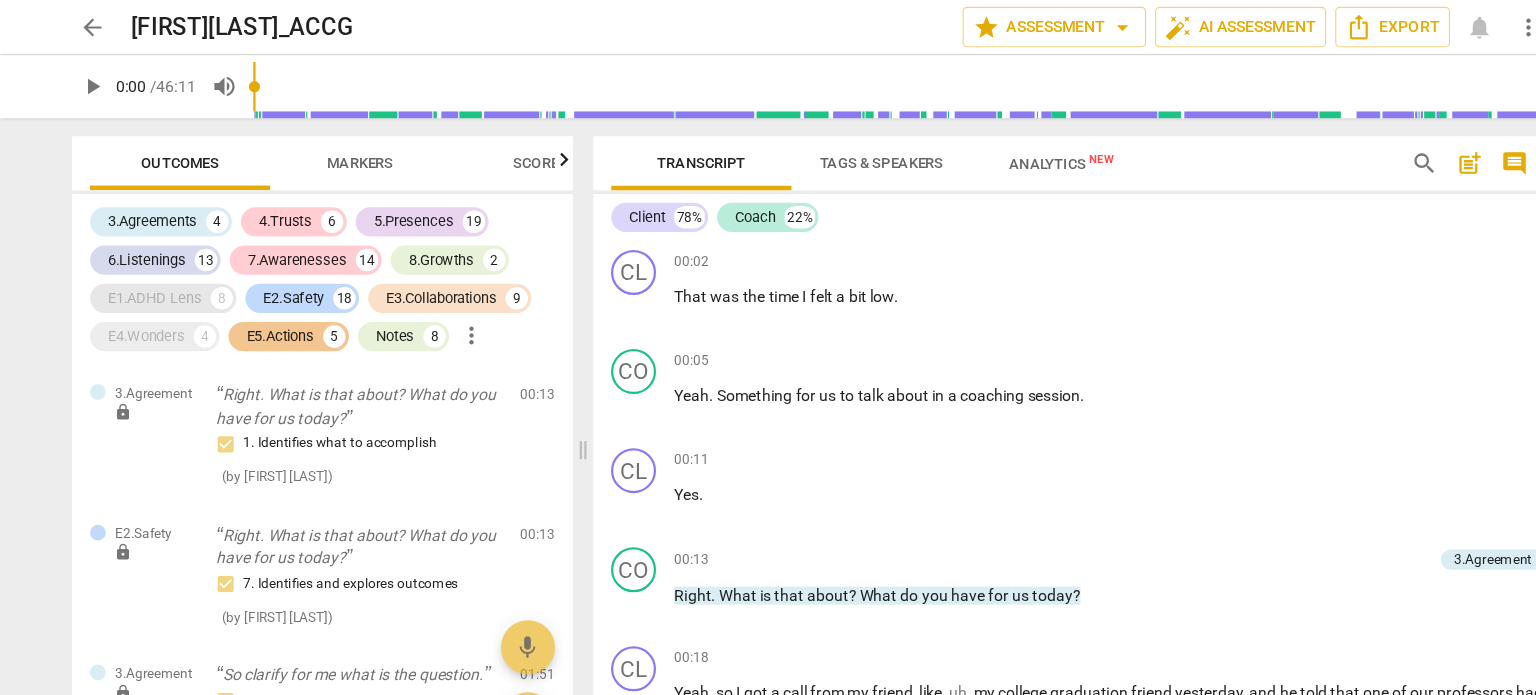 click on "E1.ADHD Lens" at bounding box center (137, 265) 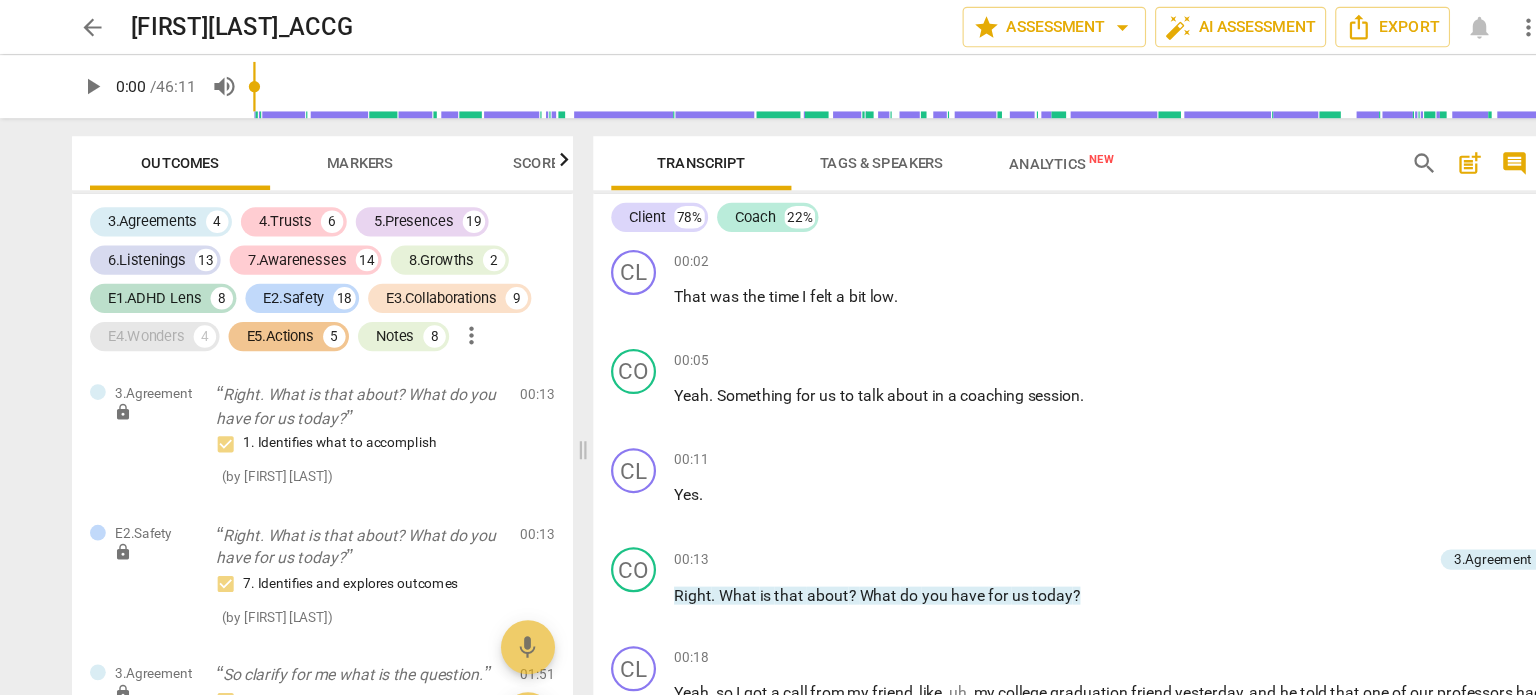 click on "E4.Wonders" at bounding box center [130, 299] 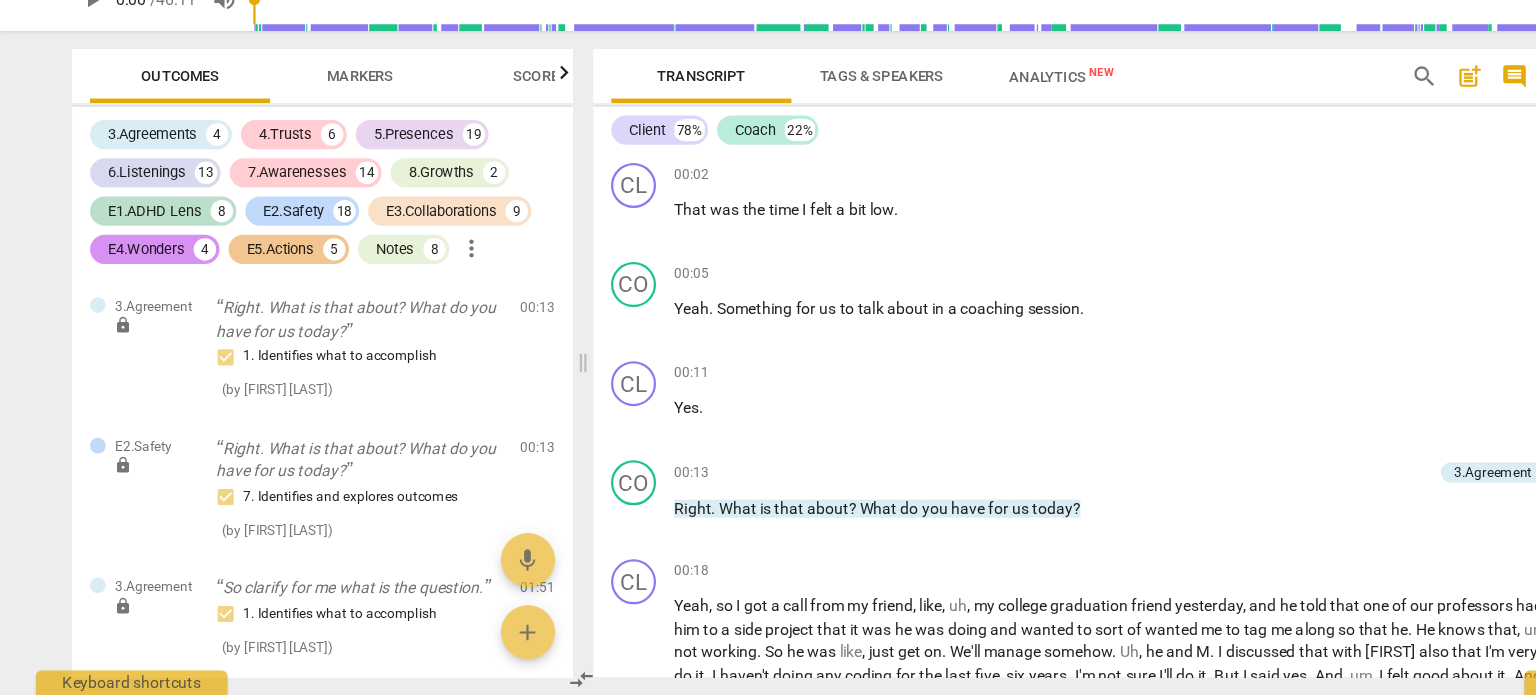 scroll, scrollTop: 0, scrollLeft: 0, axis: both 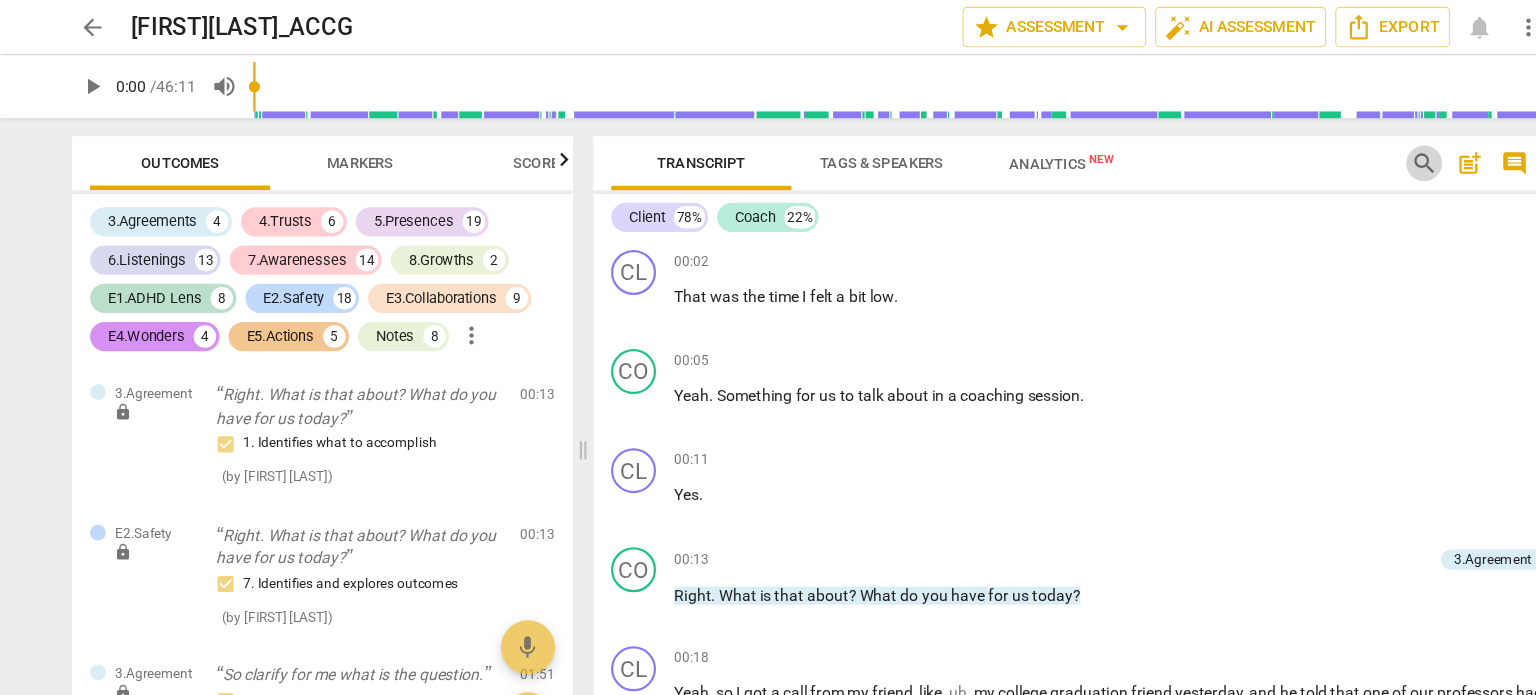 click on "search" at bounding box center [1265, 145] 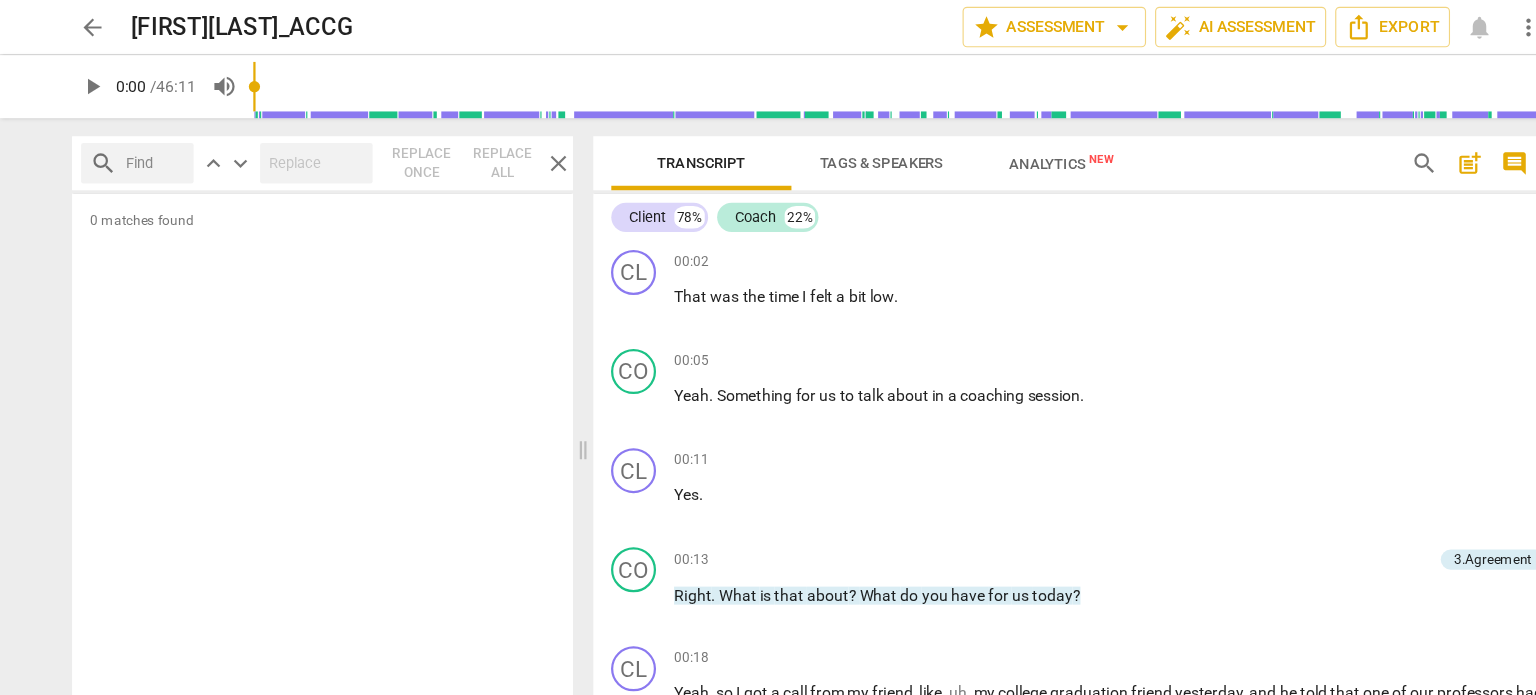 click at bounding box center [138, 145] 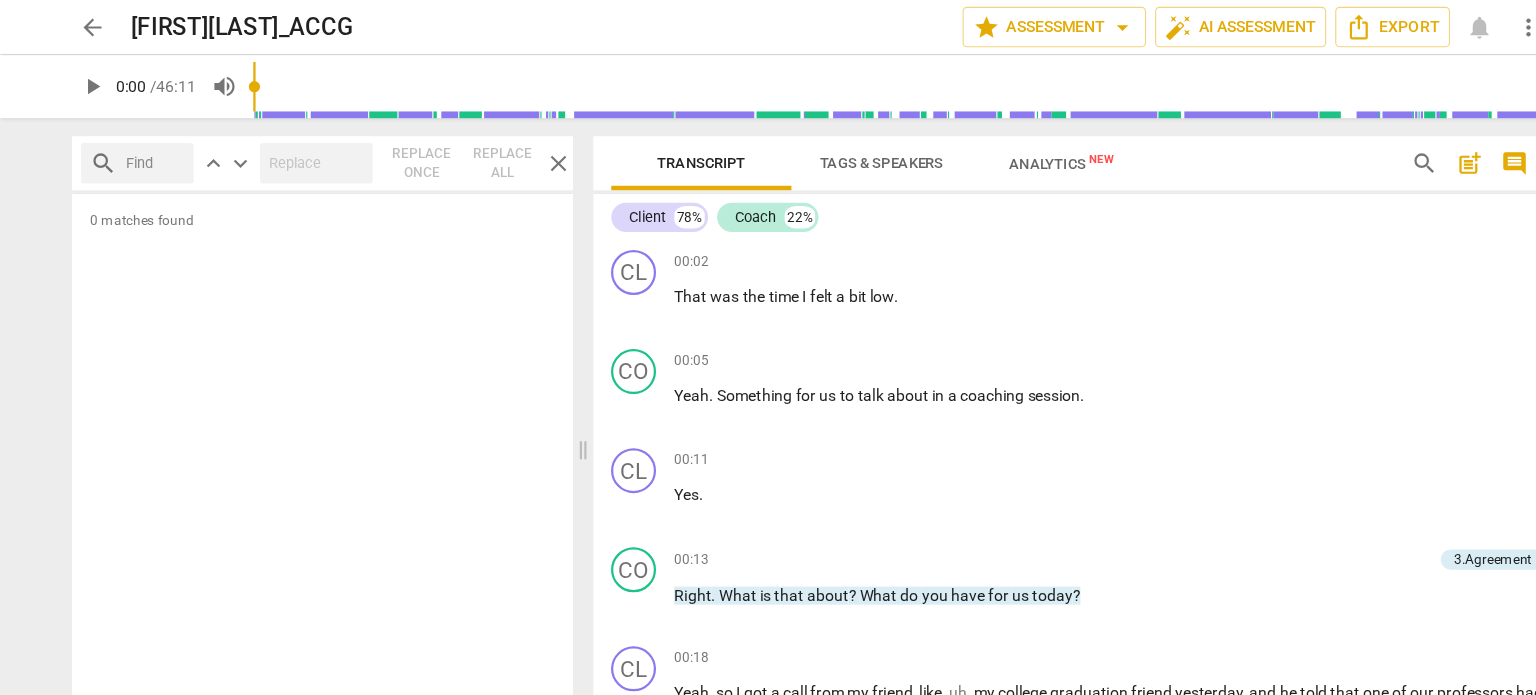 type on "f" 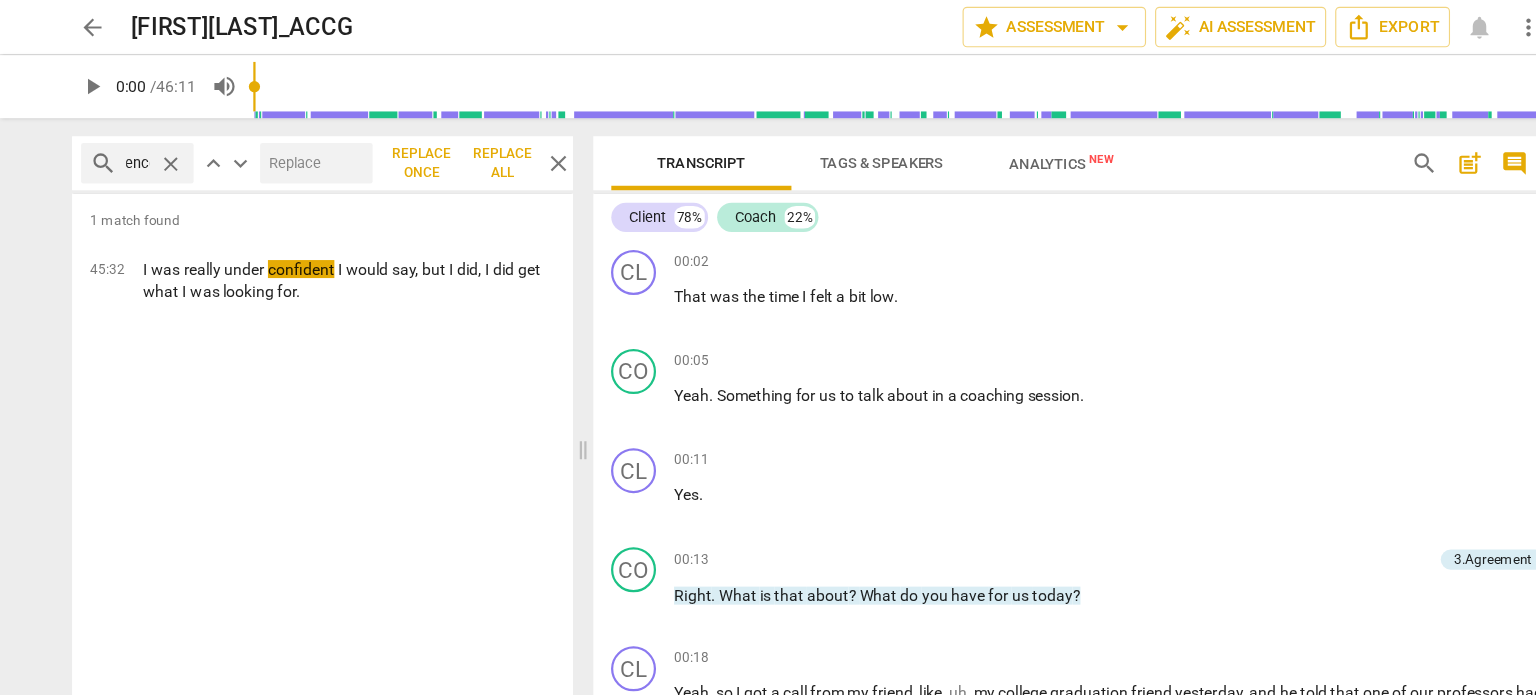 scroll, scrollTop: 0, scrollLeft: 43, axis: horizontal 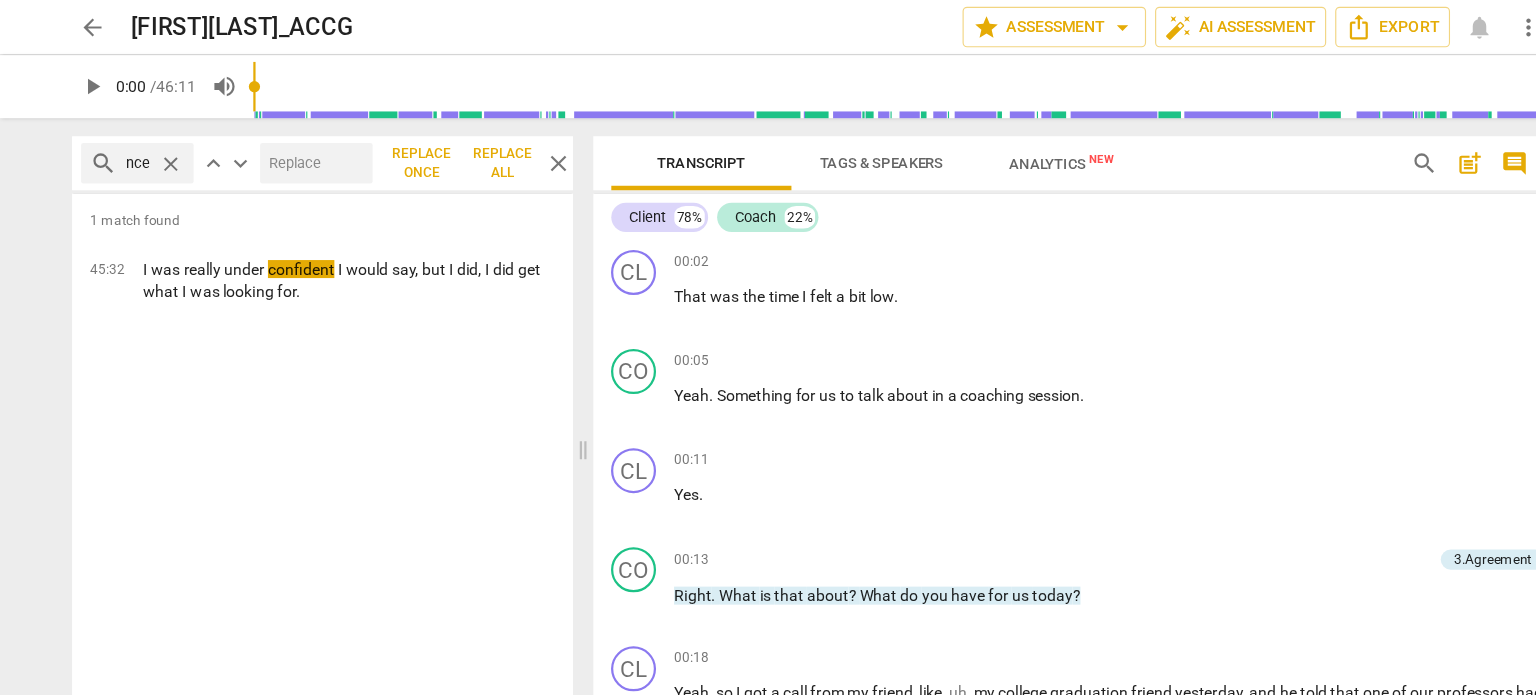 type on "confidence" 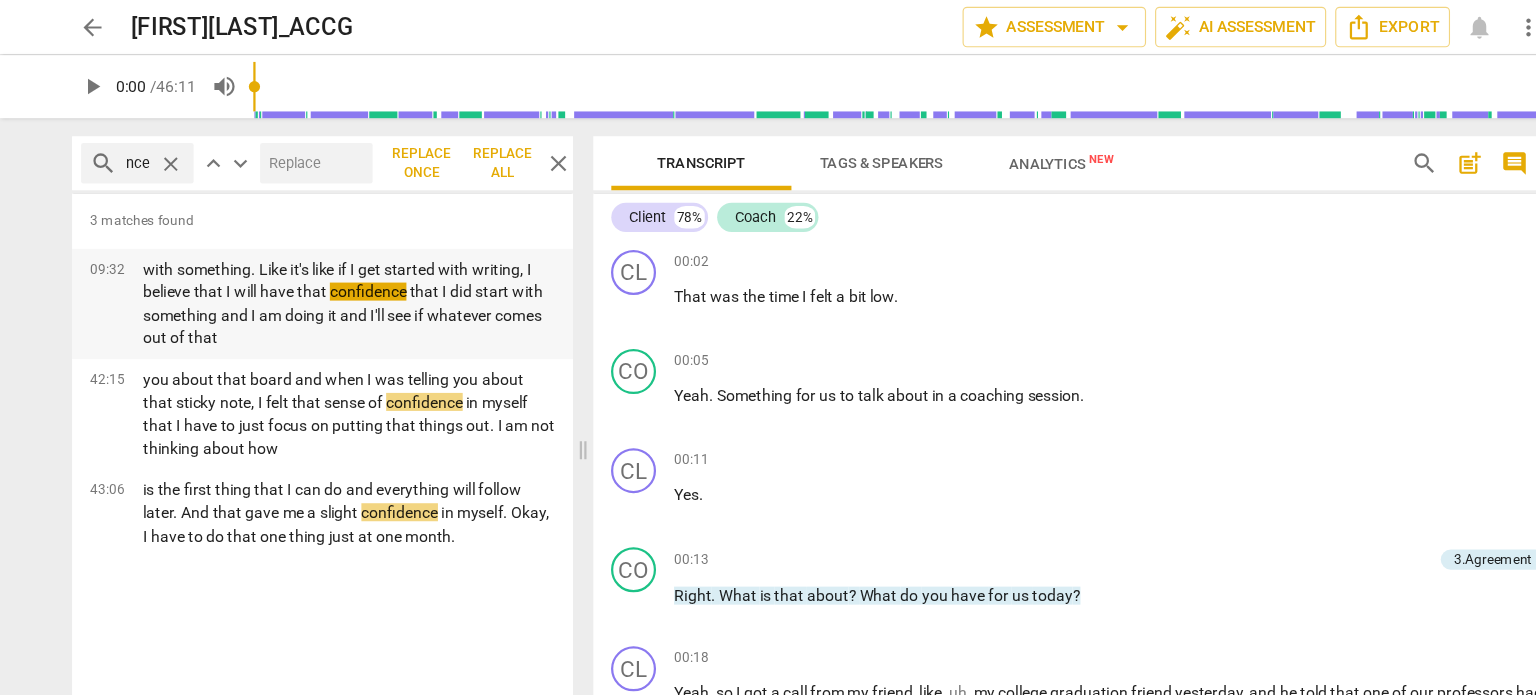 scroll, scrollTop: 0, scrollLeft: 0, axis: both 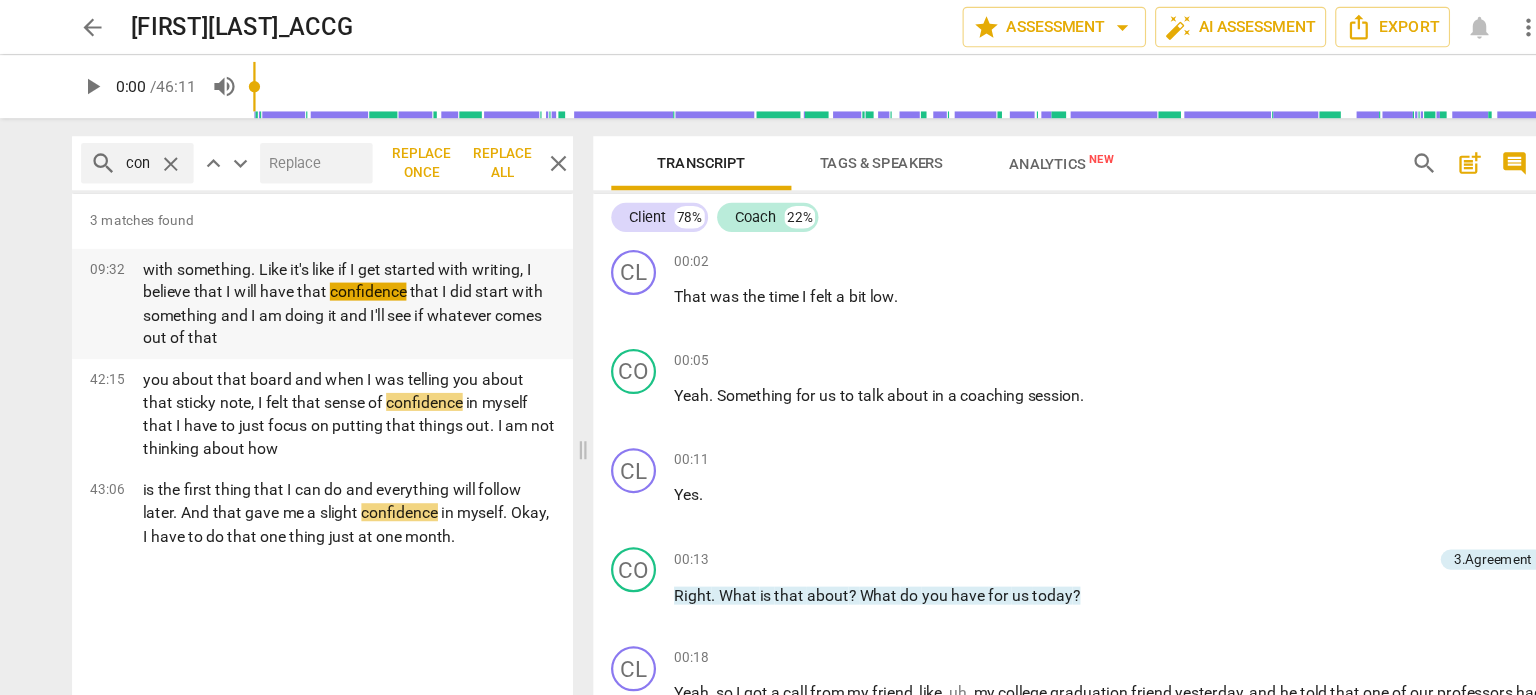 click on "with something. Like it's like if I get started with writing, I believe that I will have that   confidence   that I did start with something and I am doing it and I'll see if whatever comes out of that" at bounding box center (310, 270) 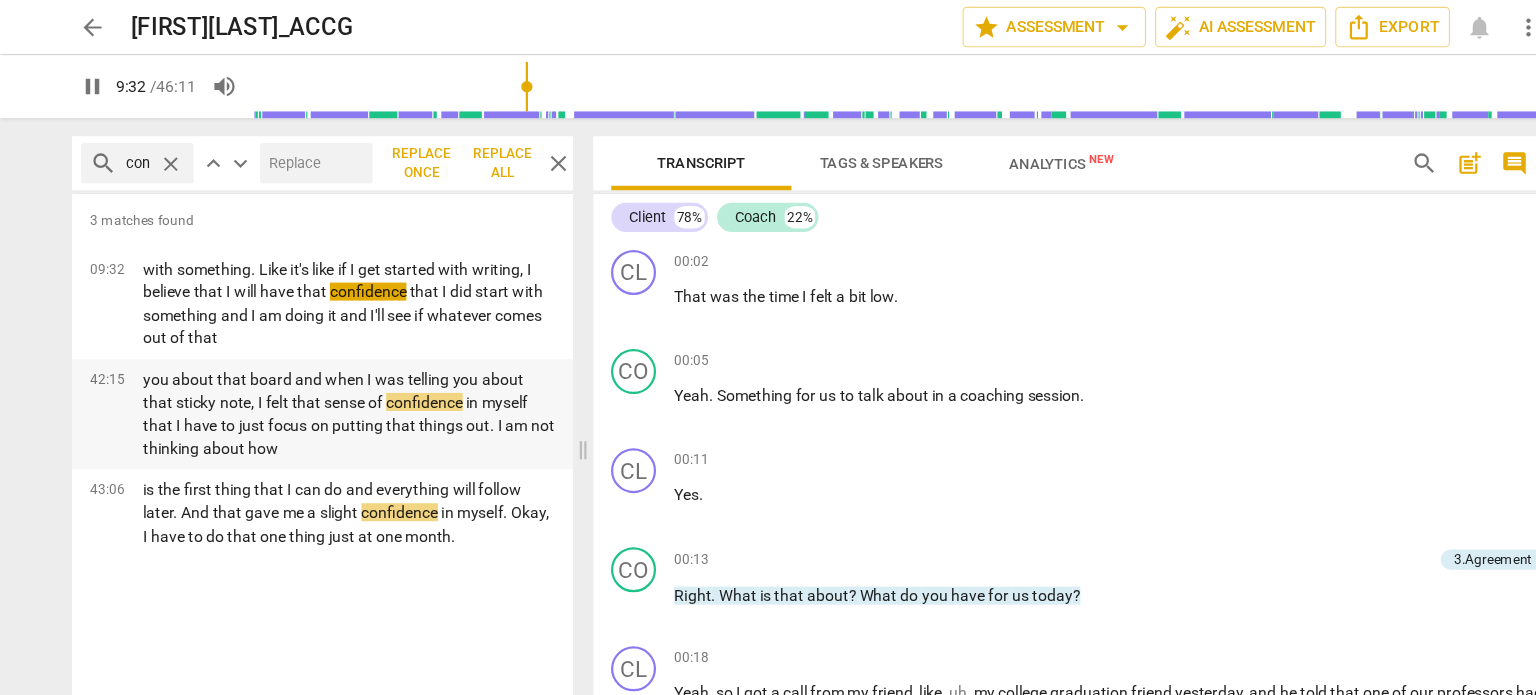 scroll, scrollTop: 1608, scrollLeft: 0, axis: vertical 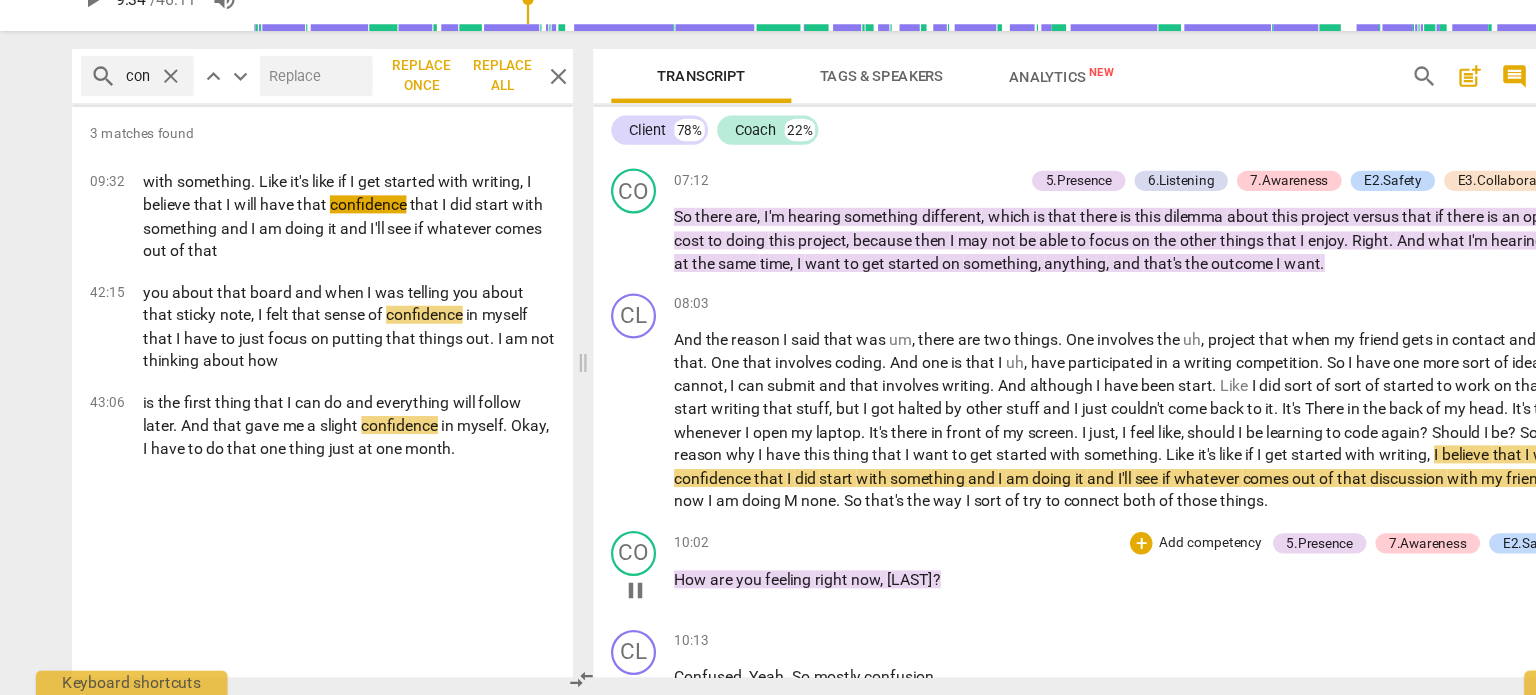 type on "575" 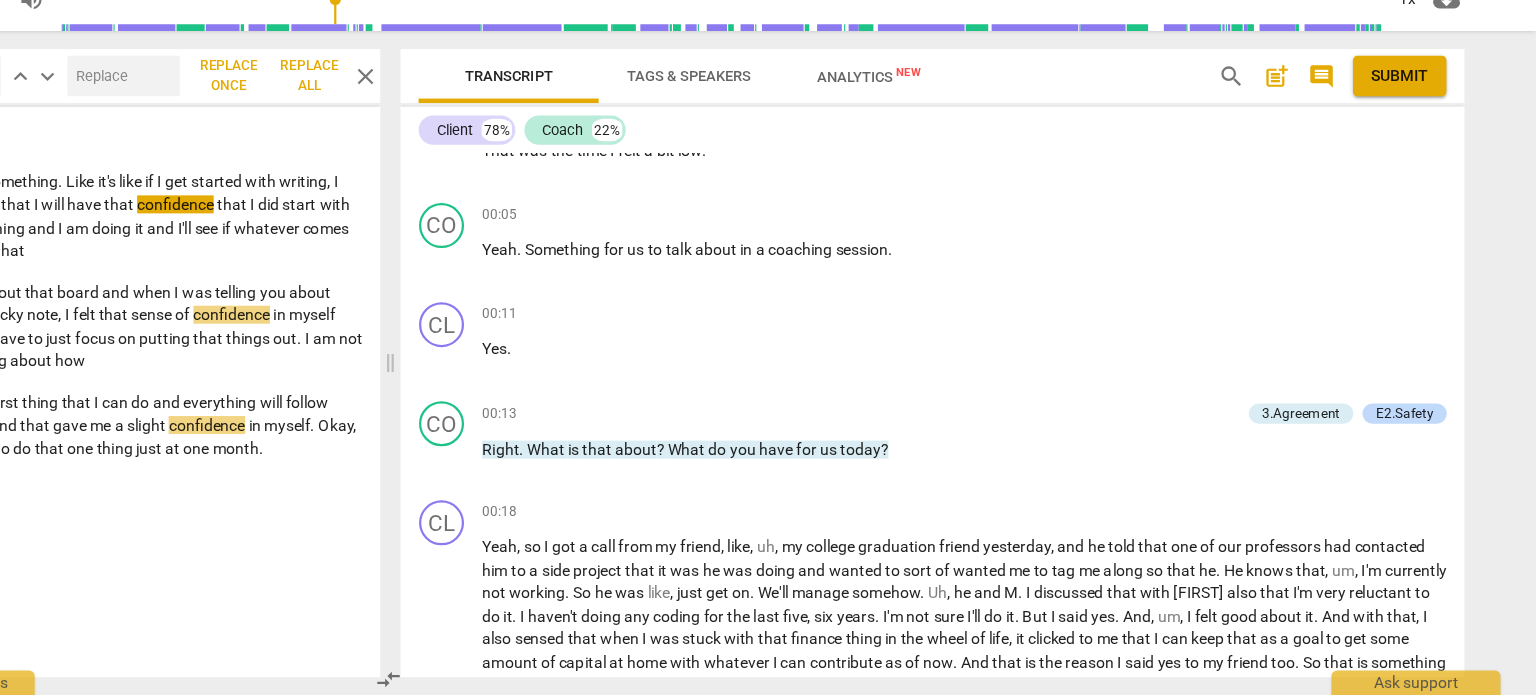scroll, scrollTop: 0, scrollLeft: 0, axis: both 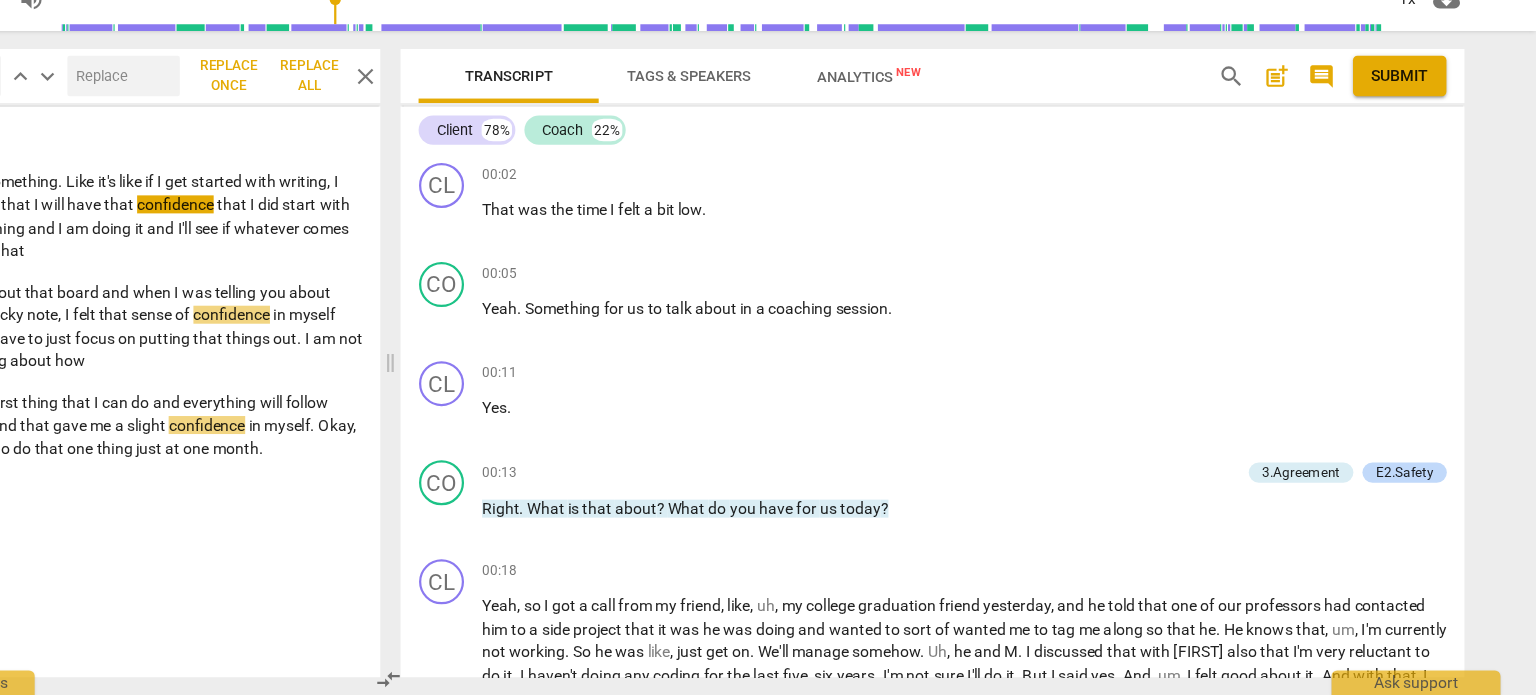 click on "search" at bounding box center (1265, 145) 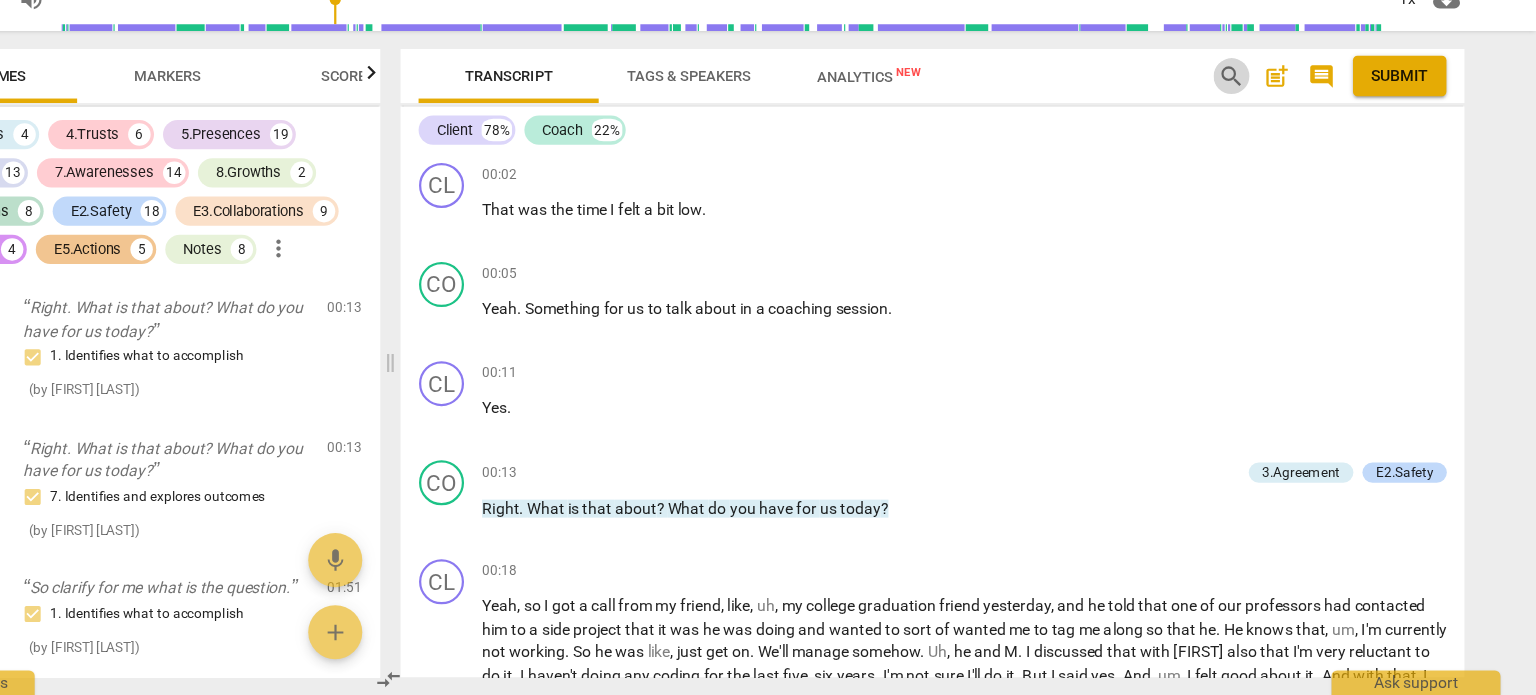 click on "search" at bounding box center (1265, 145) 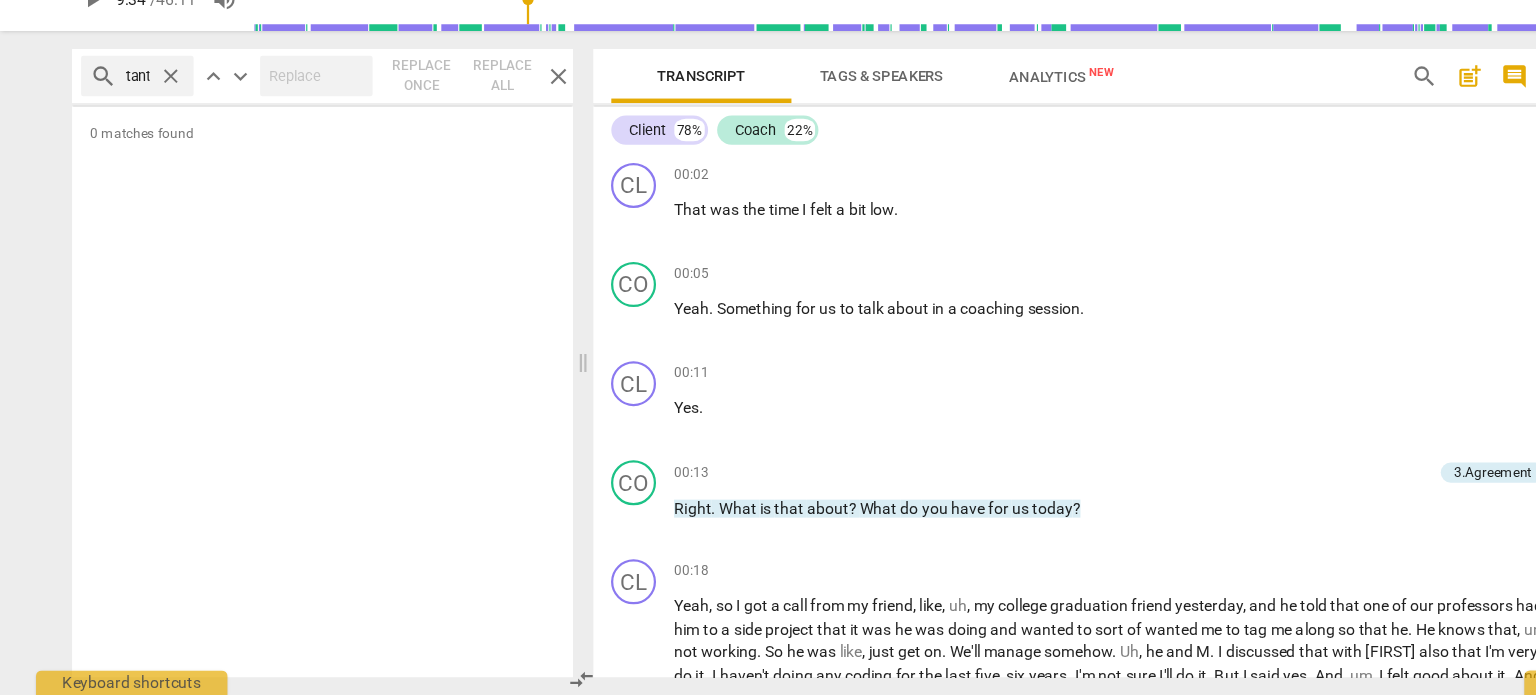 scroll, scrollTop: 0, scrollLeft: 36, axis: horizontal 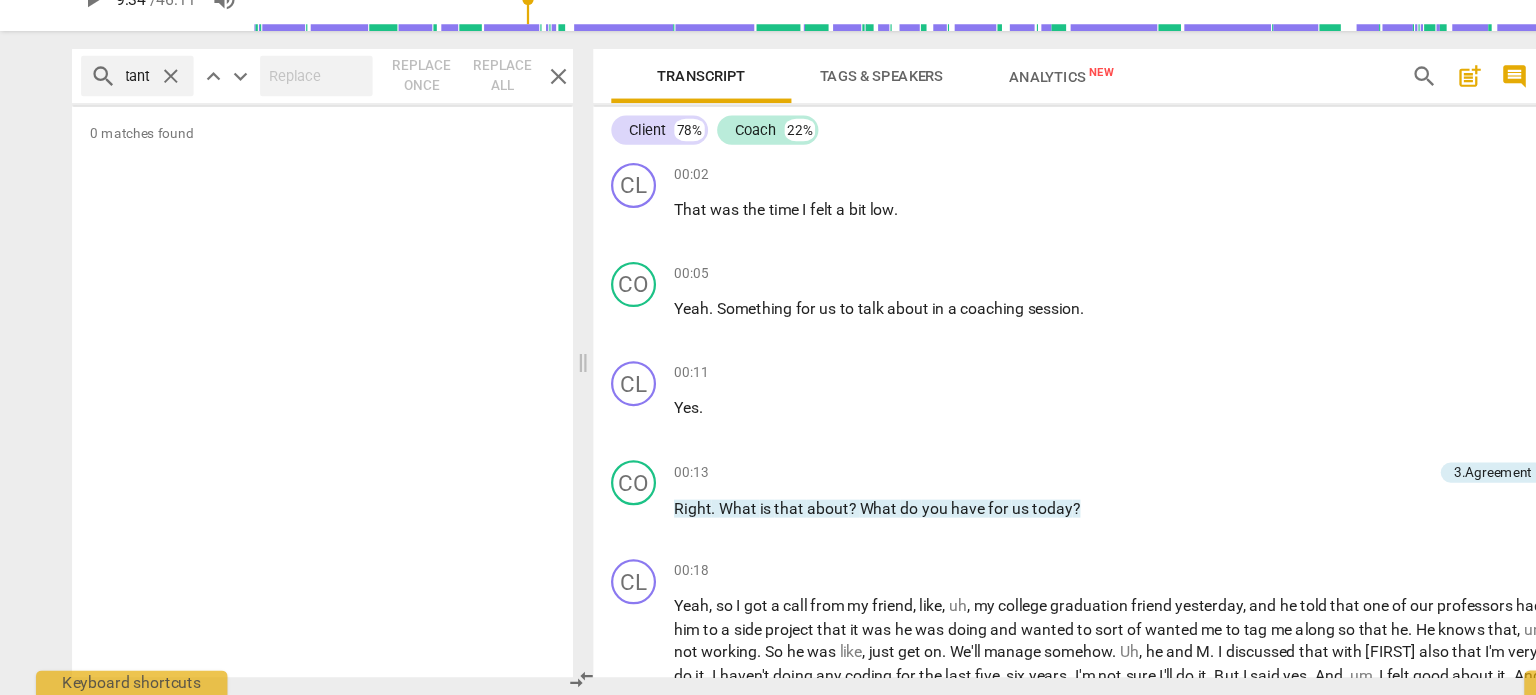 type on "important" 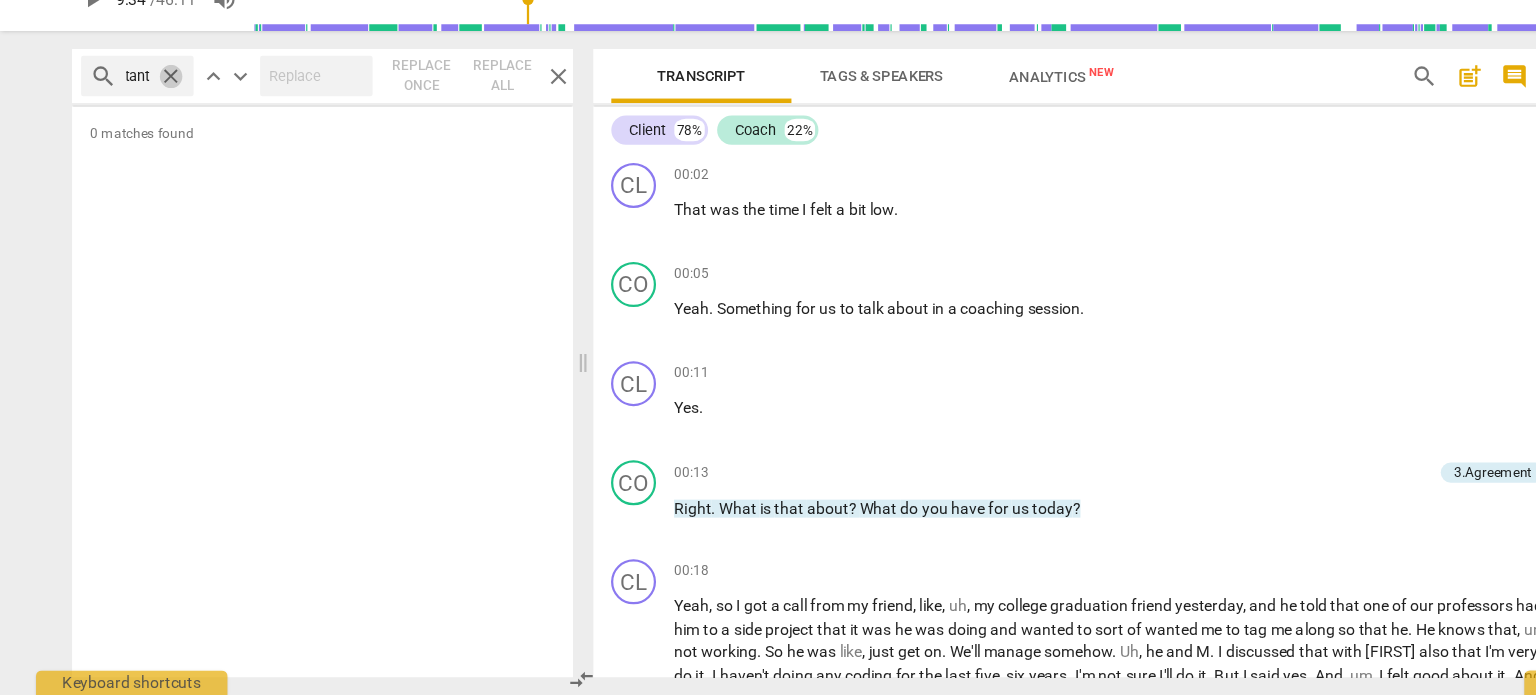 scroll, scrollTop: 0, scrollLeft: 0, axis: both 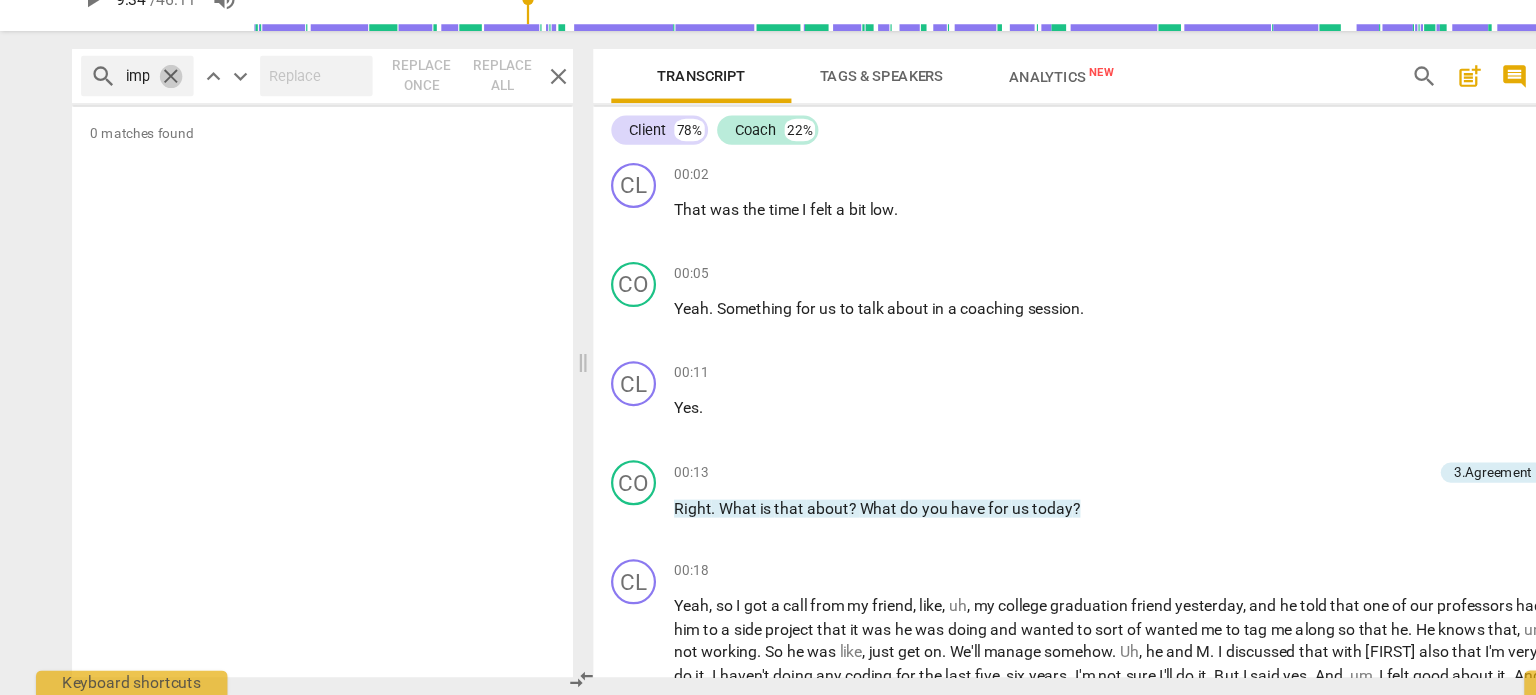 click on "close" at bounding box center [151, 145] 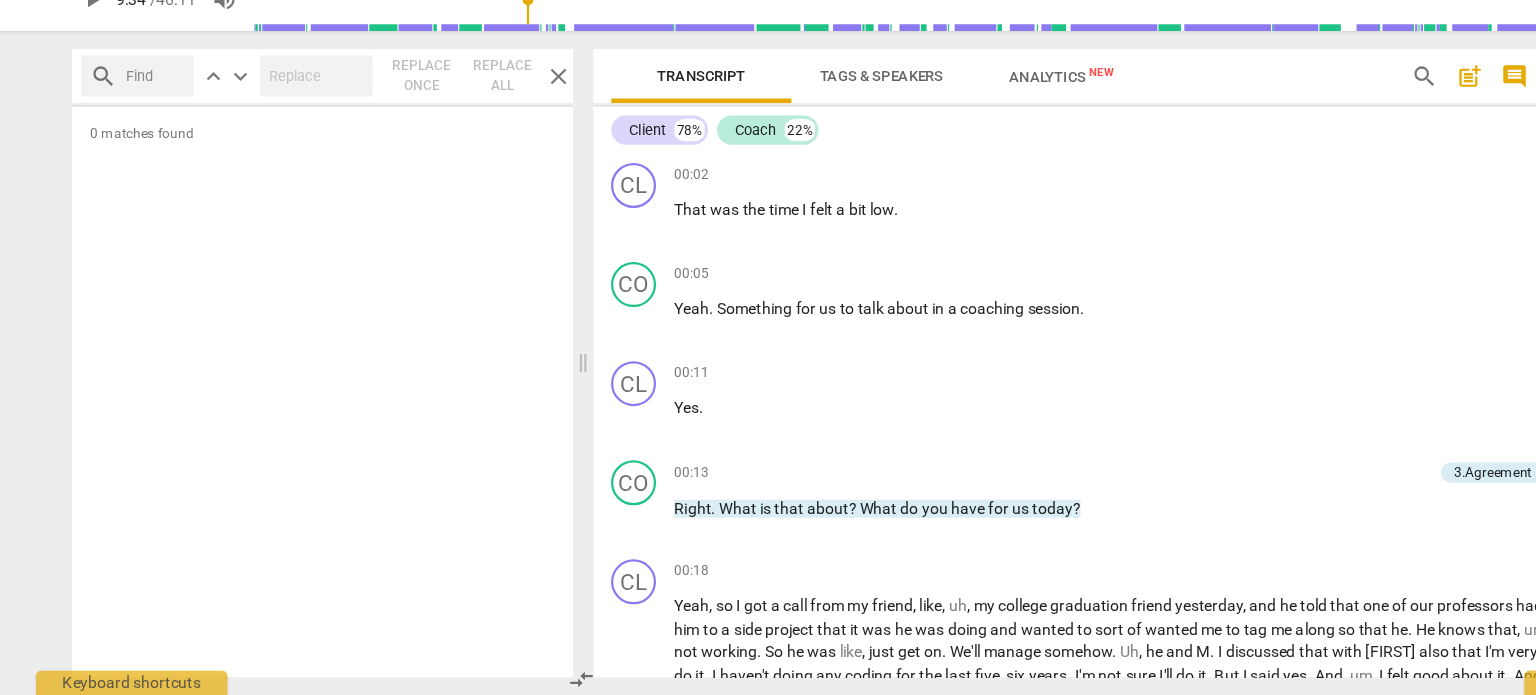 click at bounding box center [138, 145] 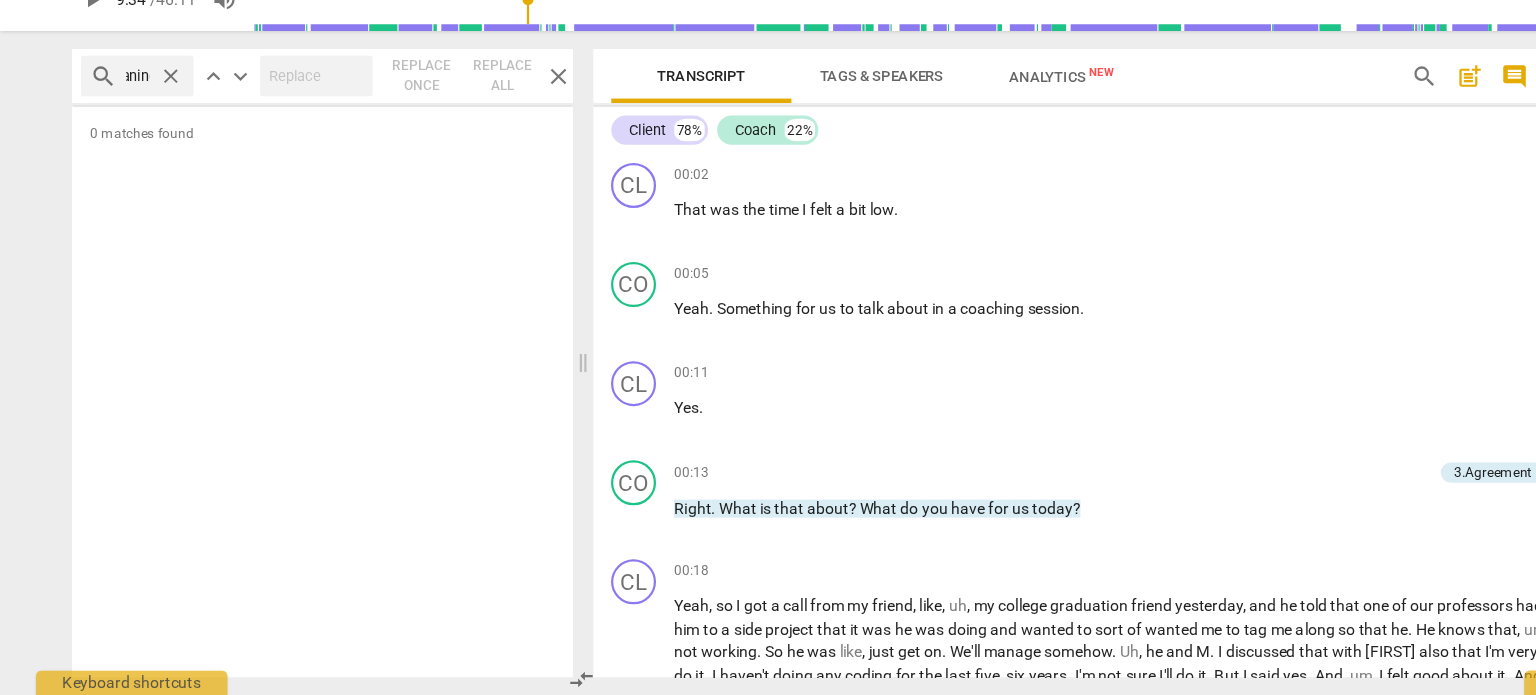 scroll, scrollTop: 0, scrollLeft: 29, axis: horizontal 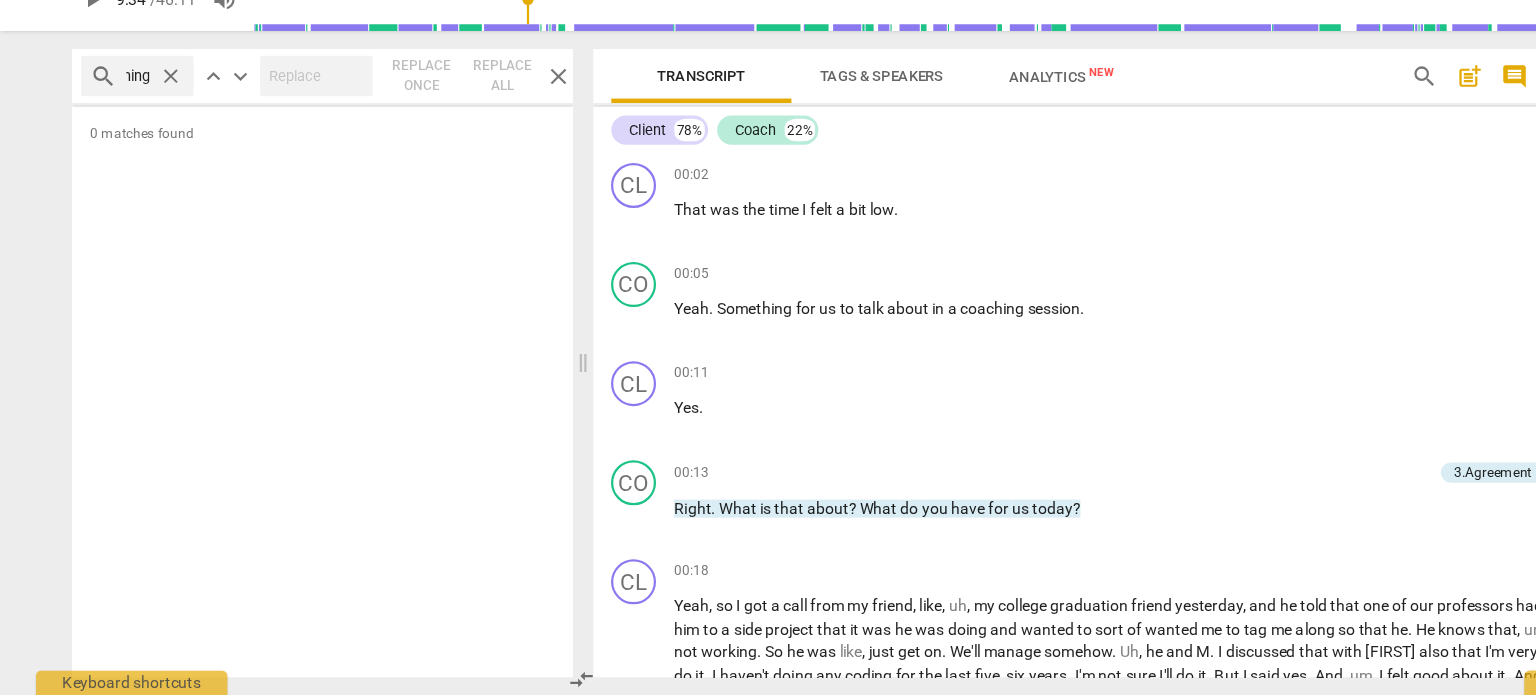 type on "meaning" 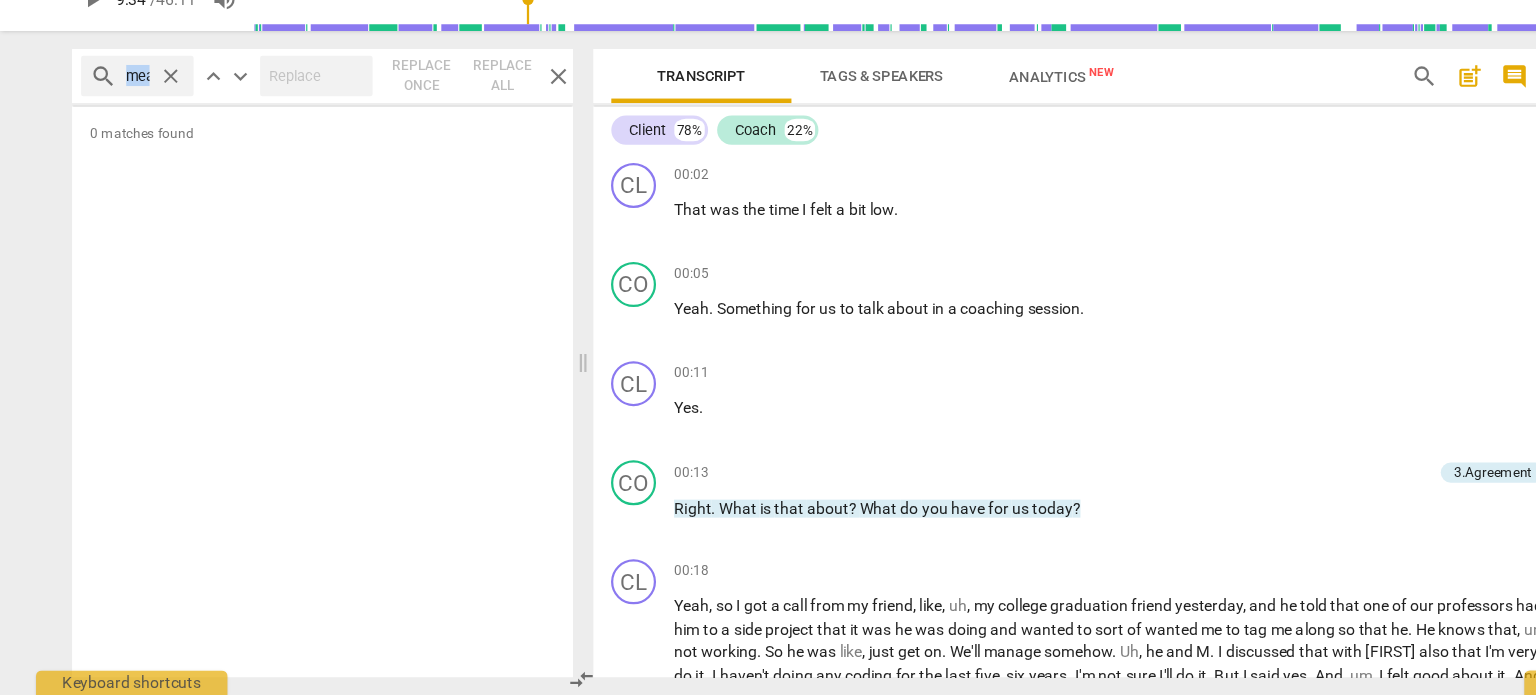 drag, startPoint x: 137, startPoint y: 144, endPoint x: 0, endPoint y: 166, distance: 138.75517 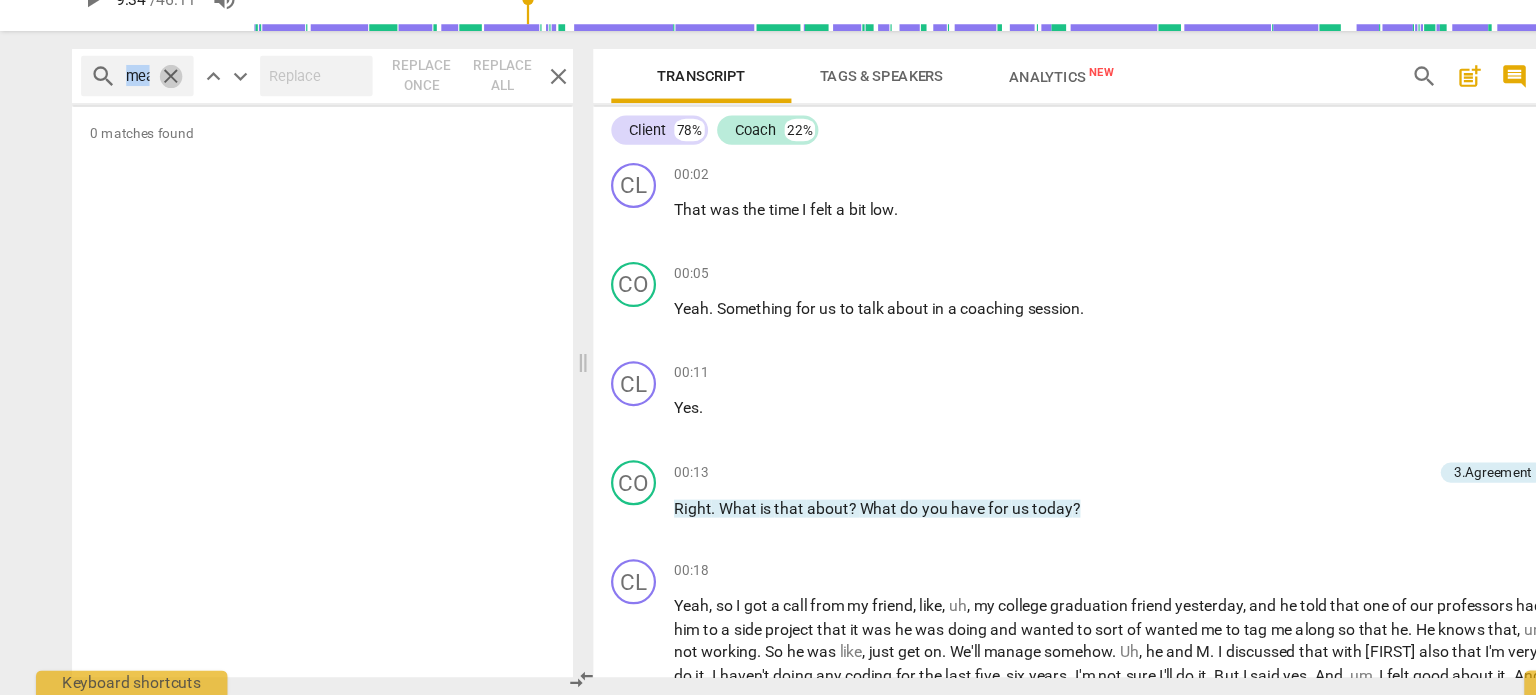 click on "close" at bounding box center [151, 145] 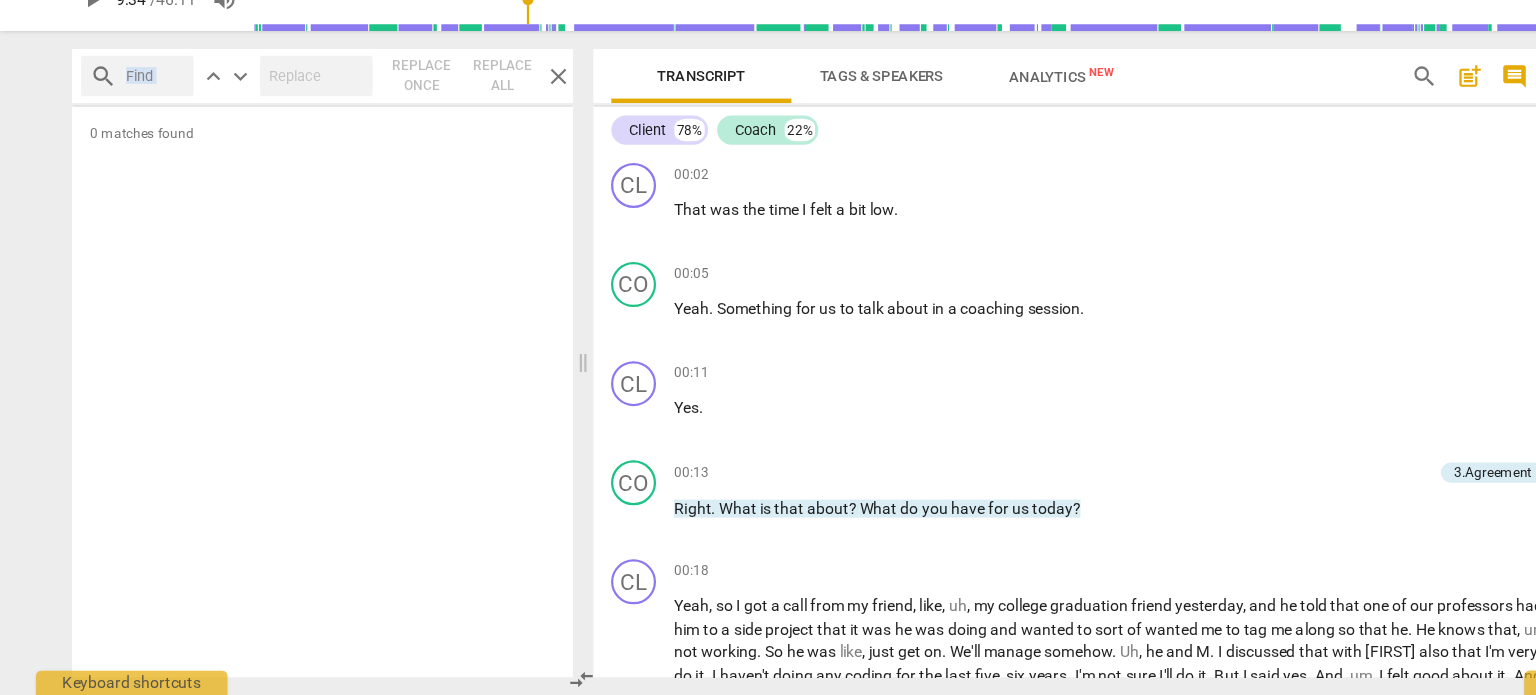 click at bounding box center (138, 145) 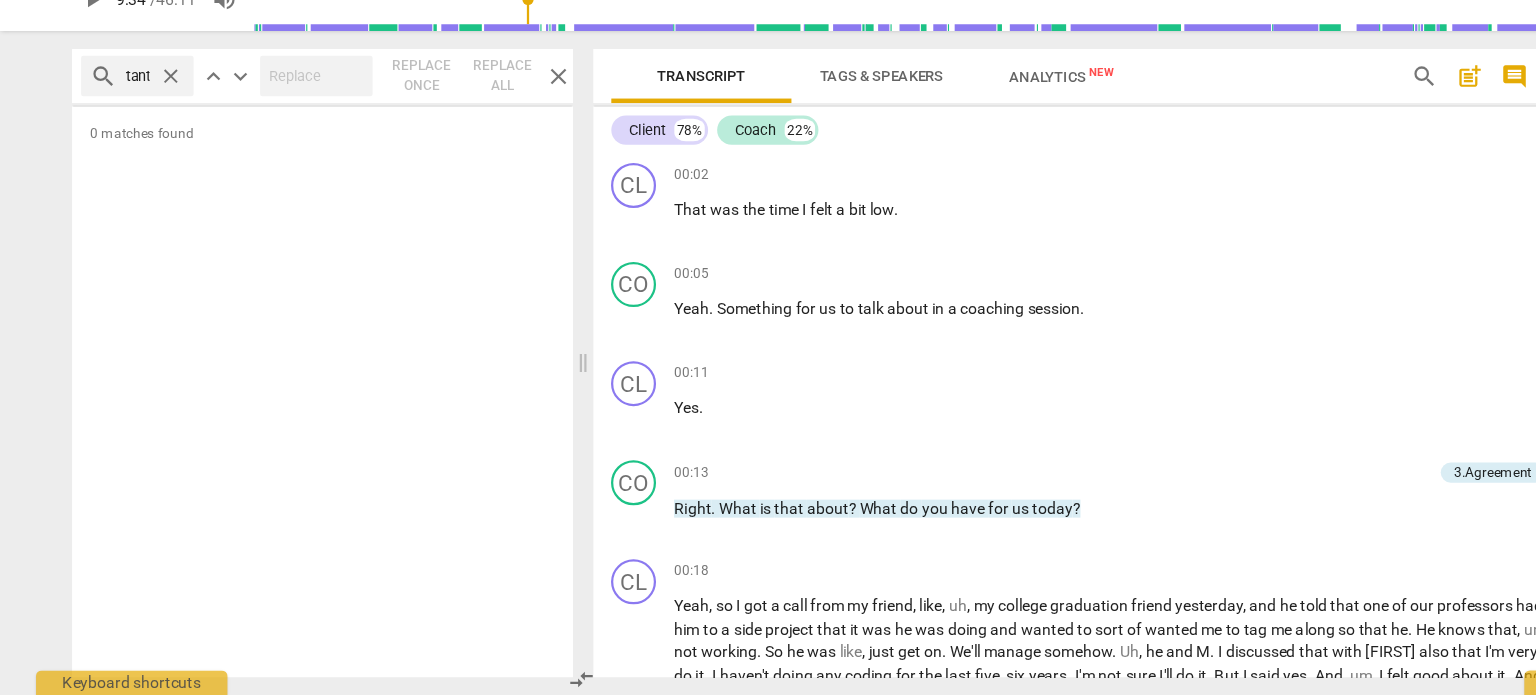scroll, scrollTop: 0, scrollLeft: 36, axis: horizontal 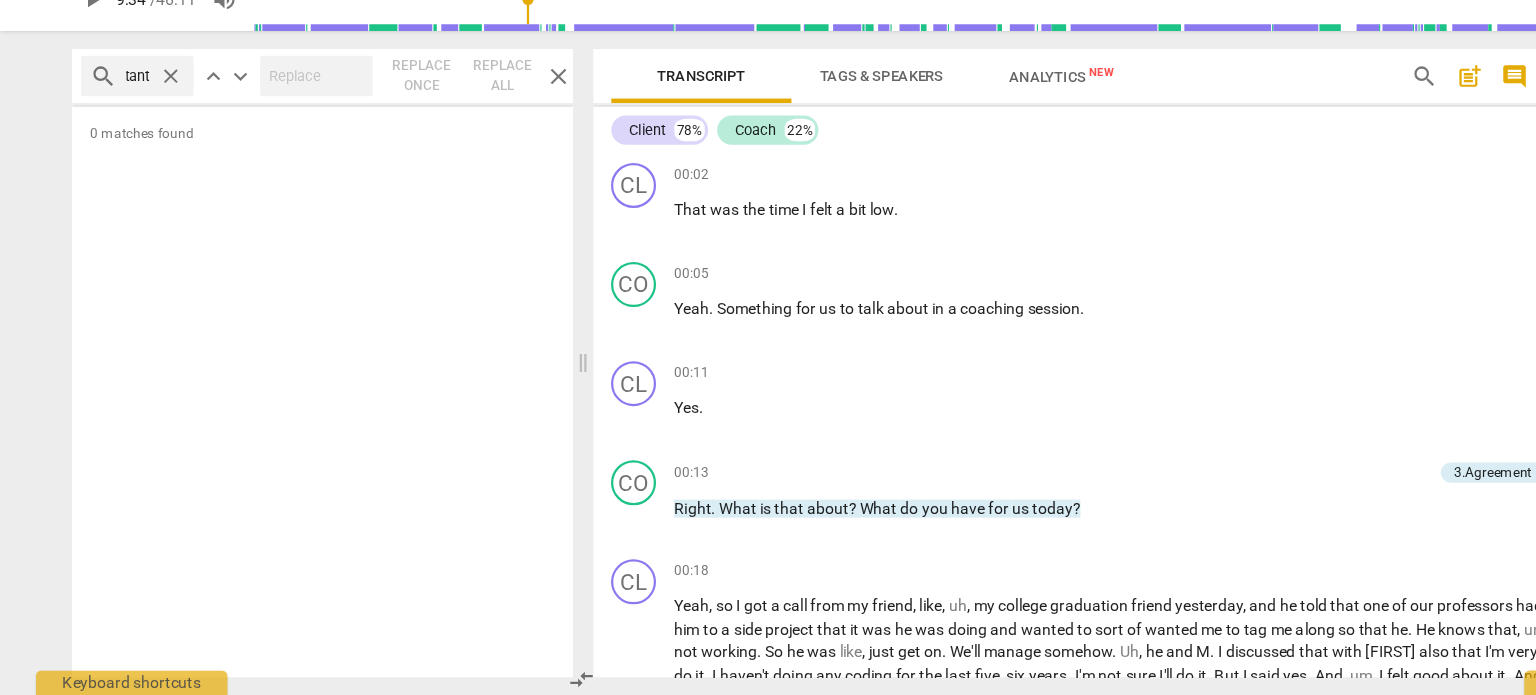 type on "important" 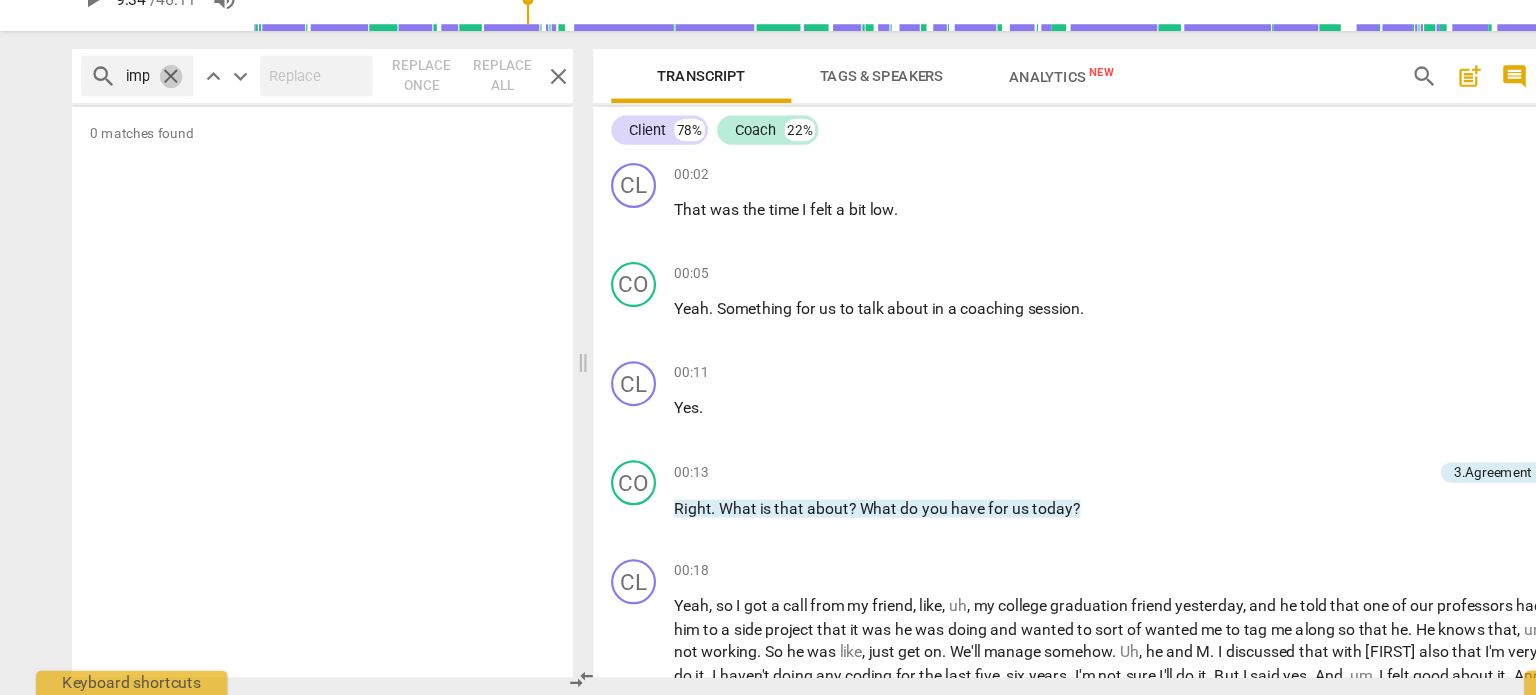 click on "close" at bounding box center [151, 145] 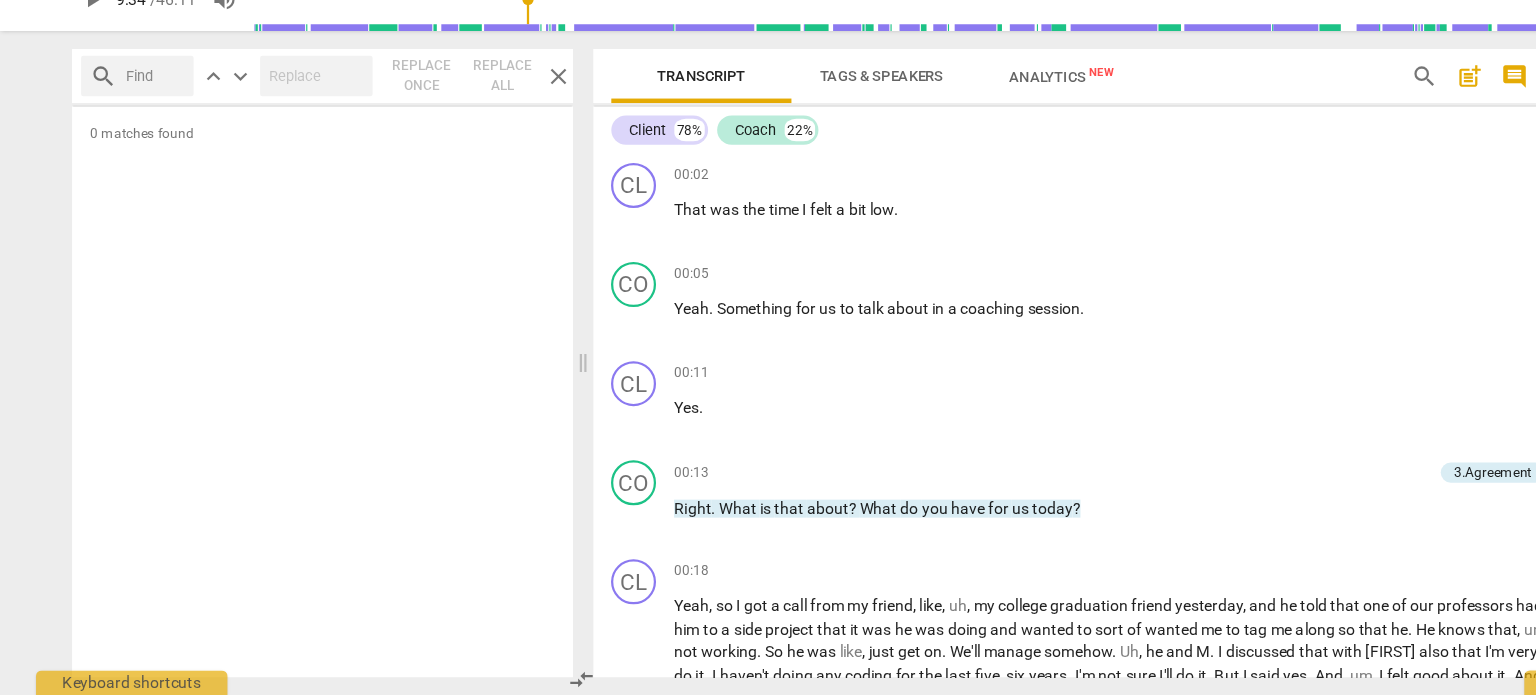 click at bounding box center [138, 145] 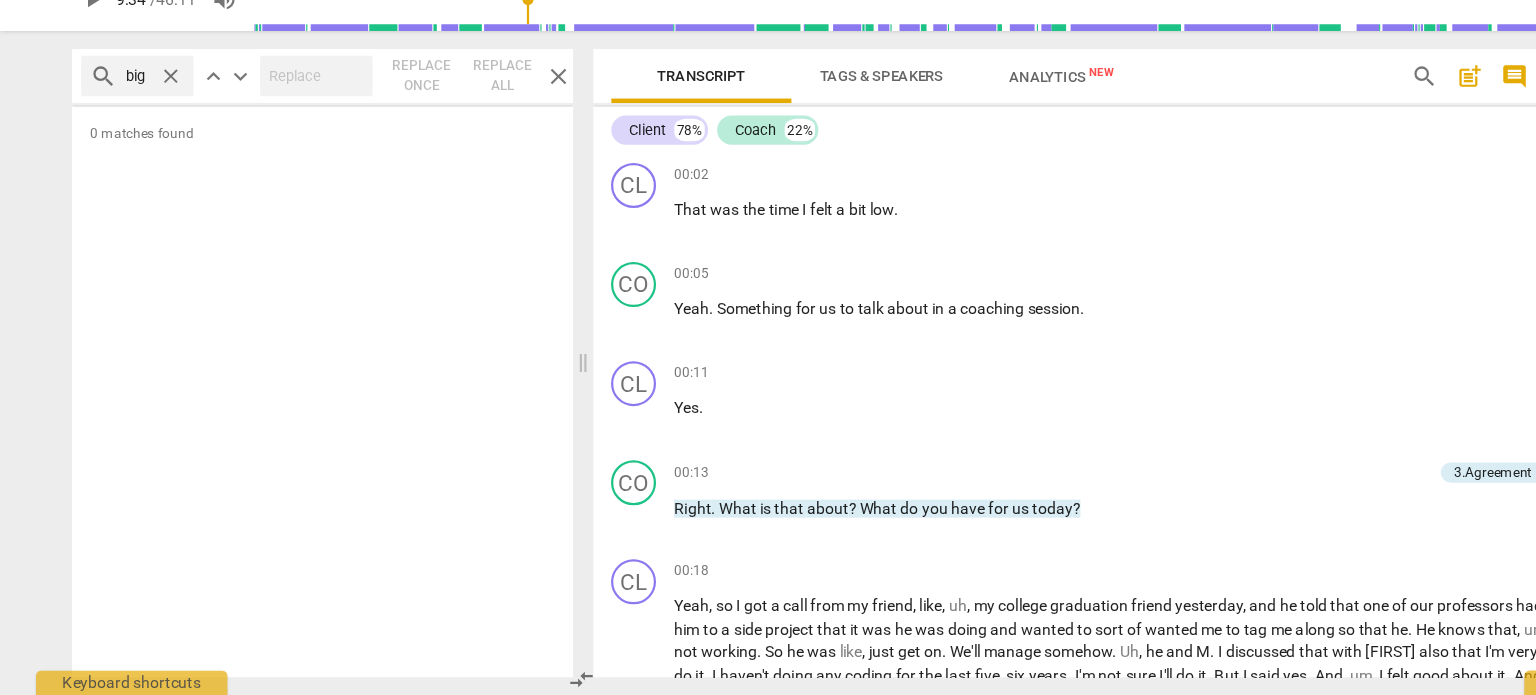 scroll, scrollTop: 0, scrollLeft: 0, axis: both 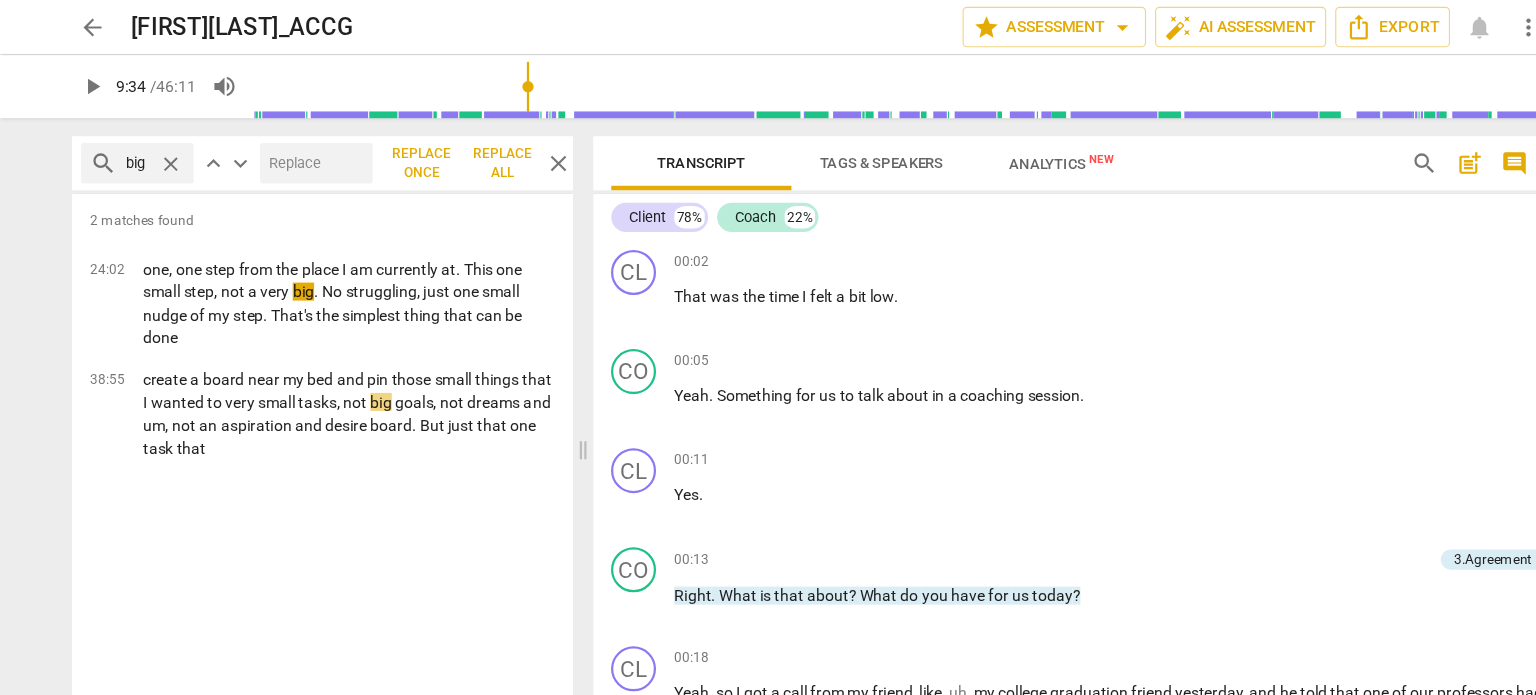 drag, startPoint x: 131, startPoint y: 141, endPoint x: 55, endPoint y: 134, distance: 76.321686 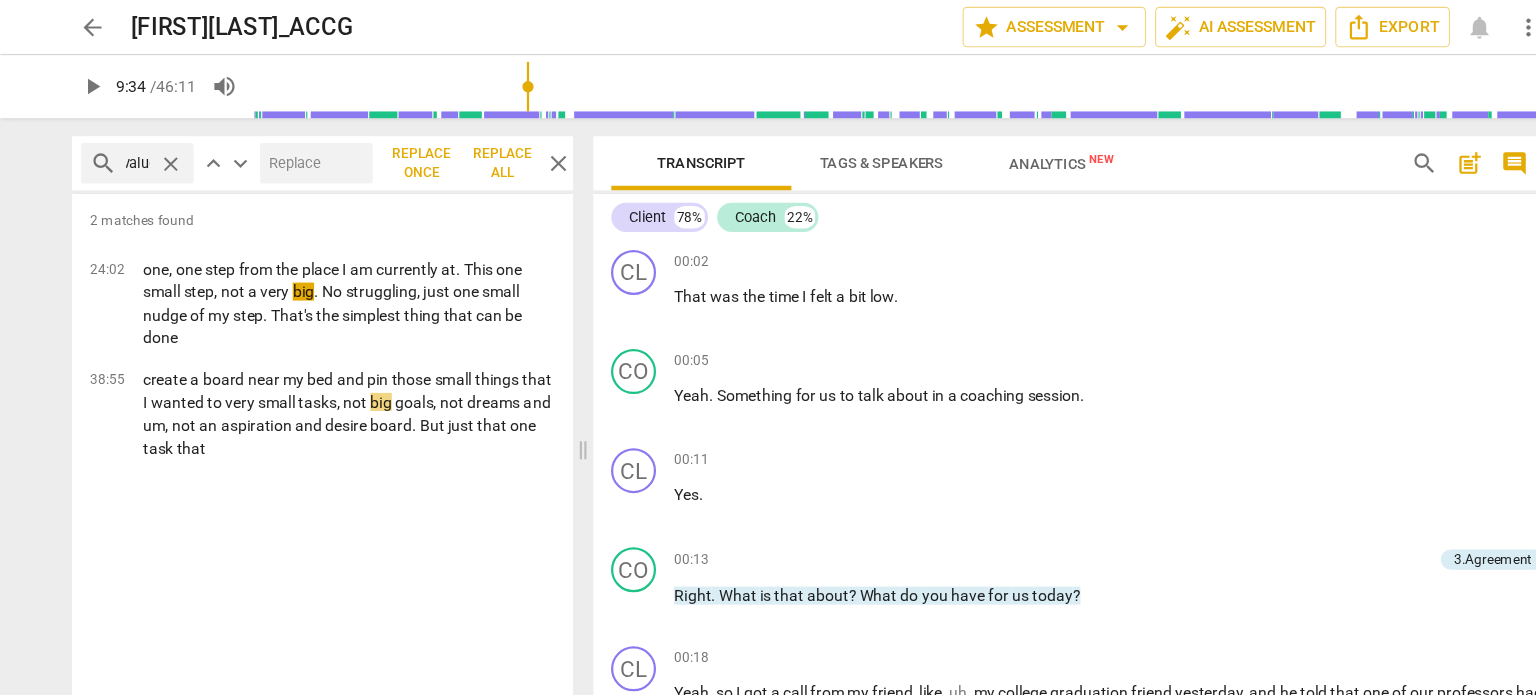 scroll, scrollTop: 0, scrollLeft: 9, axis: horizontal 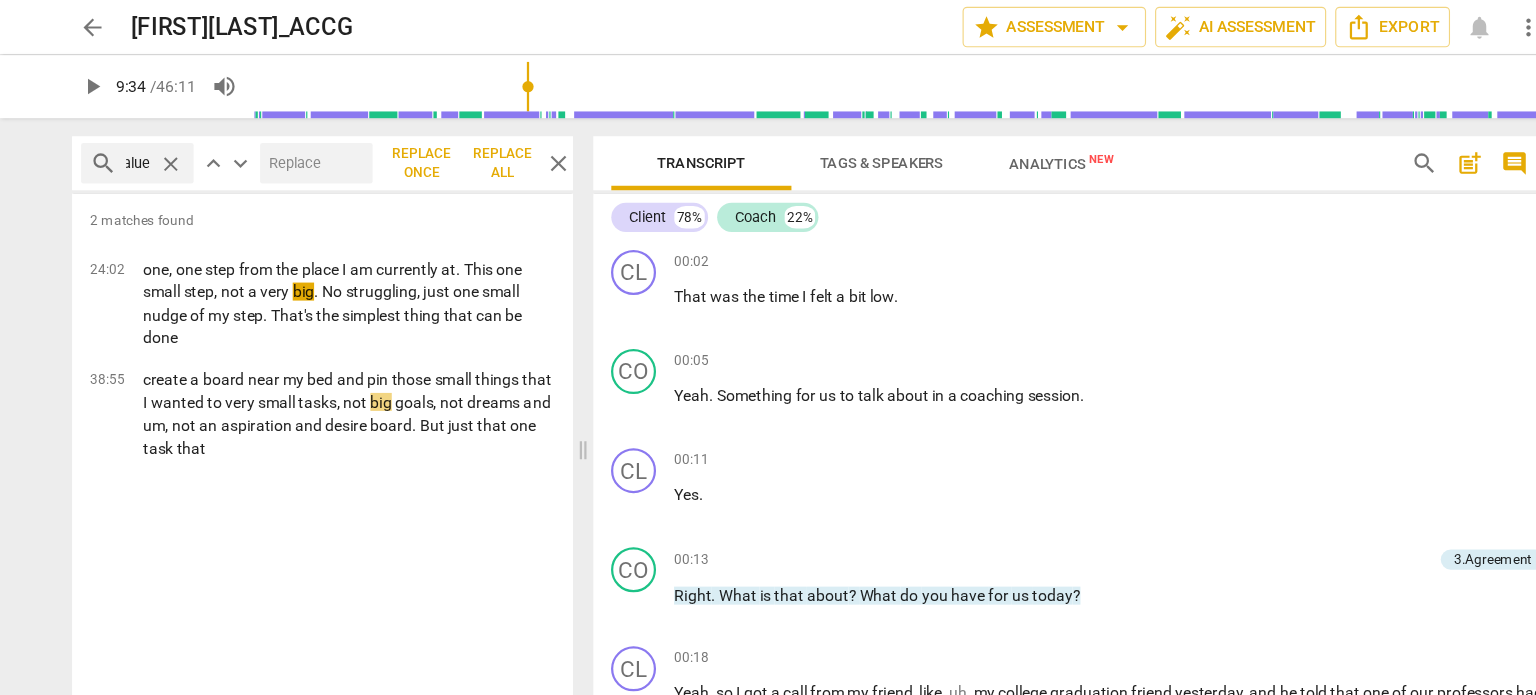 type on "value" 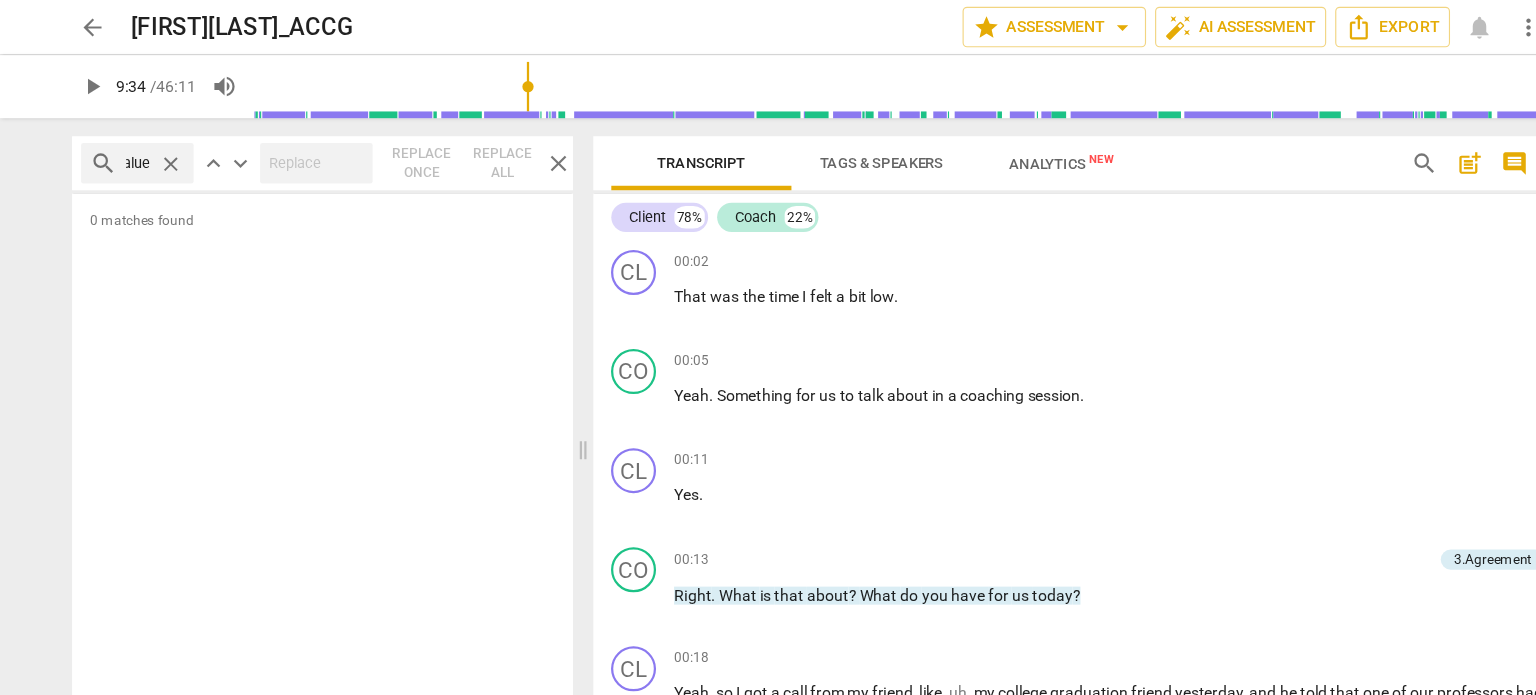 scroll, scrollTop: 0, scrollLeft: 0, axis: both 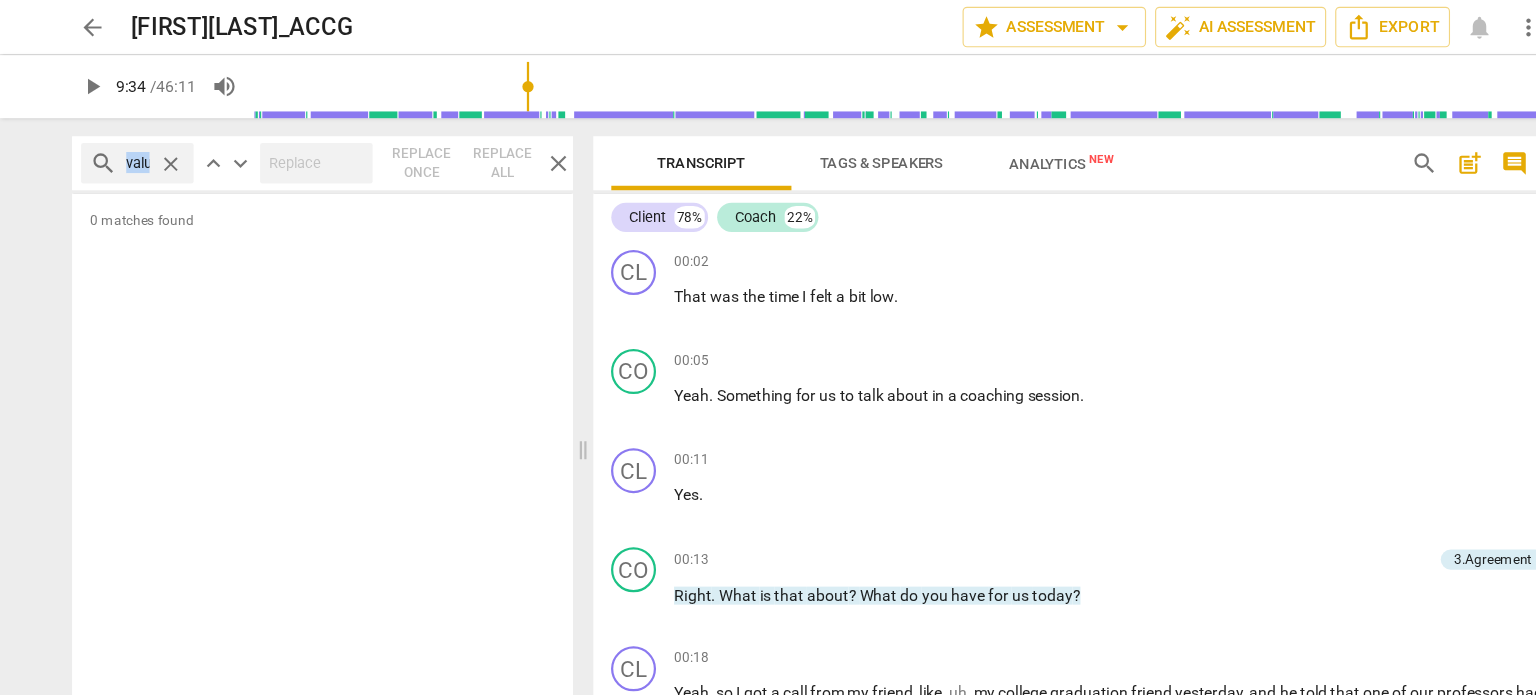 drag, startPoint x: 138, startPoint y: 141, endPoint x: 25, endPoint y: 154, distance: 113.74533 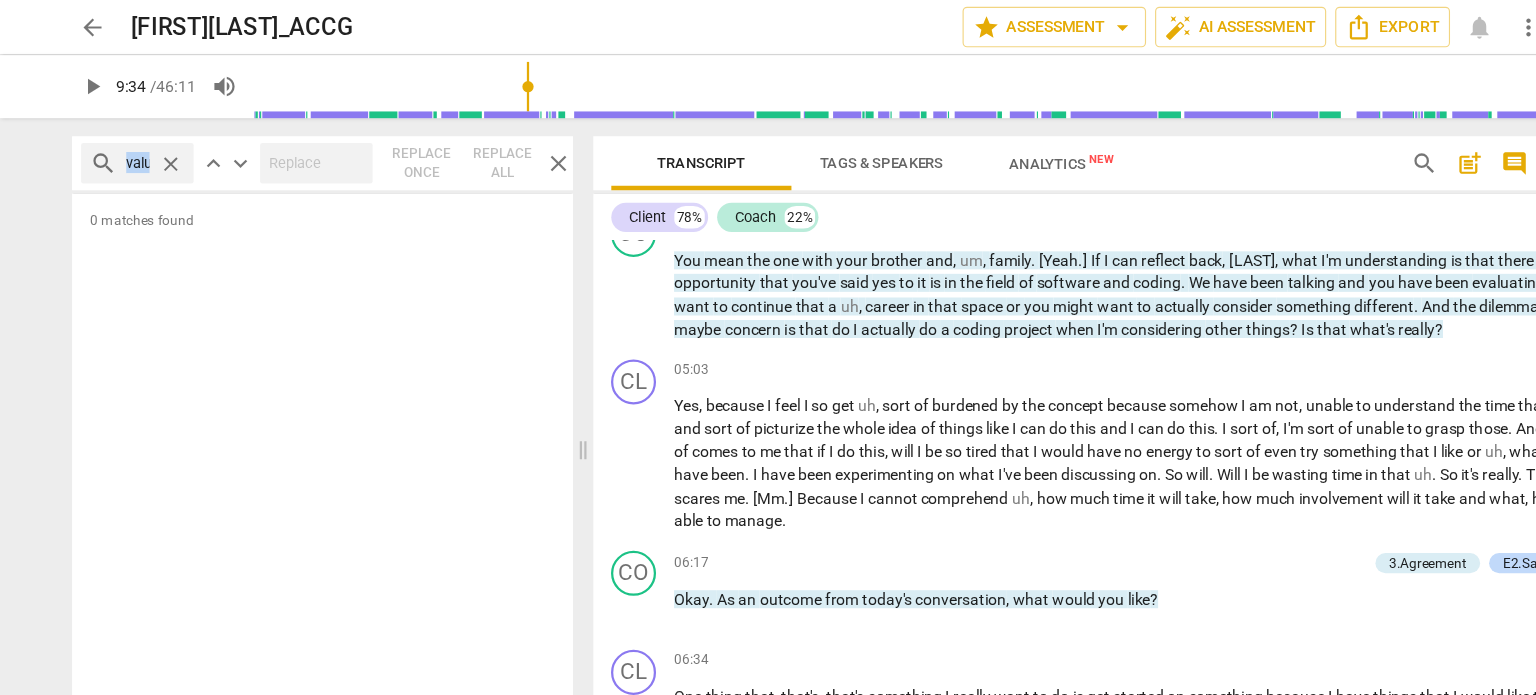 scroll, scrollTop: 877, scrollLeft: 0, axis: vertical 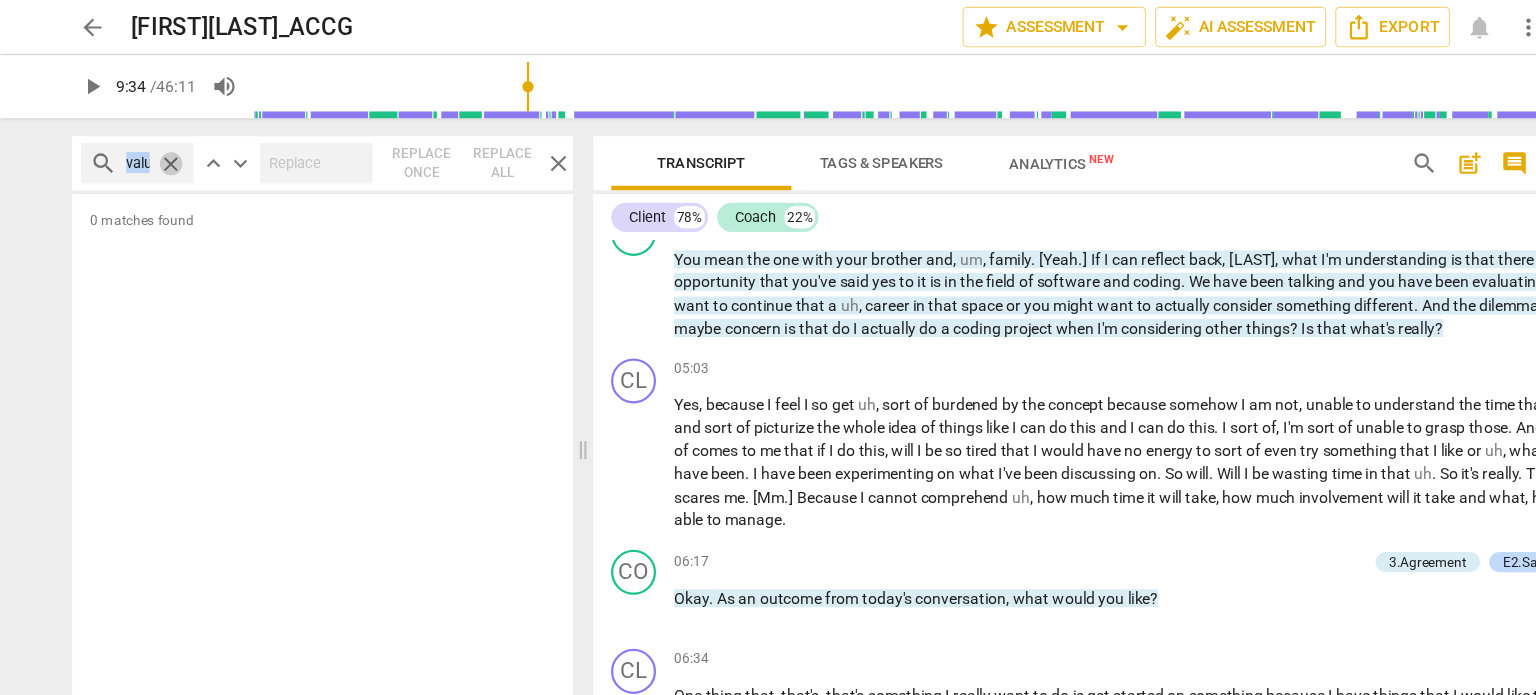 click on "close" at bounding box center [151, 145] 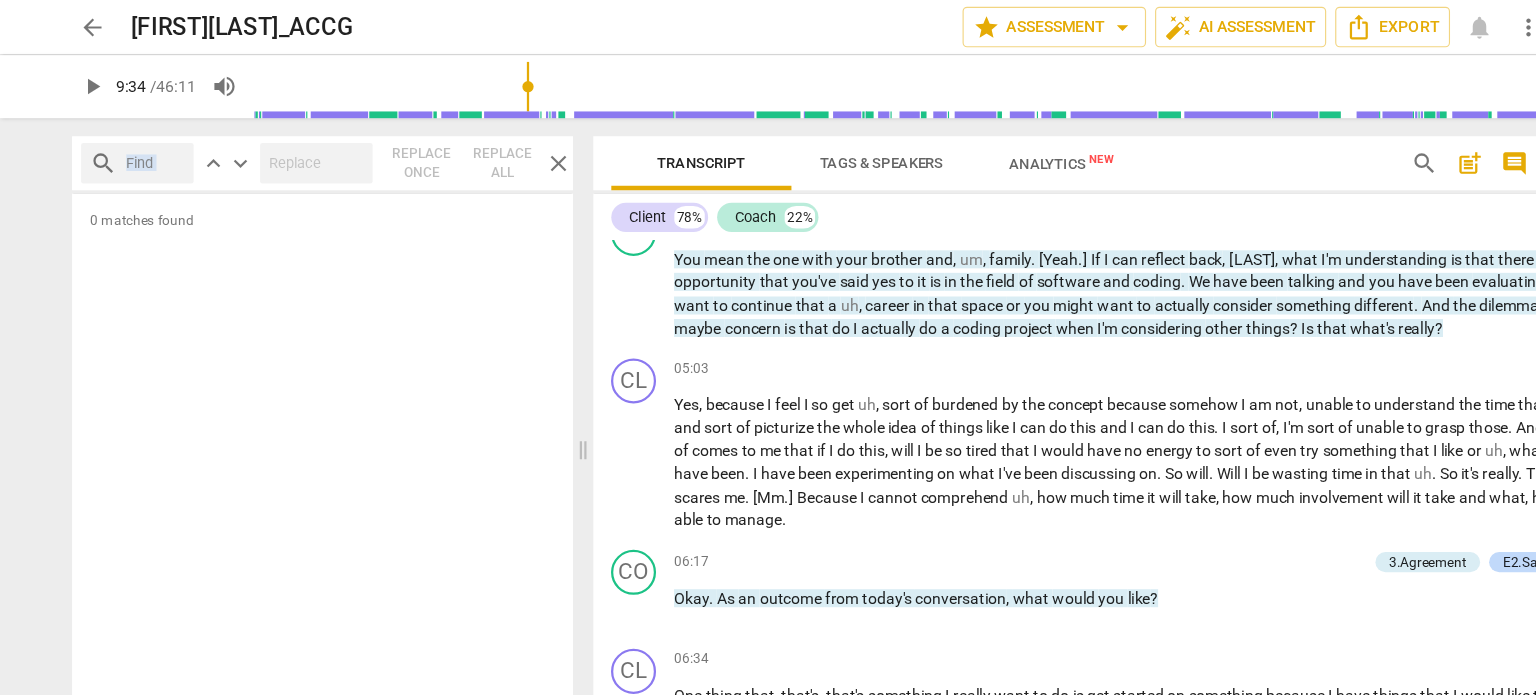click at bounding box center (138, 145) 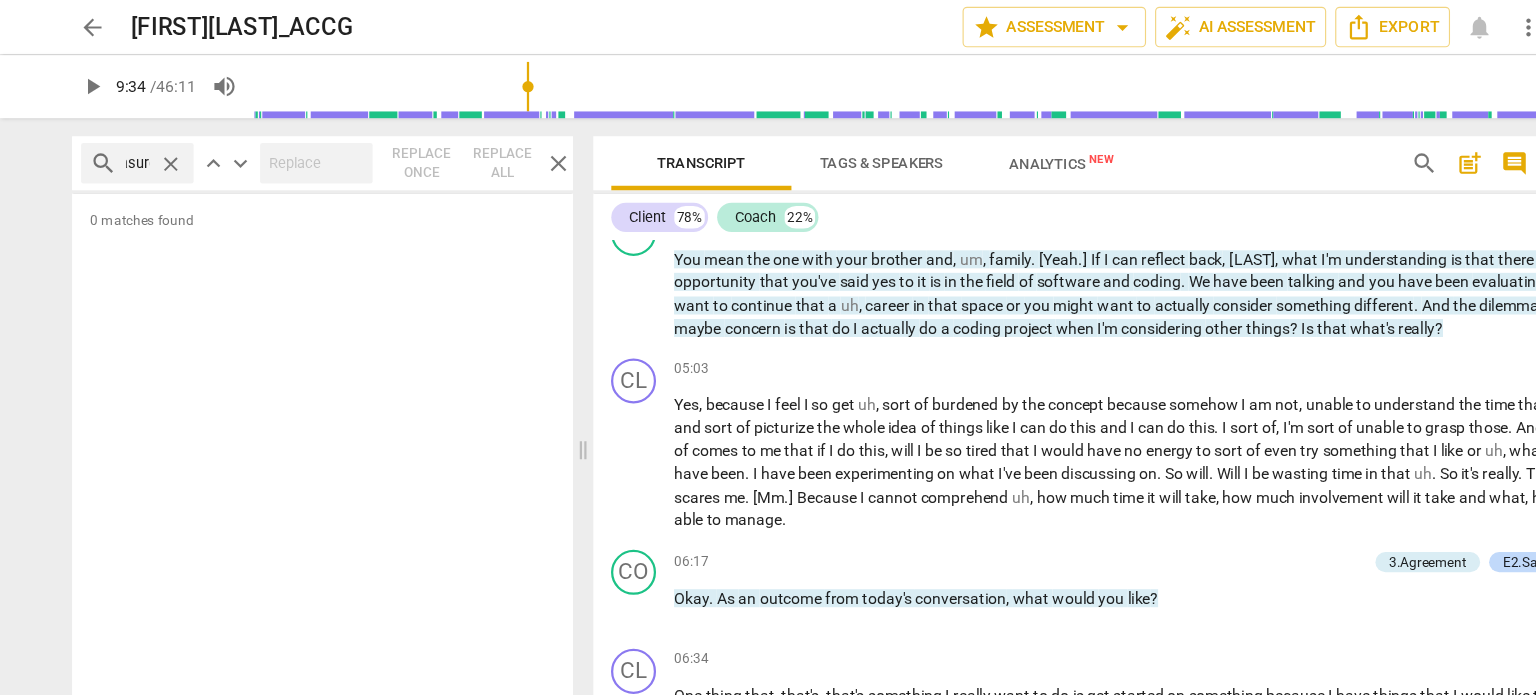 scroll, scrollTop: 0, scrollLeft: 29, axis: horizontal 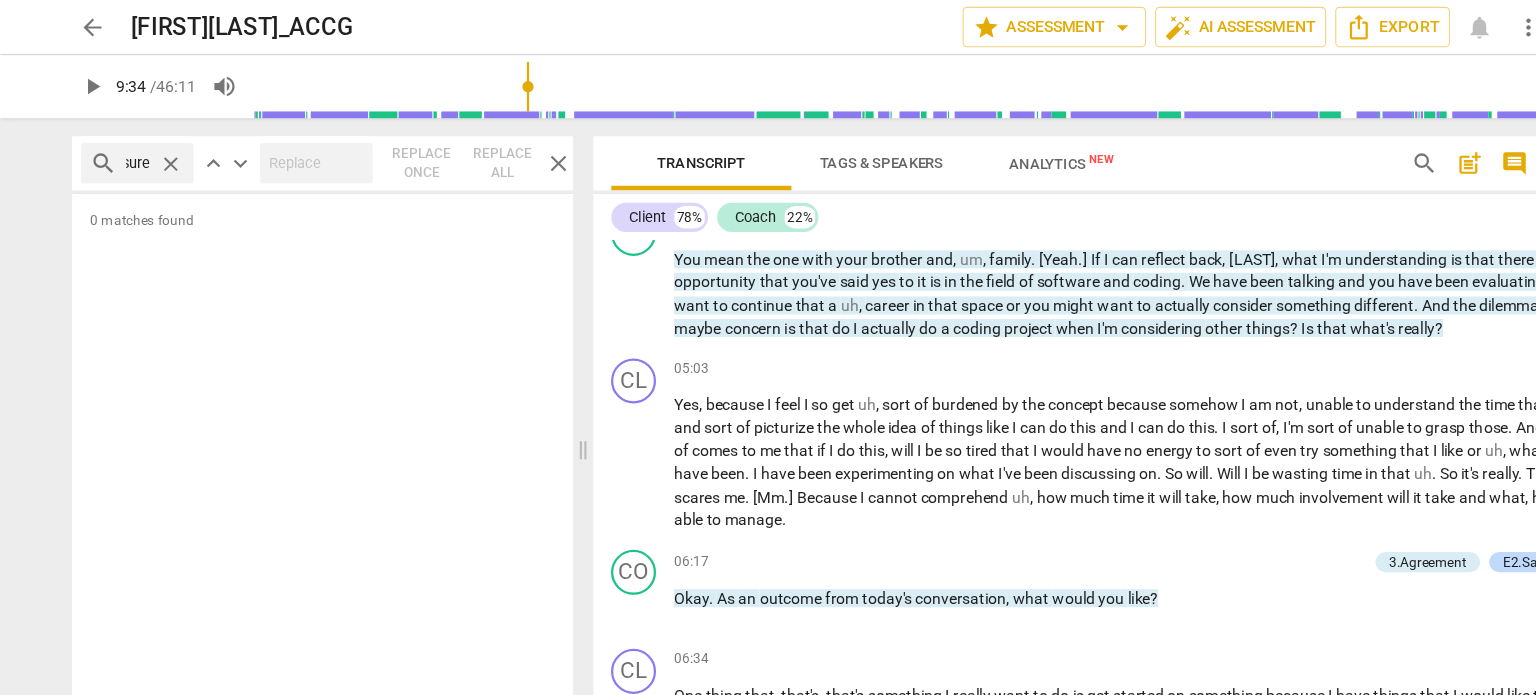 type on "measure" 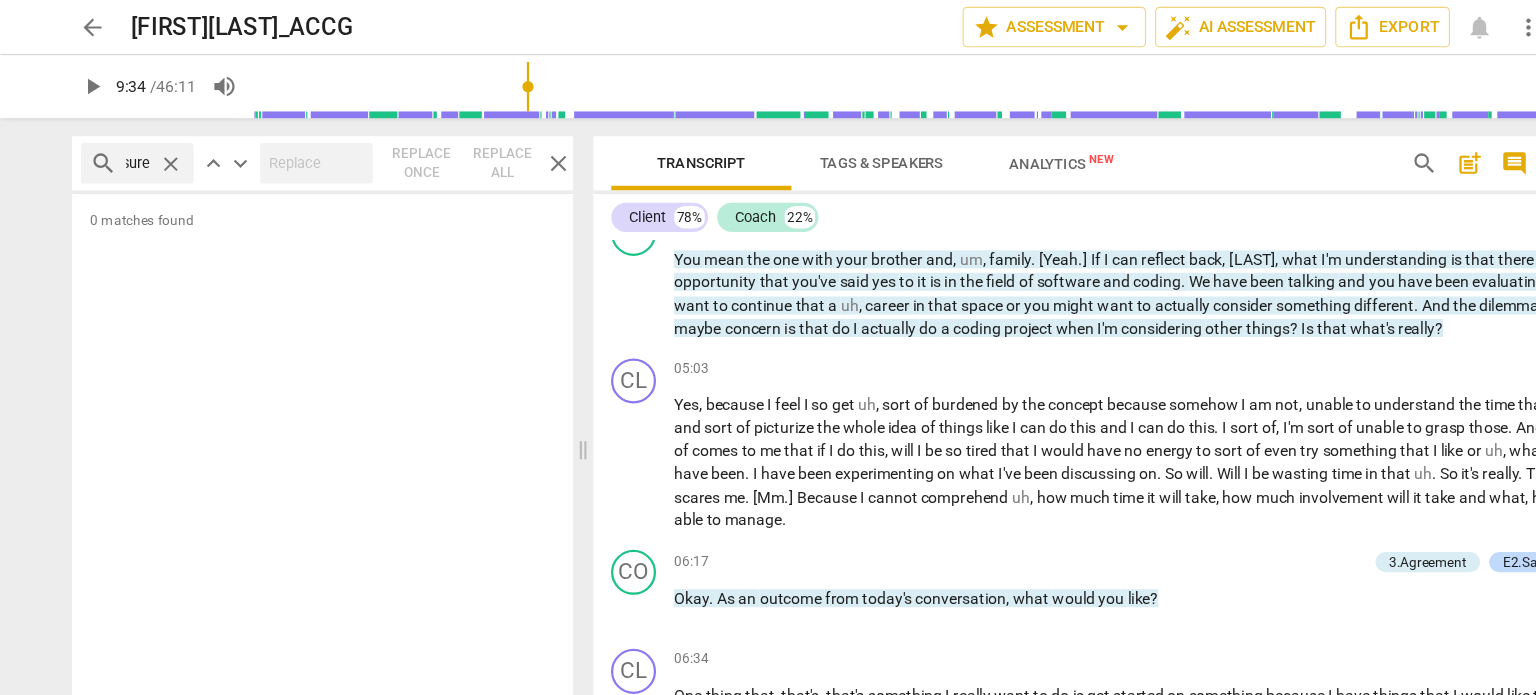 type on "575" 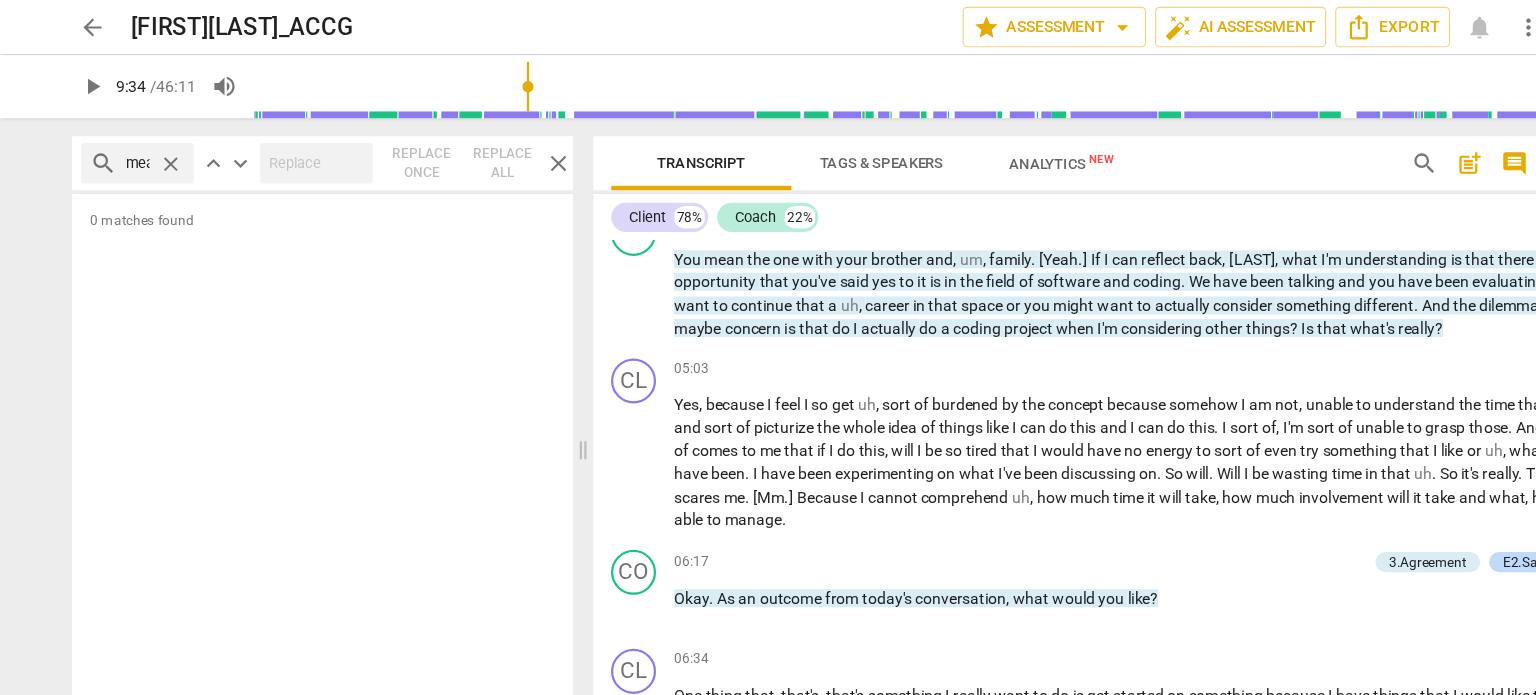 click on "arrow_back" at bounding box center [82, 24] 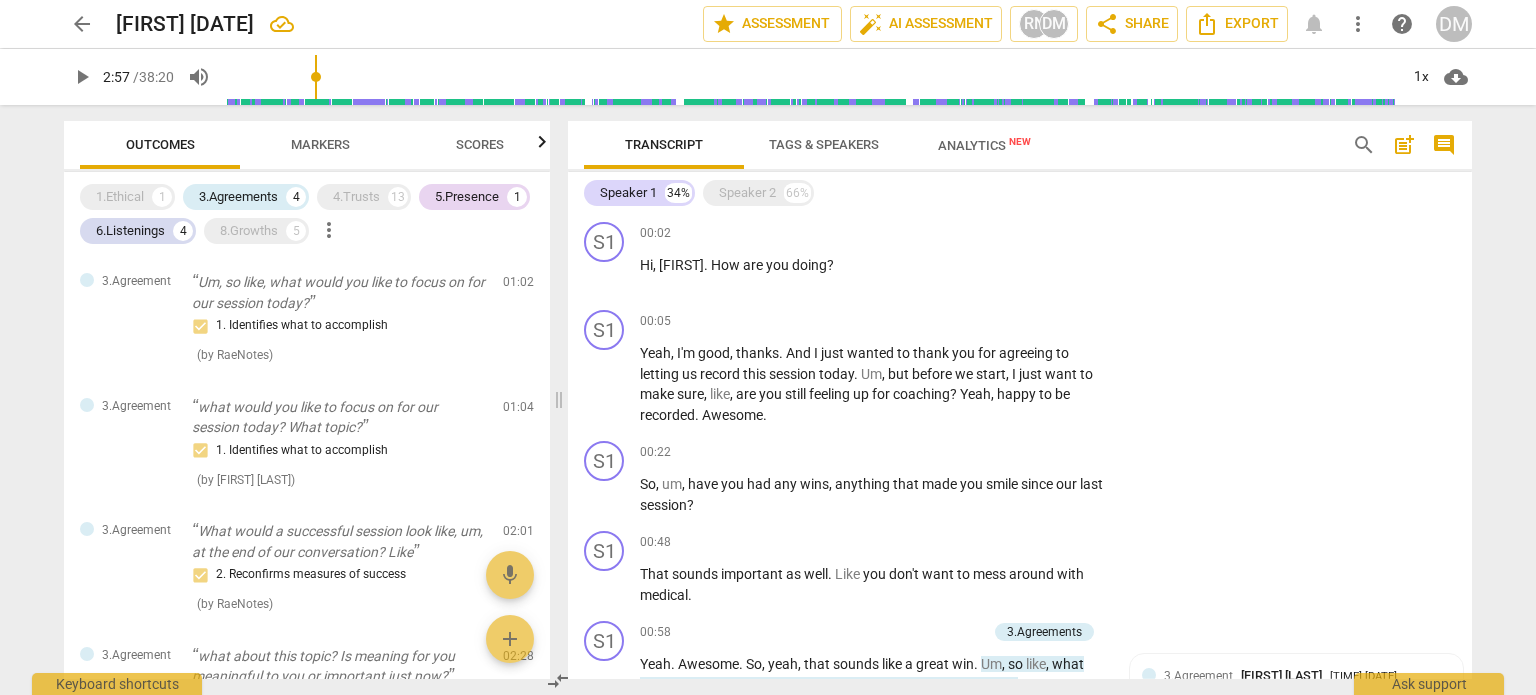 scroll, scrollTop: 0, scrollLeft: 0, axis: both 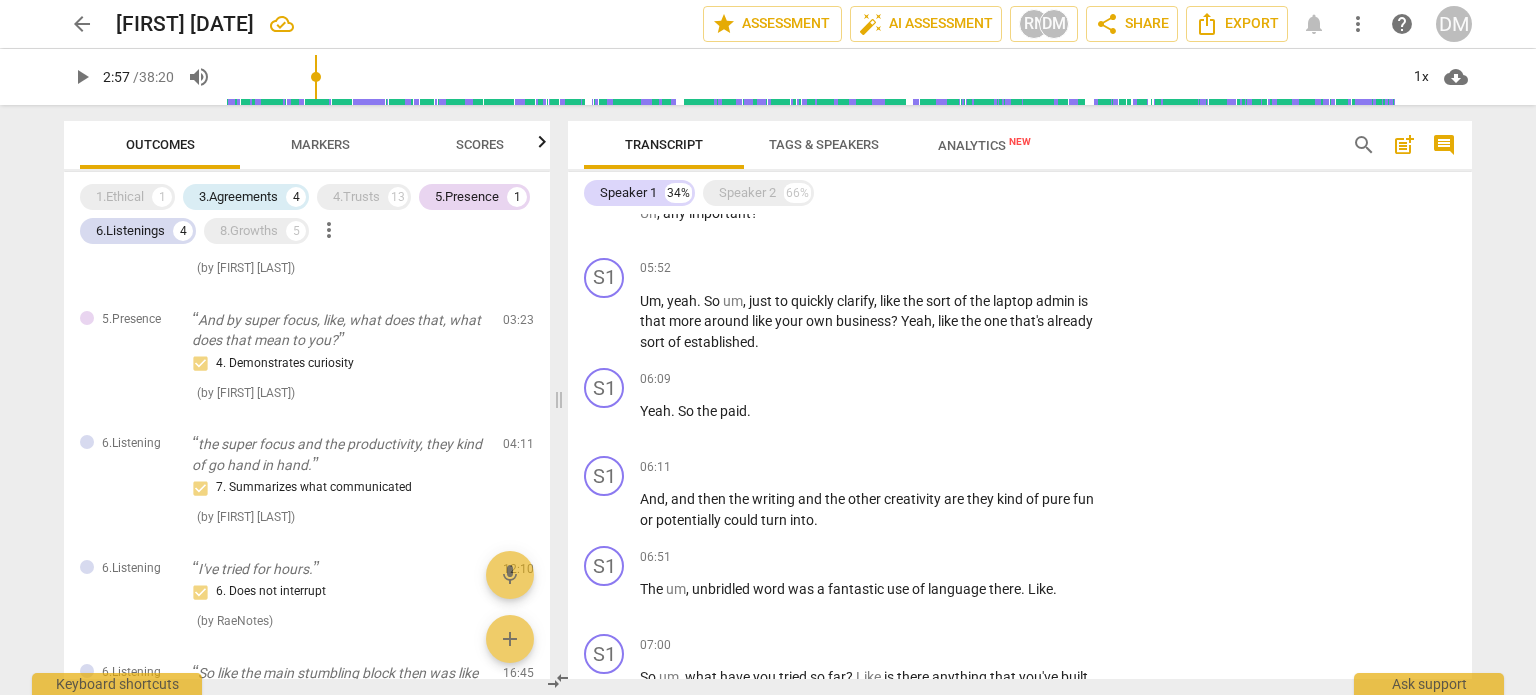 click on "DM" at bounding box center (1454, 24) 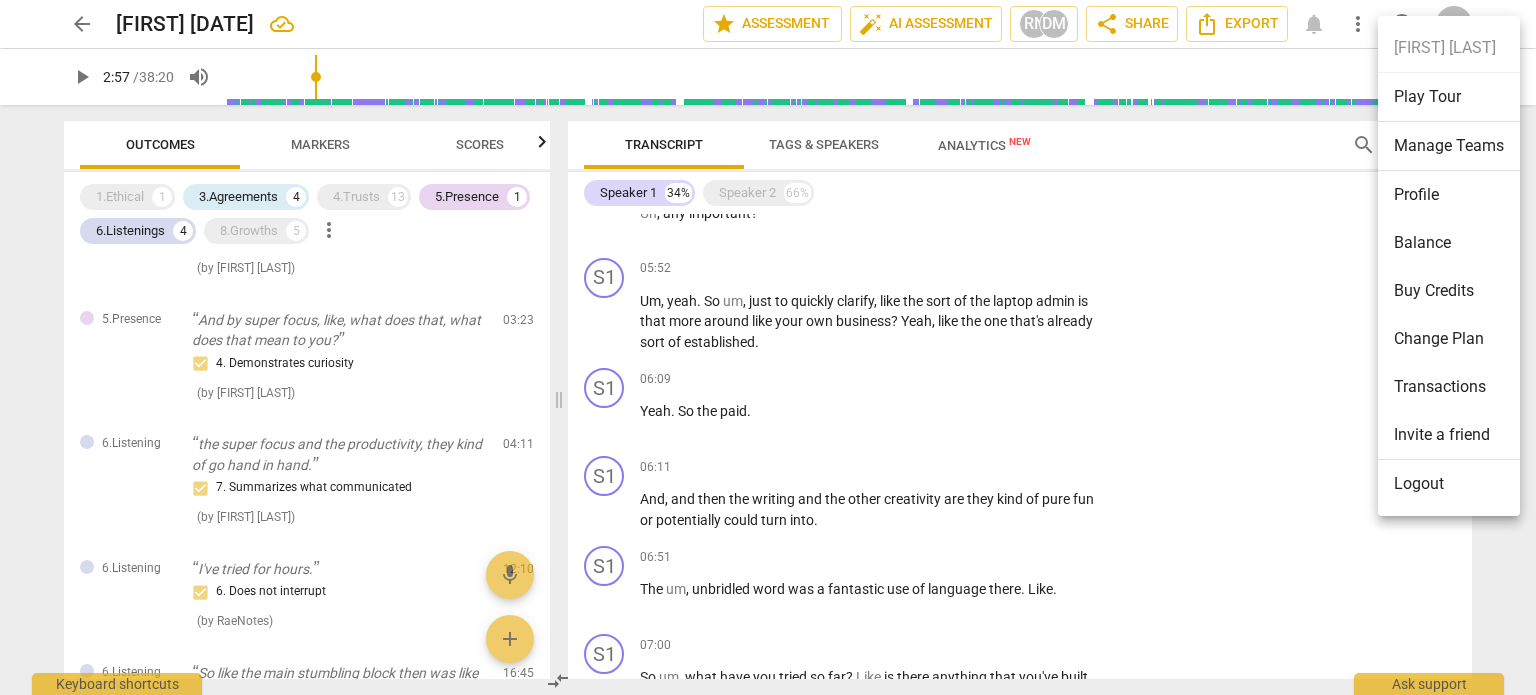 click on "Logout" at bounding box center (1449, 484) 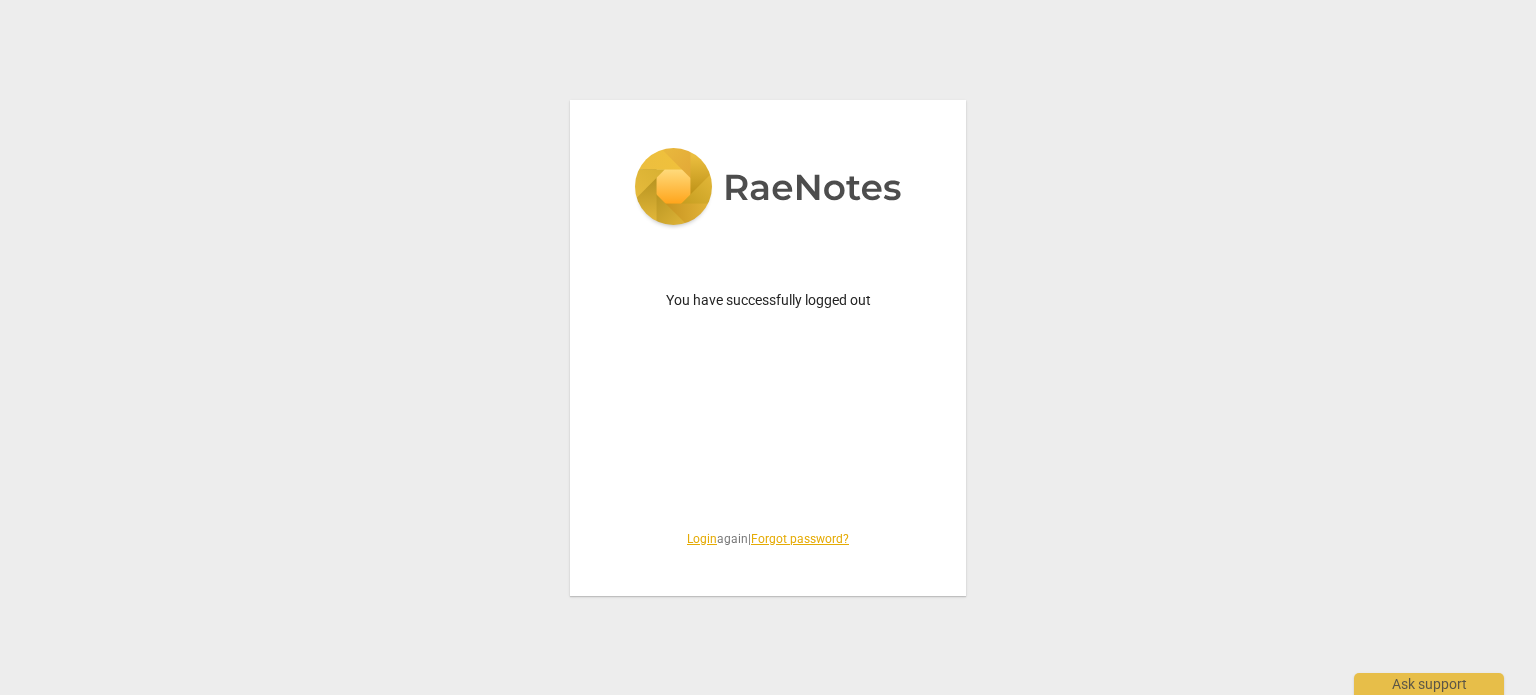 click on "Login" at bounding box center [702, 539] 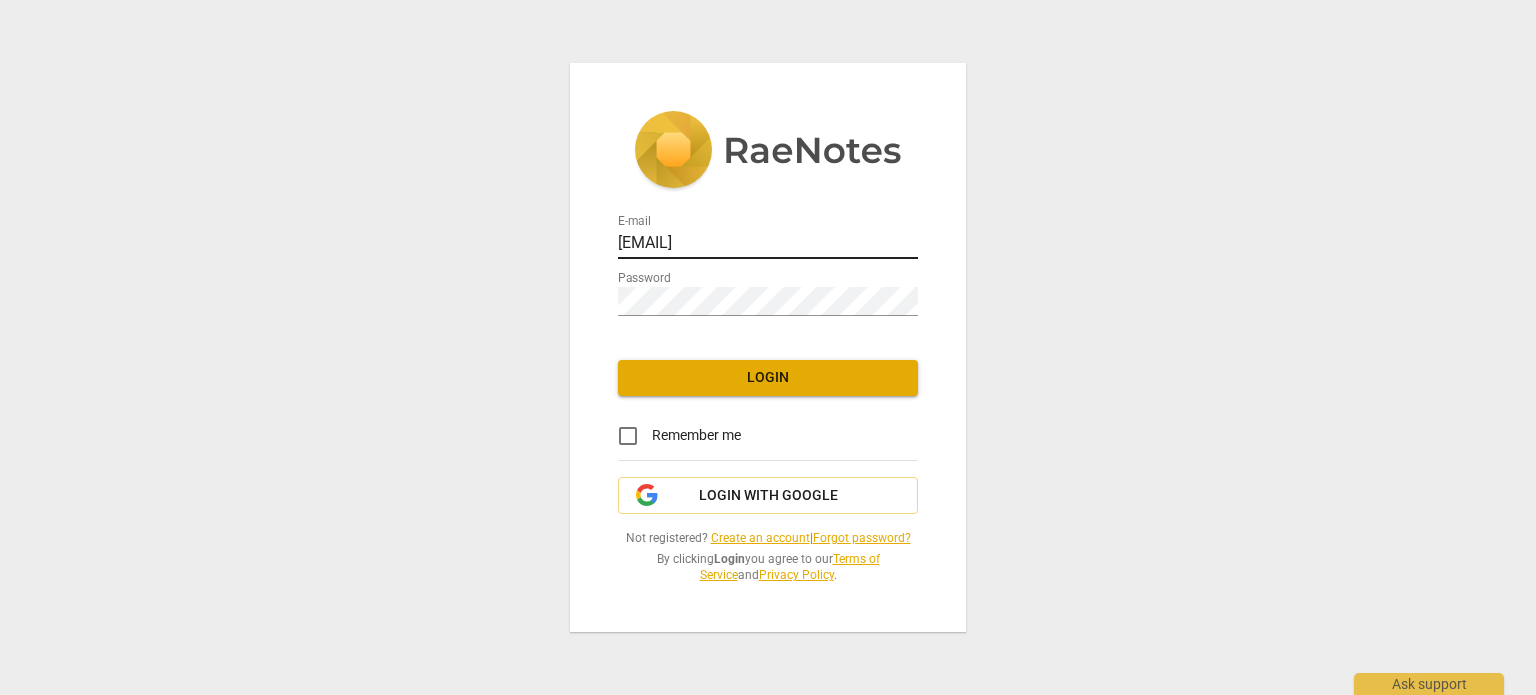 click on "[EMAIL]" at bounding box center (768, 244) 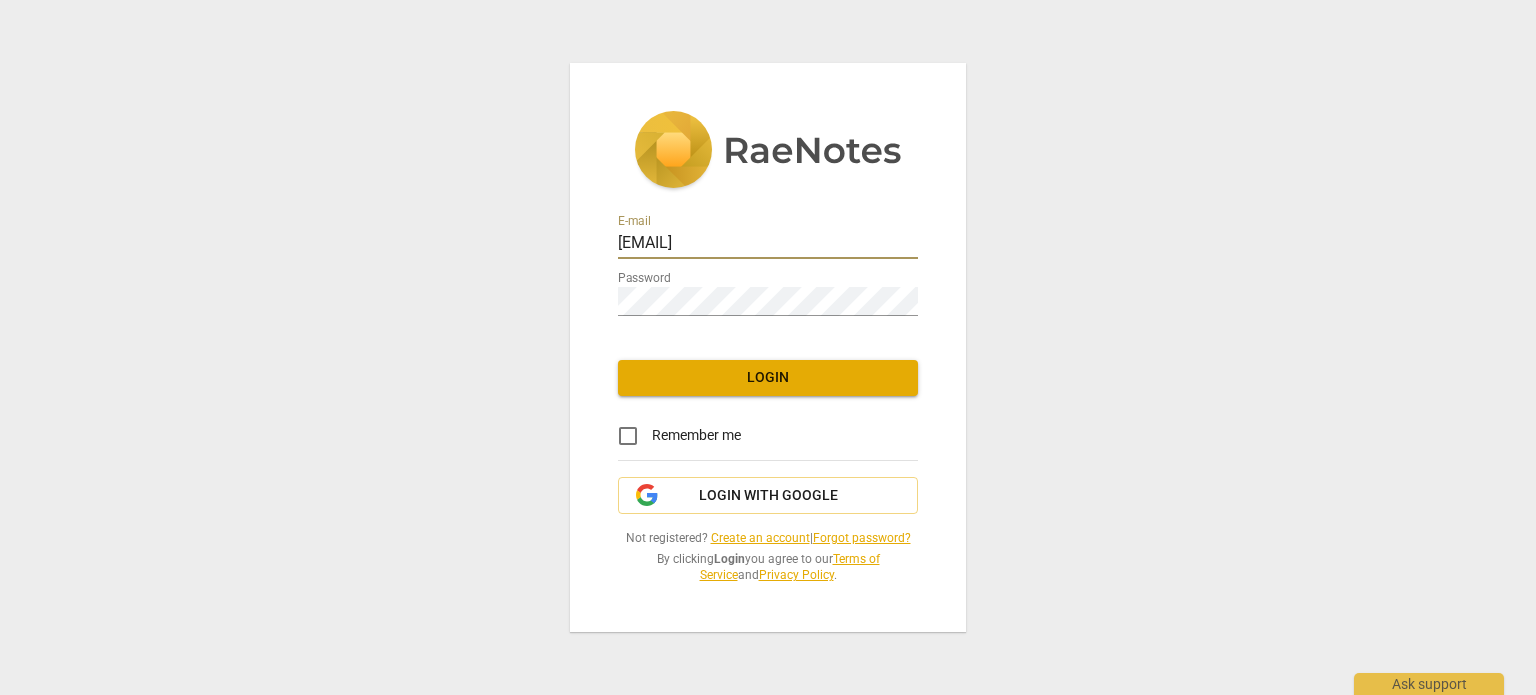 type on "diane@addca.com" 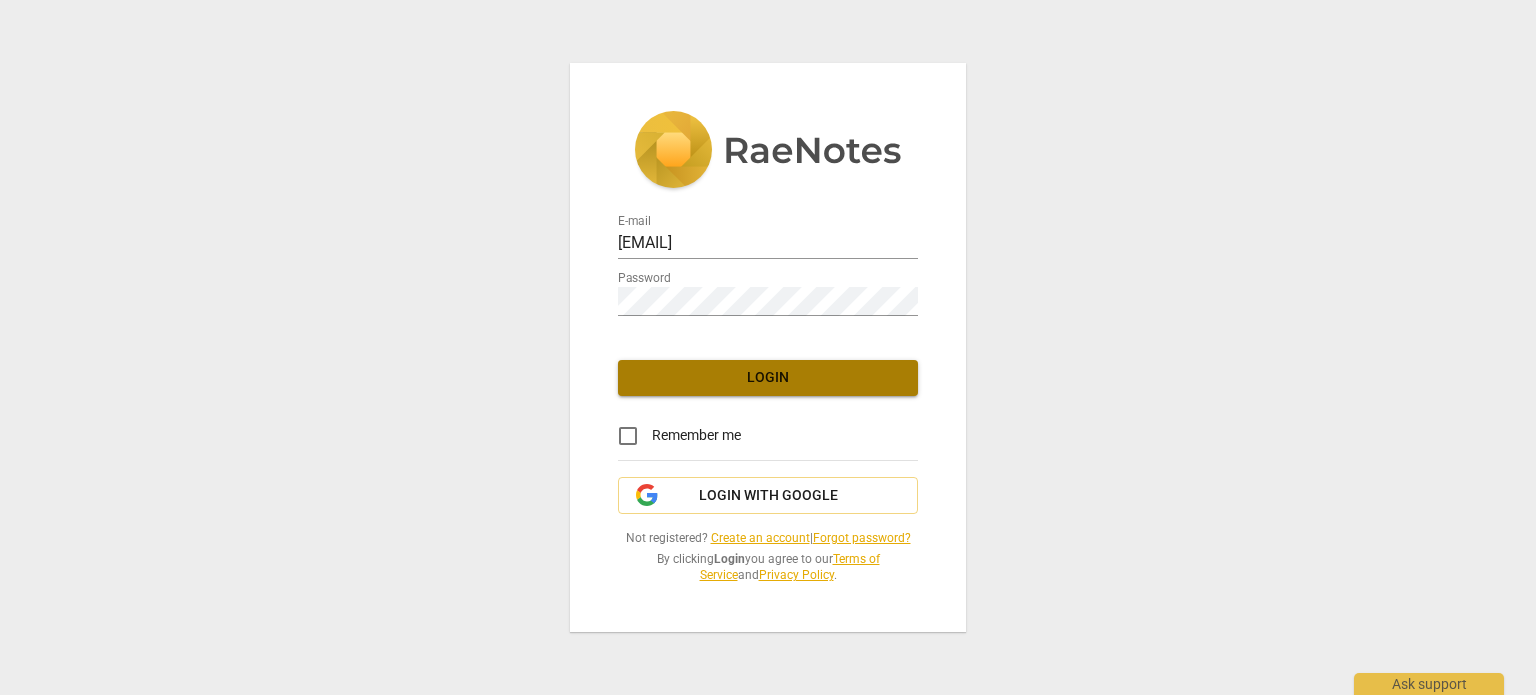 click on "Login" at bounding box center (768, 378) 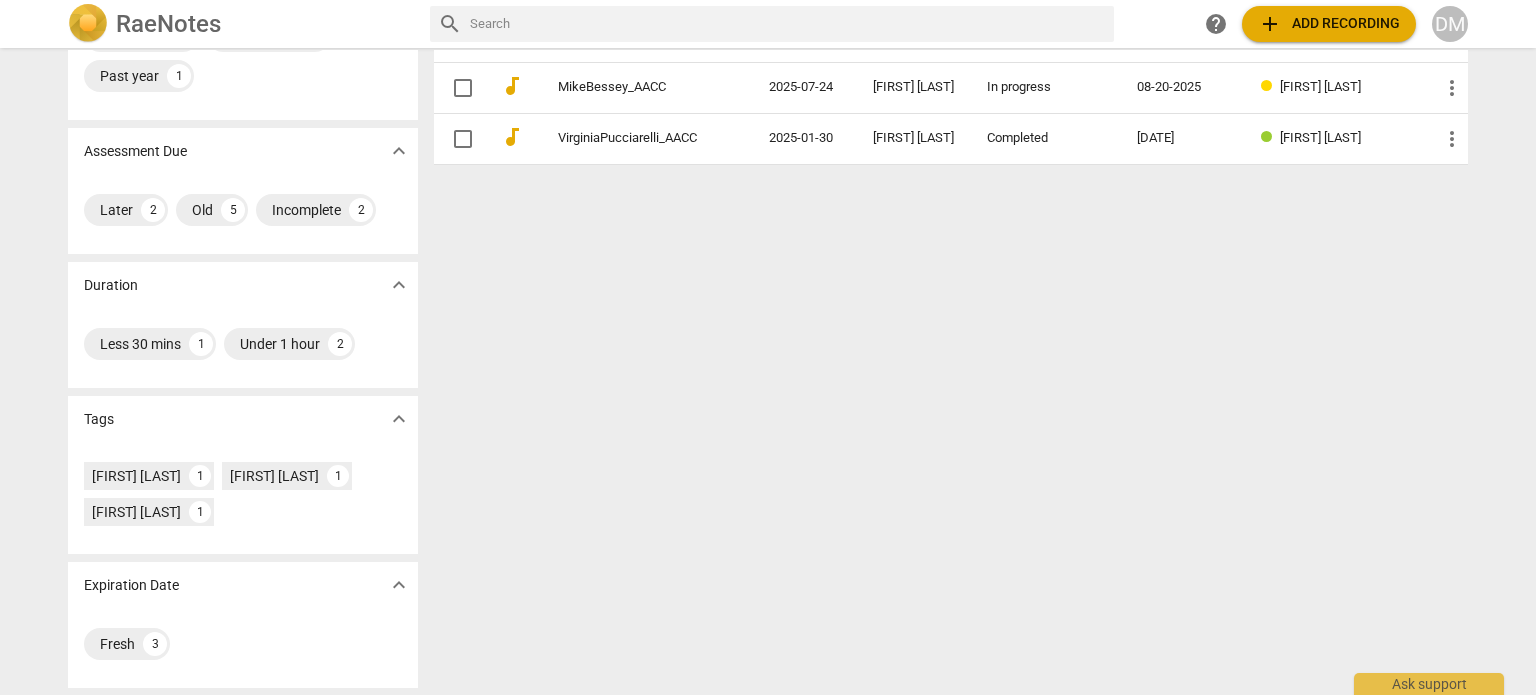 scroll, scrollTop: 0, scrollLeft: 0, axis: both 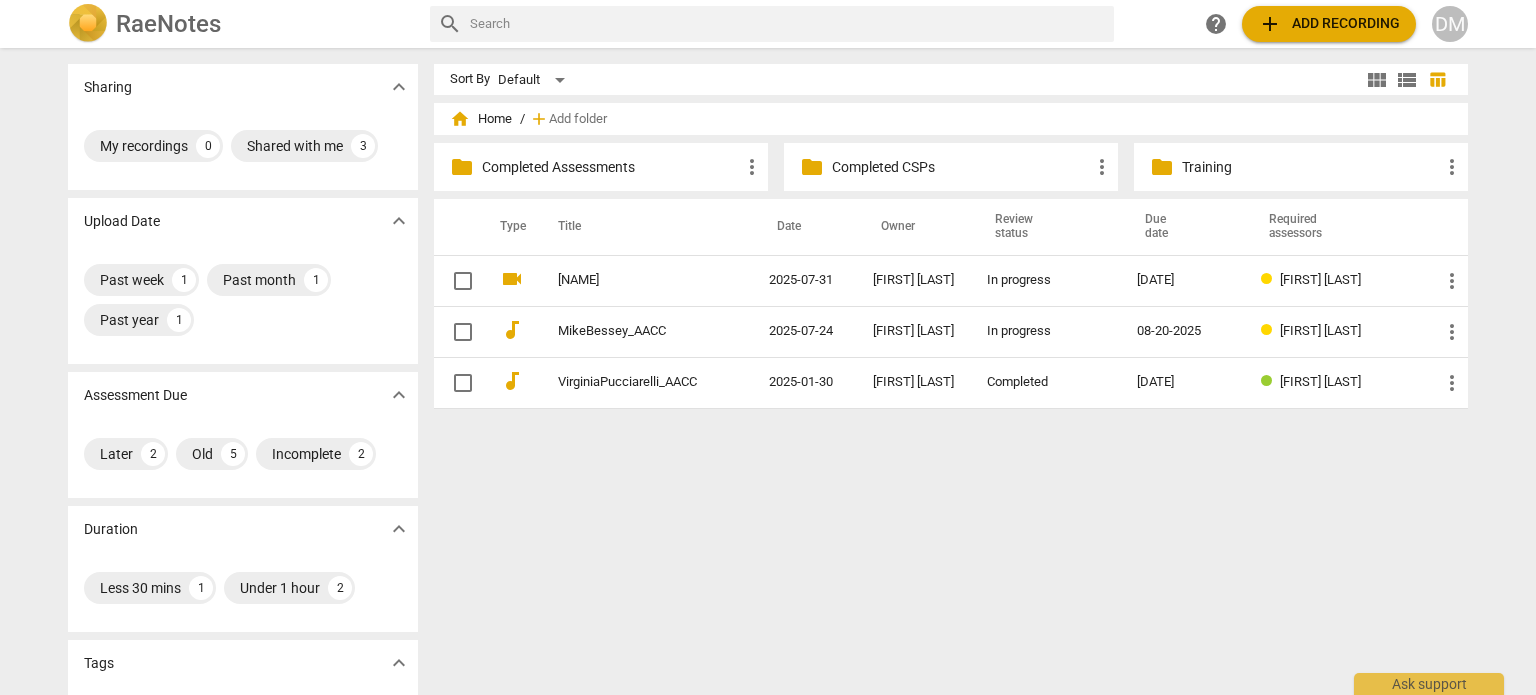 click at bounding box center (788, 24) 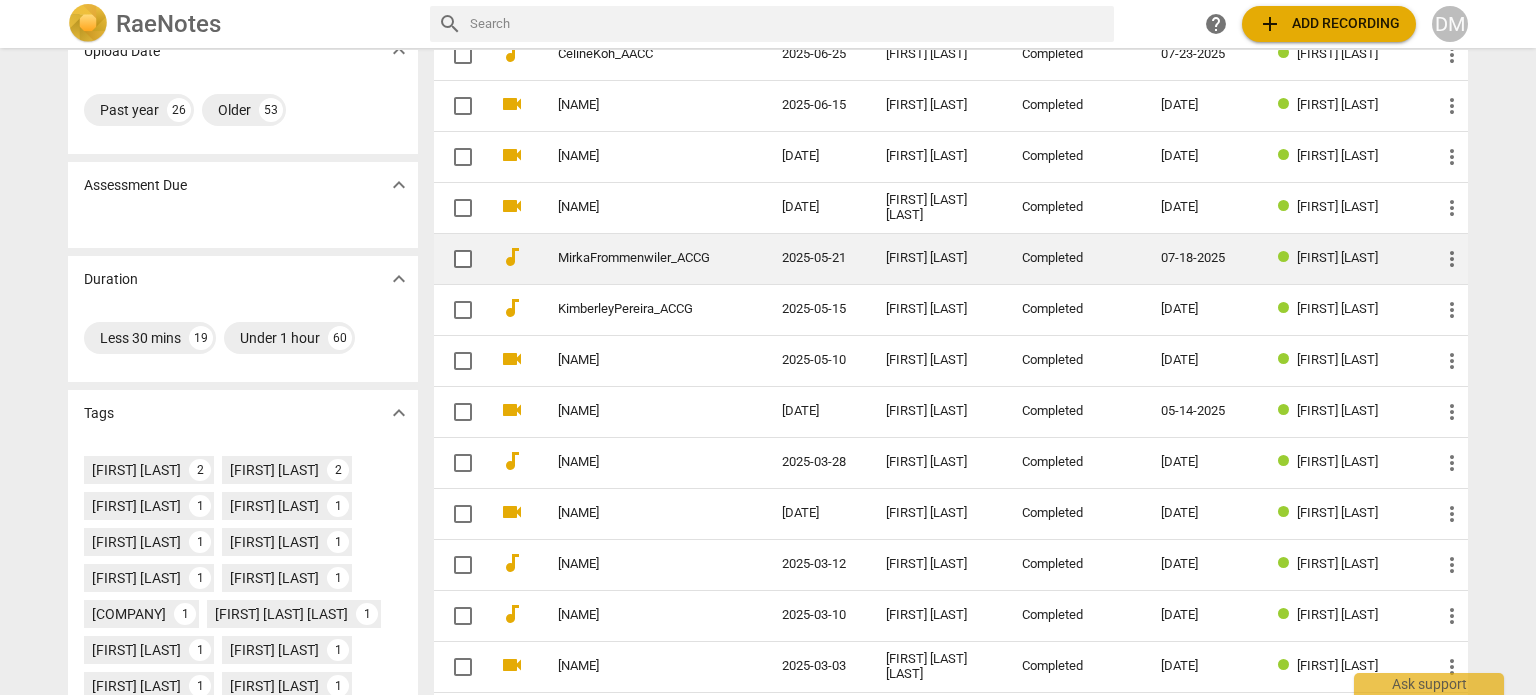 scroll, scrollTop: 167, scrollLeft: 0, axis: vertical 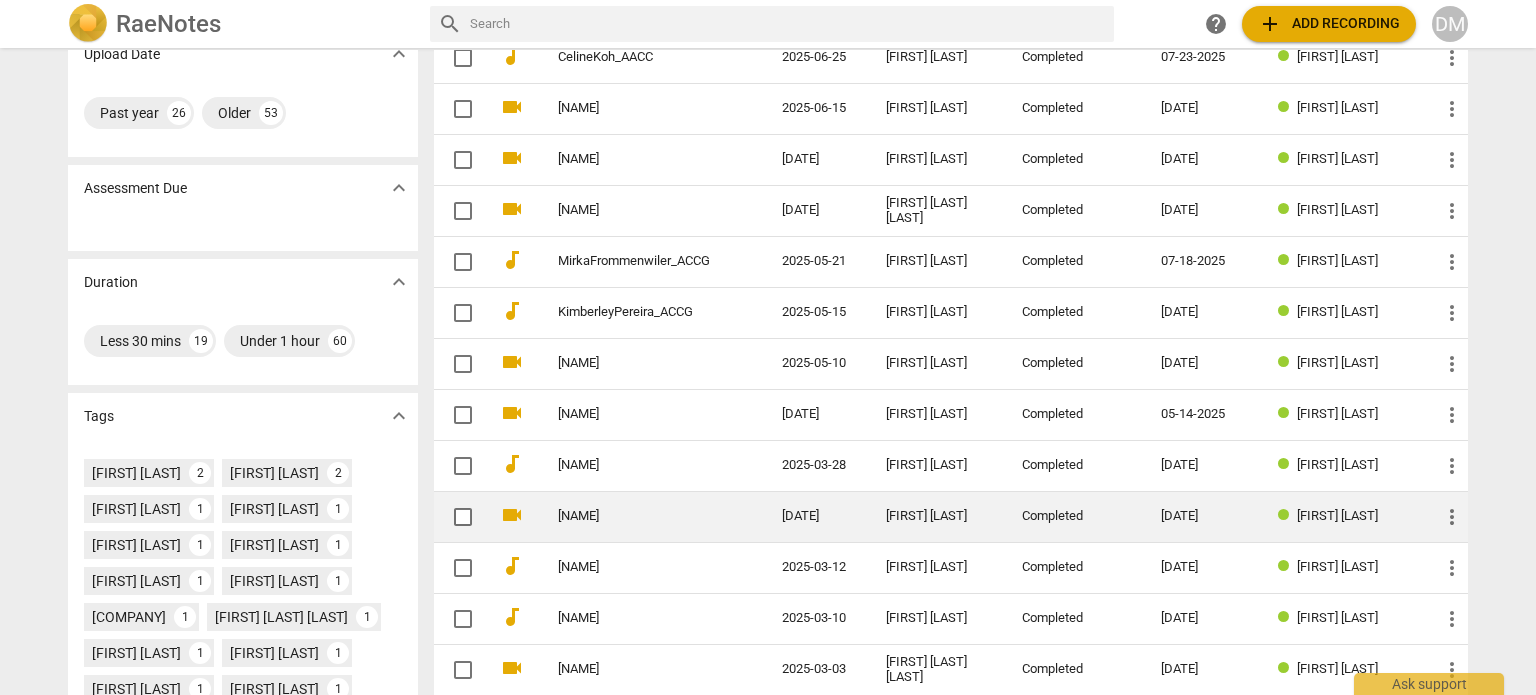 click on "JaneBarbieri_AACC" at bounding box center (634, 516) 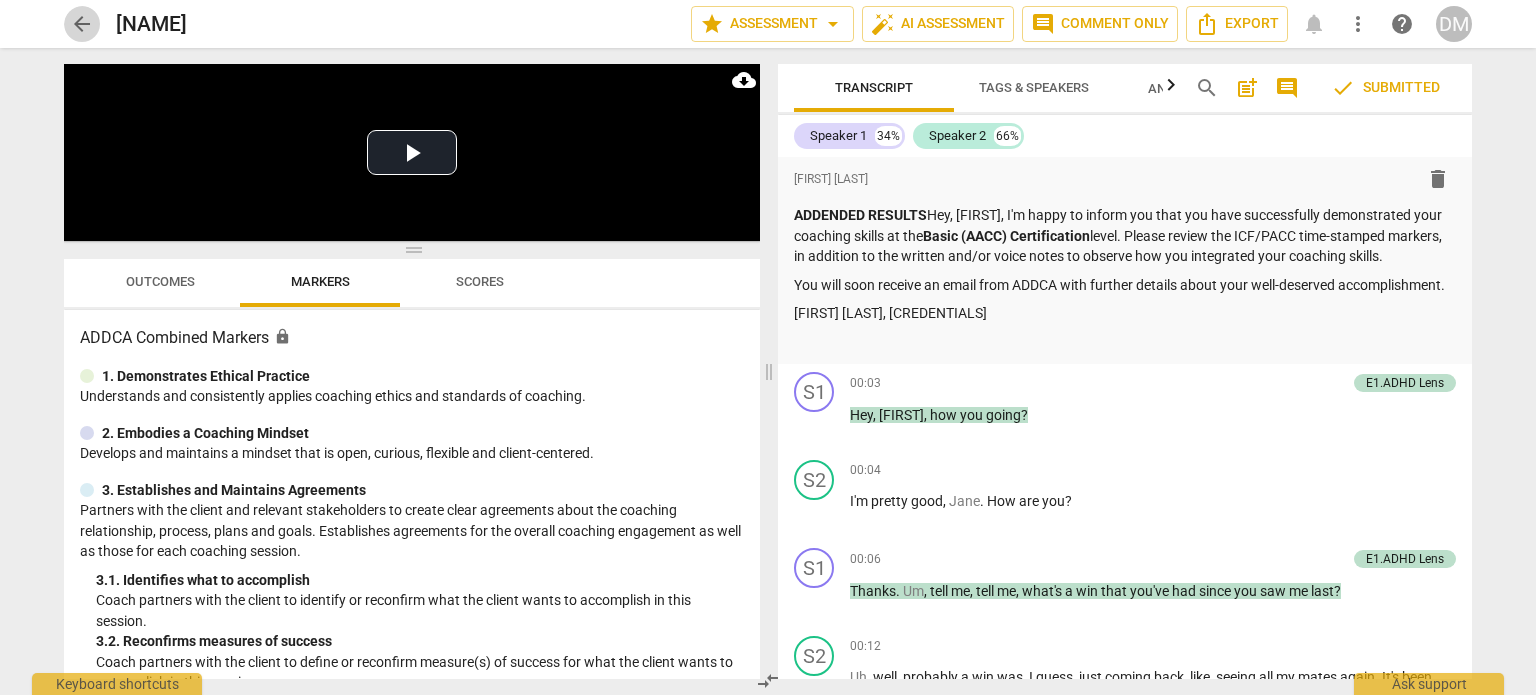 click on "arrow_back" at bounding box center [82, 24] 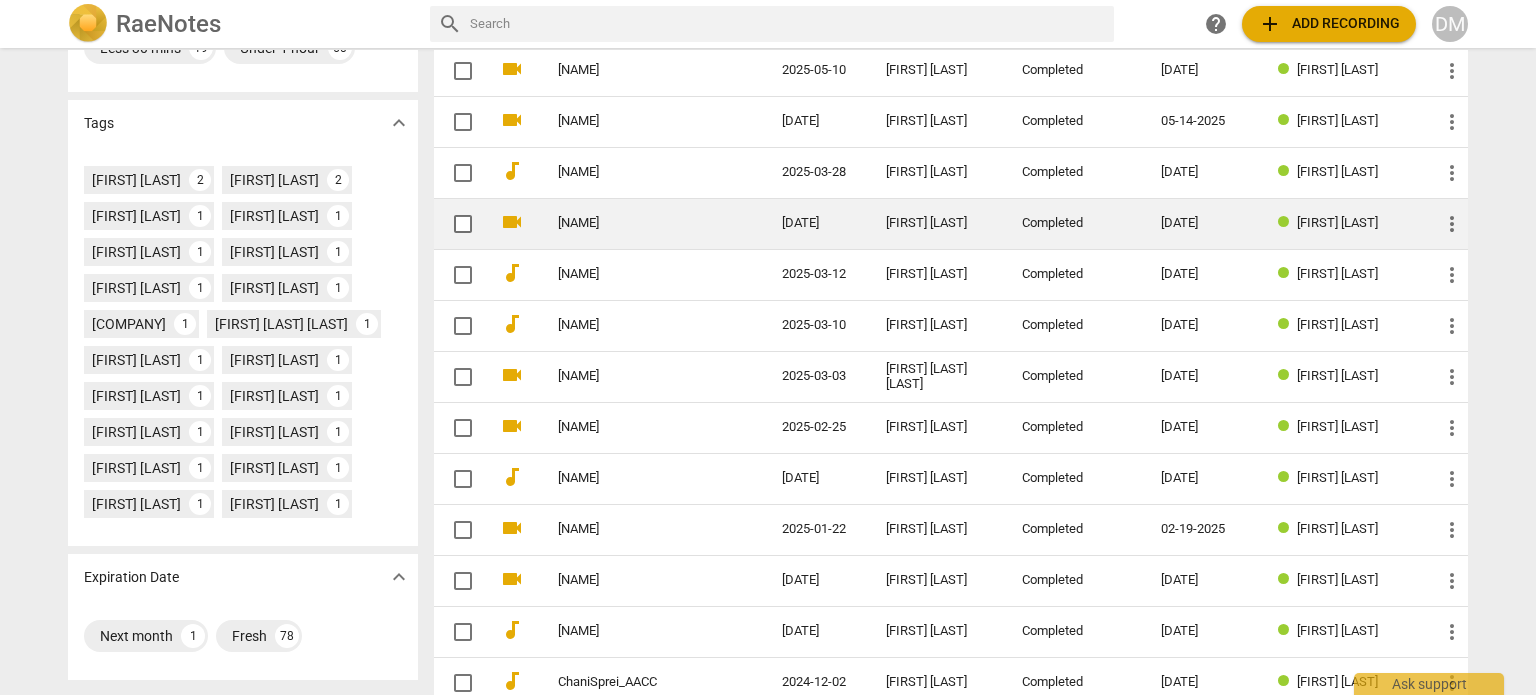 scroll, scrollTop: 456, scrollLeft: 0, axis: vertical 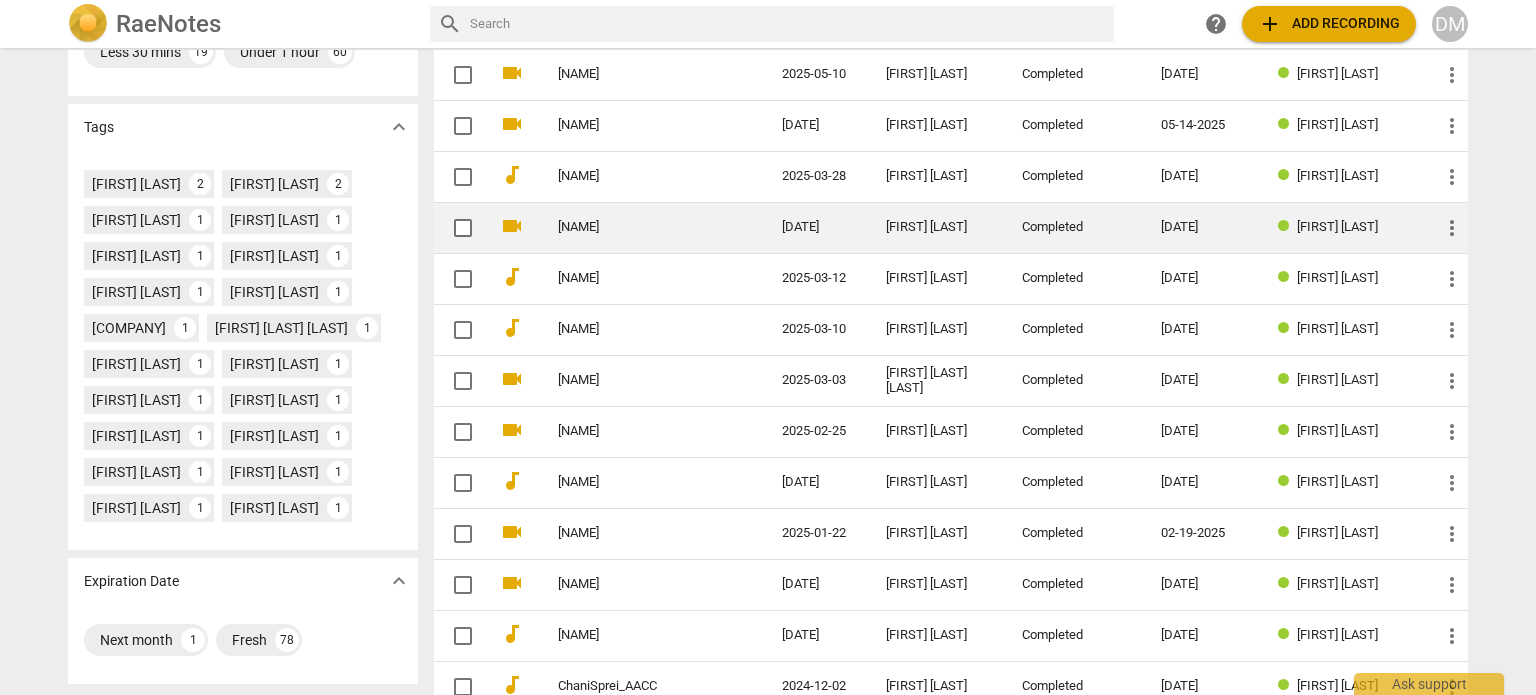click on "JaneBarbieri_AACC" at bounding box center [634, 227] 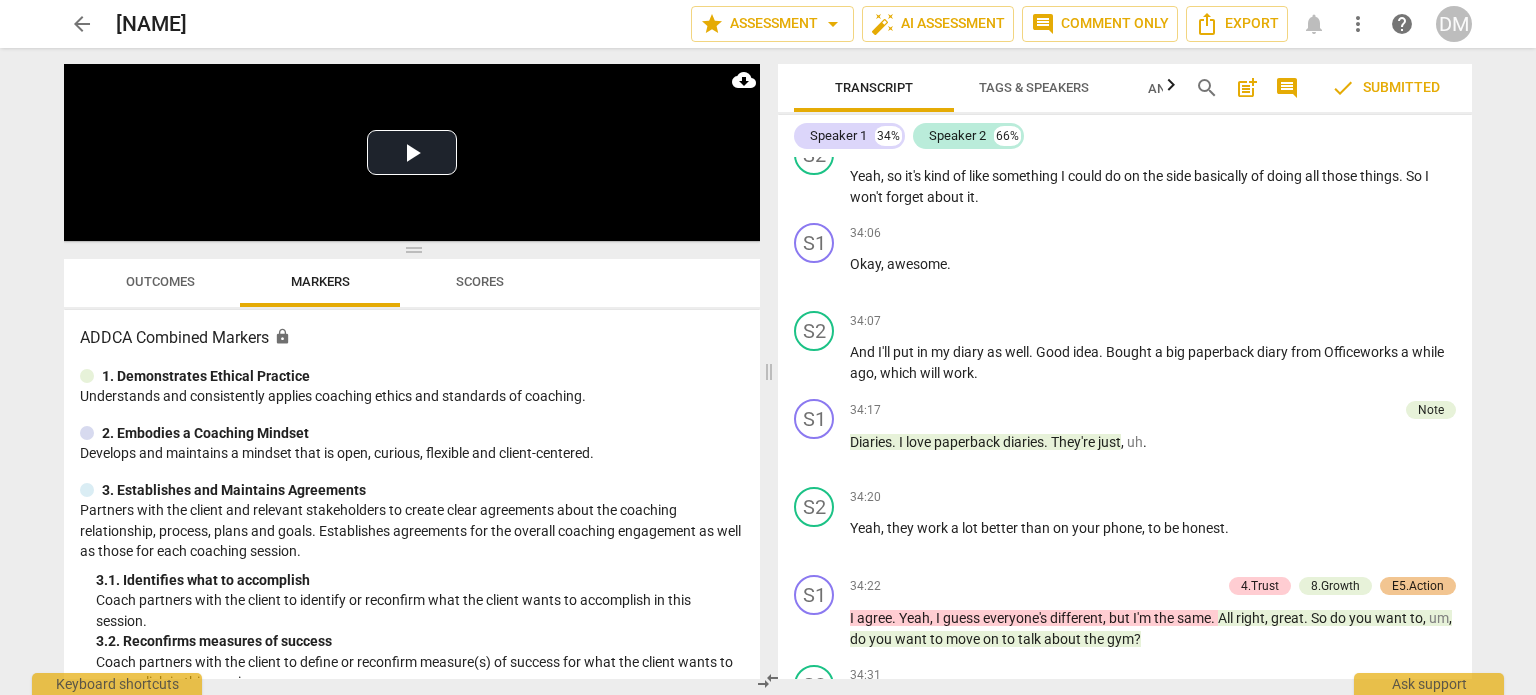 scroll, scrollTop: 20631, scrollLeft: 0, axis: vertical 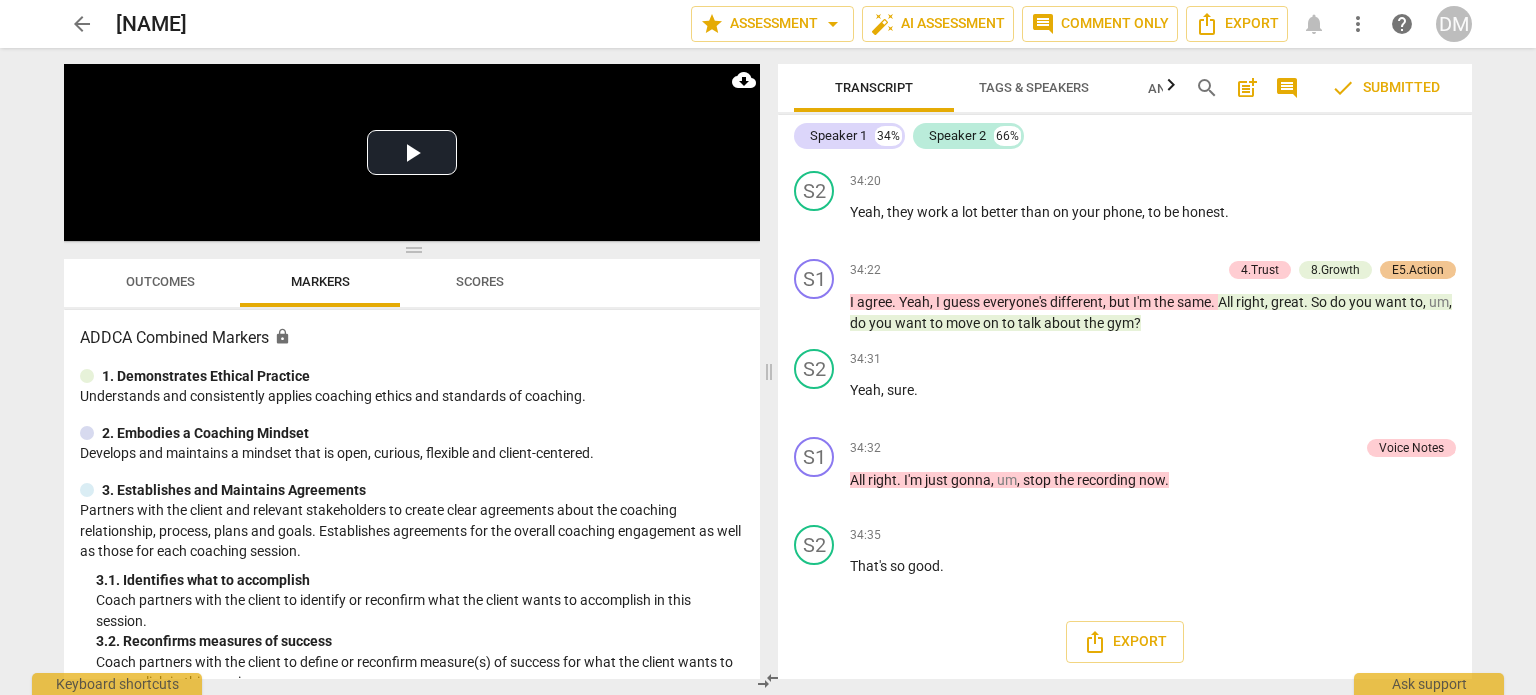 click on "Outcomes" at bounding box center [160, 281] 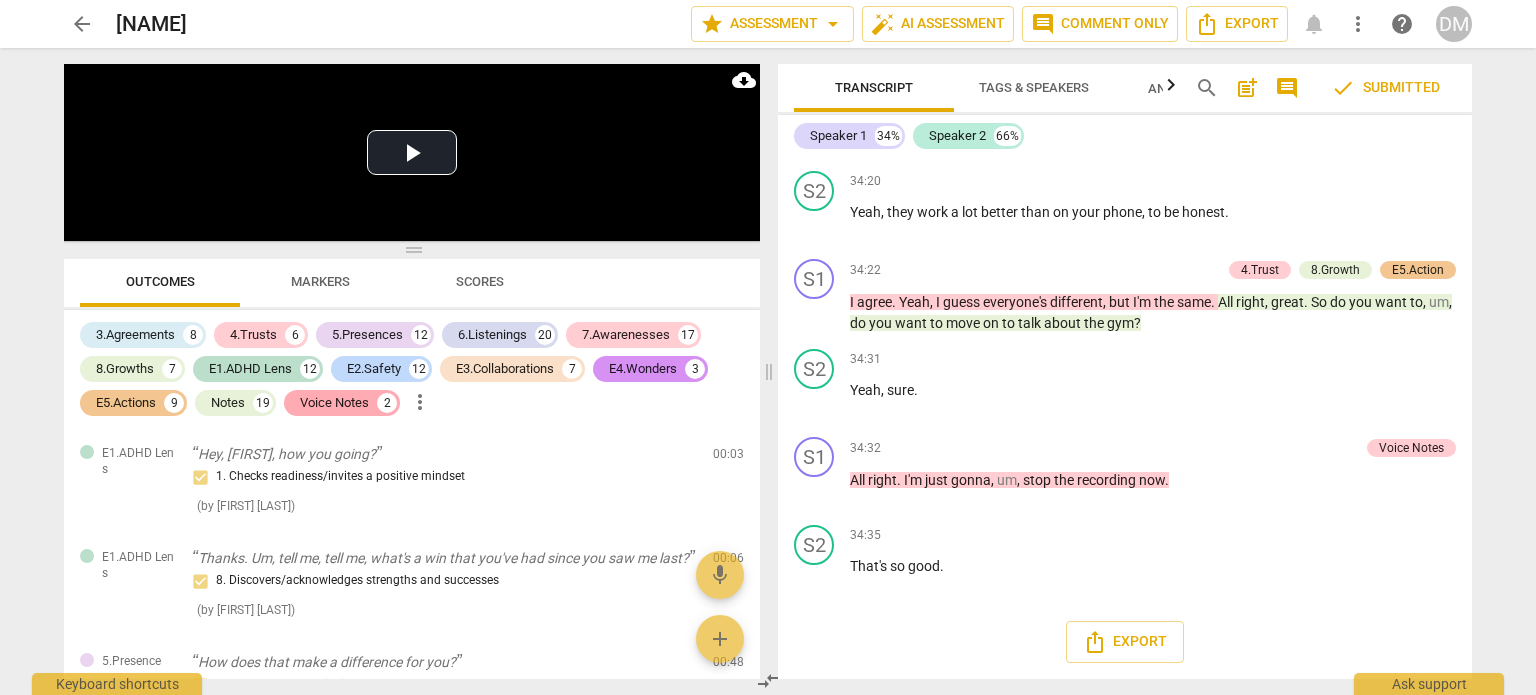 click on "Voice Notes" at bounding box center (334, 403) 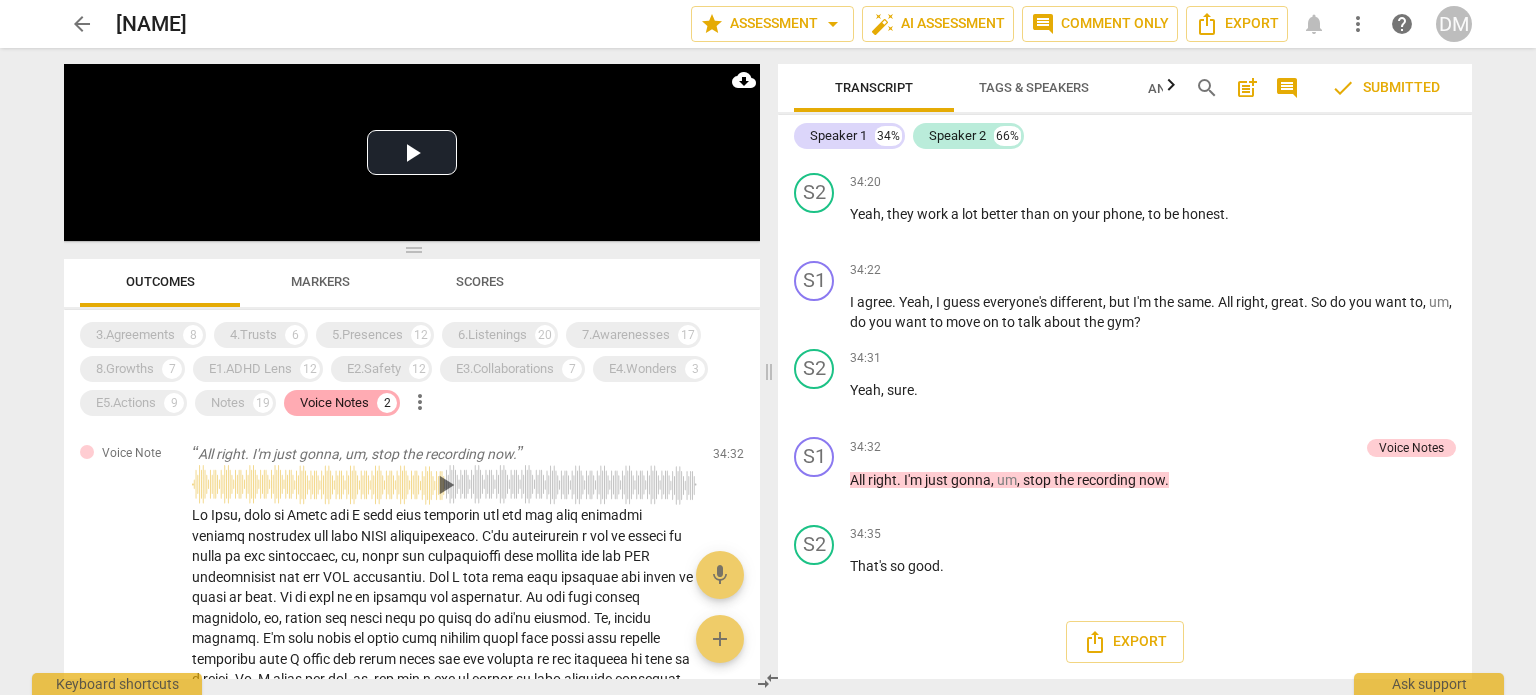 scroll, scrollTop: 20515, scrollLeft: 0, axis: vertical 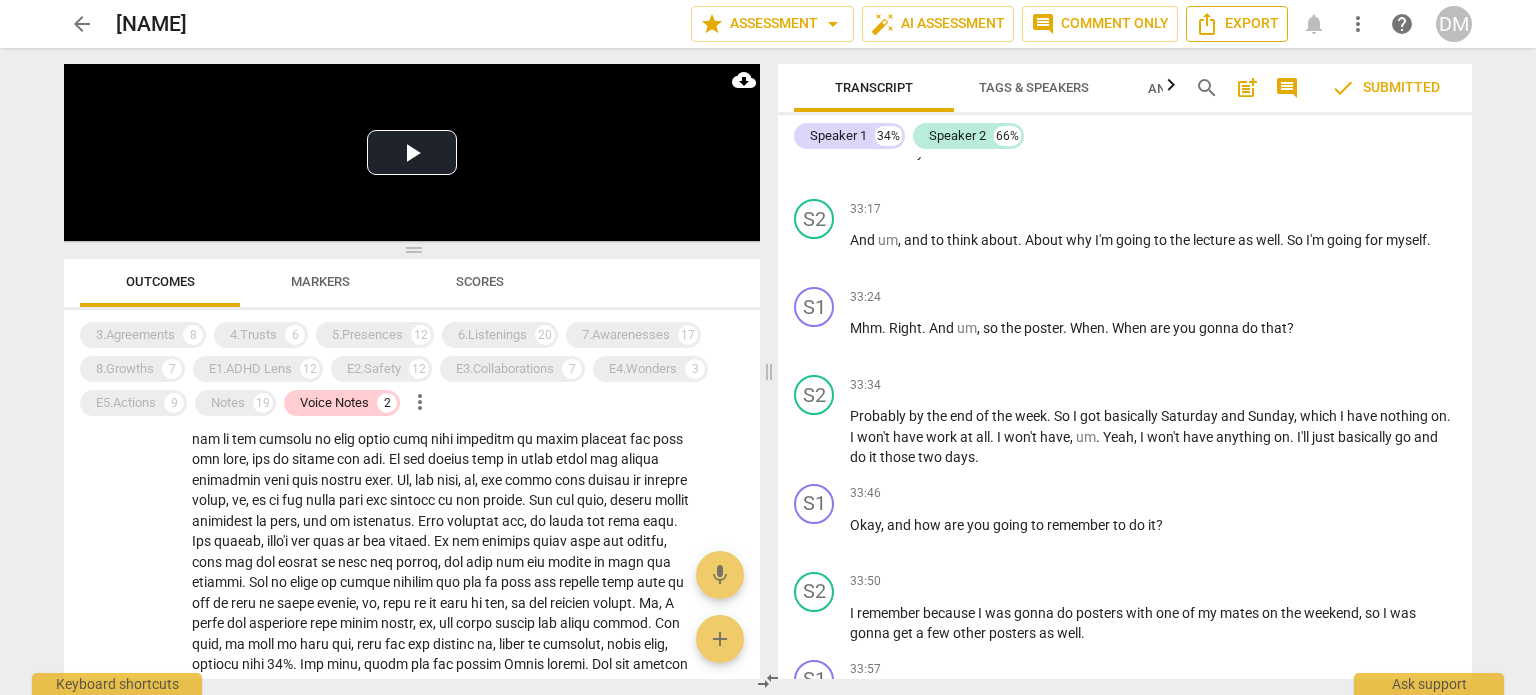 click on "Export" at bounding box center [1237, 24] 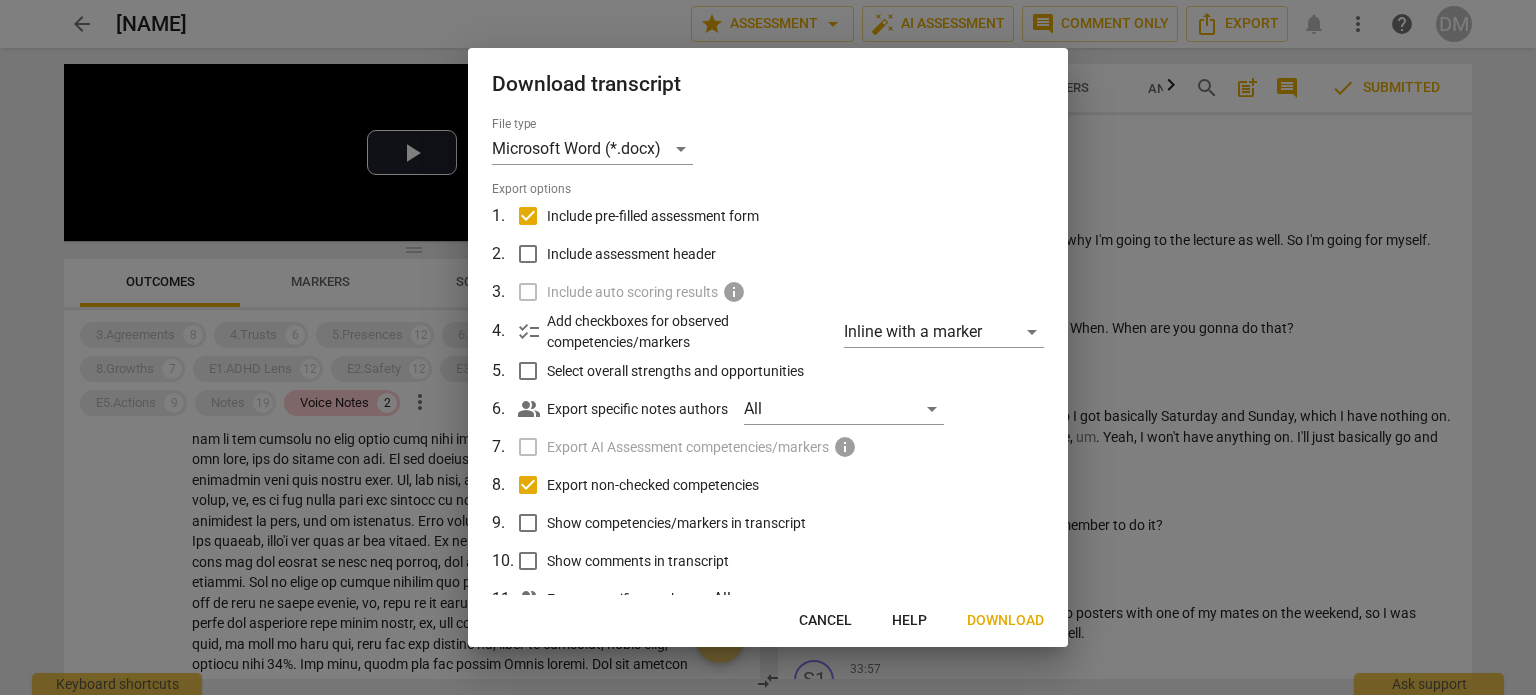 click at bounding box center [768, 347] 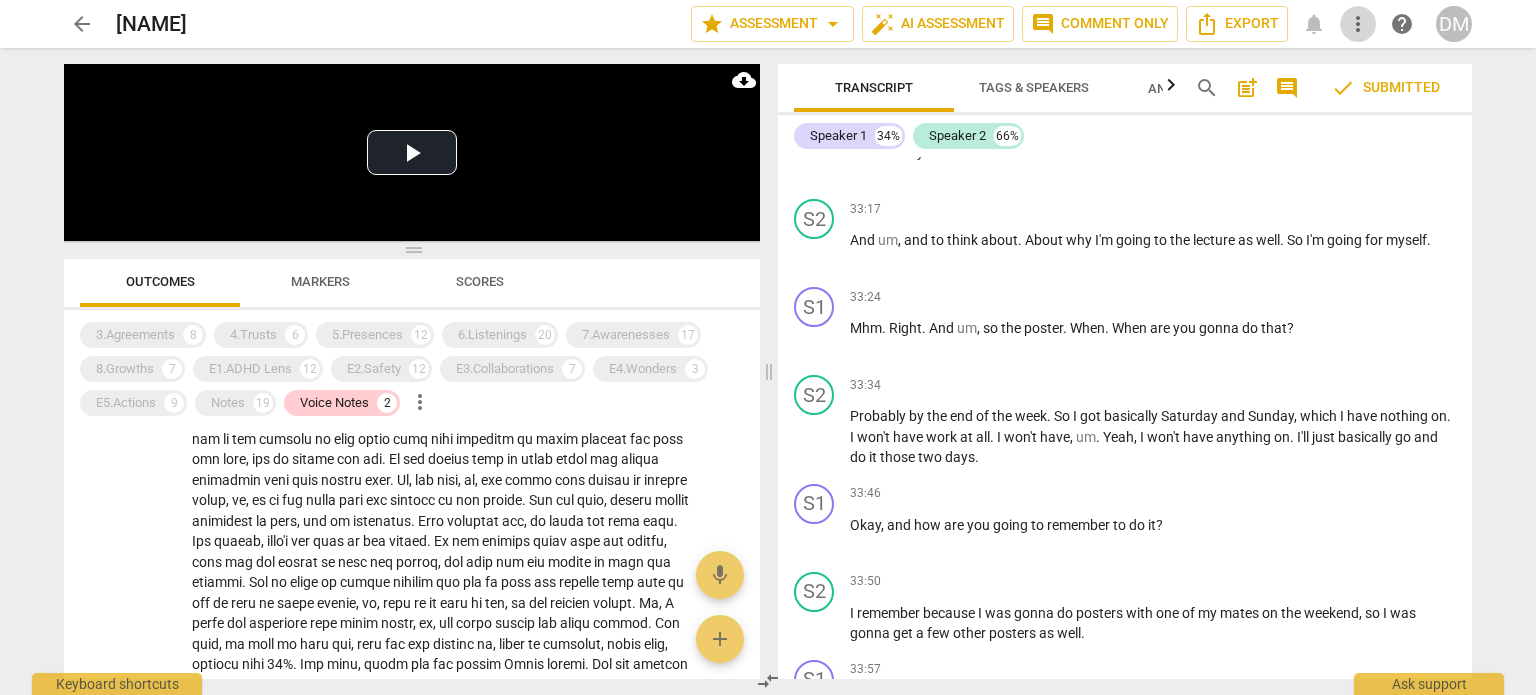 click on "more_vert" at bounding box center (1358, 24) 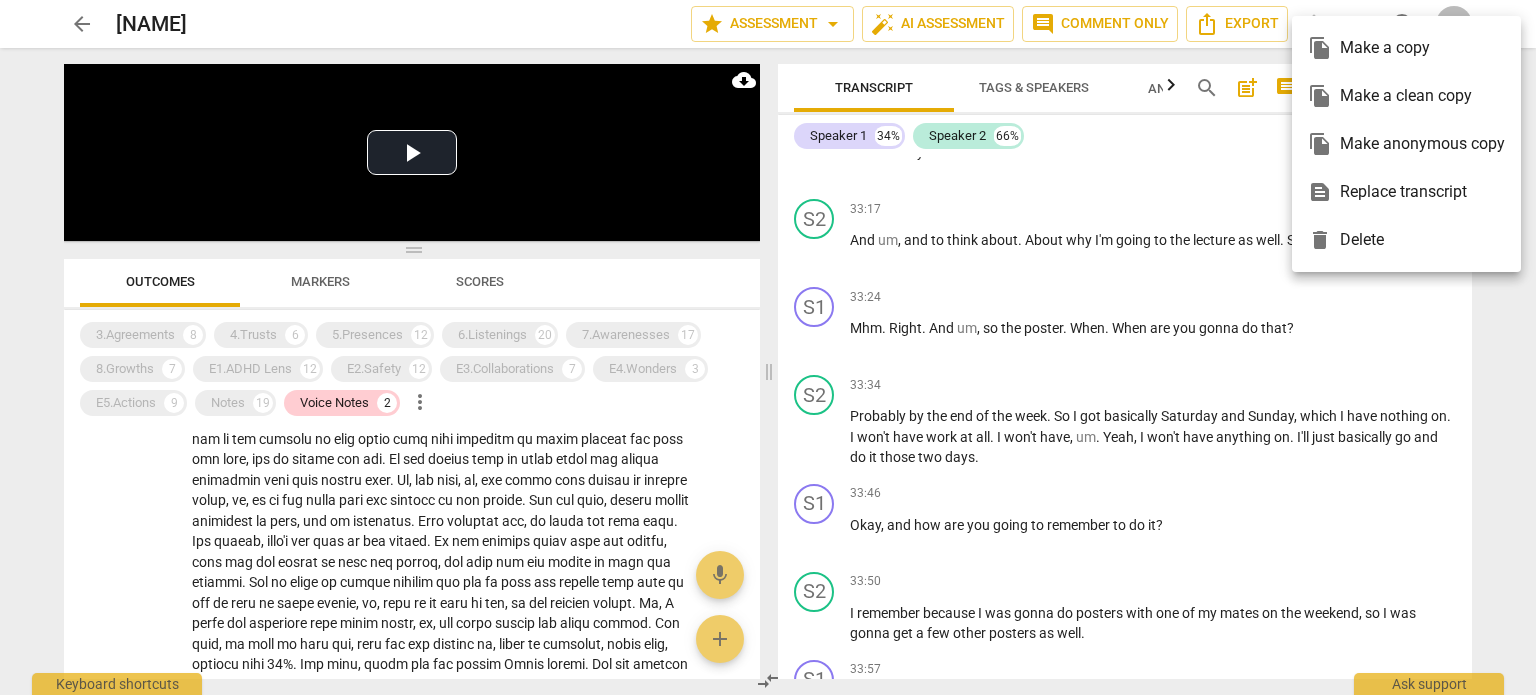 click at bounding box center [768, 347] 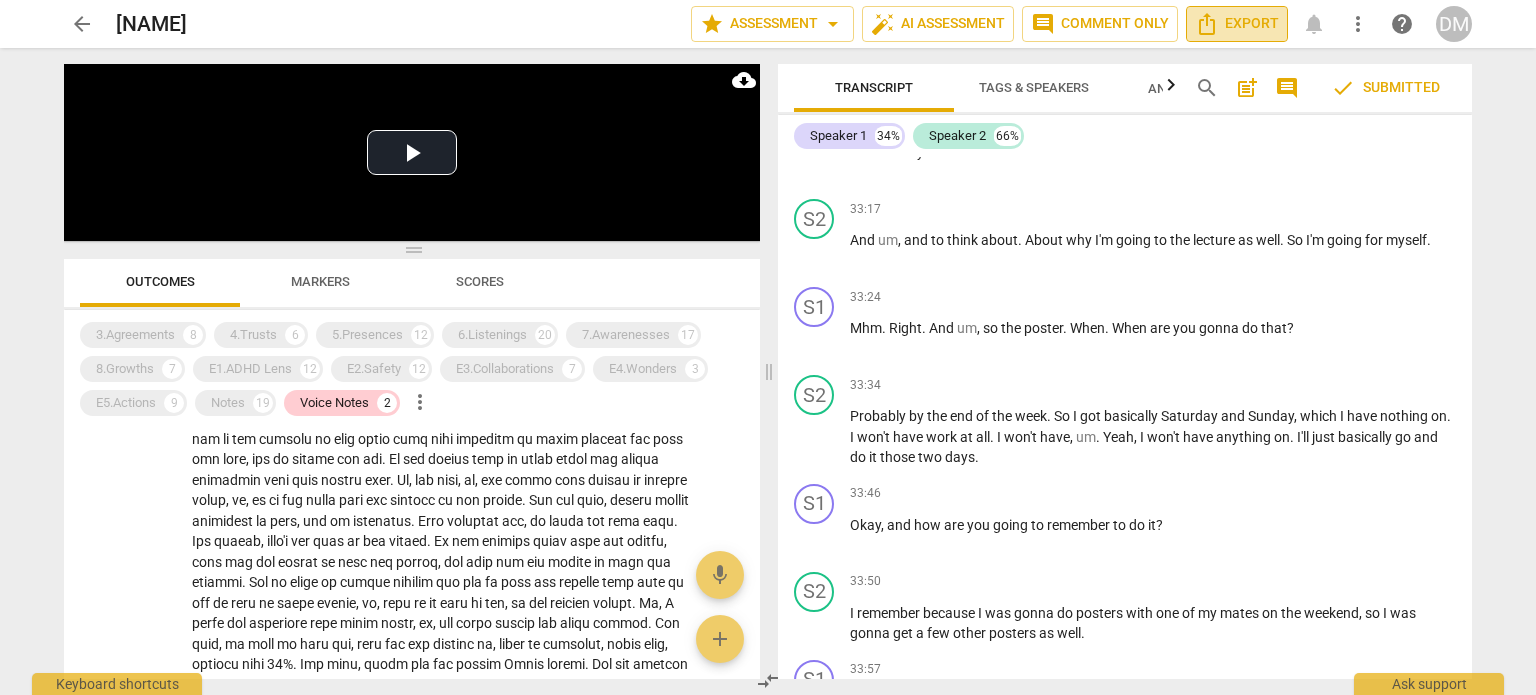 click on "Export" at bounding box center (1237, 24) 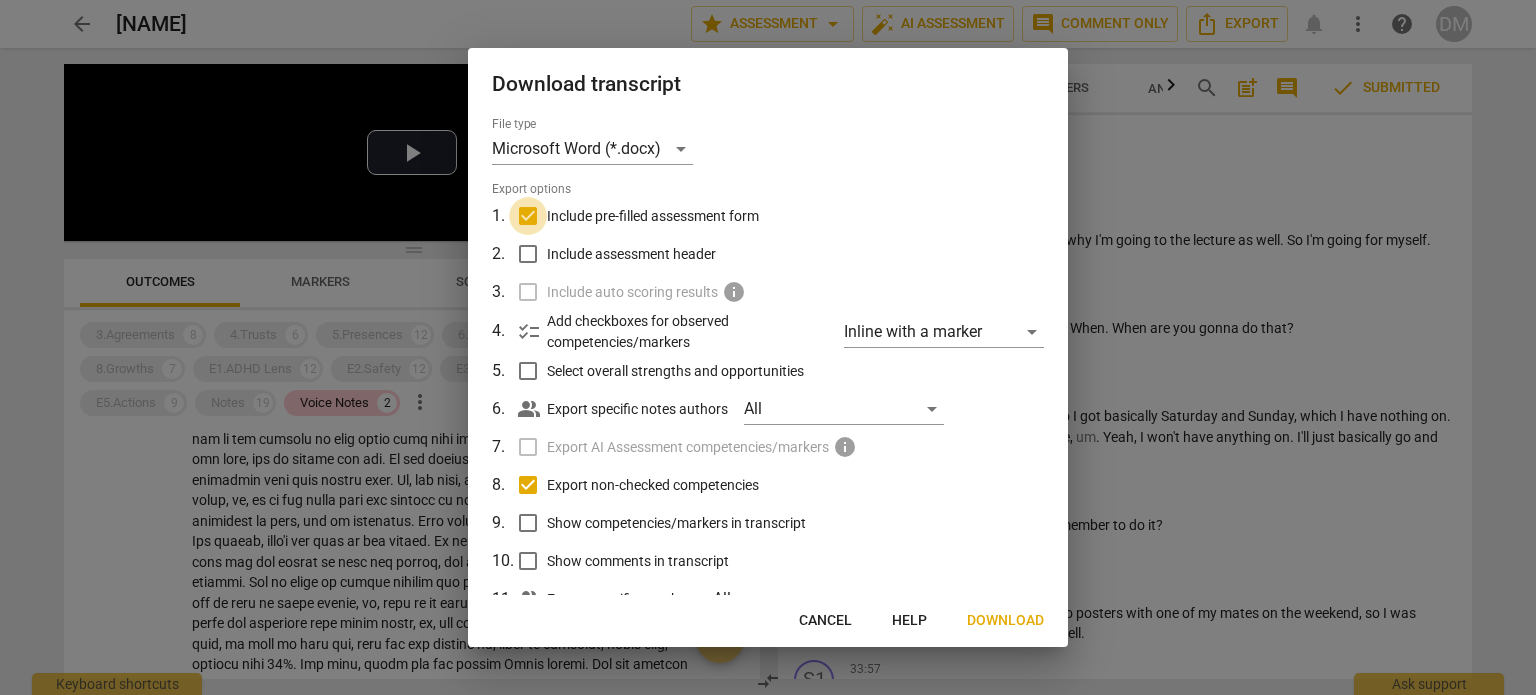 click on "Include pre-filled assessment form" at bounding box center (528, 216) 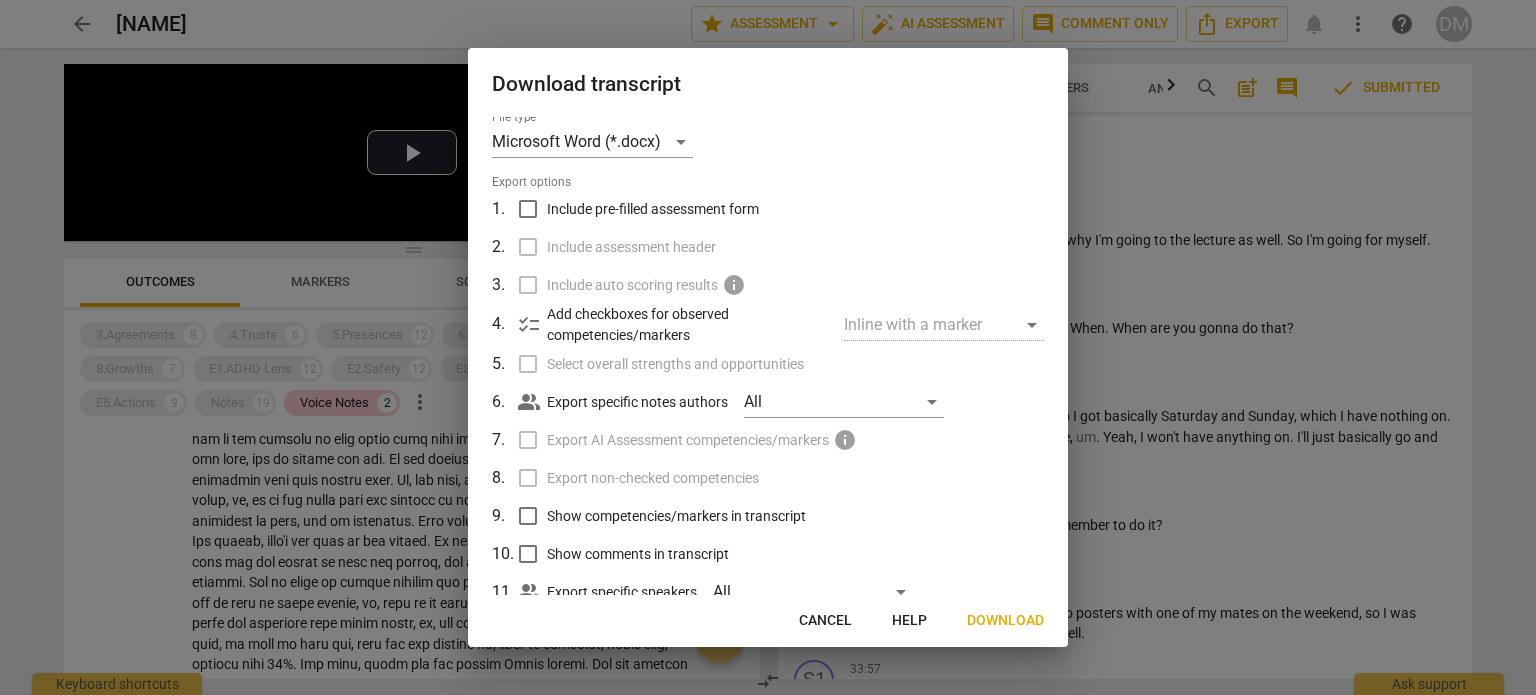 scroll, scrollTop: 6, scrollLeft: 0, axis: vertical 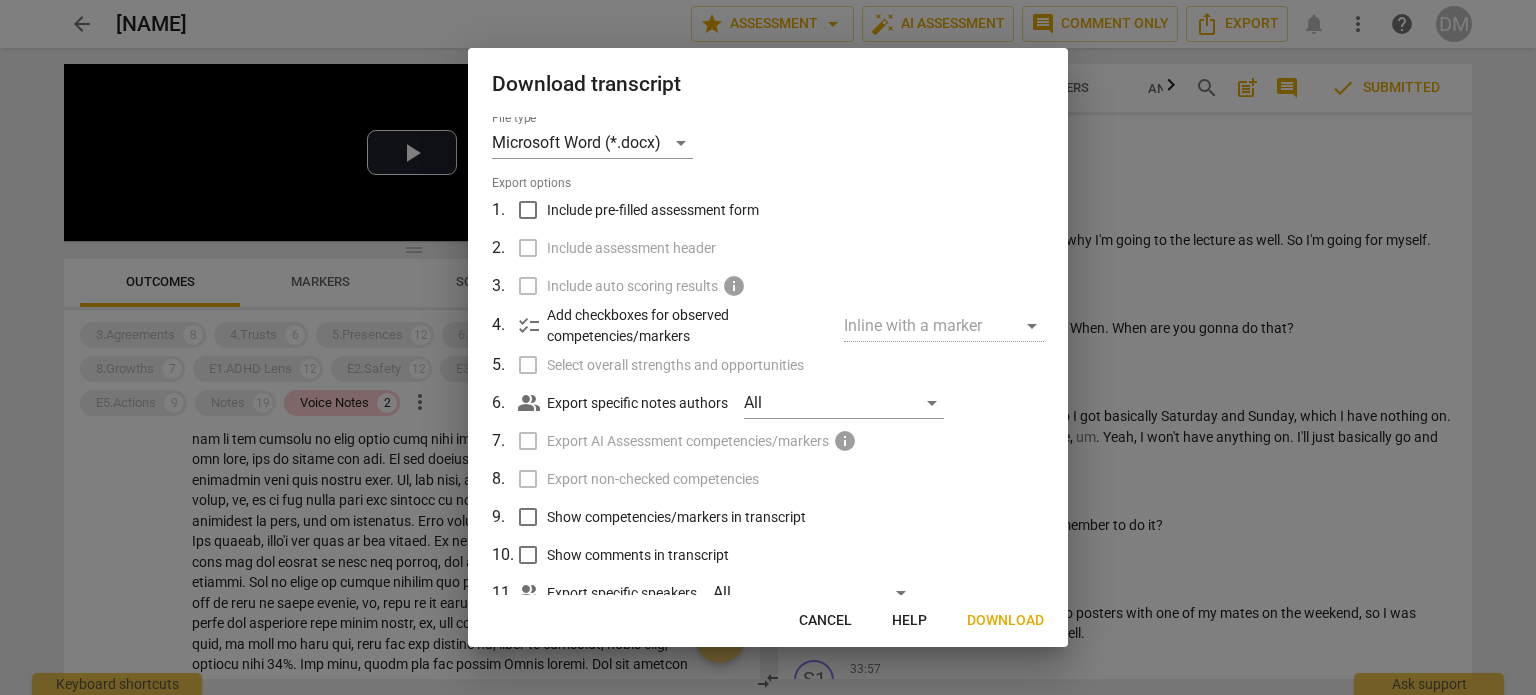 click at bounding box center (768, 347) 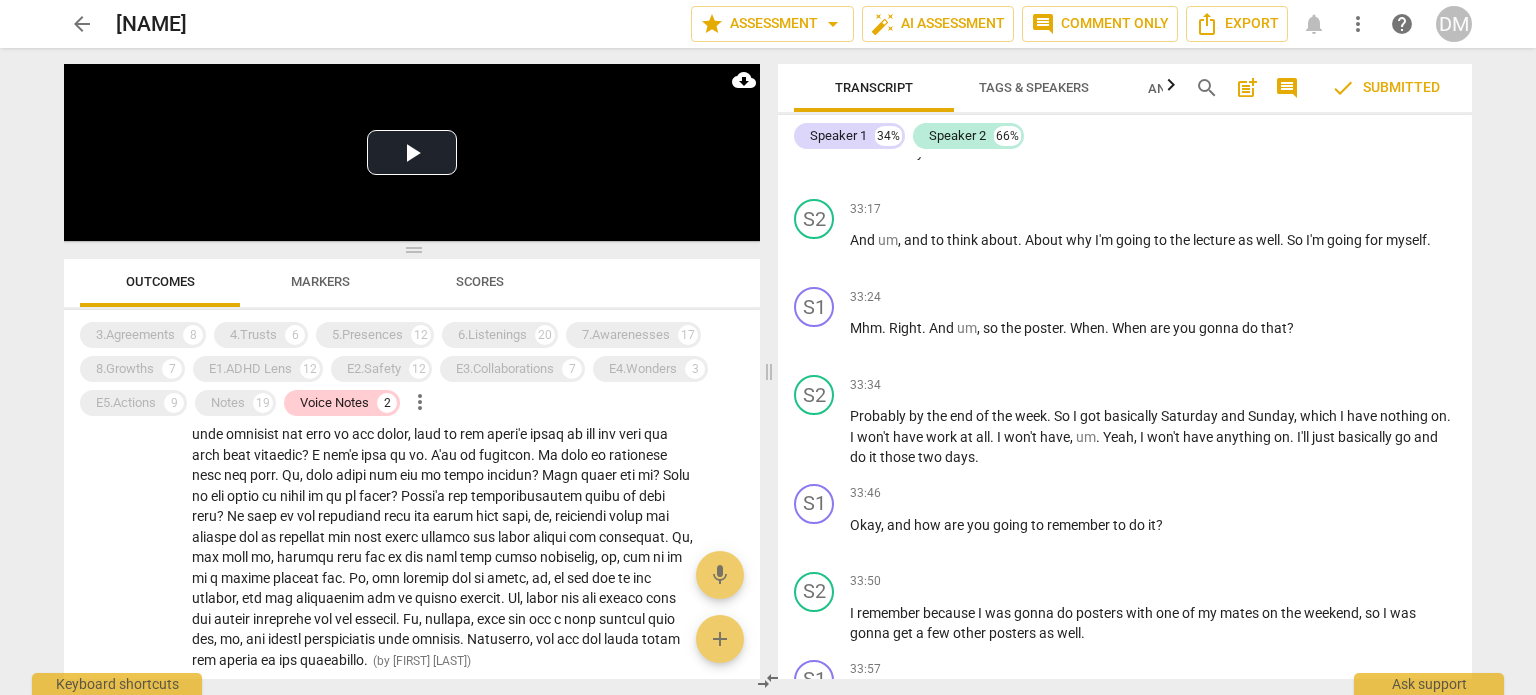 scroll, scrollTop: 0, scrollLeft: 0, axis: both 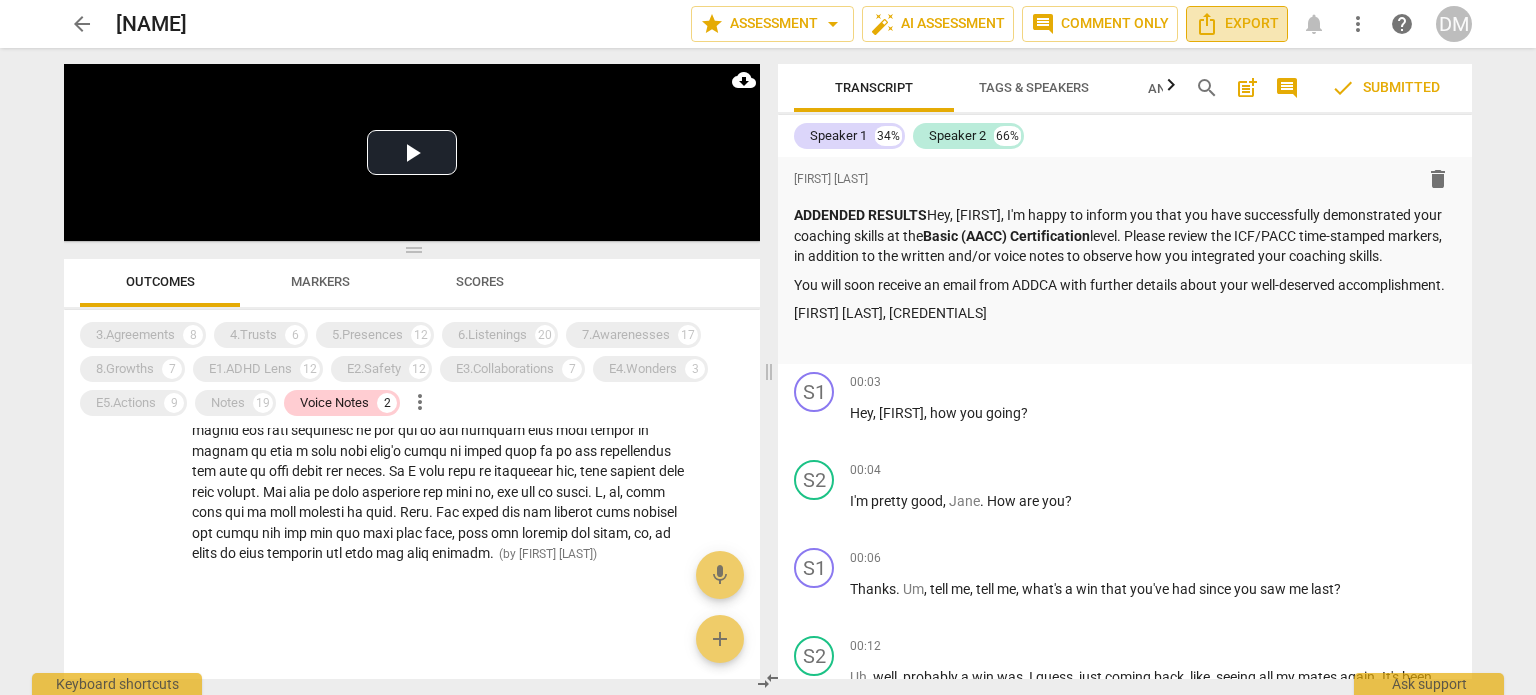 click on "Export" at bounding box center (1237, 24) 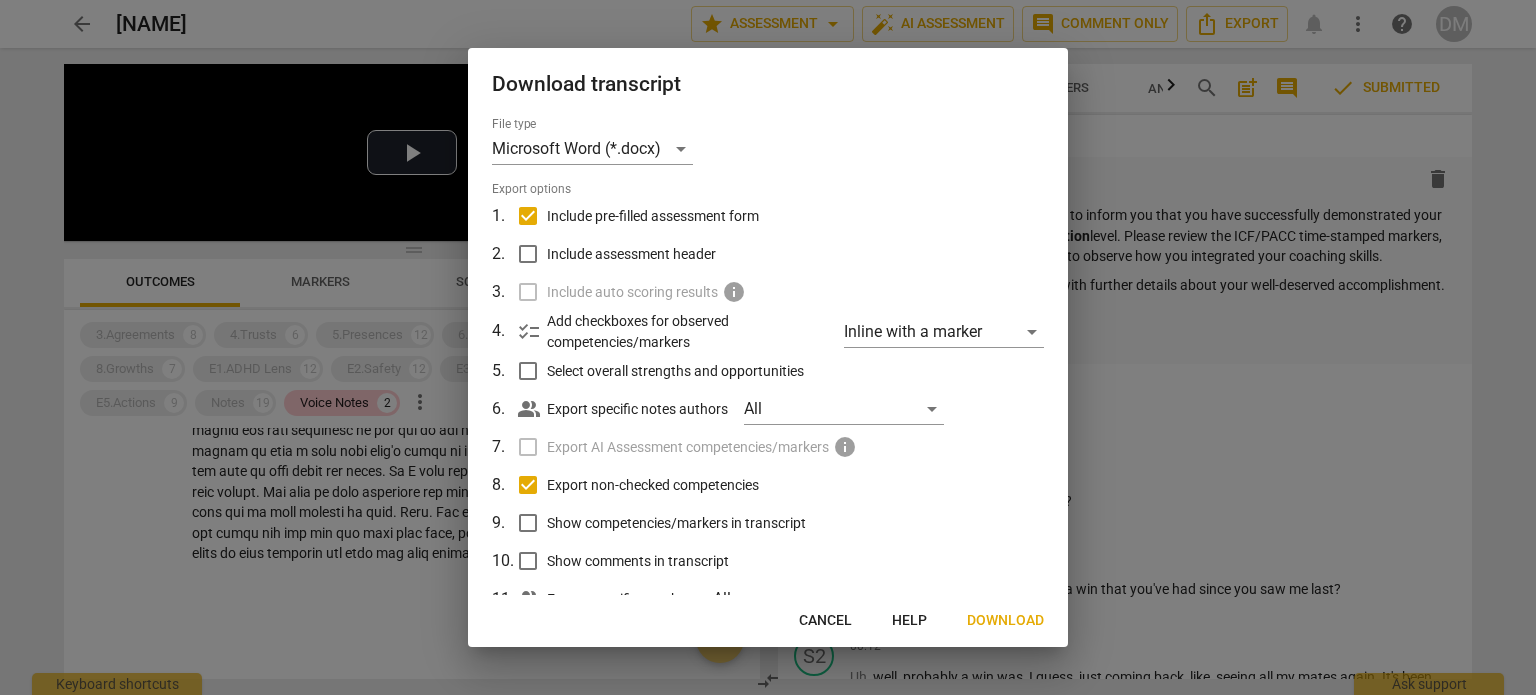 click on "Include pre-filled assessment form" at bounding box center (528, 216) 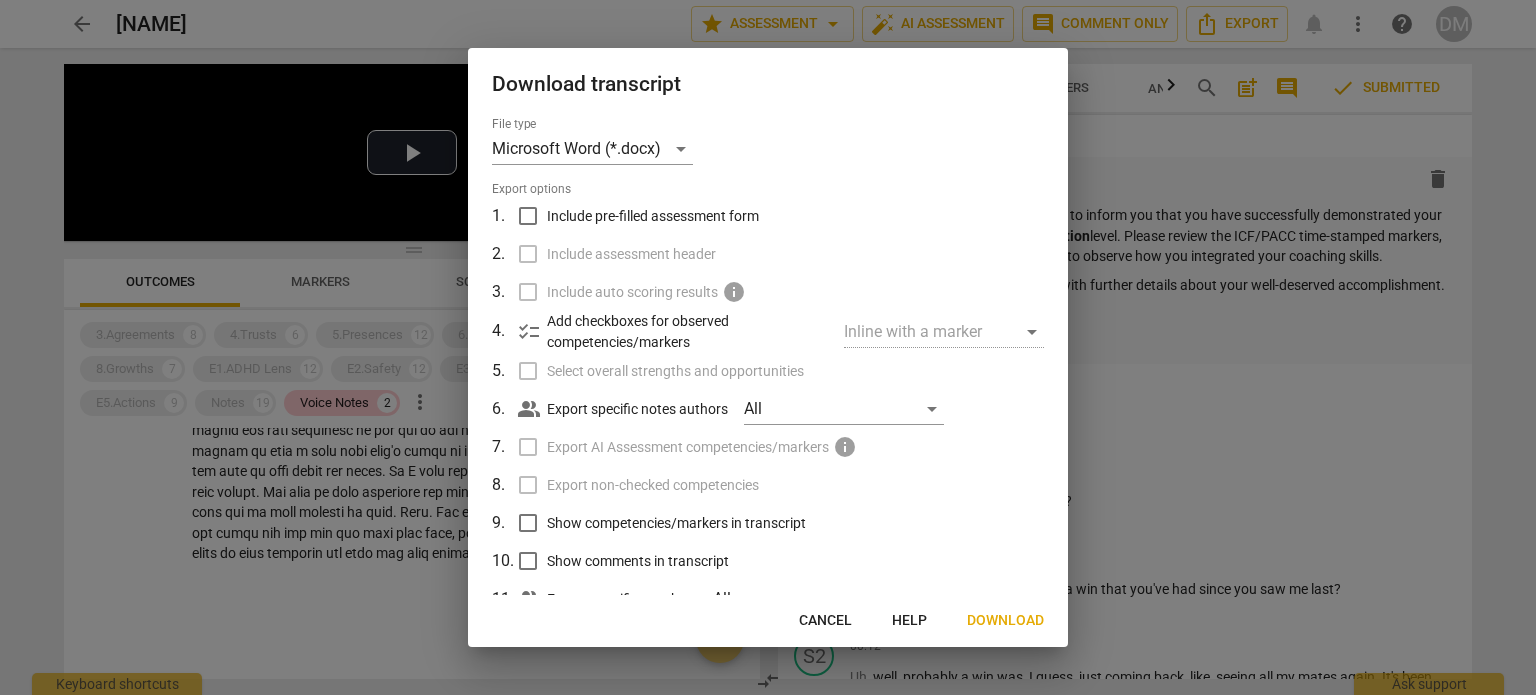 click on "Download" at bounding box center (1005, 621) 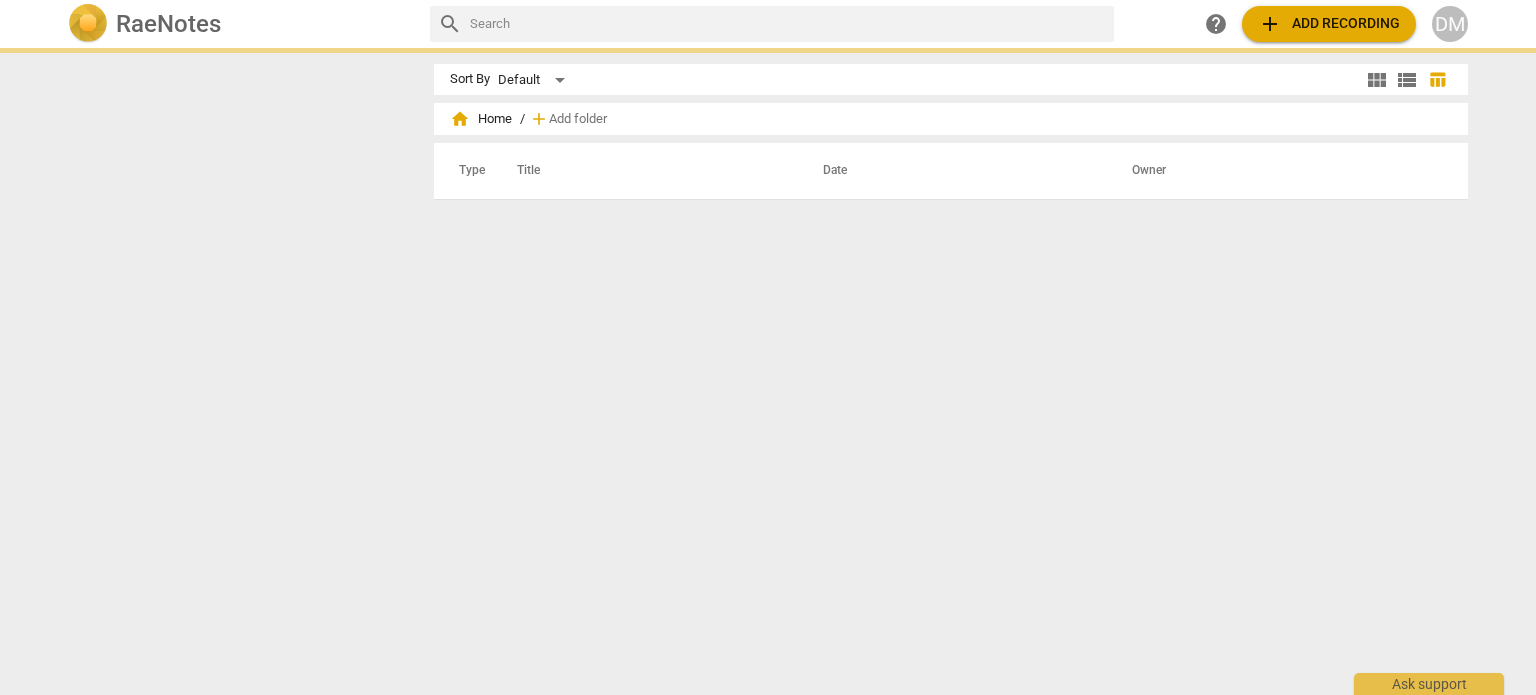 scroll, scrollTop: 0, scrollLeft: 0, axis: both 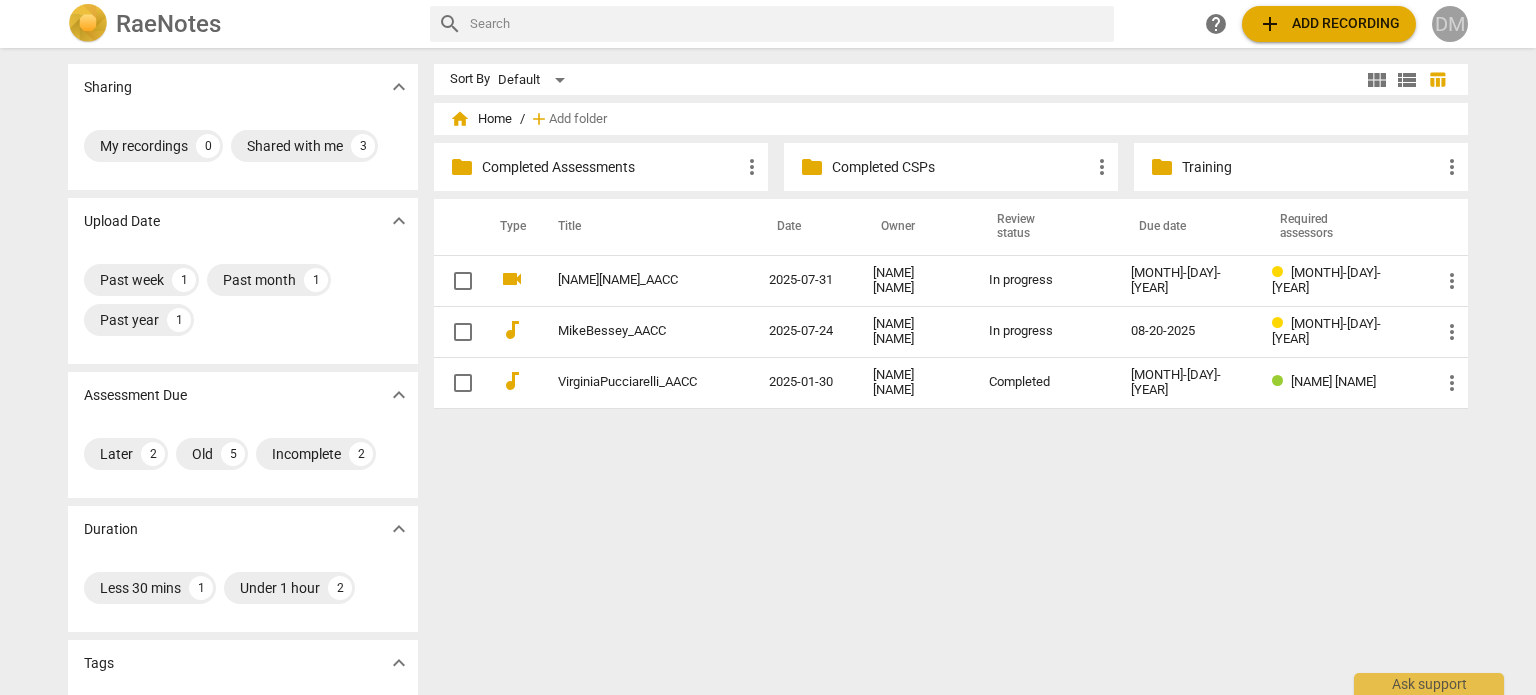 click on "DM" at bounding box center (1450, 24) 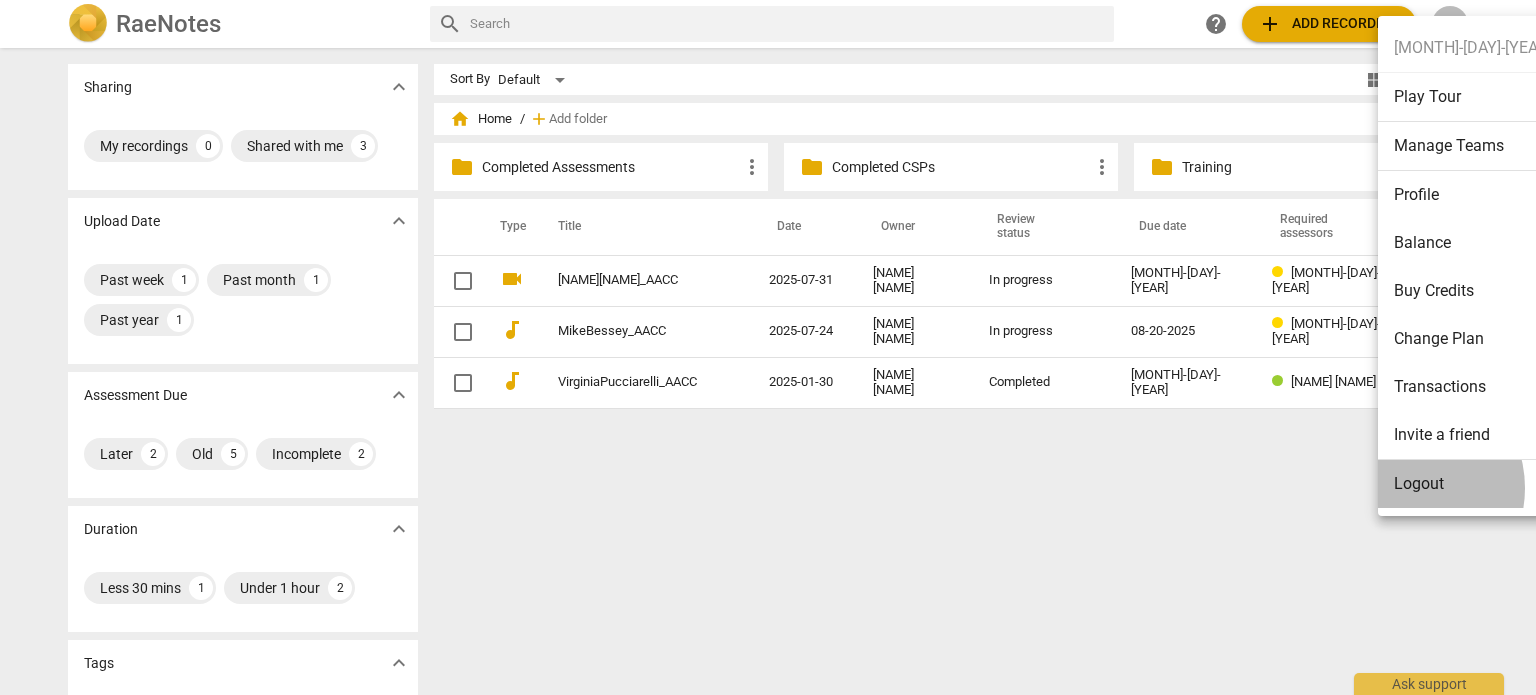 click on "Logout" at bounding box center [1473, 484] 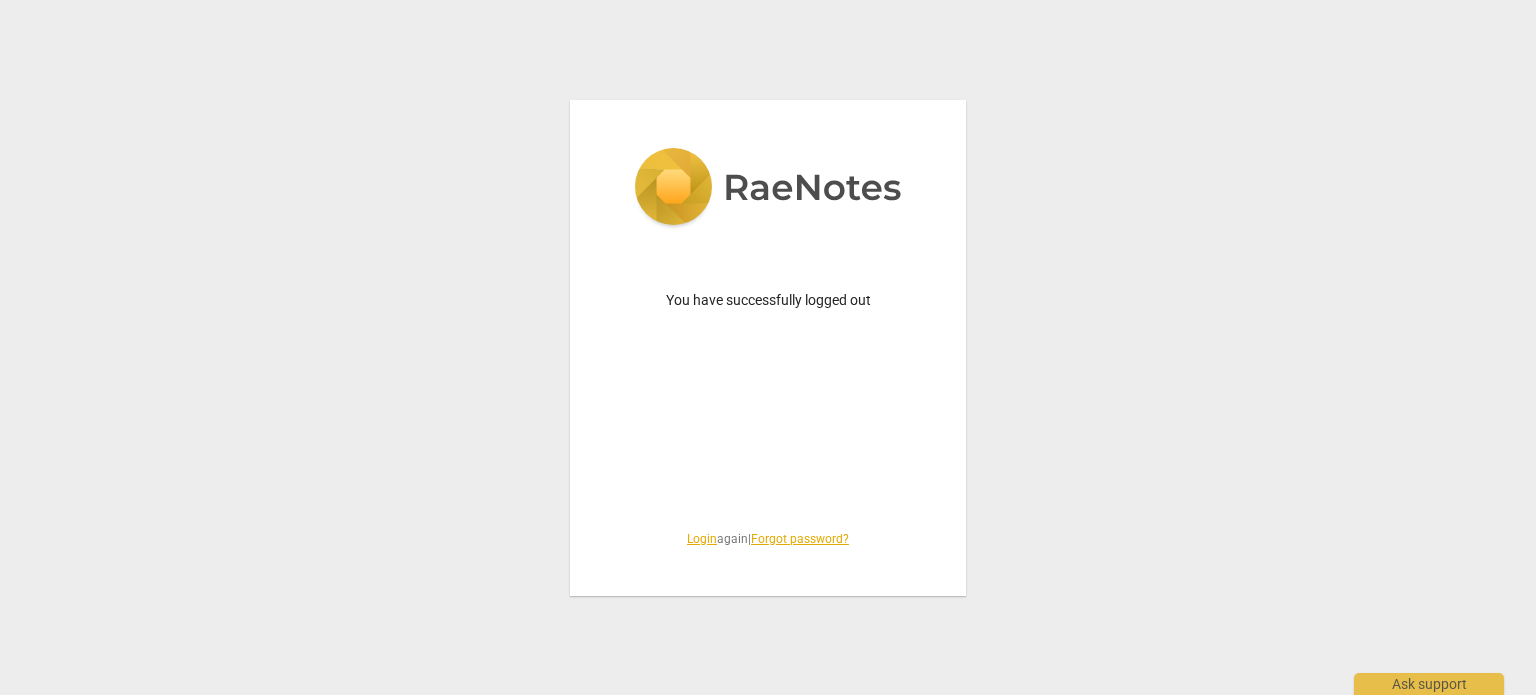 scroll, scrollTop: 0, scrollLeft: 0, axis: both 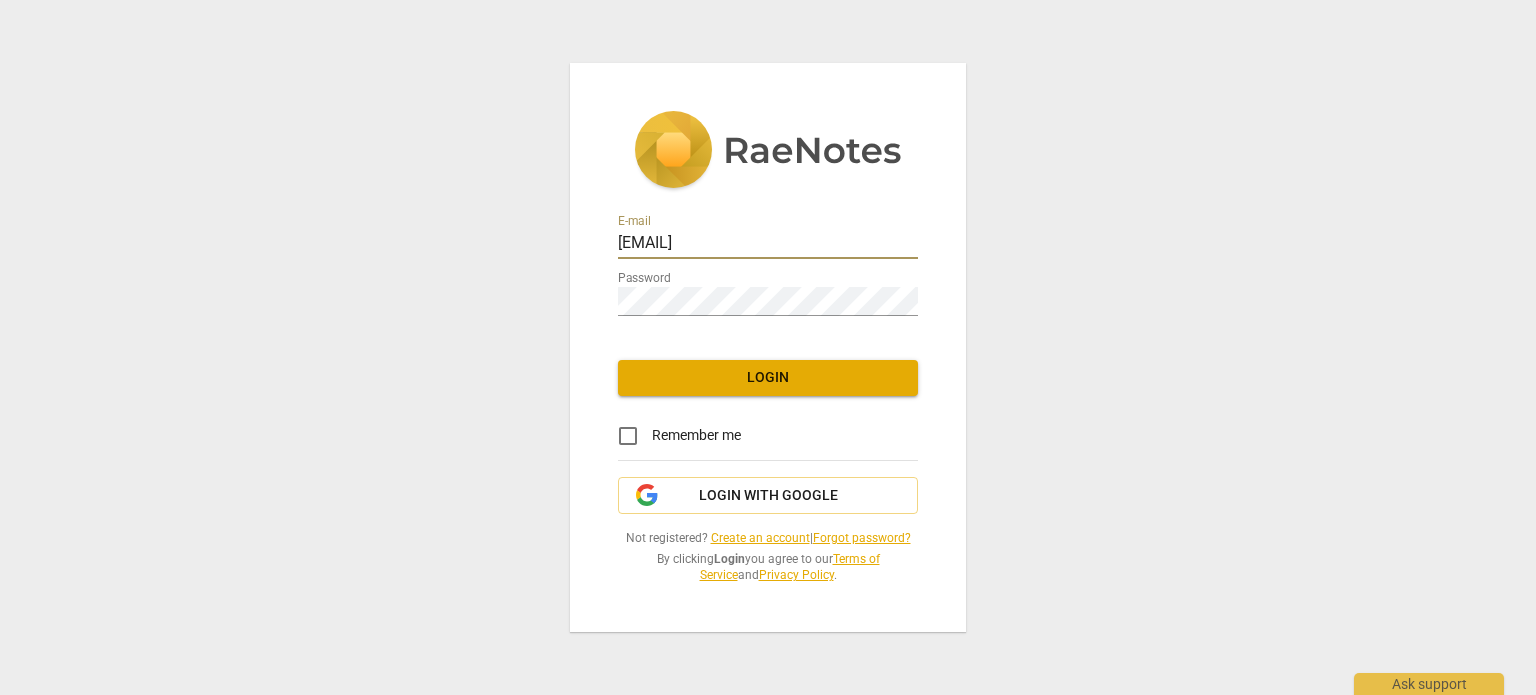 click on "[EMAIL]" at bounding box center [768, 244] 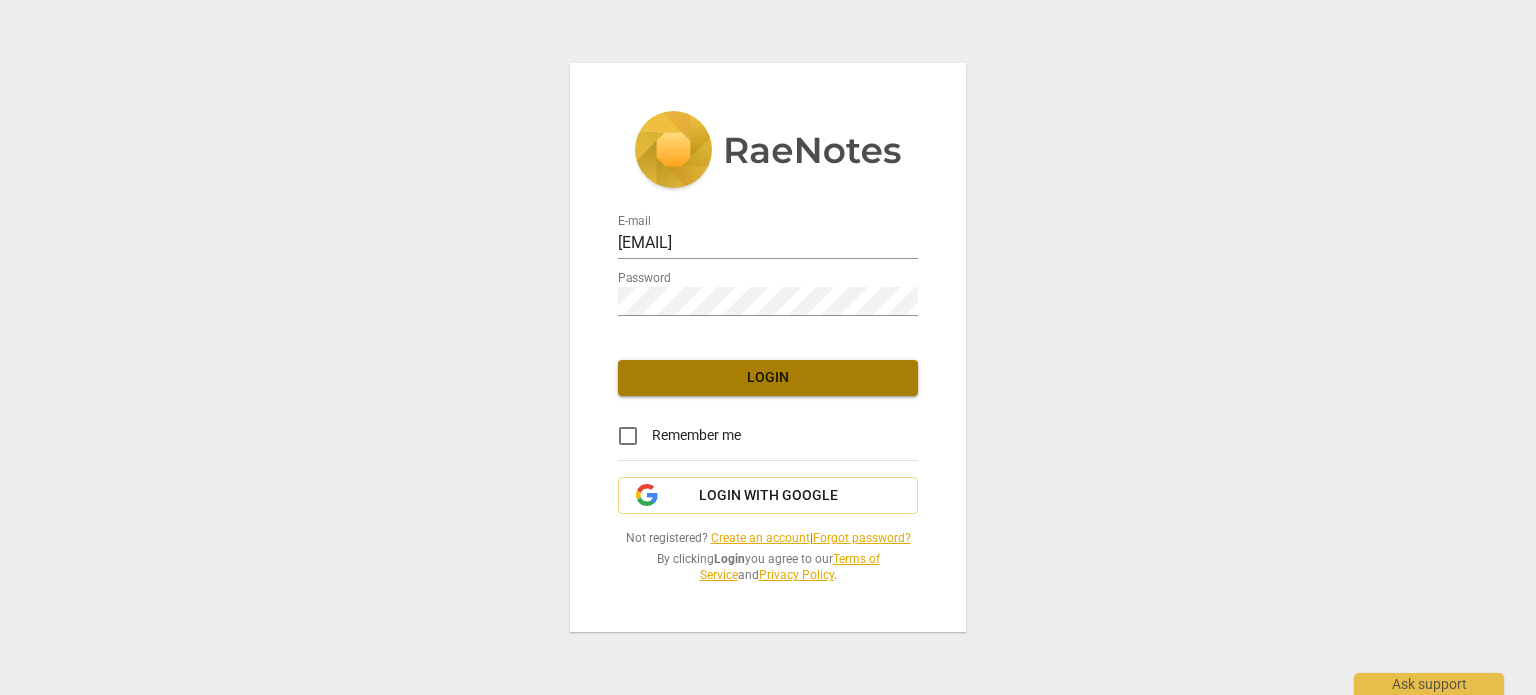 click on "Login" at bounding box center [768, 378] 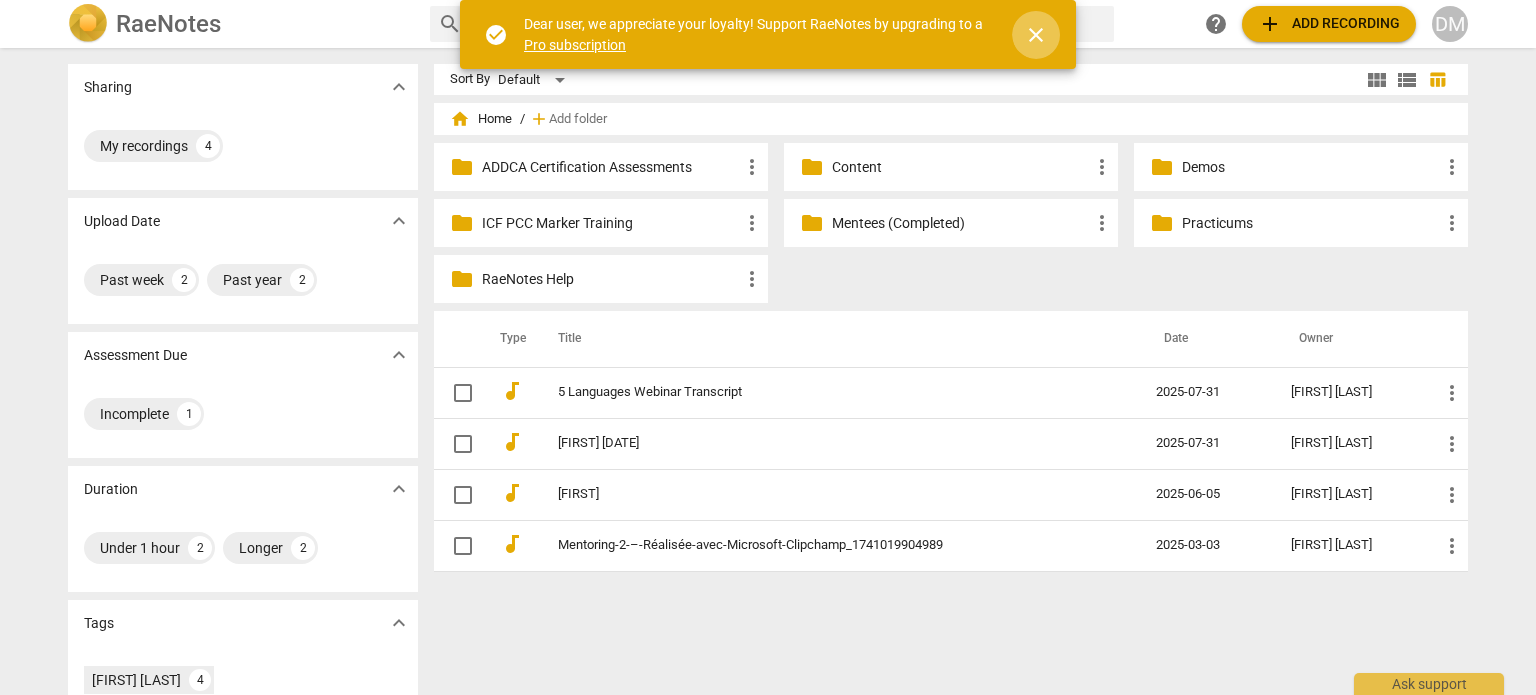 click on "close" at bounding box center [1036, 35] 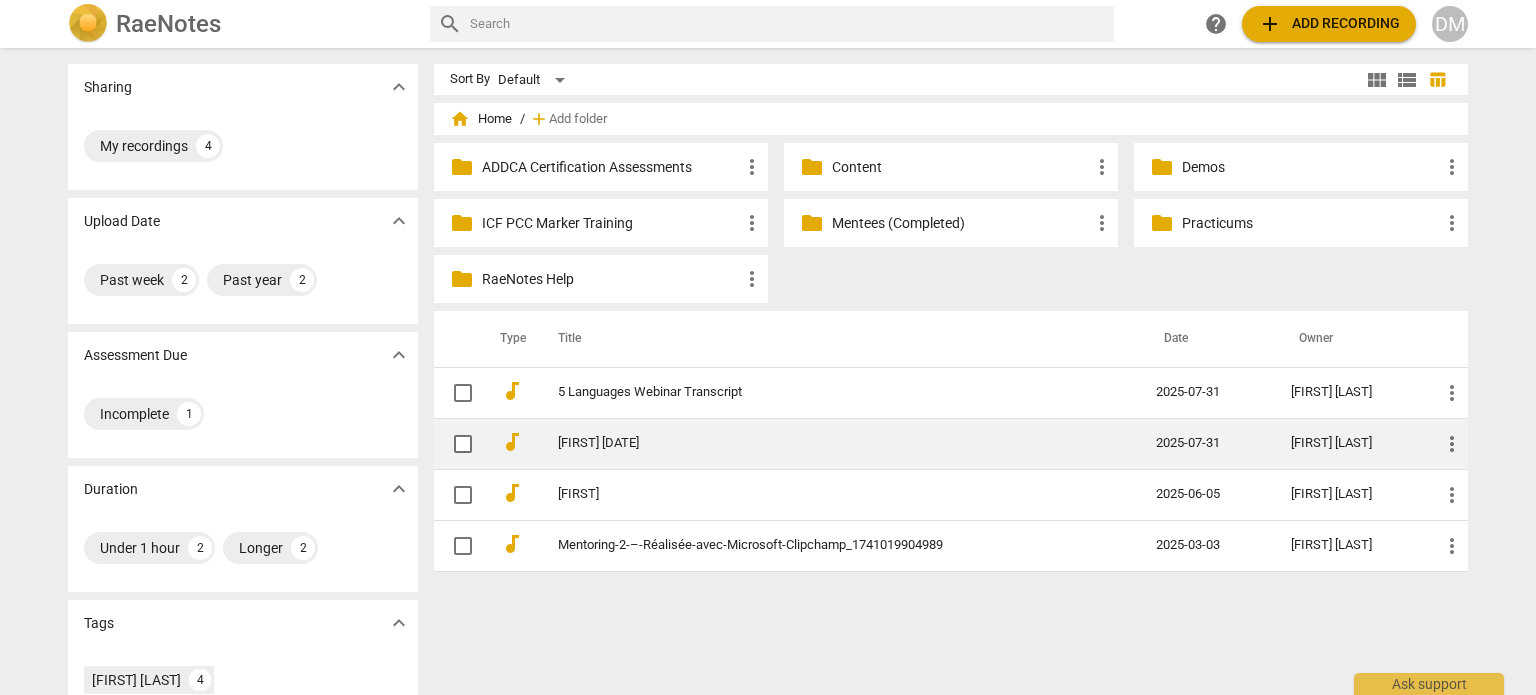 click on "[FIRST] [DATE]" at bounding box center [821, 443] 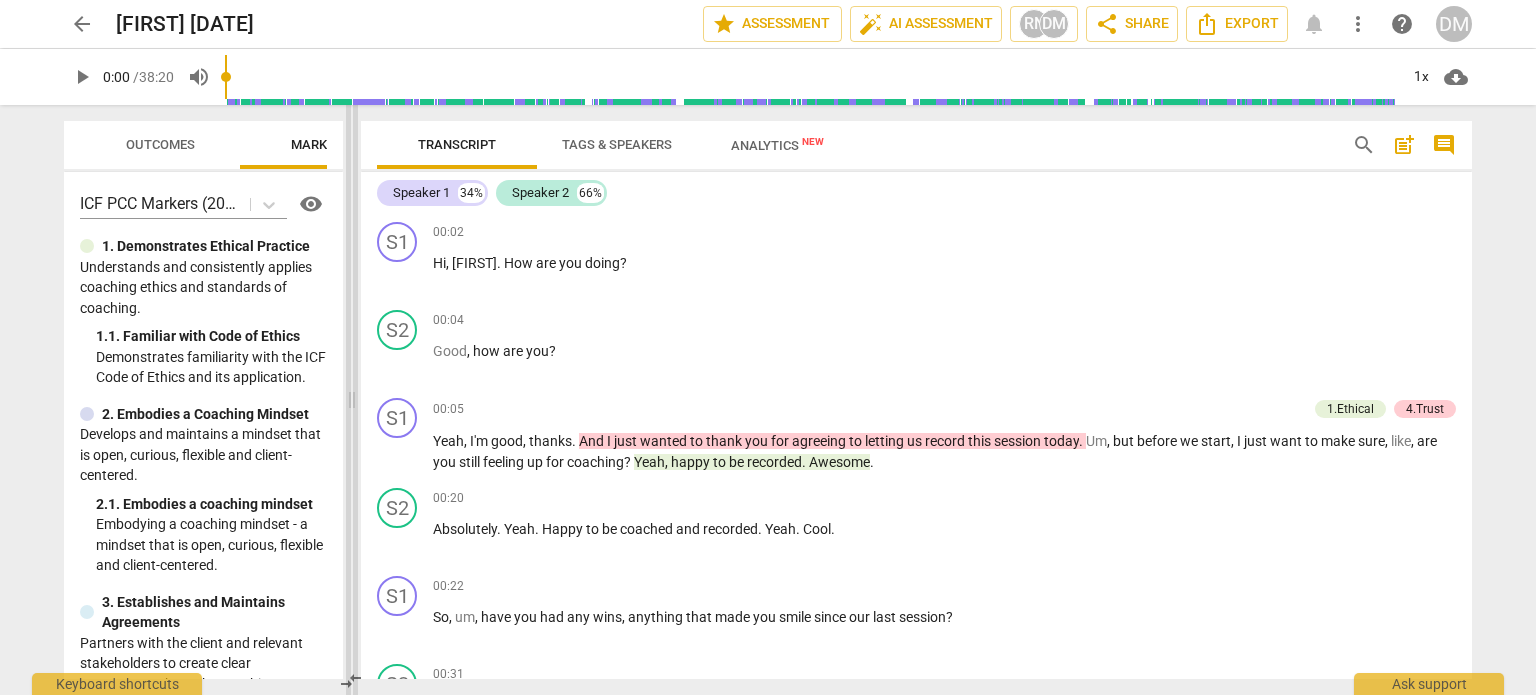 drag, startPoint x: 764, startPoint y: 400, endPoint x: 347, endPoint y: 427, distance: 417.8732 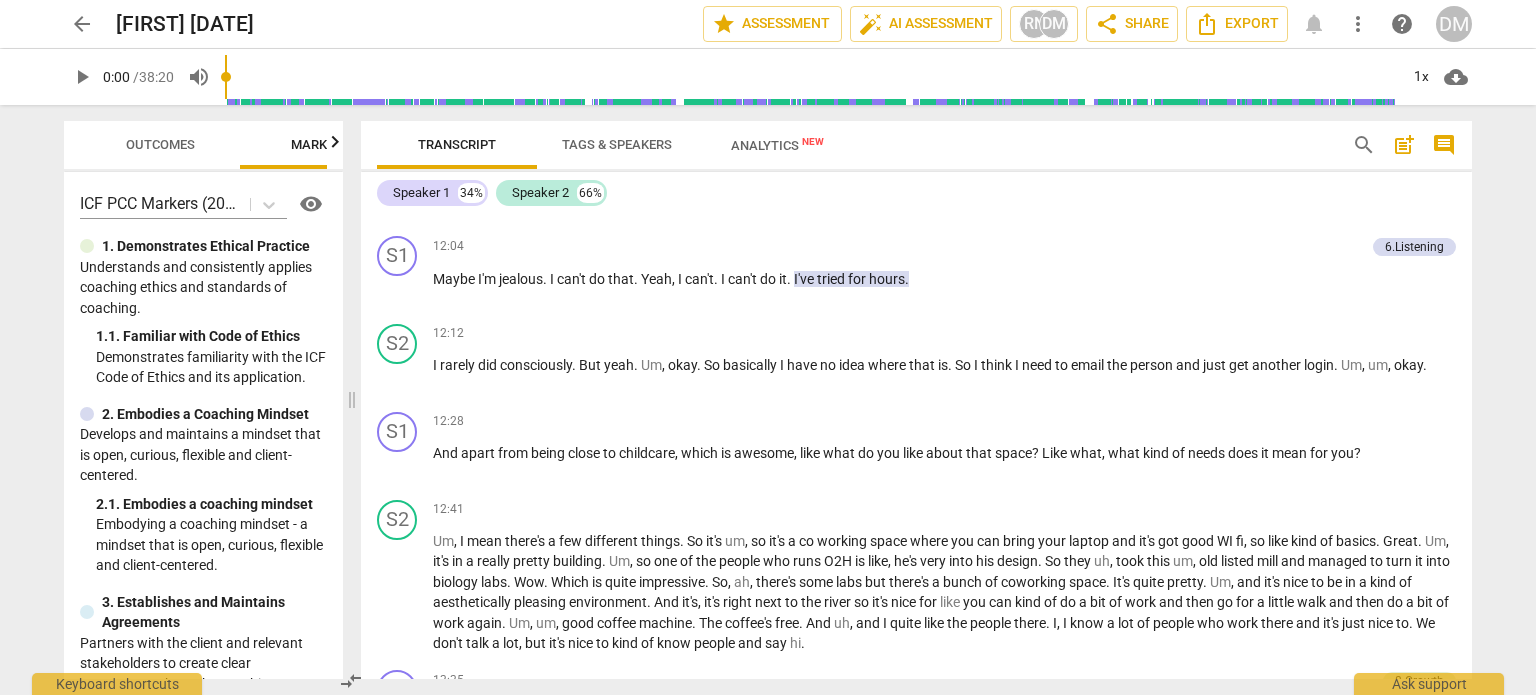 scroll, scrollTop: 4959, scrollLeft: 0, axis: vertical 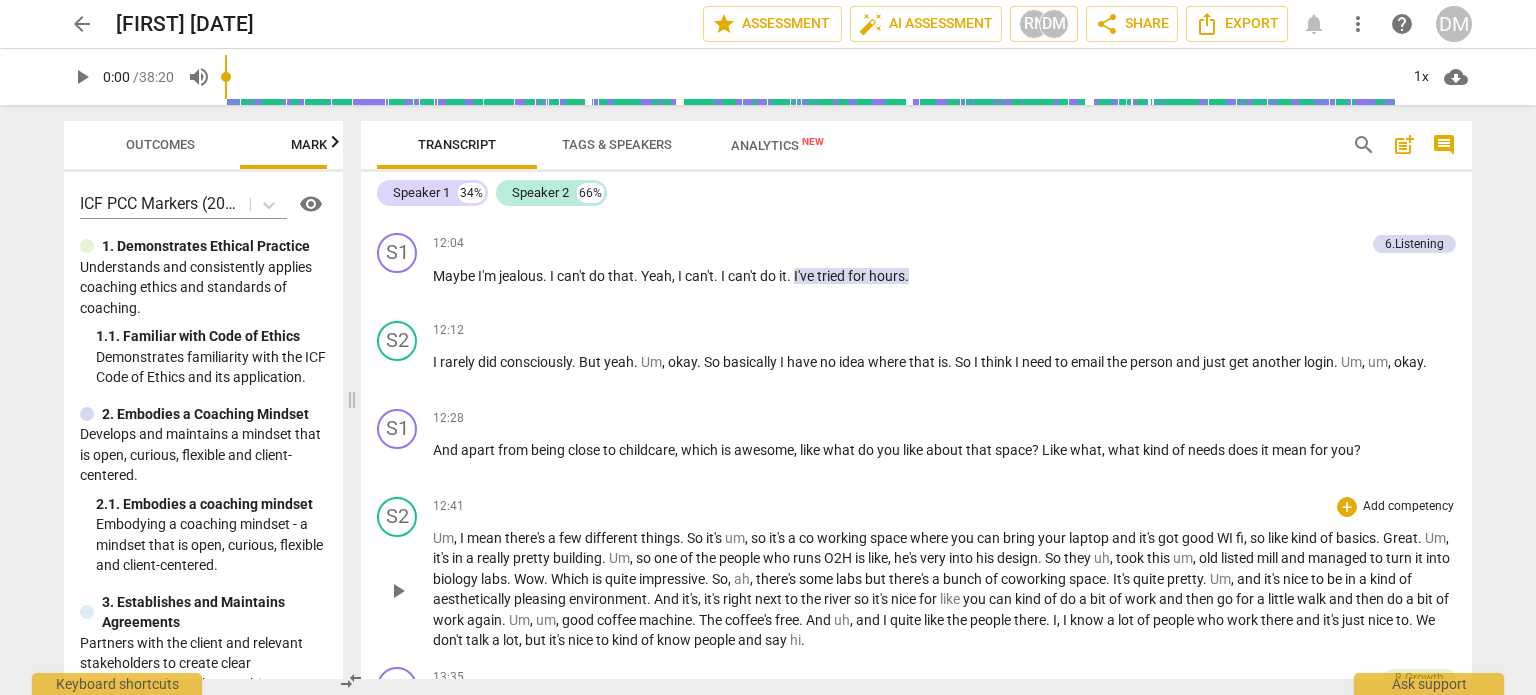 drag, startPoint x: 1252, startPoint y: 426, endPoint x: 846, endPoint y: 462, distance: 407.59293 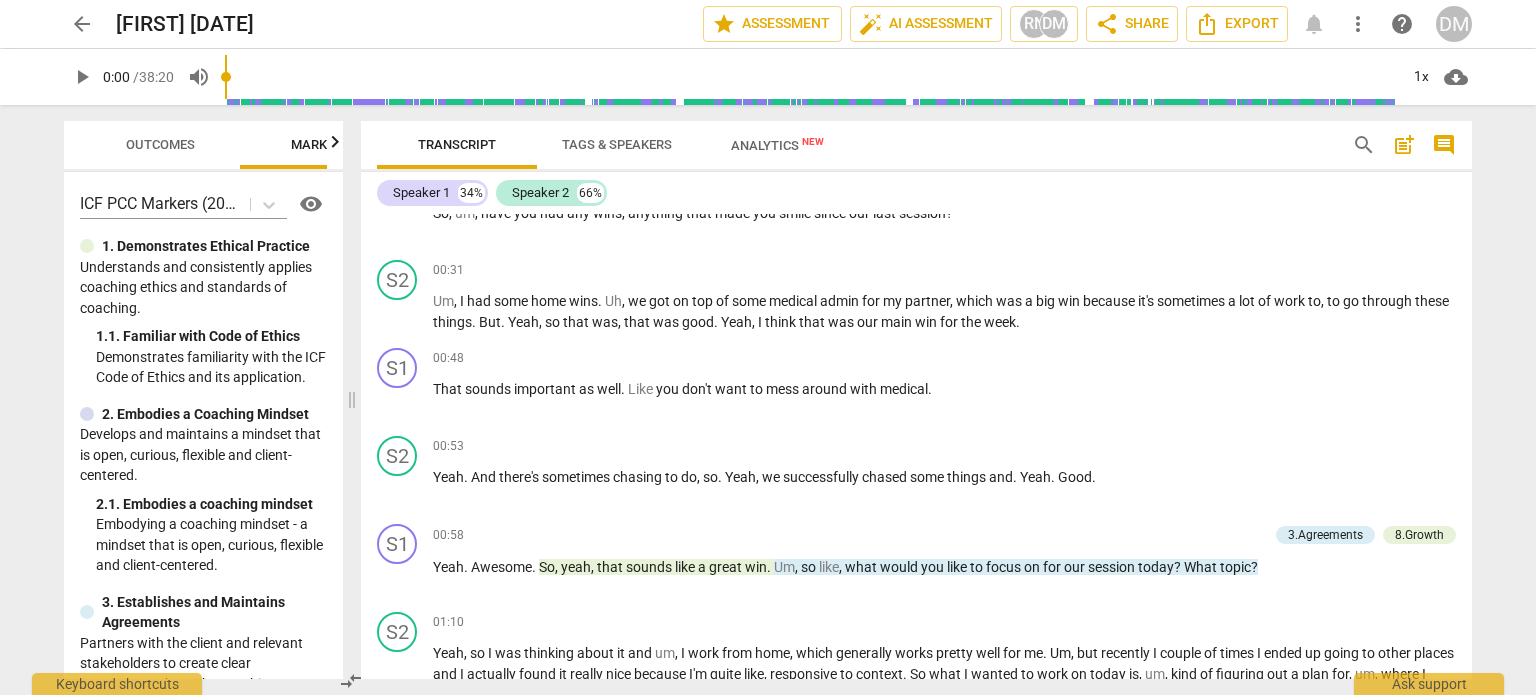 scroll, scrollTop: 404, scrollLeft: 0, axis: vertical 